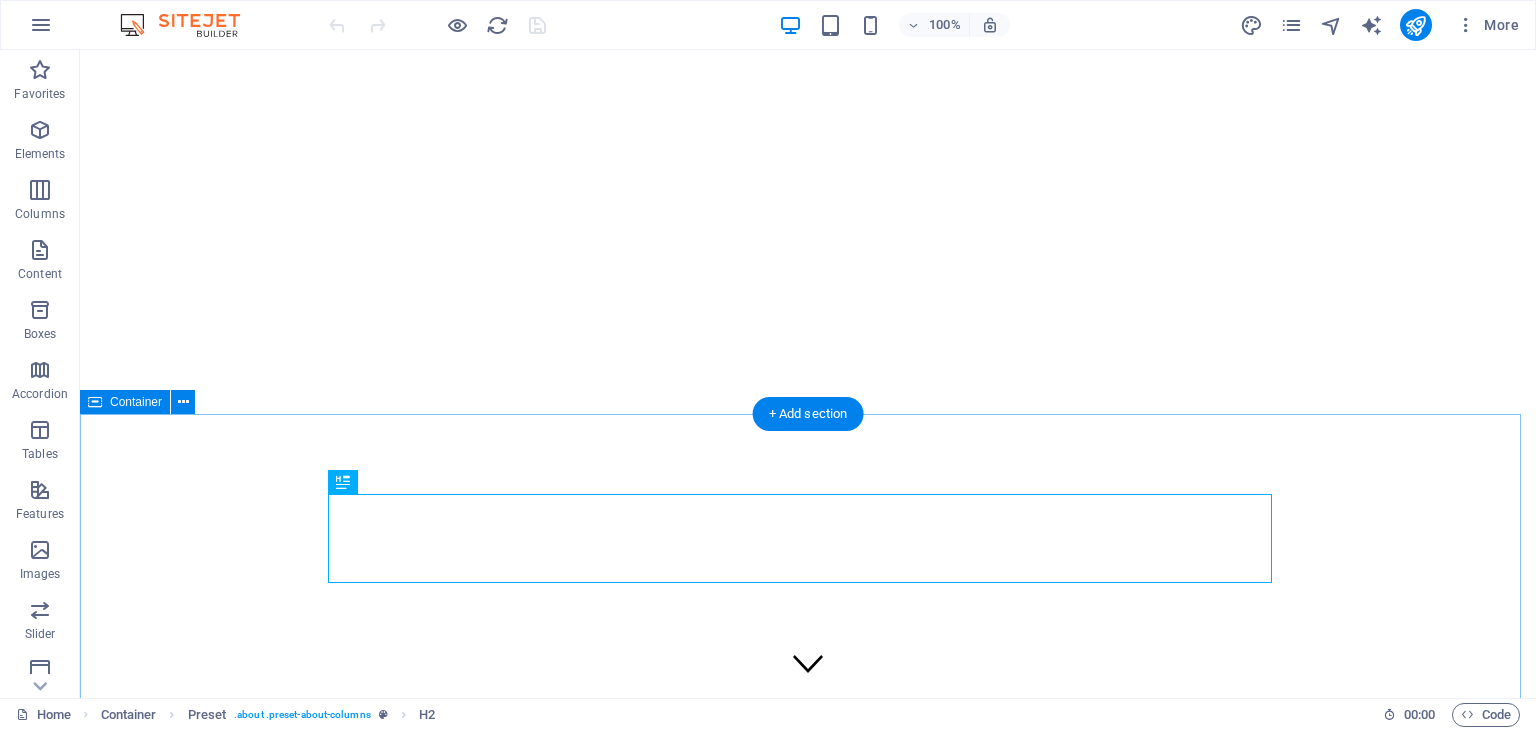 scroll, scrollTop: 454, scrollLeft: 0, axis: vertical 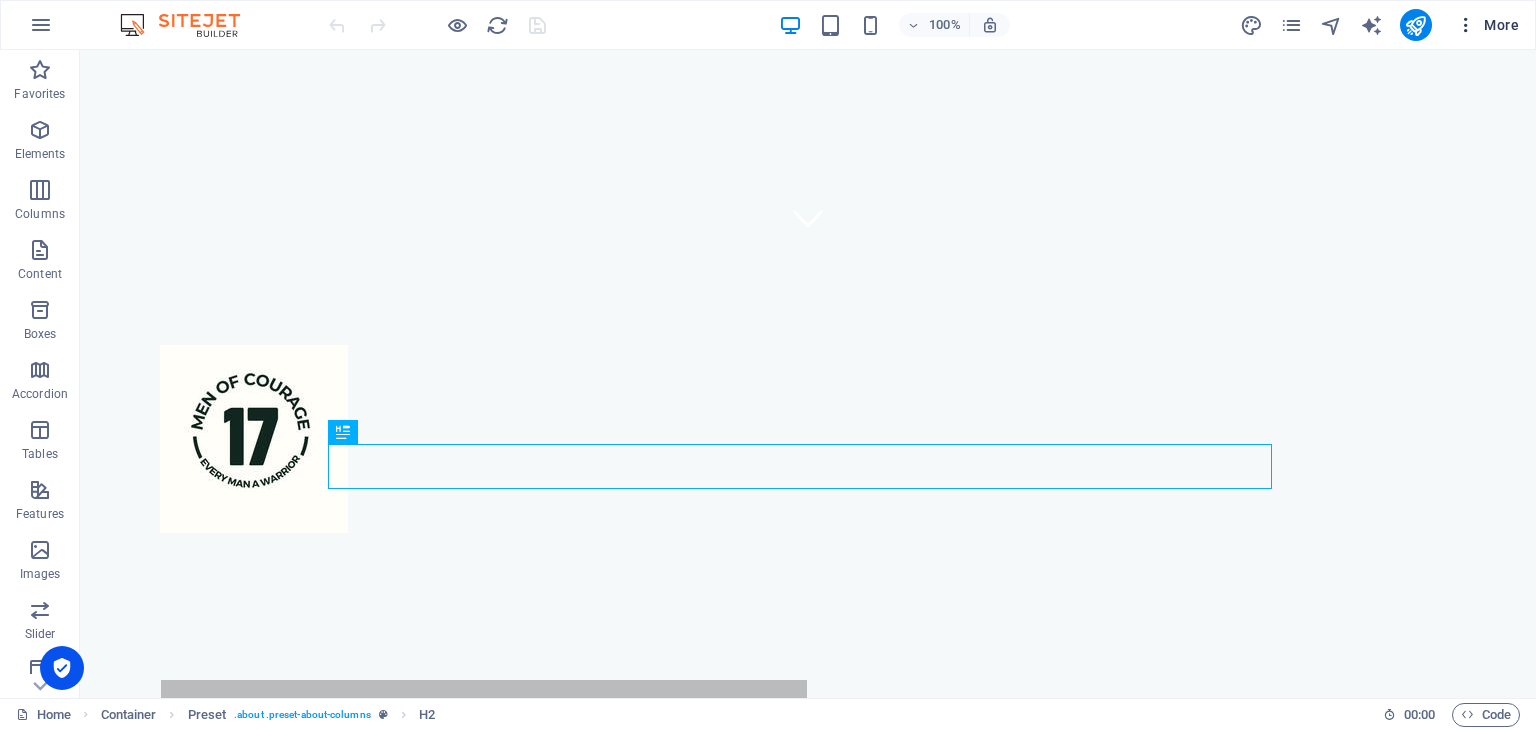 drag, startPoint x: 1467, startPoint y: 25, endPoint x: 1496, endPoint y: 20, distance: 29.427877 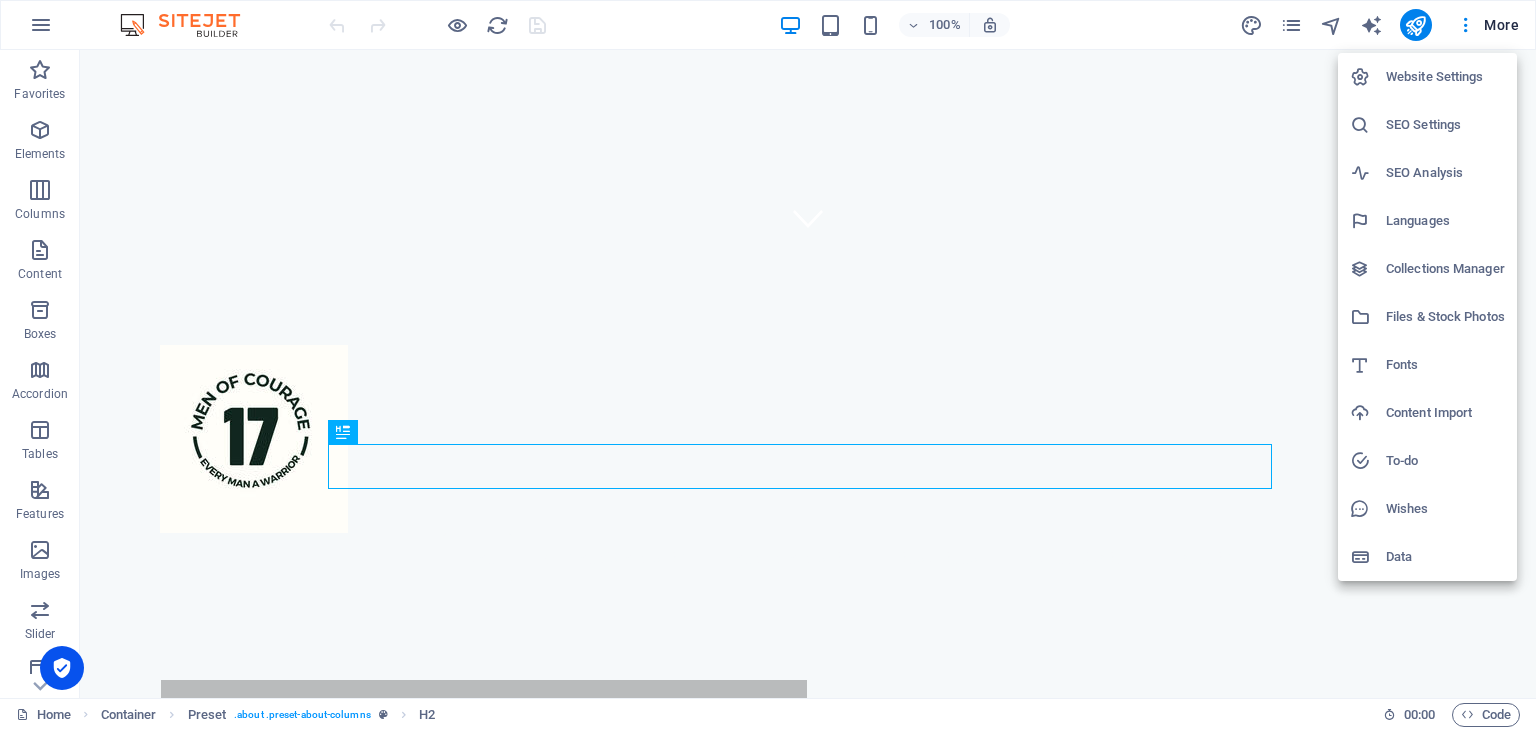 click at bounding box center [768, 365] 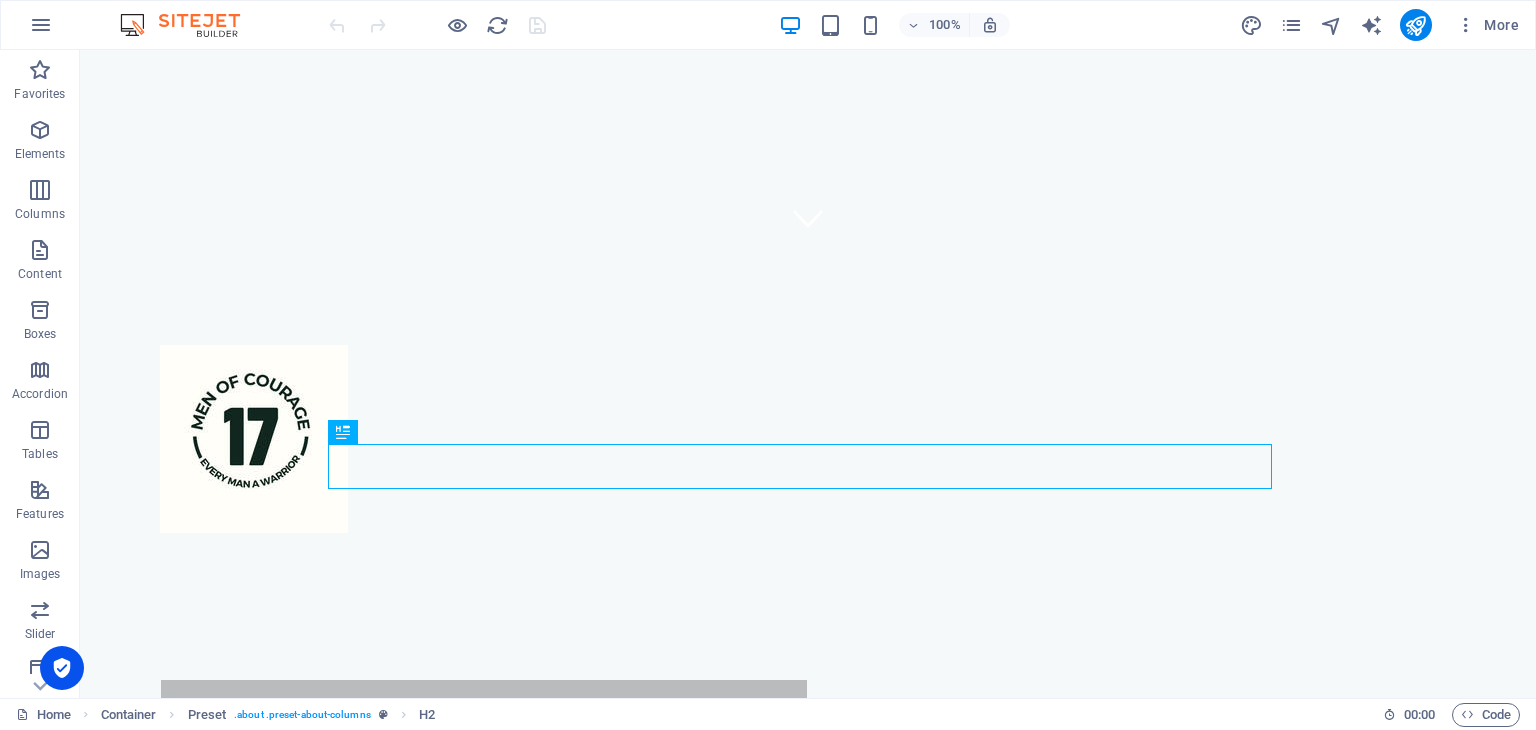 click on "Website Settings SEO Settings SEO Analysis Languages Collections Manager Files & Stock Photos Fonts Content Import To-do Wishes Data" at bounding box center [768, 371] 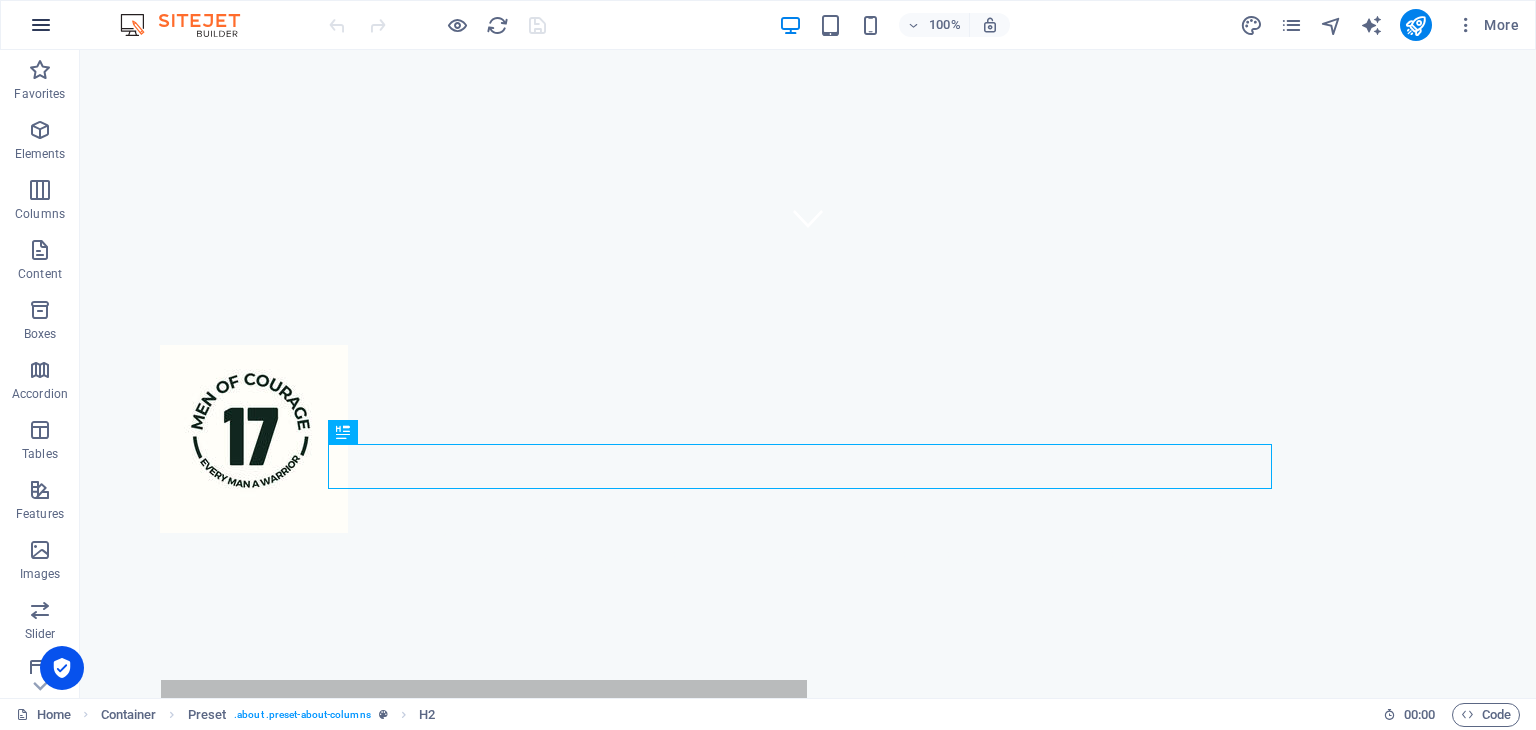 click at bounding box center (41, 25) 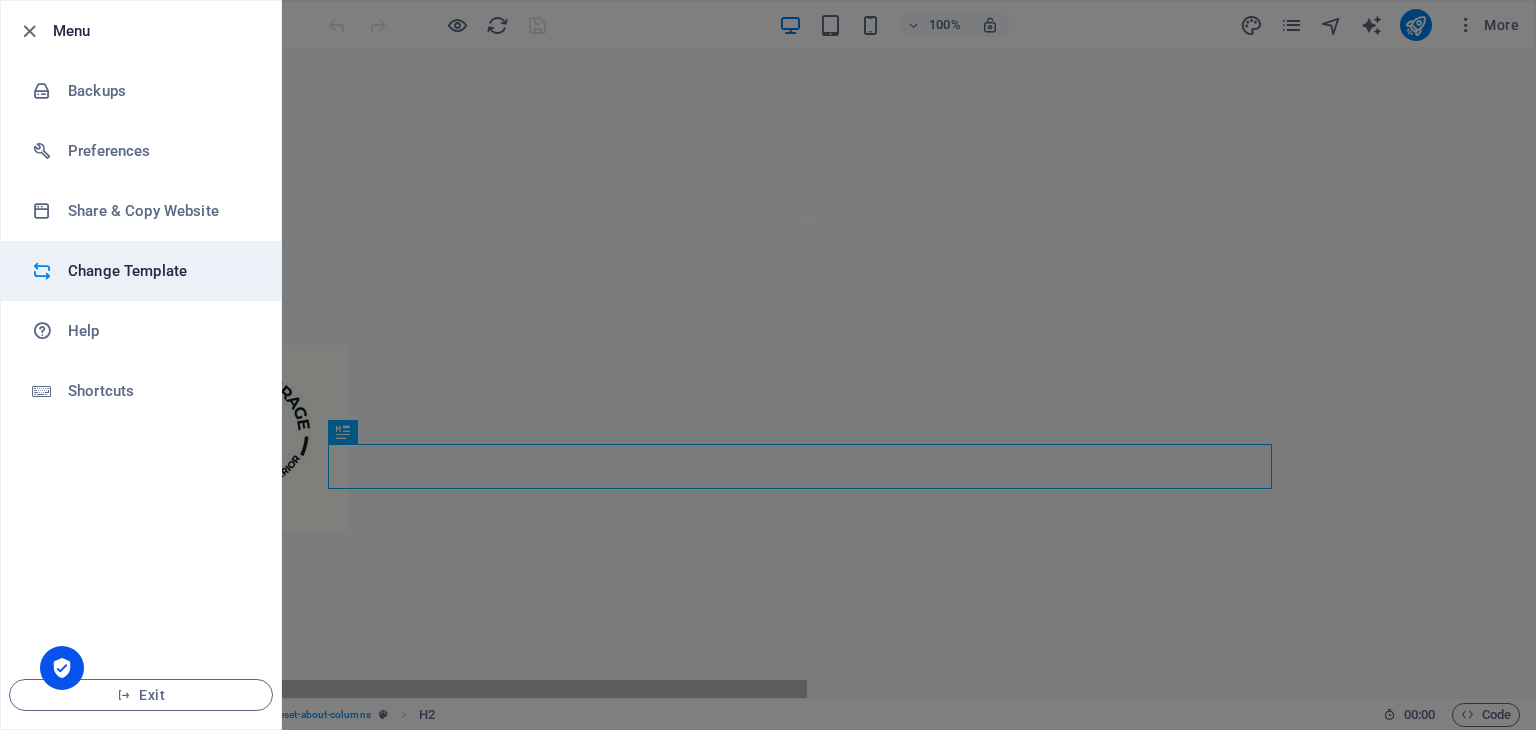 click on "Change Template" at bounding box center (160, 271) 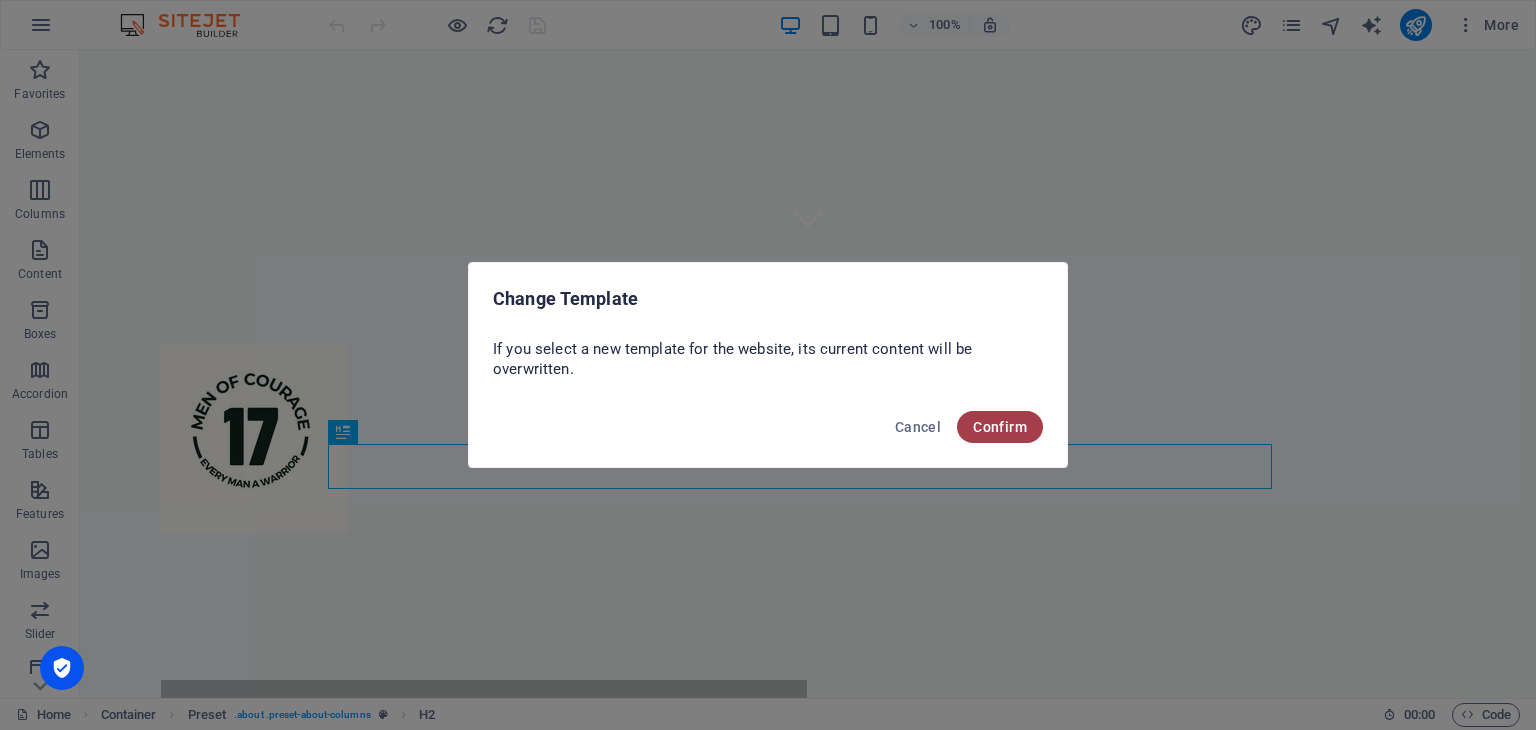 click on "Confirm" at bounding box center [1000, 427] 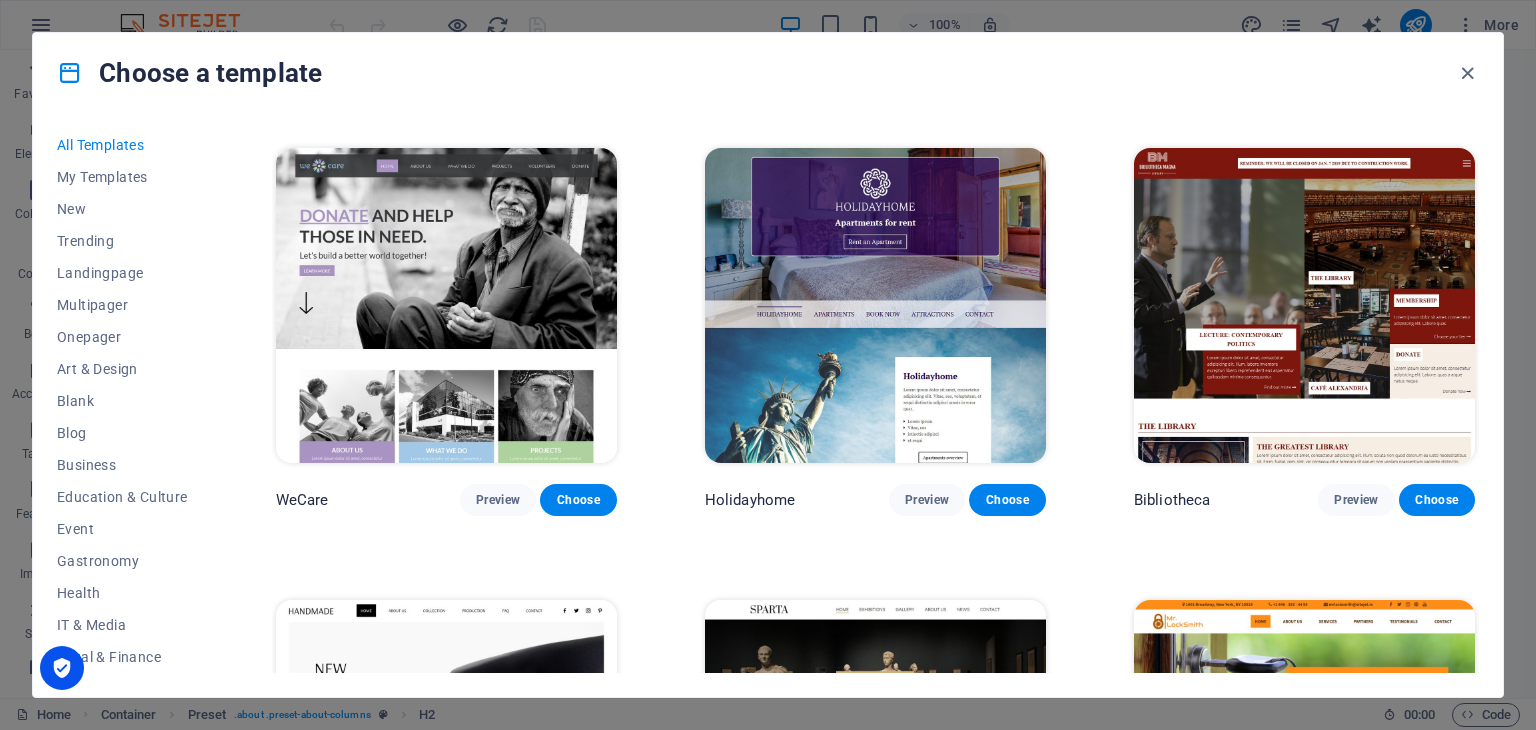 scroll, scrollTop: 11230, scrollLeft: 0, axis: vertical 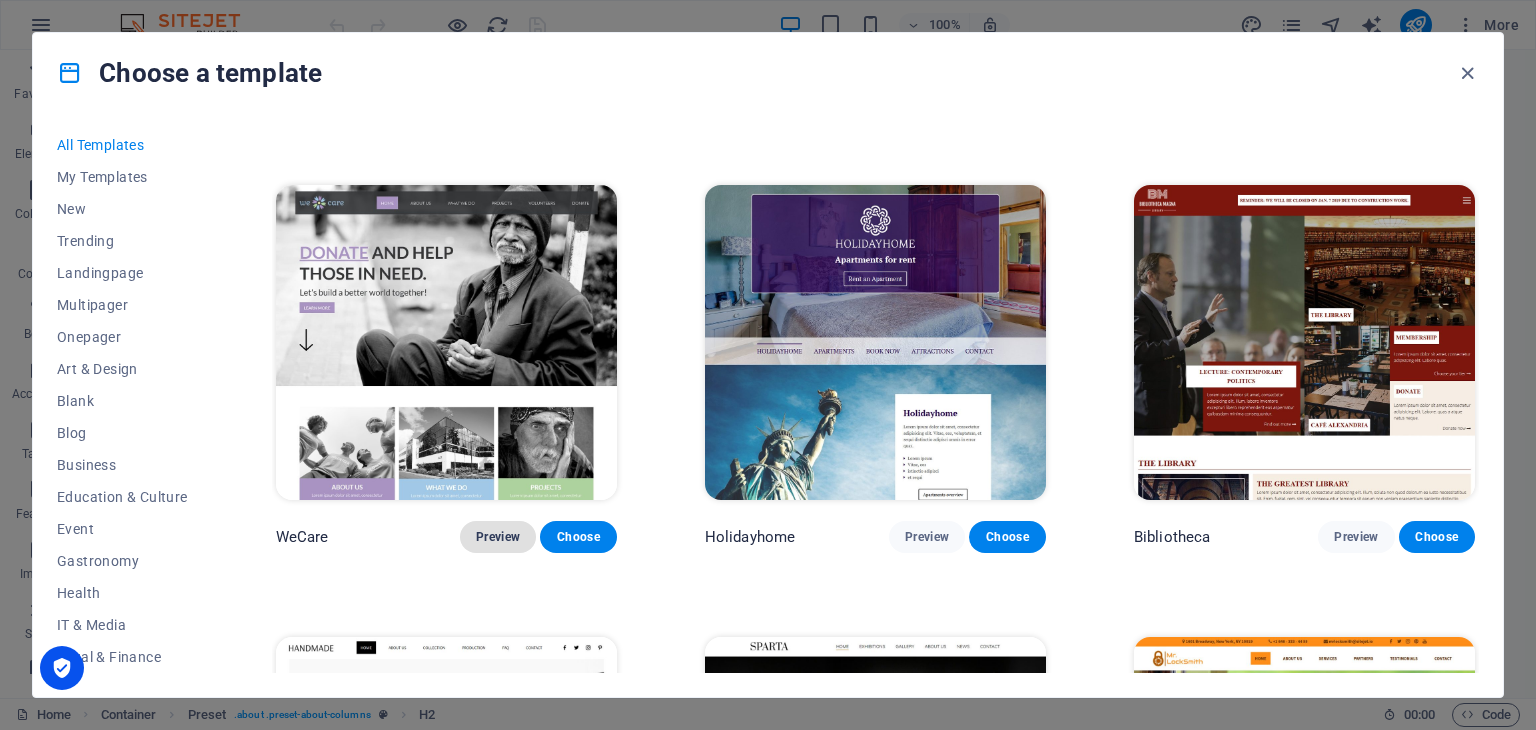click on "Preview" at bounding box center [498, 537] 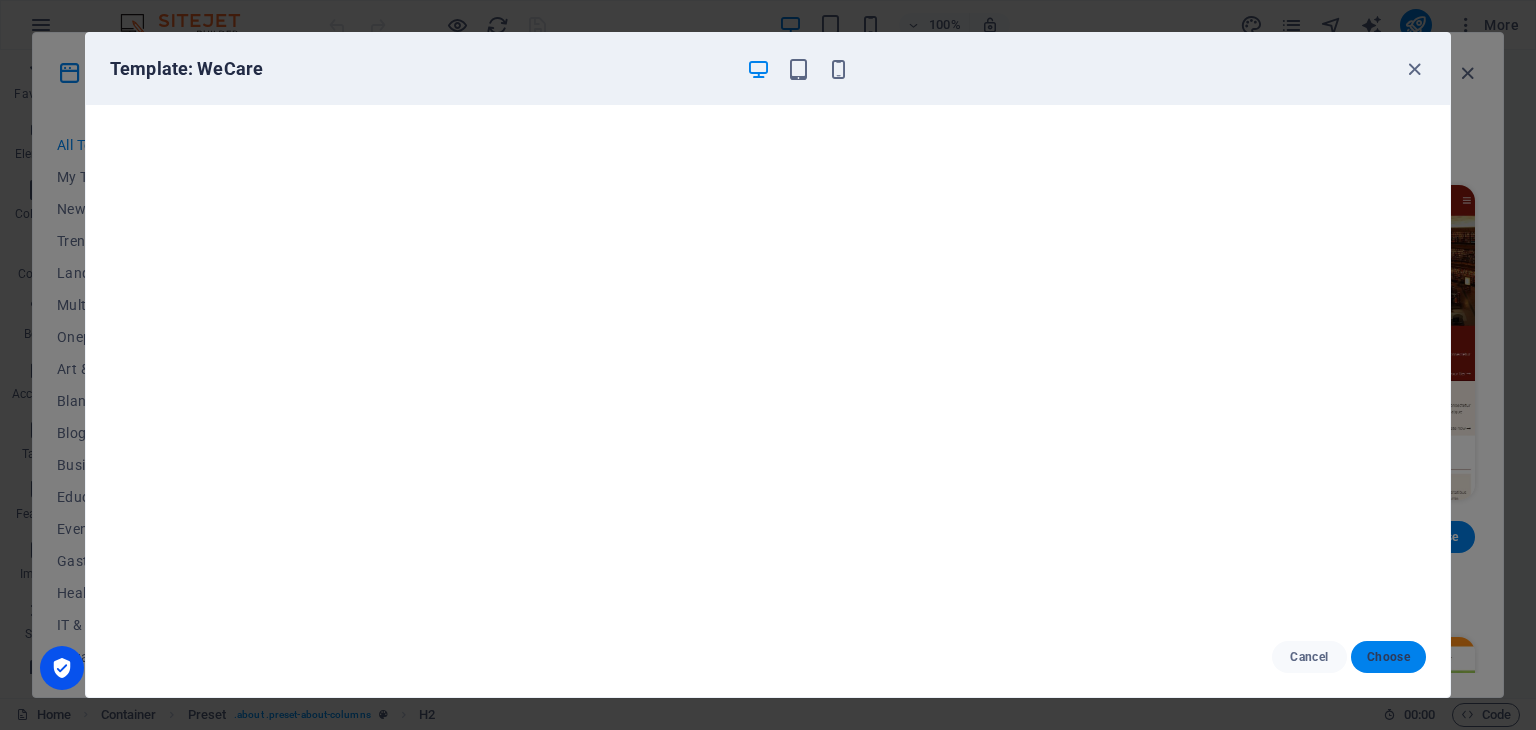 click on "Choose" at bounding box center (1388, 657) 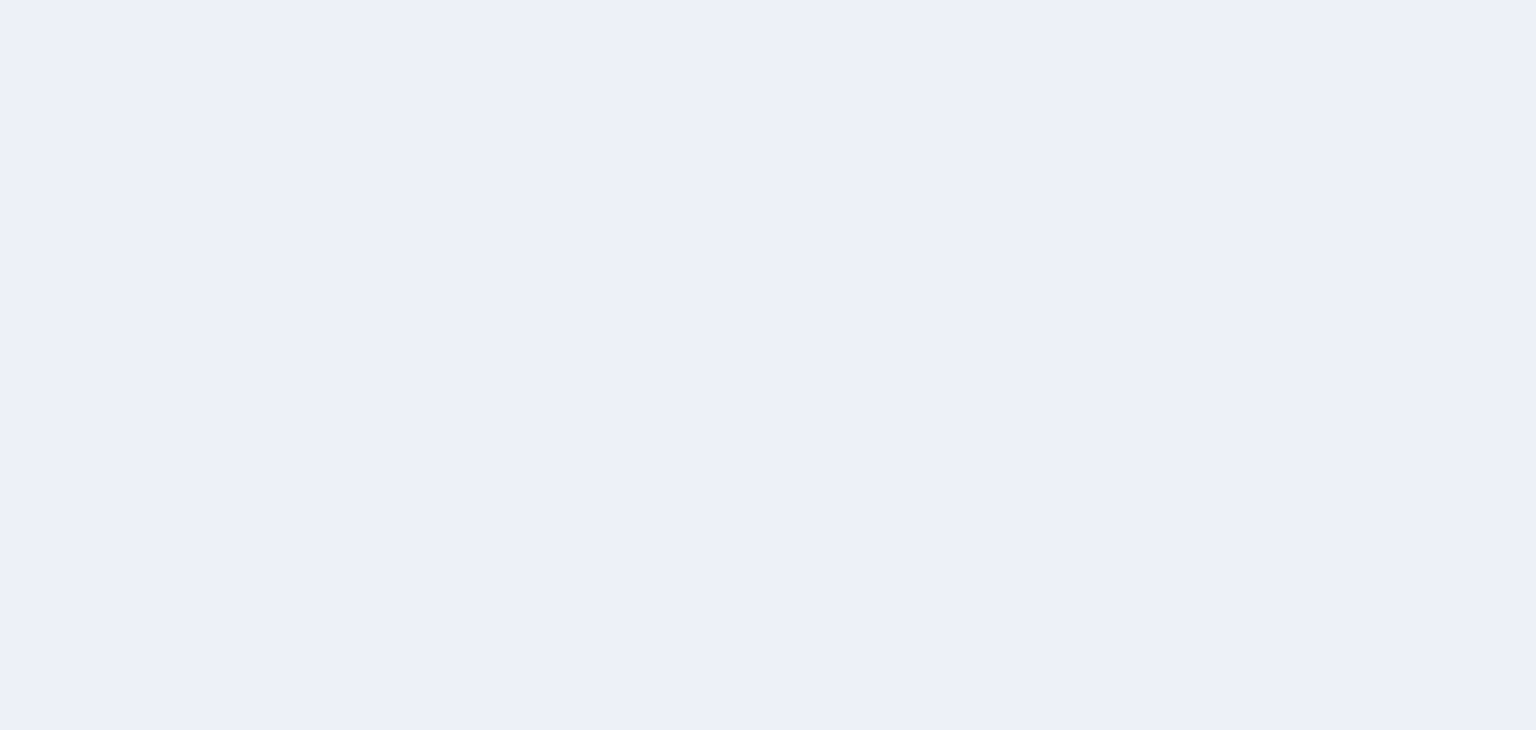 scroll, scrollTop: 0, scrollLeft: 0, axis: both 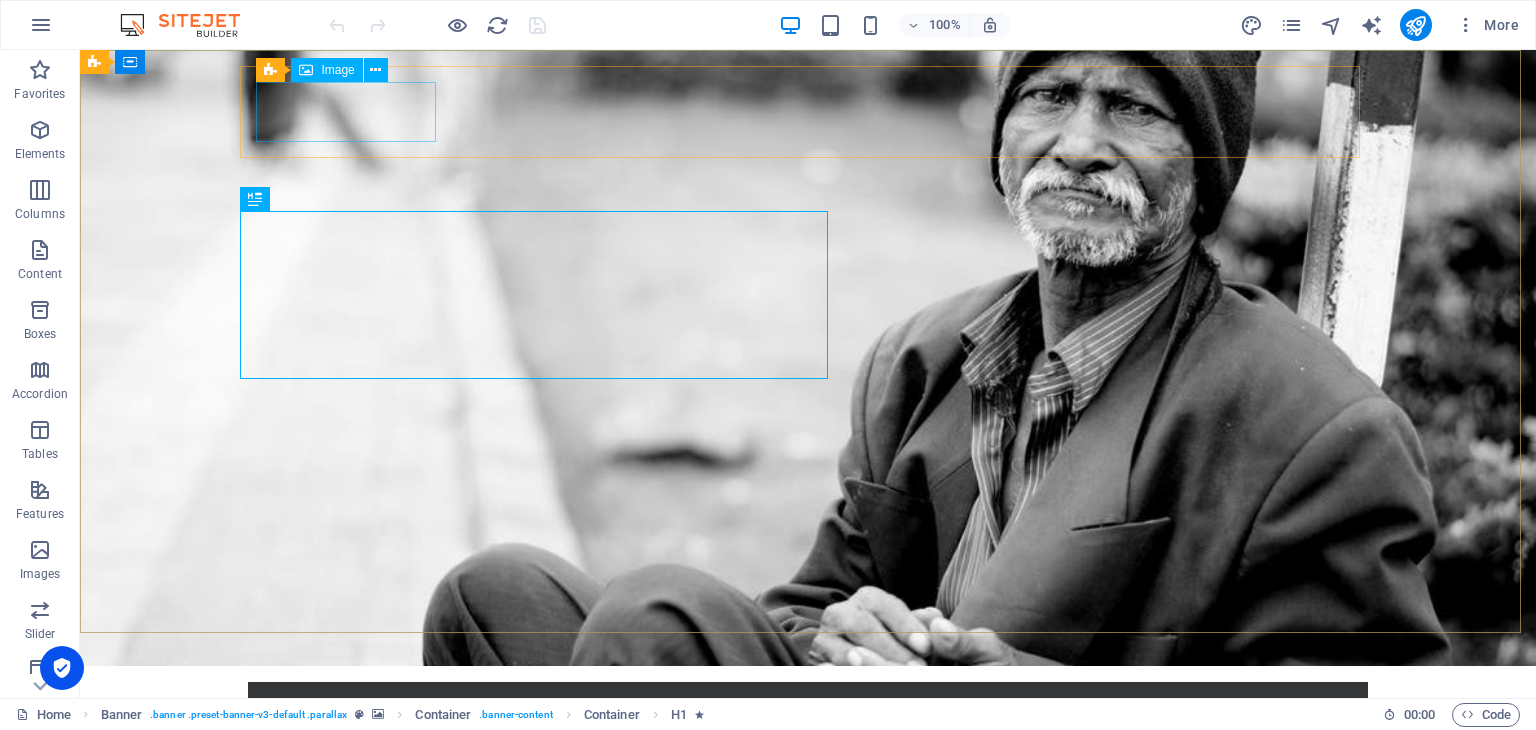 click at bounding box center (306, 70) 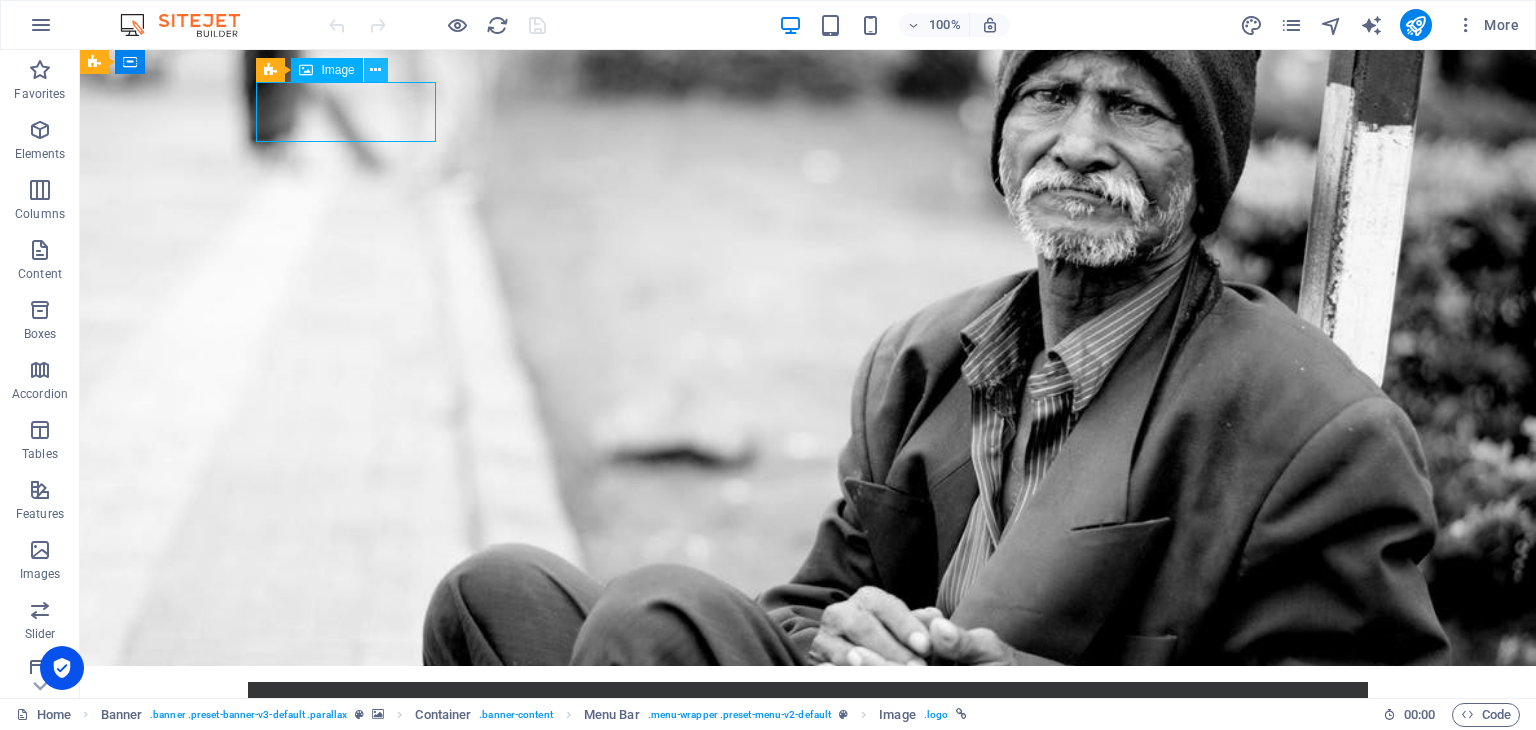 click at bounding box center [375, 70] 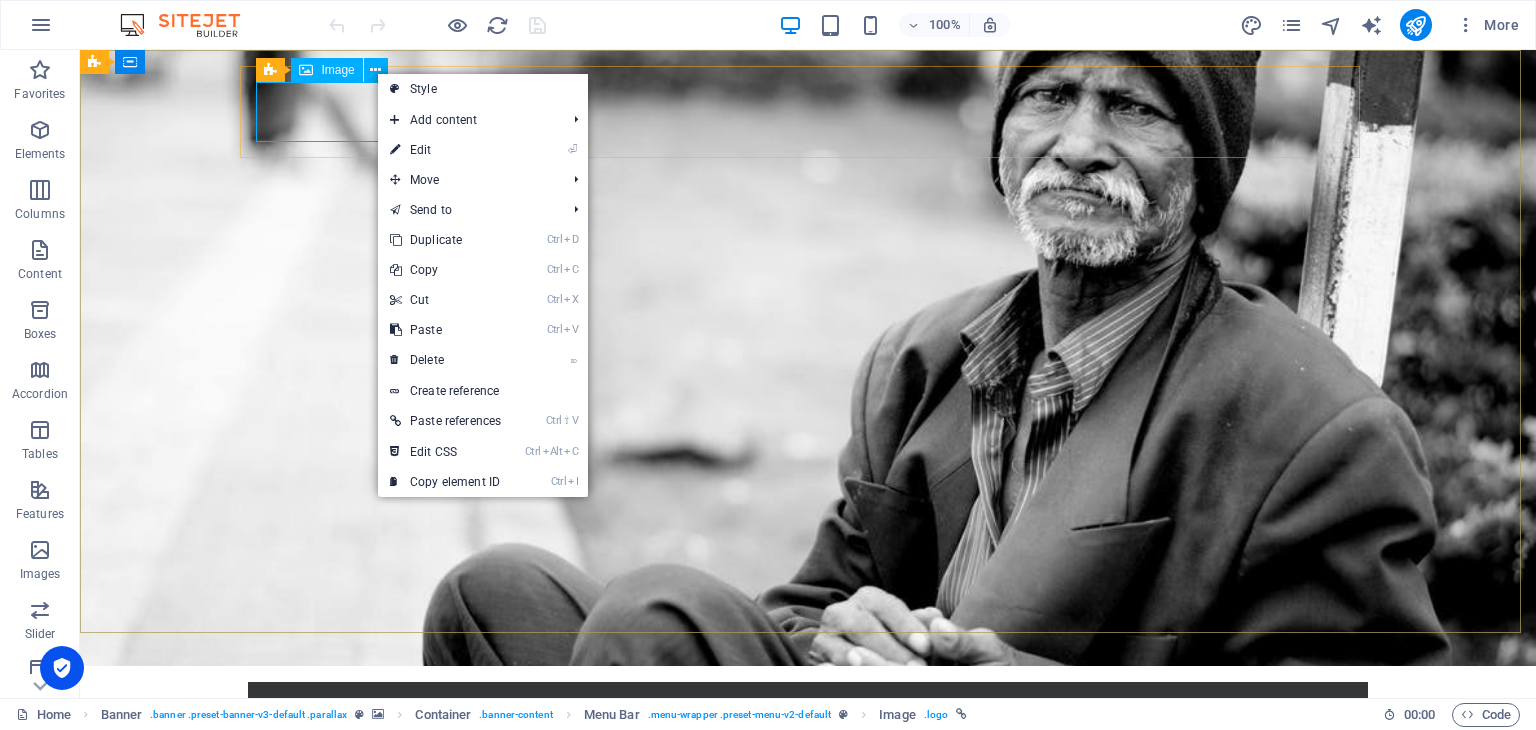 click at bounding box center [306, 70] 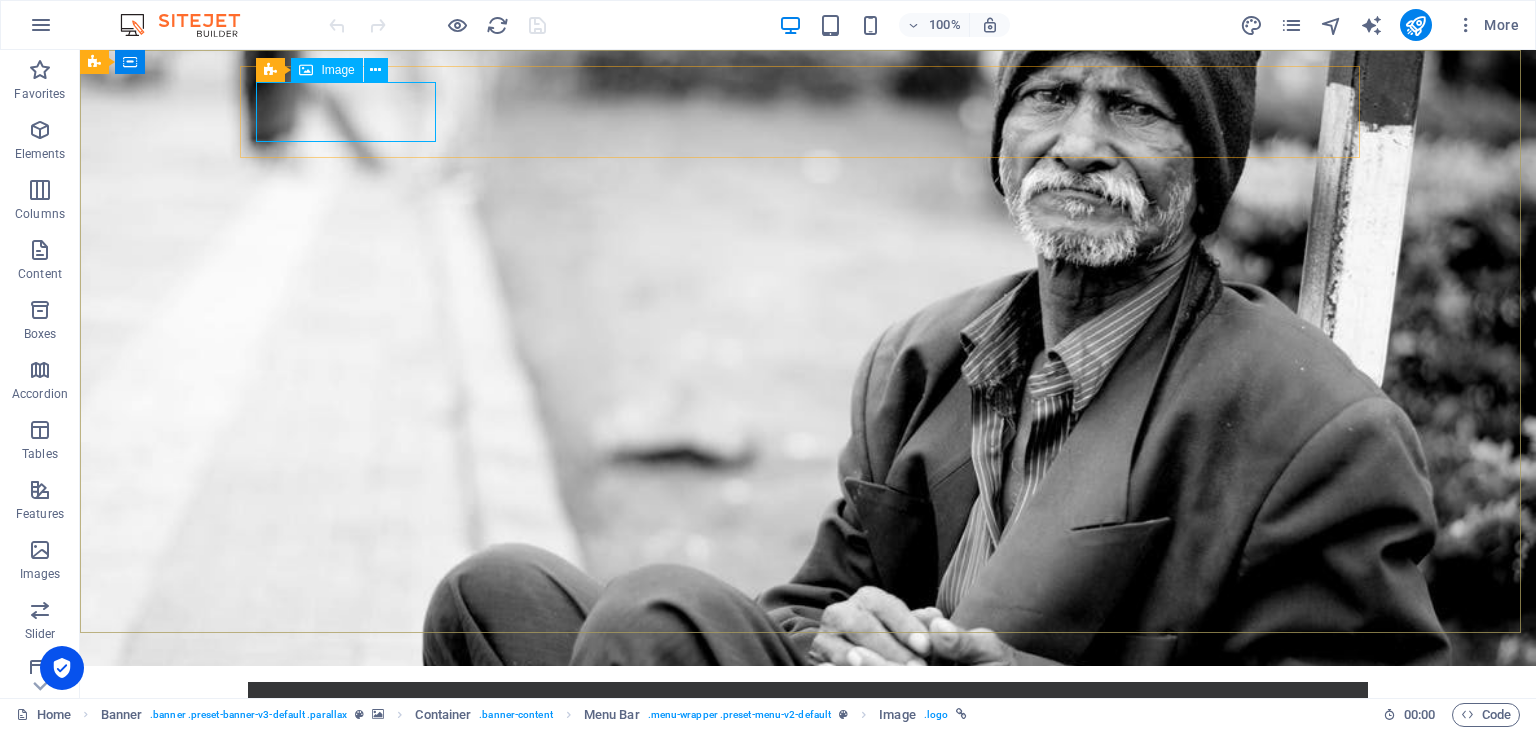 click at bounding box center (306, 70) 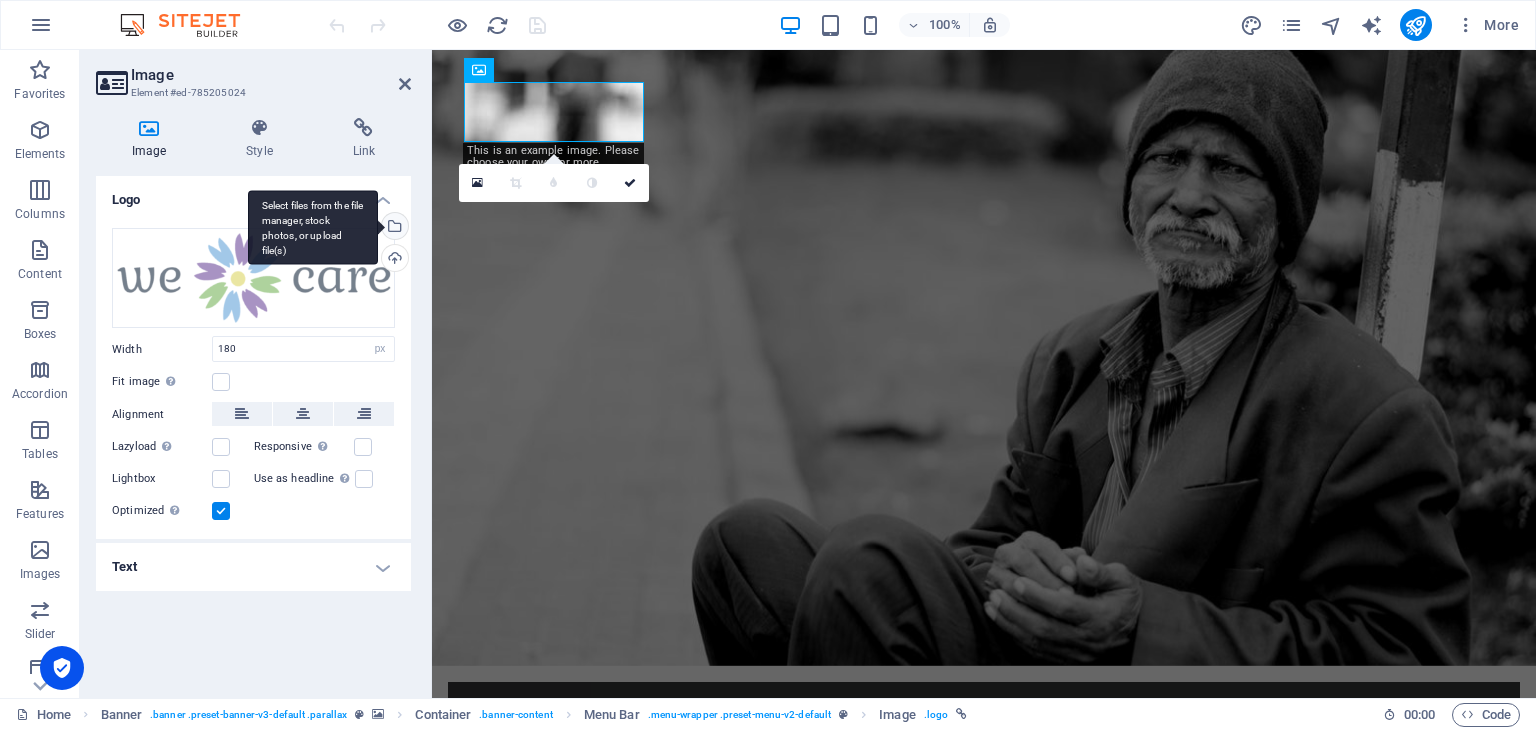 click on "Select files from the file manager, stock photos, or upload file(s)" at bounding box center [393, 228] 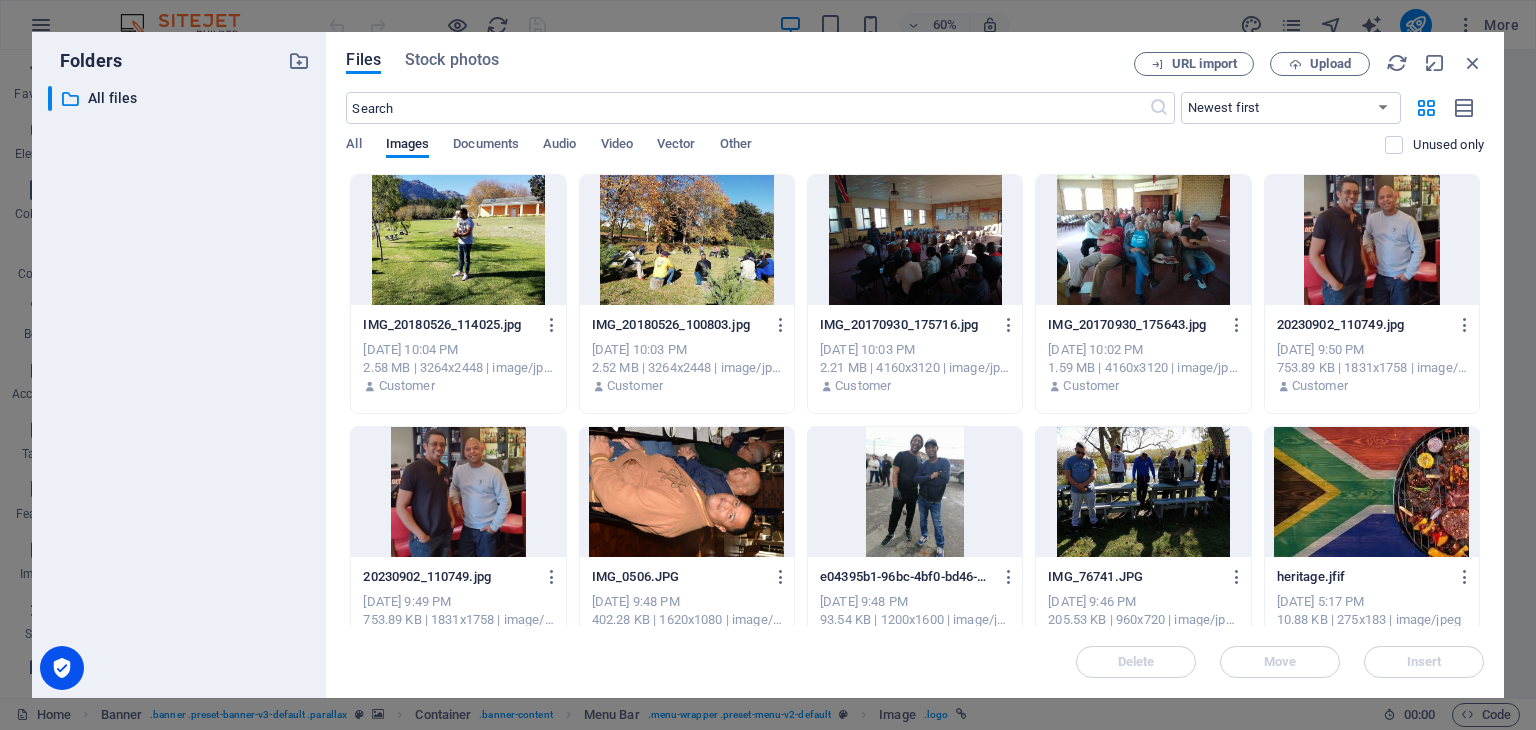 drag, startPoint x: 1477, startPoint y: 205, endPoint x: 1487, endPoint y: 242, distance: 38.327538 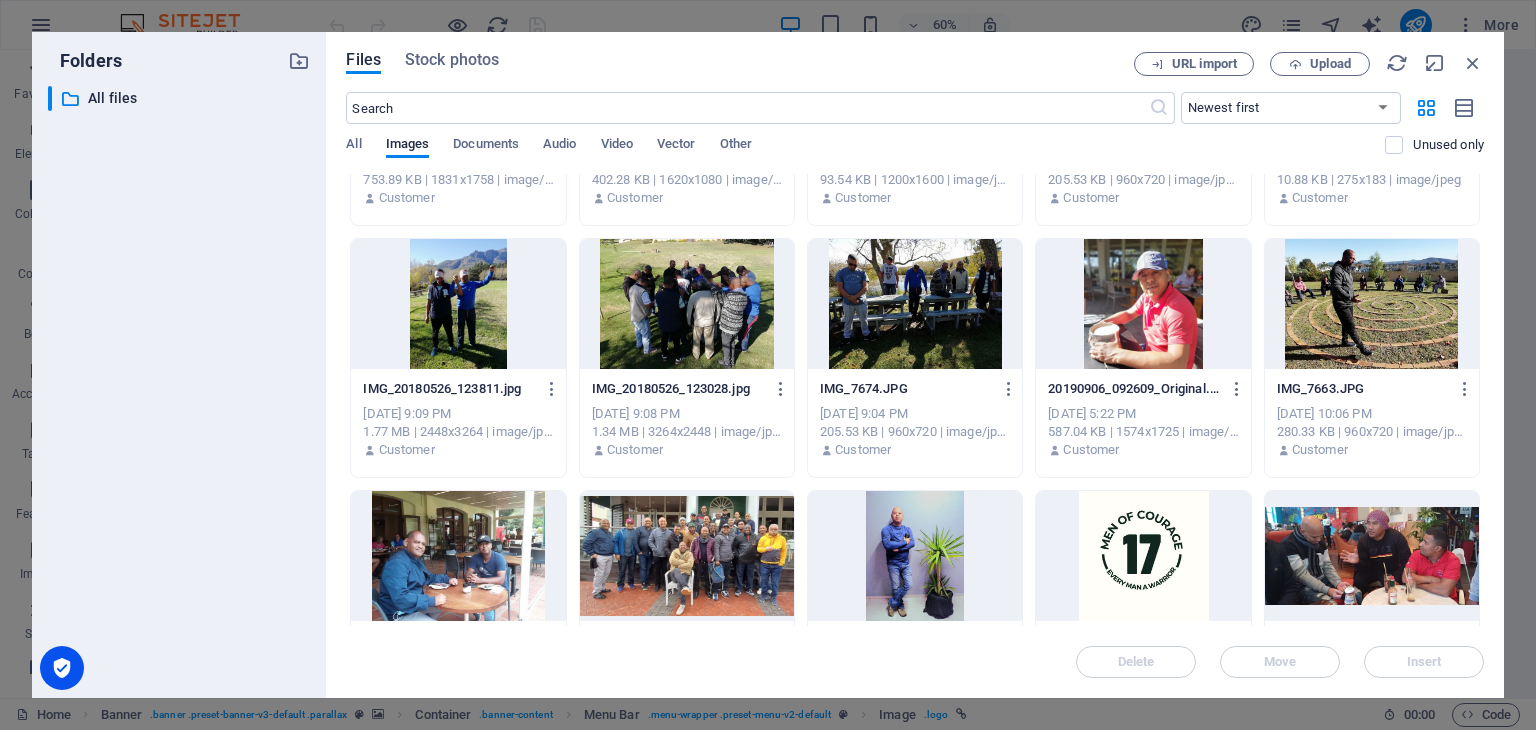scroll, scrollTop: 444, scrollLeft: 0, axis: vertical 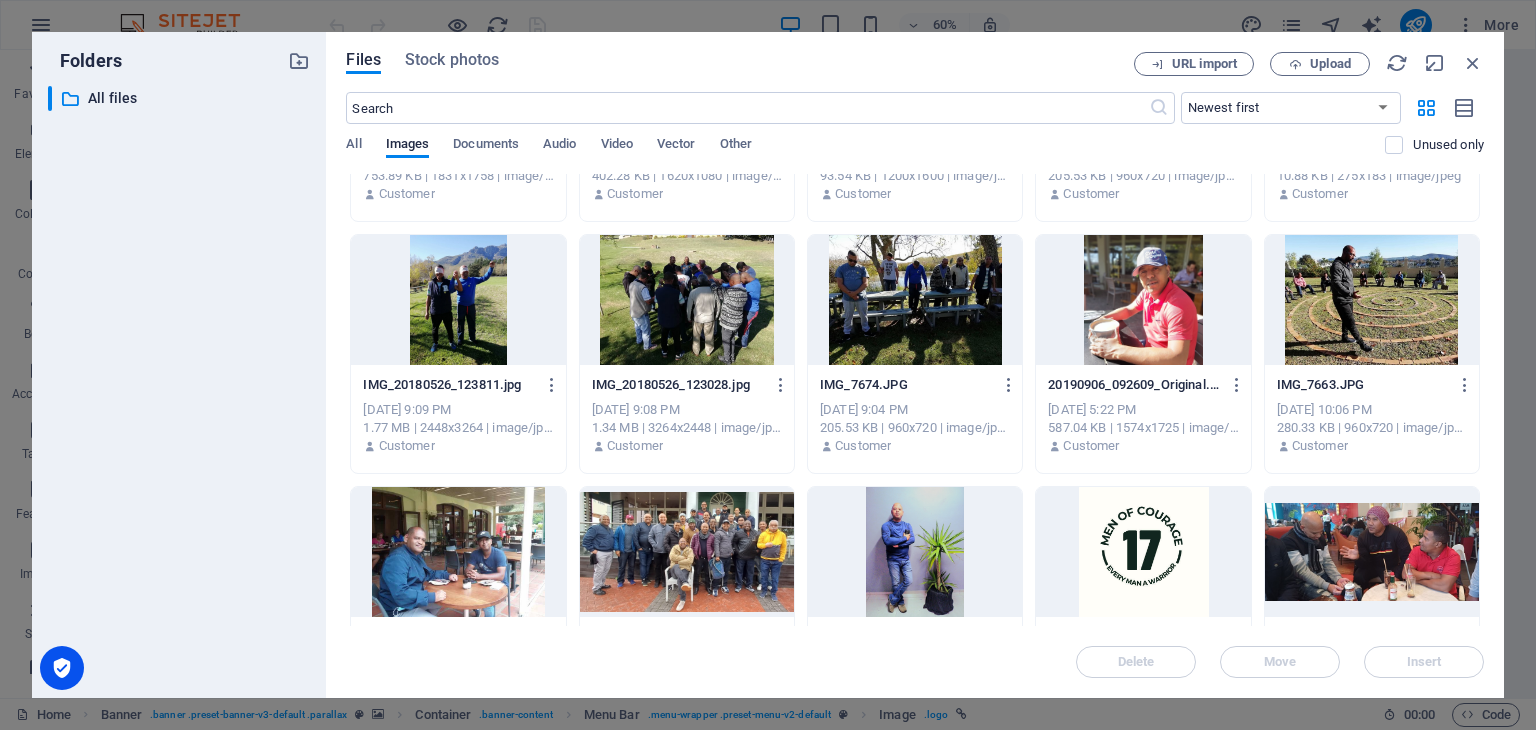 click at bounding box center [1143, 552] 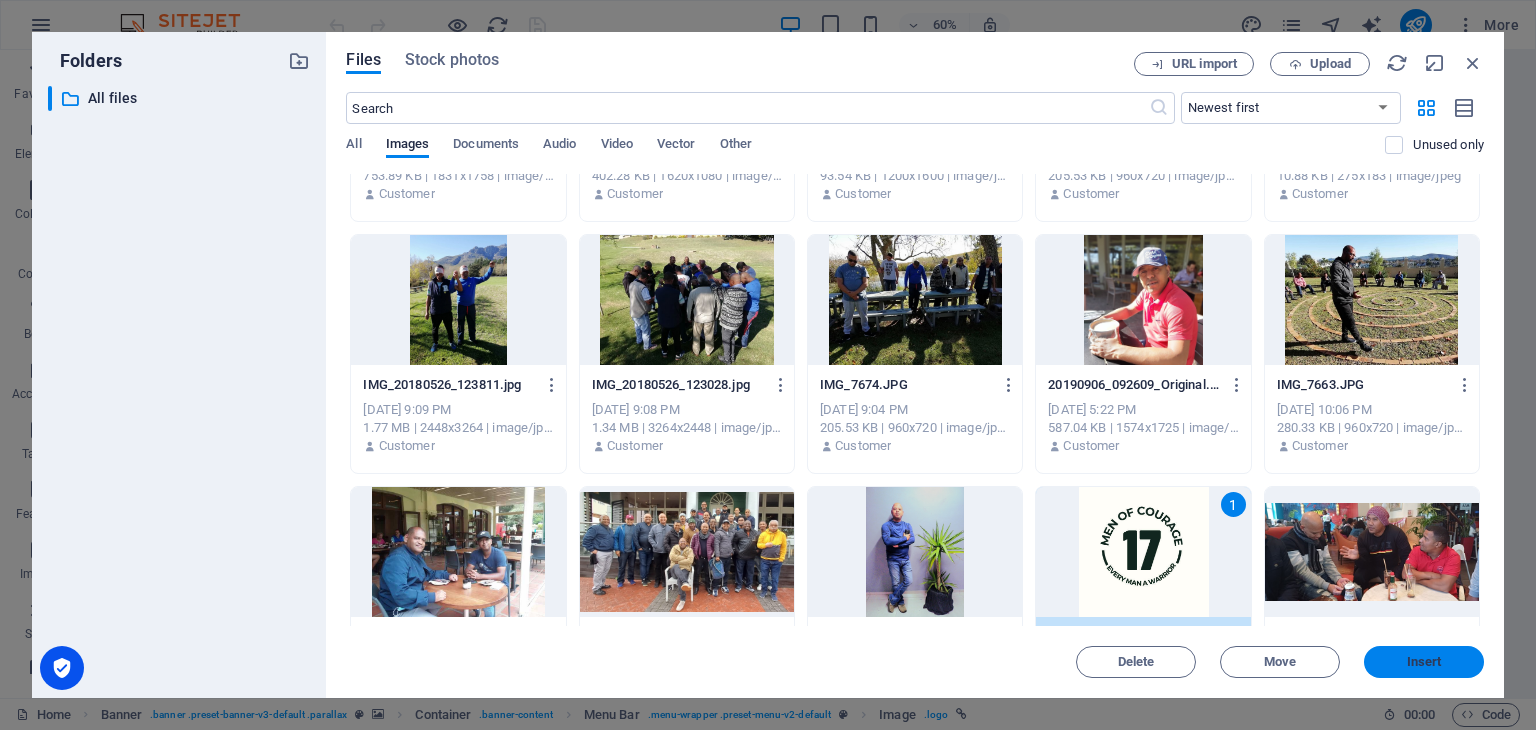 click on "Insert" at bounding box center (1424, 662) 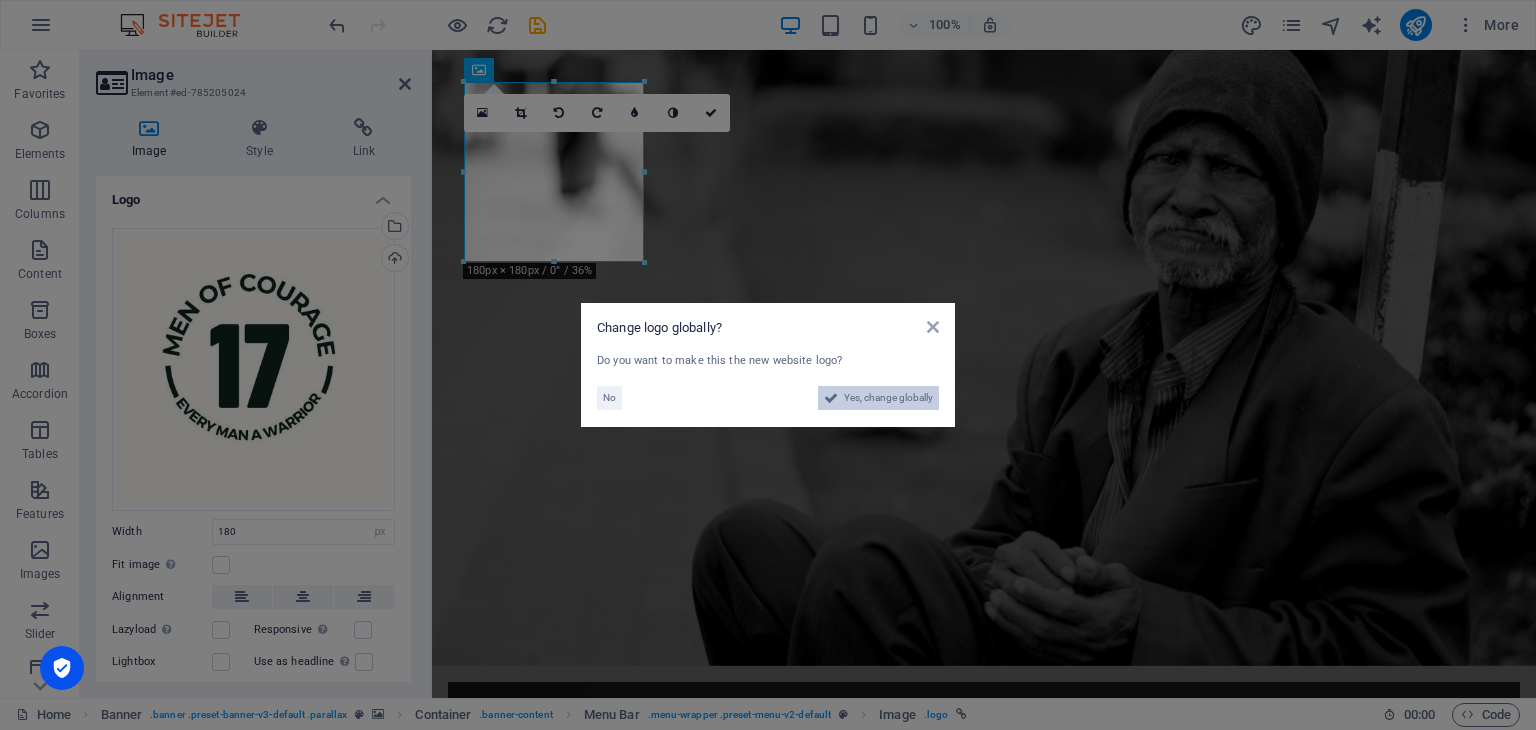 click at bounding box center (831, 398) 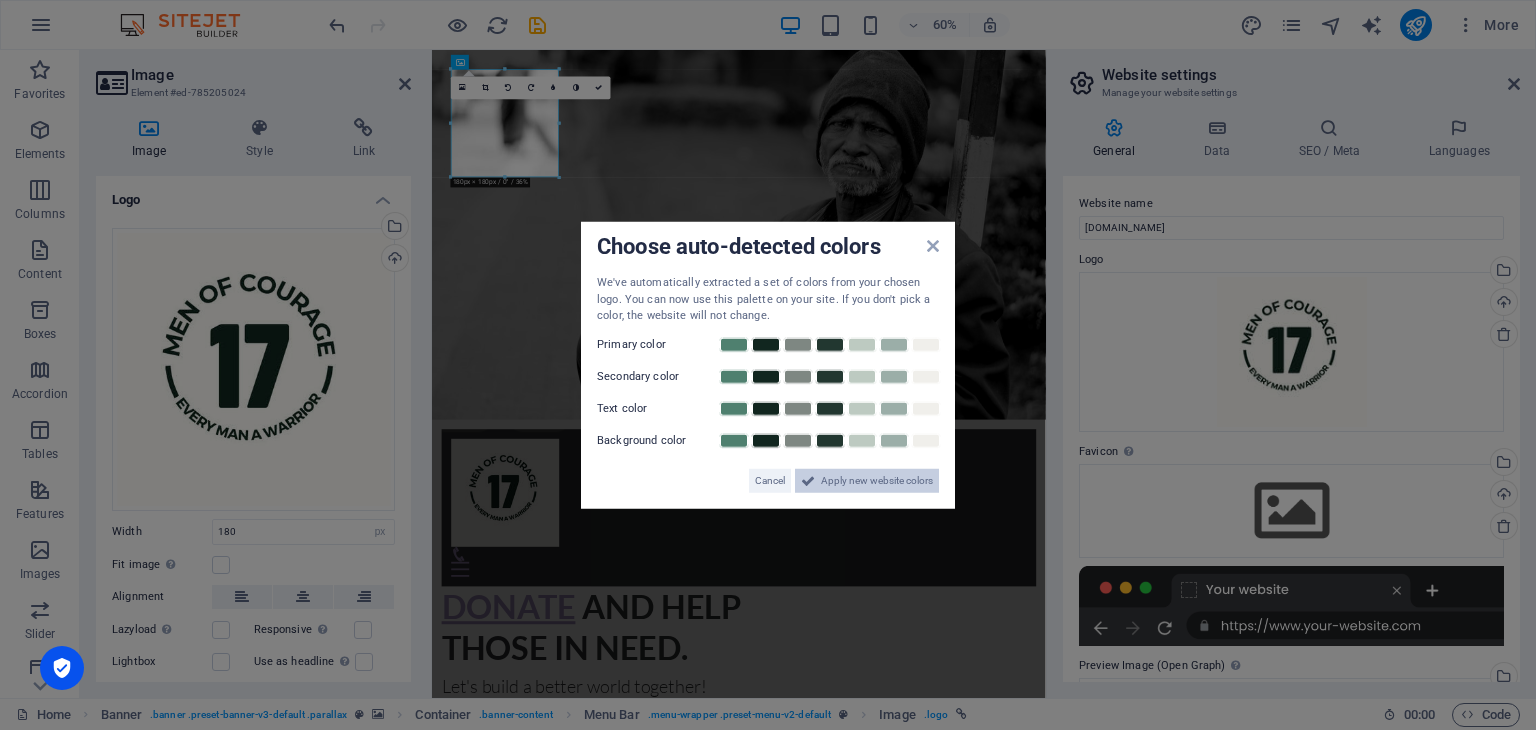 click on "Apply new website colors" at bounding box center [877, 480] 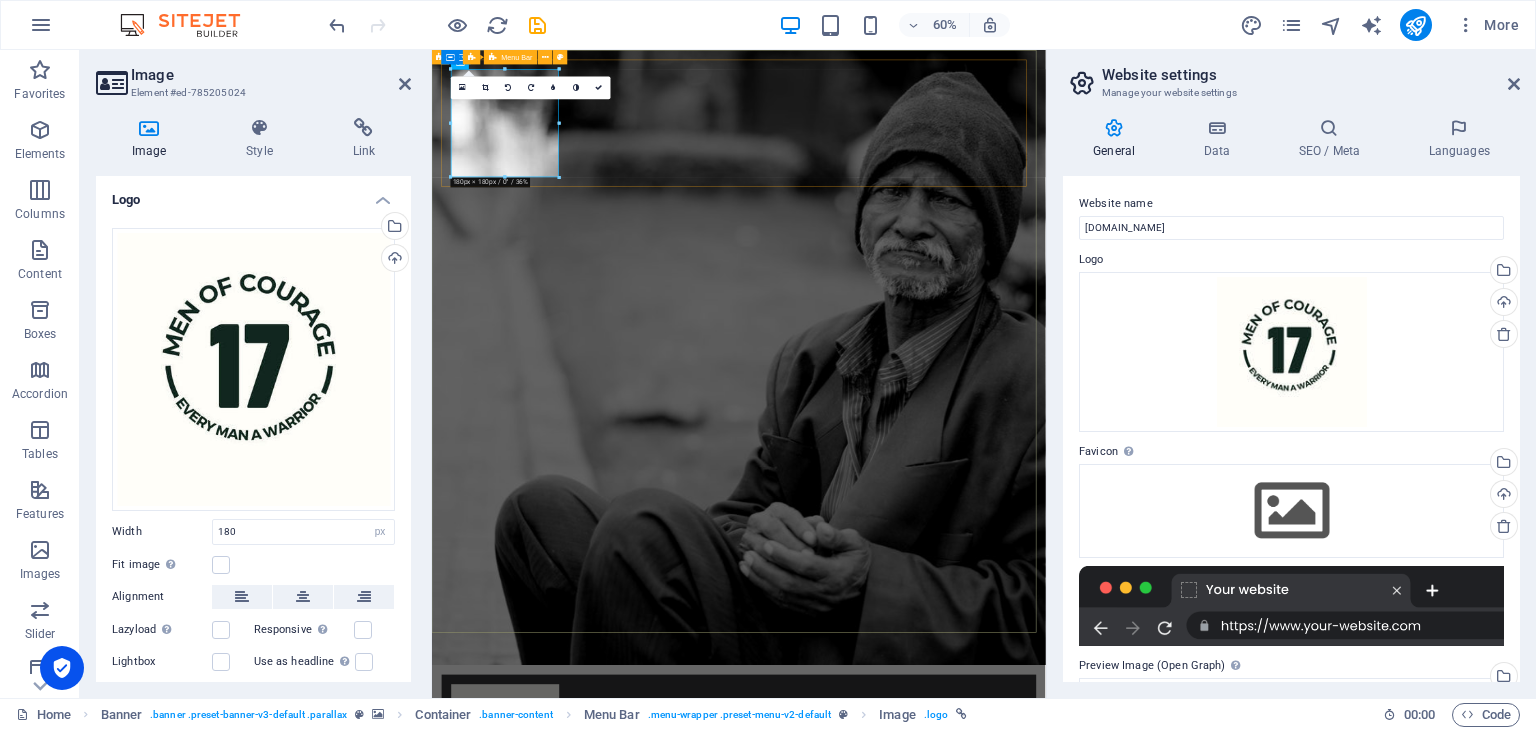 click on "Home About us What we do Projects Volunteers Donate" at bounding box center (943, 1222) 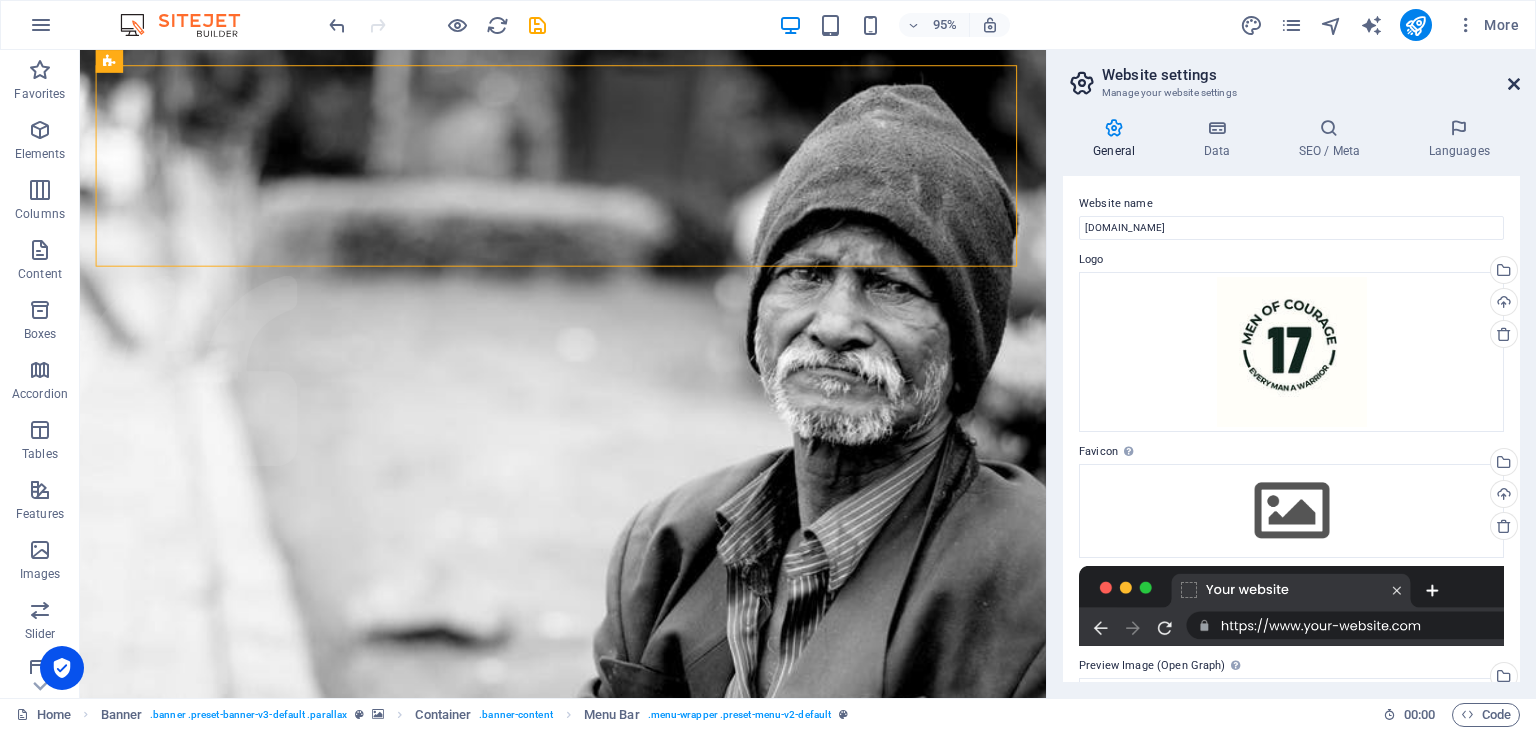 click at bounding box center [1514, 84] 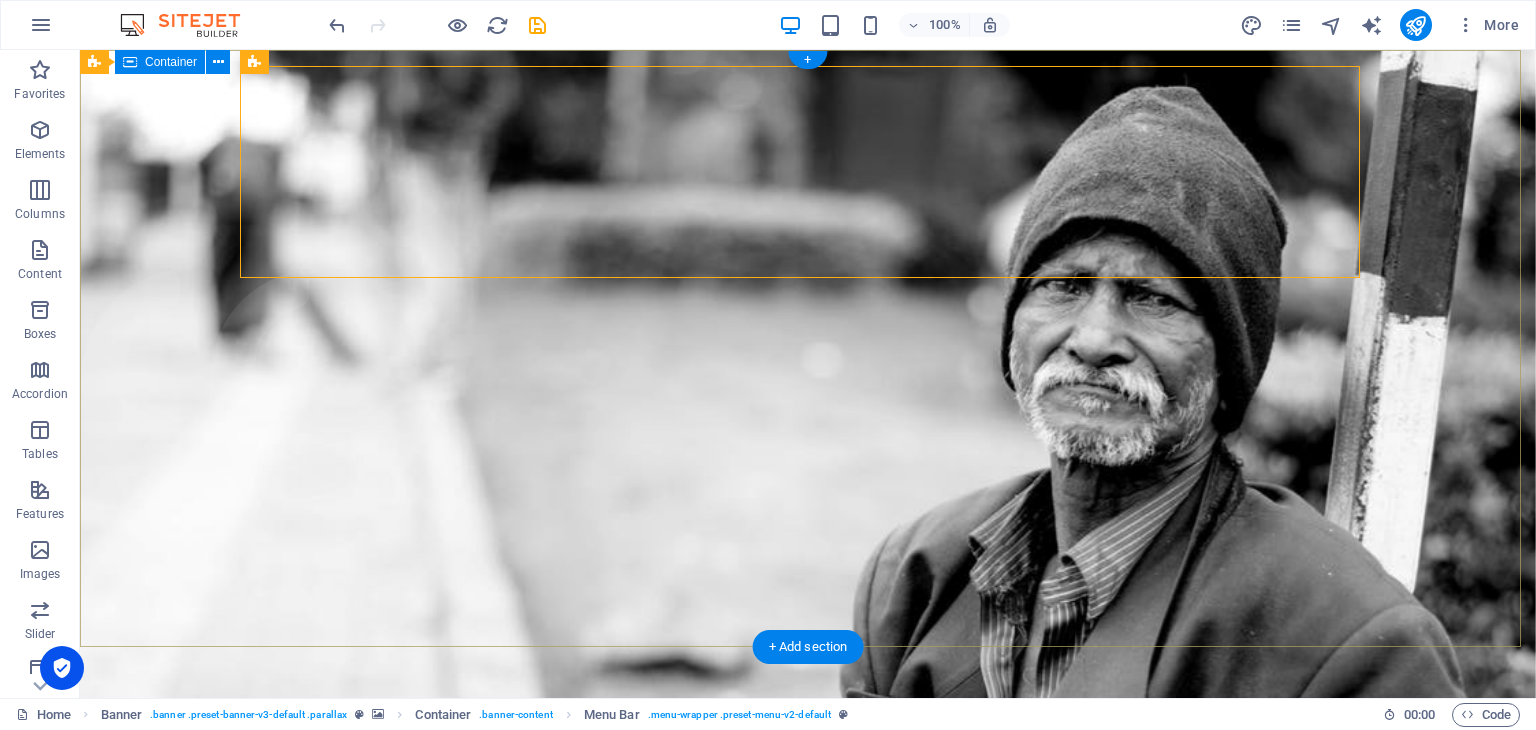 click on "Home About us What we do Projects Volunteers Donate Donate   and Help those in need. Let's build a better world together! Learn more" at bounding box center (808, 1400) 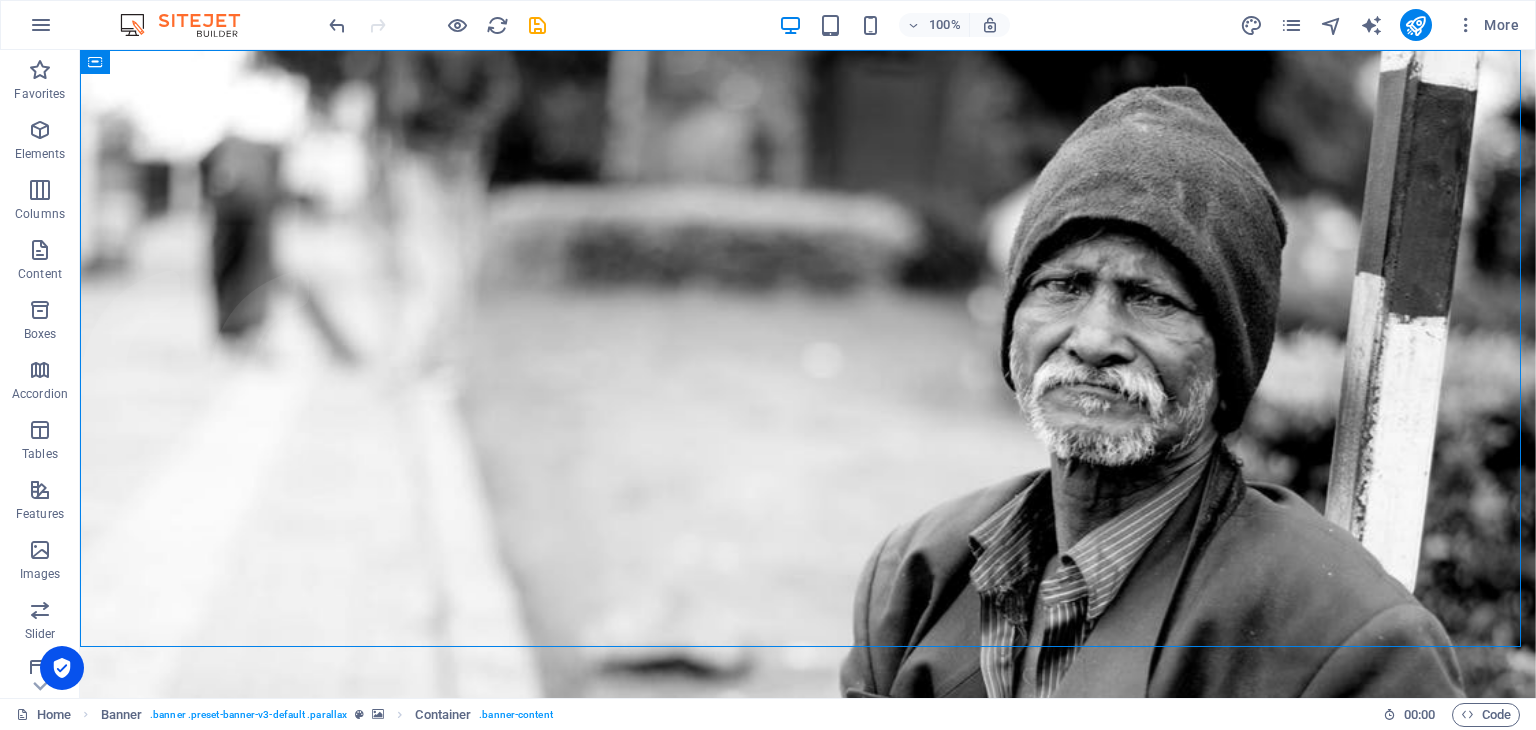 drag, startPoint x: 163, startPoint y: 345, endPoint x: 0, endPoint y: 749, distance: 435.6432 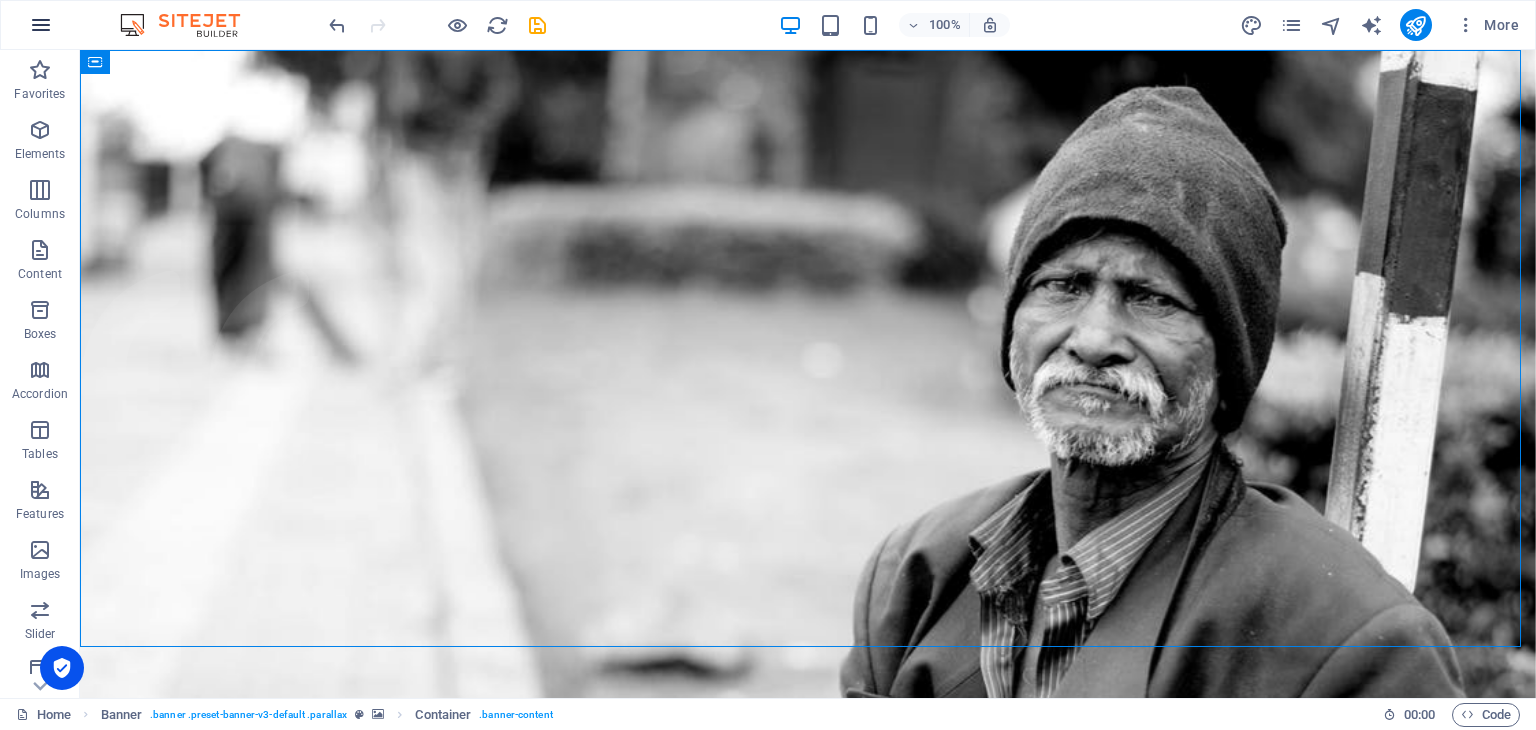 click at bounding box center (41, 25) 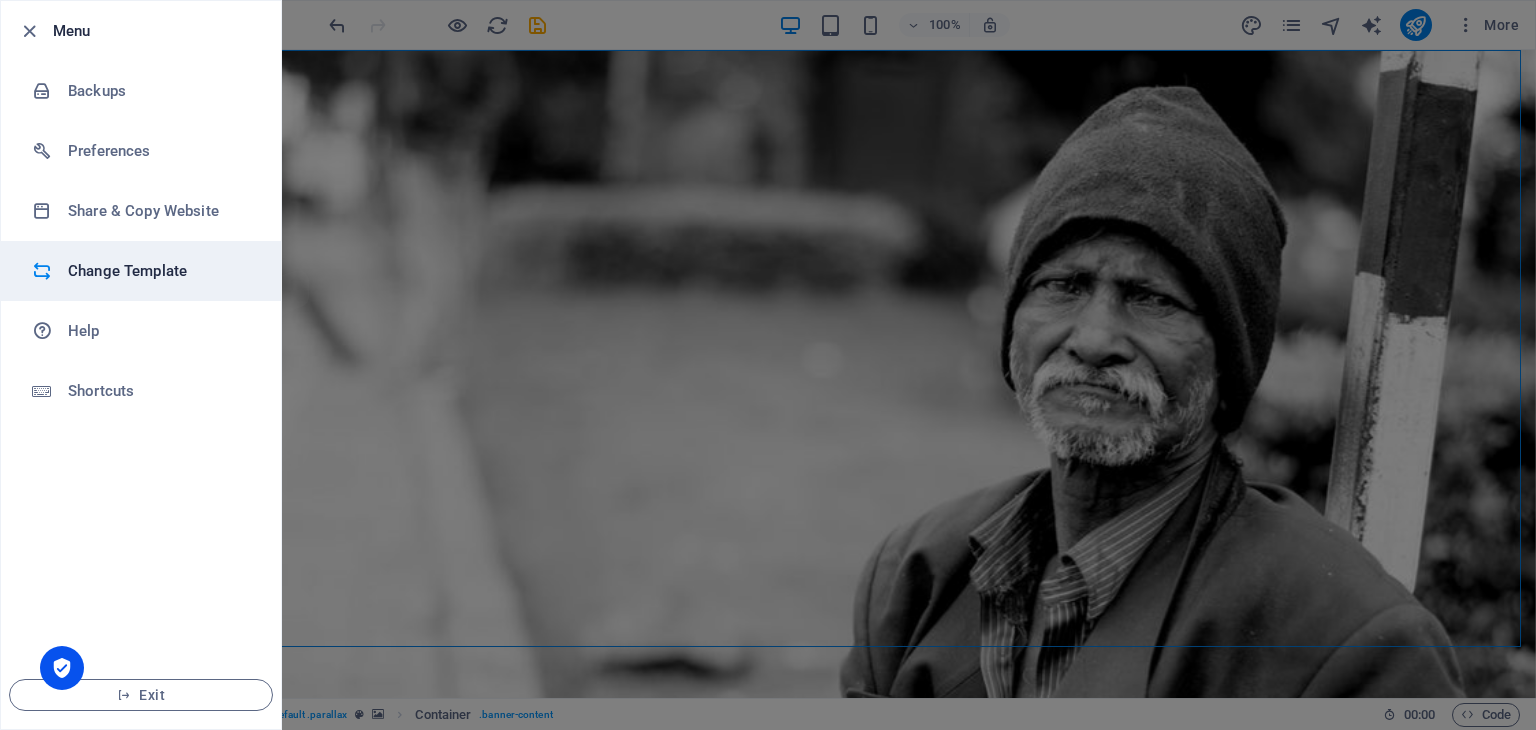 drag, startPoint x: 147, startPoint y: 273, endPoint x: 80, endPoint y: 262, distance: 67.89698 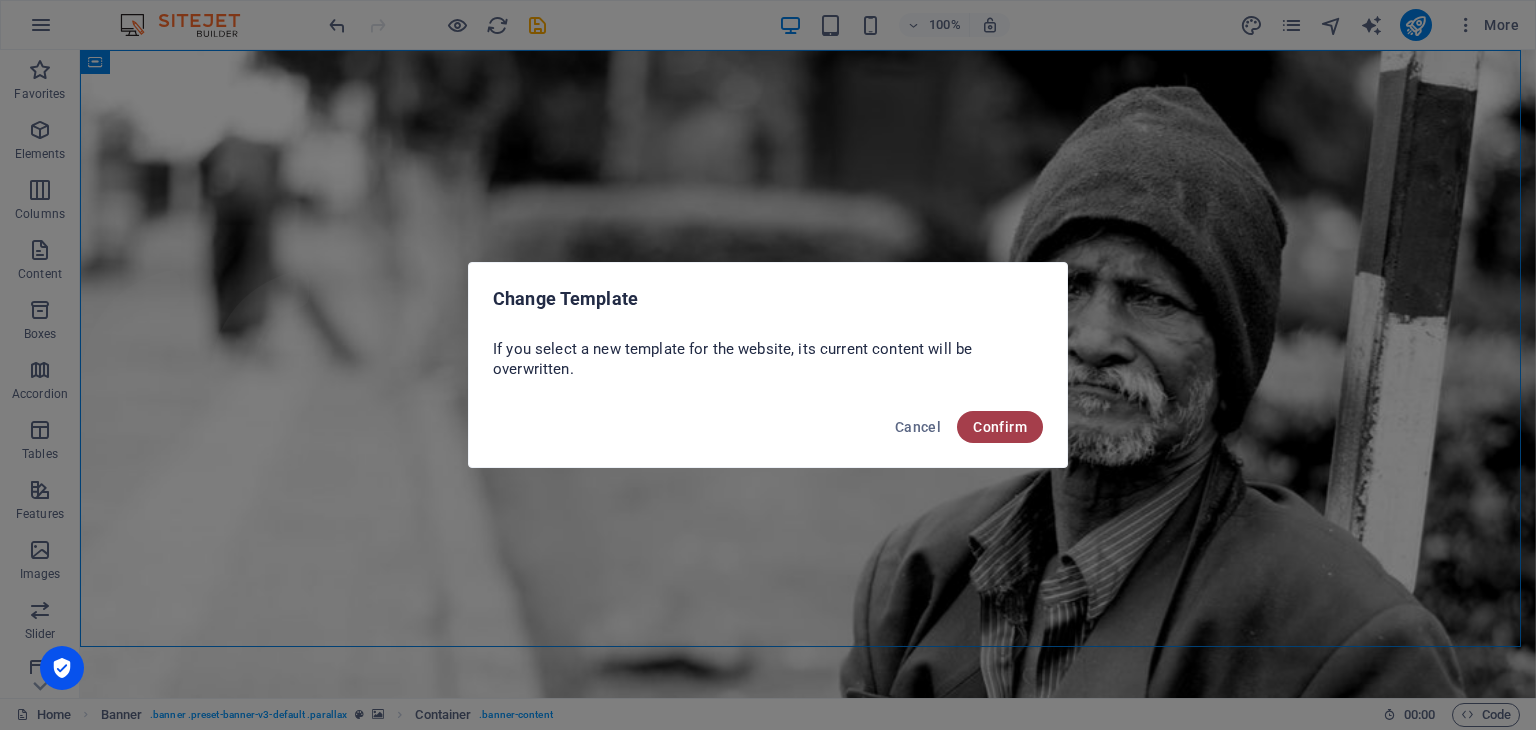click on "Confirm" at bounding box center [1000, 427] 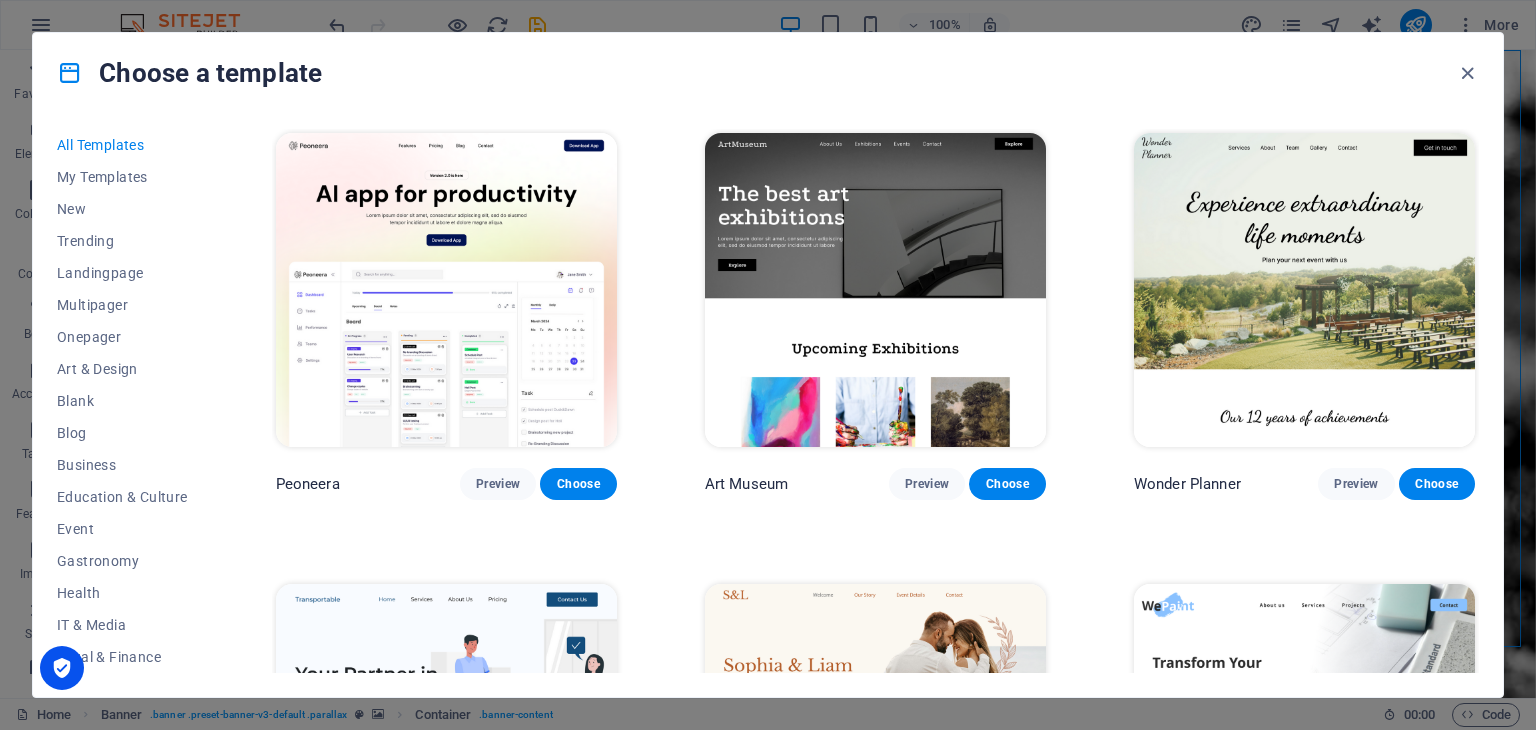 drag, startPoint x: 1479, startPoint y: 141, endPoint x: 1478, endPoint y: 166, distance: 25.019993 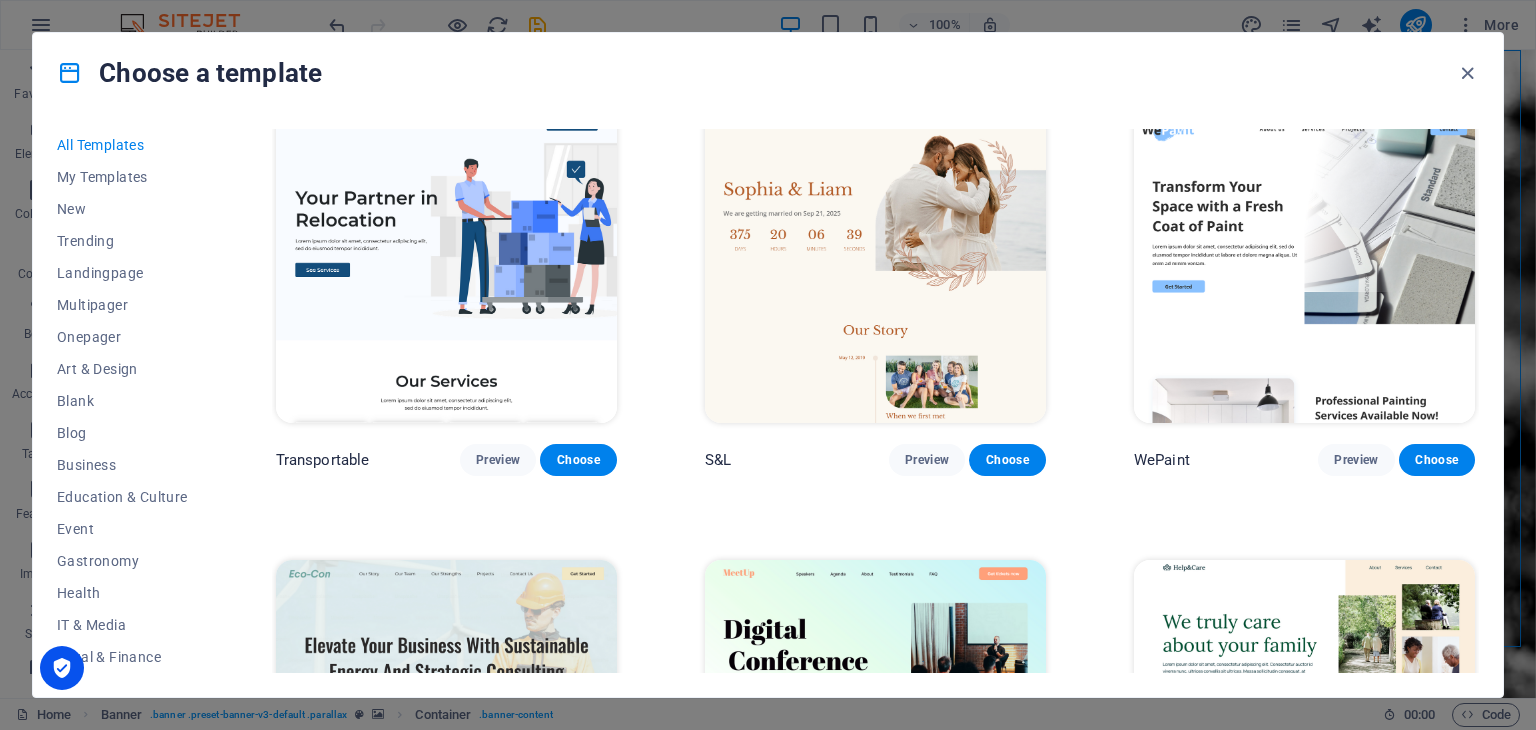click on "All Templates My Templates New Trending Landingpage Multipager Onepager Art & Design Blank Blog Business Education & Culture Event Gastronomy Health IT & Media Legal & Finance Non-Profit Performance Portfolio Services Sports & Beauty Trades Travel Wireframe Peoneera Preview Choose Art Museum Preview Choose Wonder Planner Preview Choose Transportable Preview Choose S&L Preview Choose WePaint Preview Choose Eco-Con Preview Choose MeetUp Preview Choose Help & Care Preview Choose Podcaster Preview Choose Academix Preview Choose BIG [PERSON_NAME] Shop Preview Choose Health & Food Preview Choose UrbanNest Interiors Preview Choose Green Change Preview Choose The Beauty Temple Preview Choose WeTrain Preview Choose Cleaner Preview Choose [PERSON_NAME] Preview Choose Delicioso Preview Choose Dream Garden Preview Choose LumeDeAqua Preview Choose Pets Care Preview Choose SafeSpace Preview Choose Midnight Rain Bar Preview Choose Drive Preview Choose Estator Preview Choose Health Group Preview Choose MakeIt Agency Preview Choose" at bounding box center [768, 405] 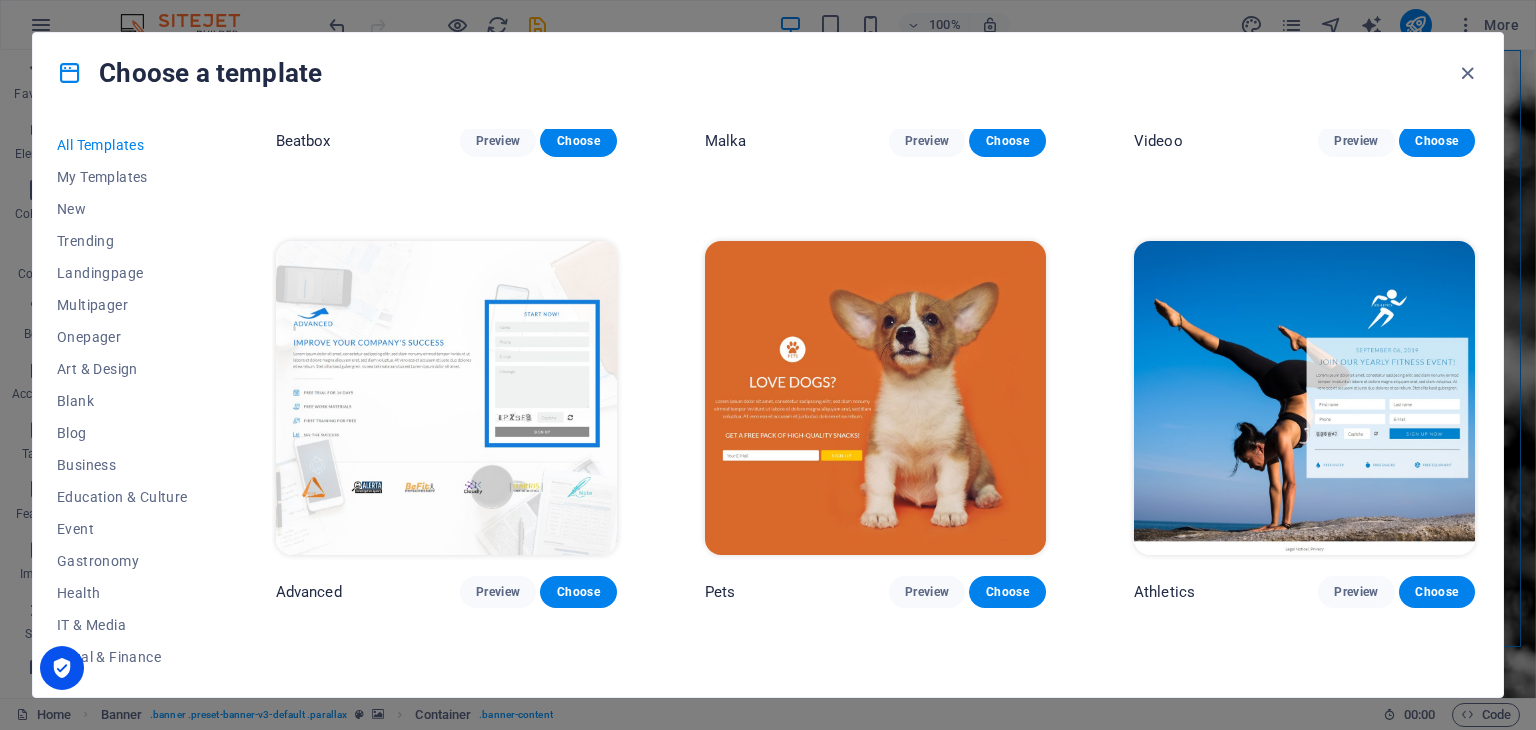 scroll, scrollTop: 23642, scrollLeft: 0, axis: vertical 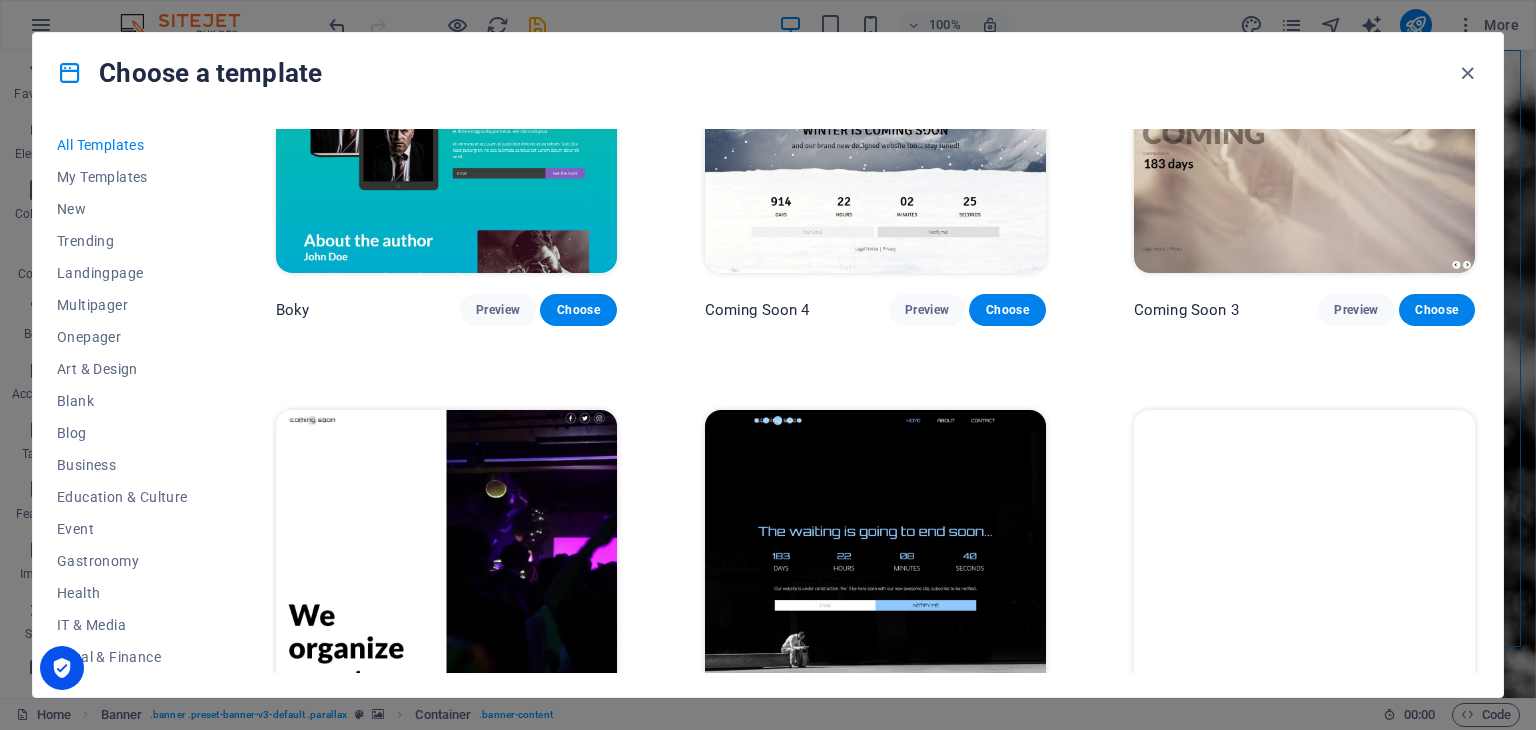 drag, startPoint x: 1480, startPoint y: 662, endPoint x: 1480, endPoint y: 636, distance: 26 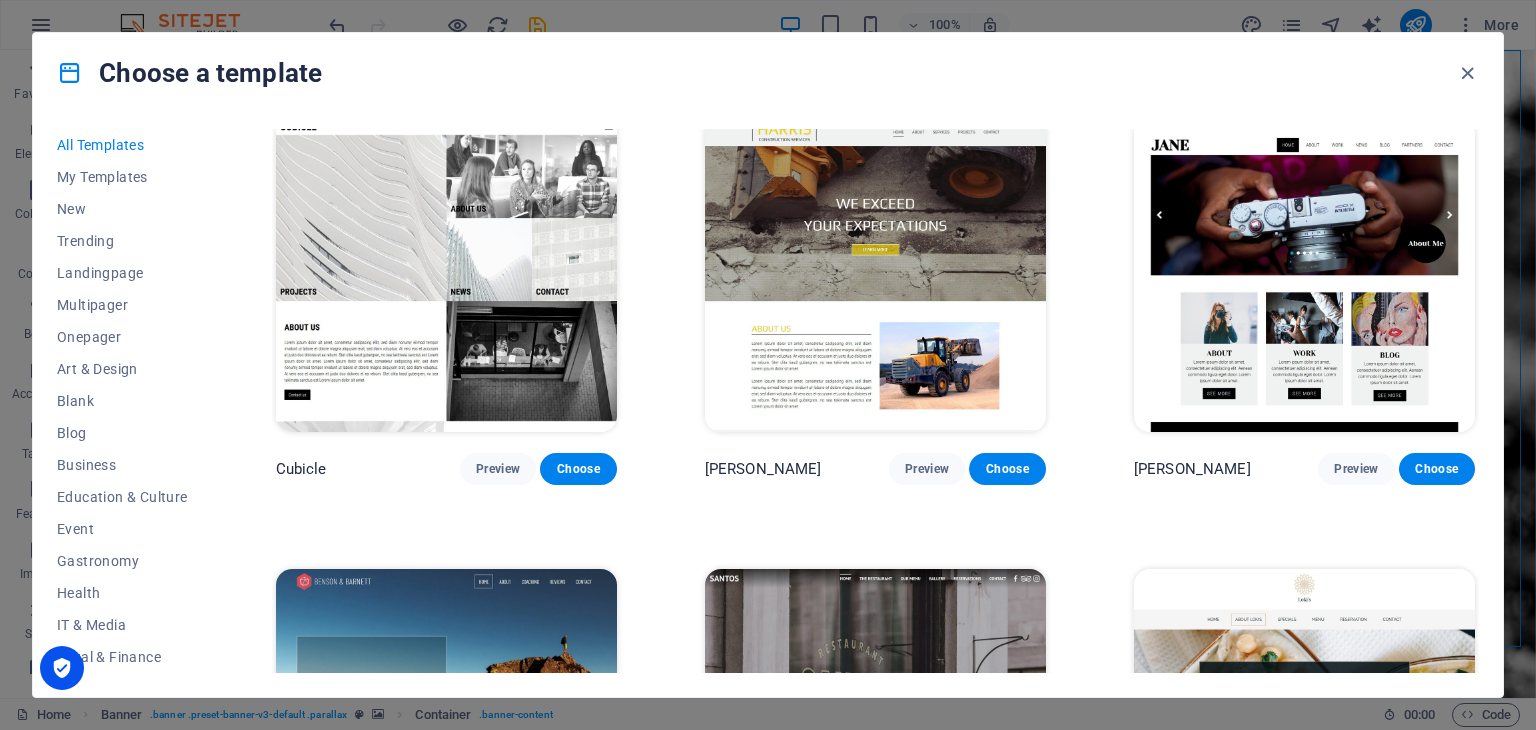 scroll, scrollTop: 19207, scrollLeft: 0, axis: vertical 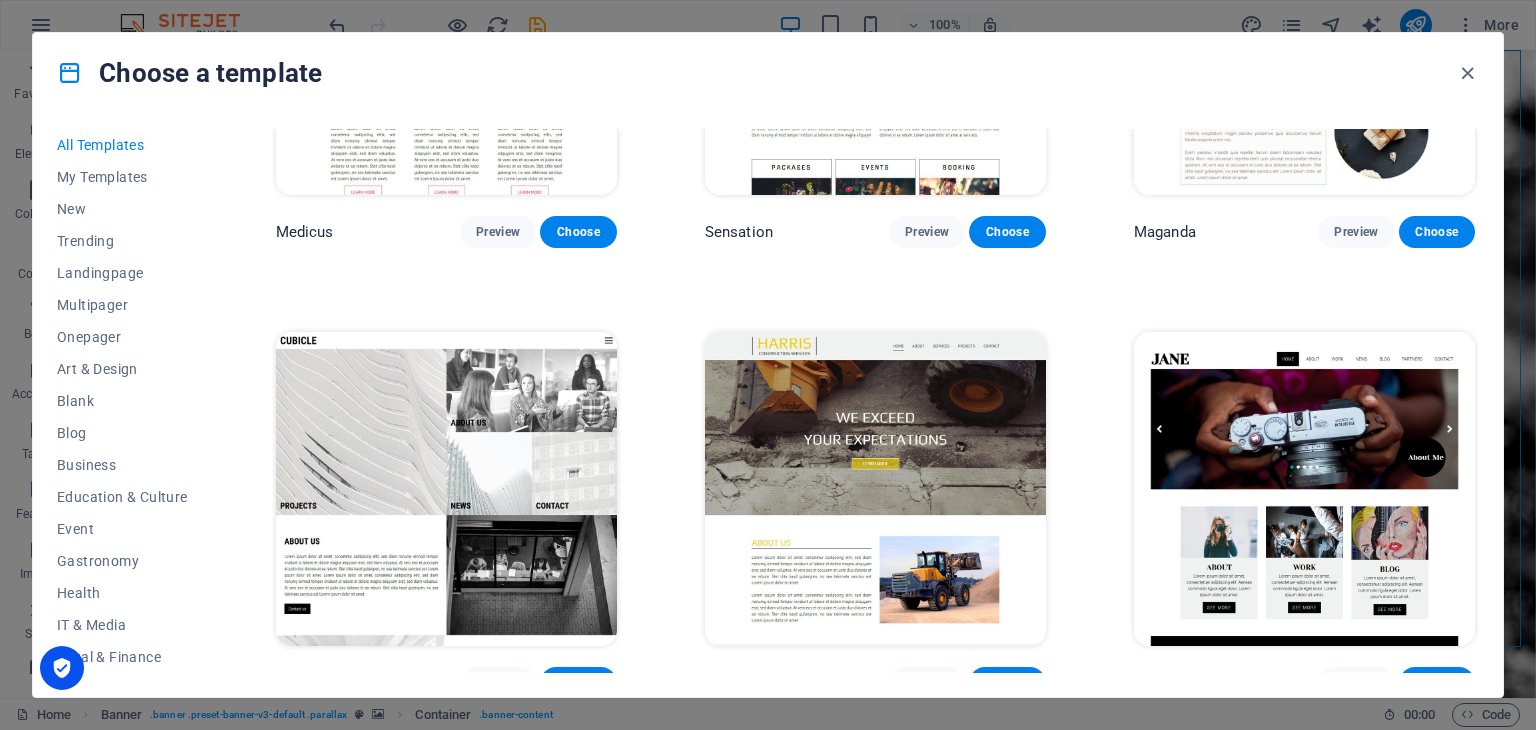 drag, startPoint x: 1473, startPoint y: 562, endPoint x: 1476, endPoint y: 552, distance: 10.440307 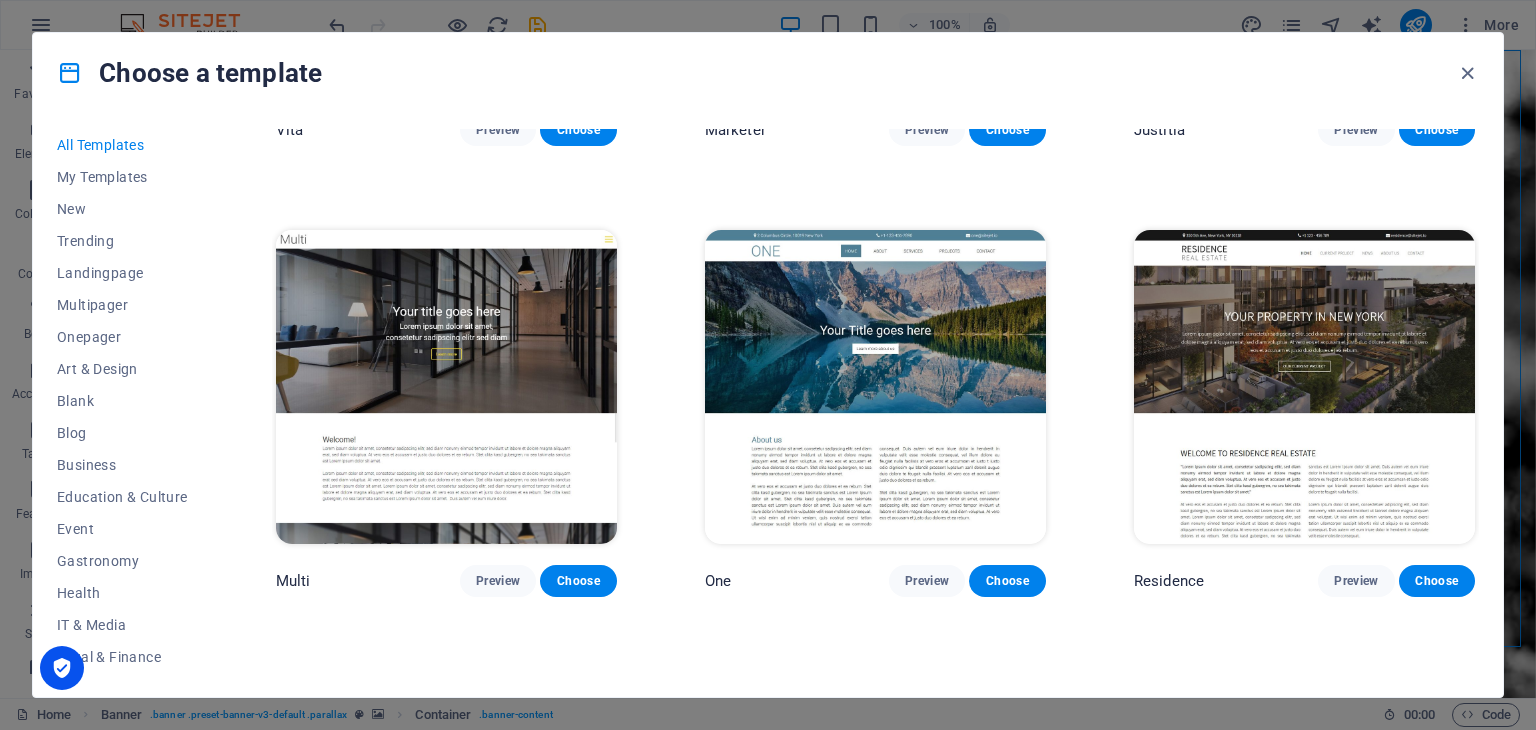 scroll, scrollTop: 17848, scrollLeft: 0, axis: vertical 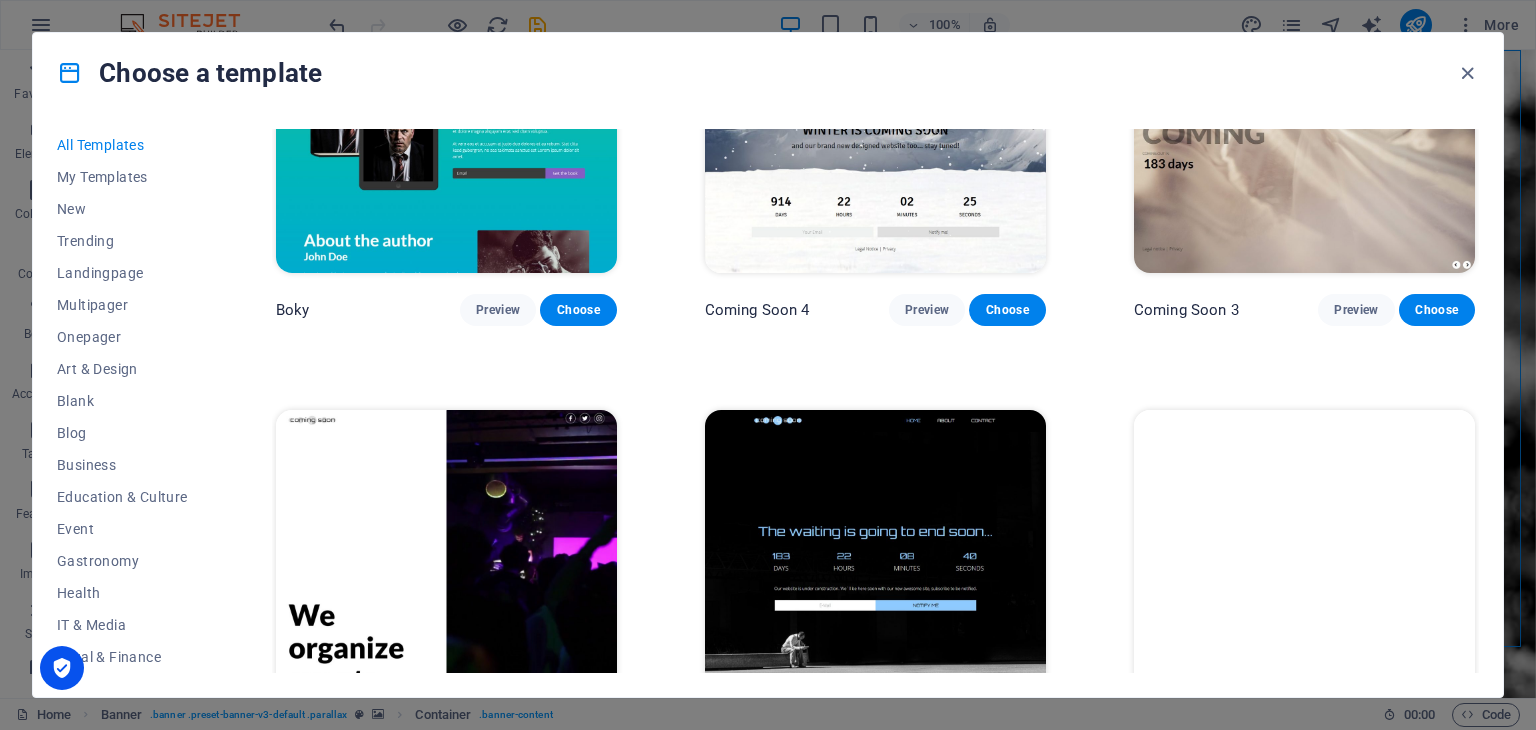 drag, startPoint x: 1481, startPoint y: 663, endPoint x: 1482, endPoint y: 641, distance: 22.022715 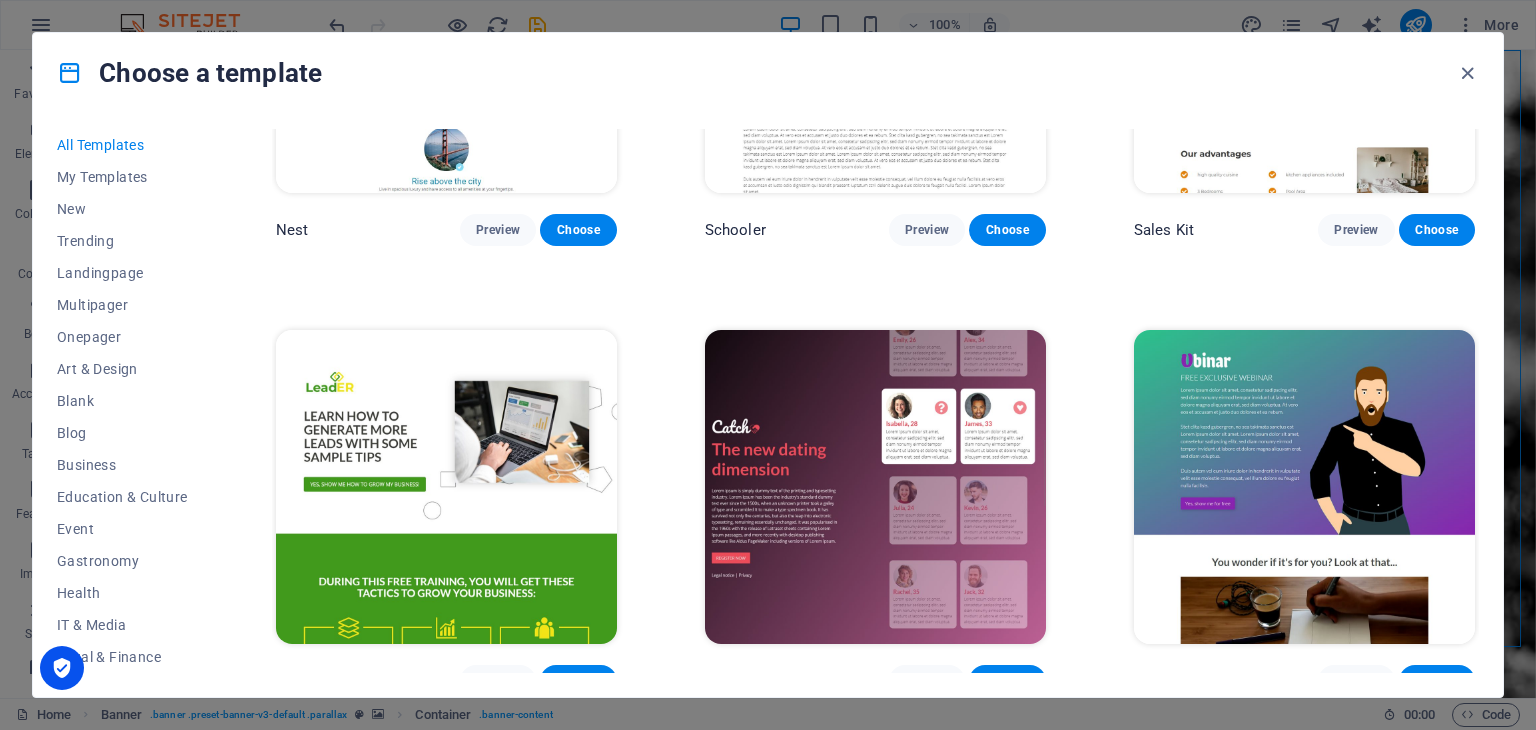 scroll, scrollTop: 22568, scrollLeft: 0, axis: vertical 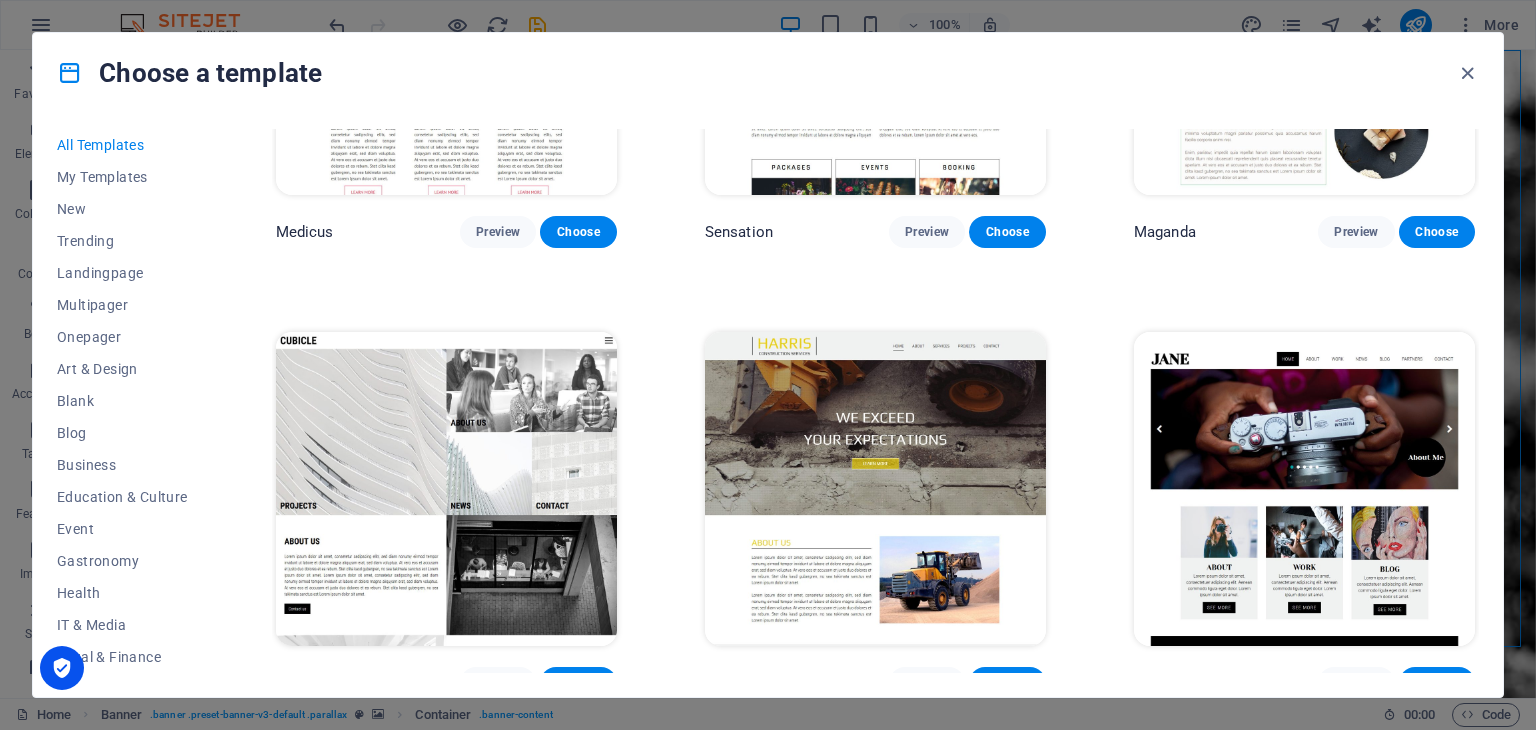 click at bounding box center [446, 489] 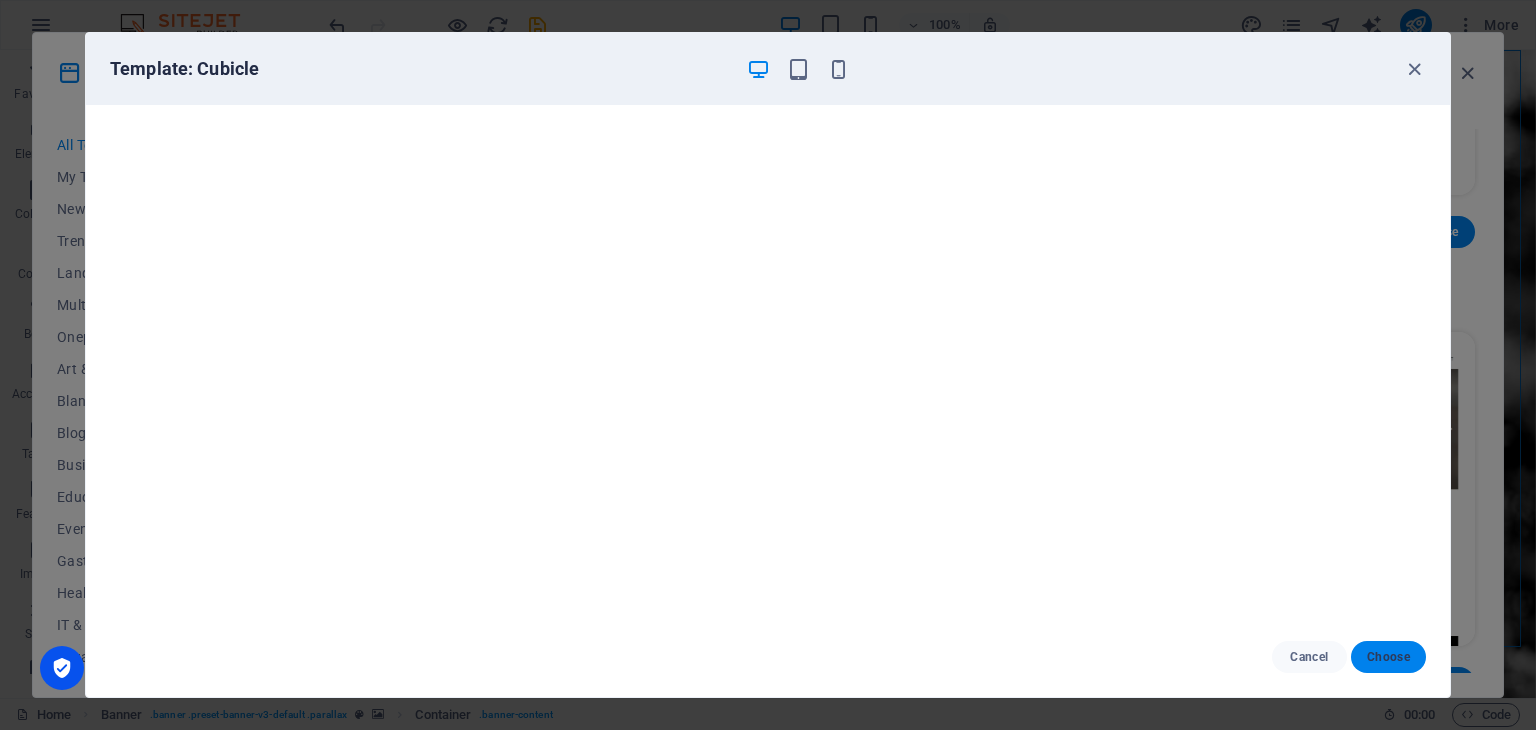 click on "Choose" at bounding box center (1388, 657) 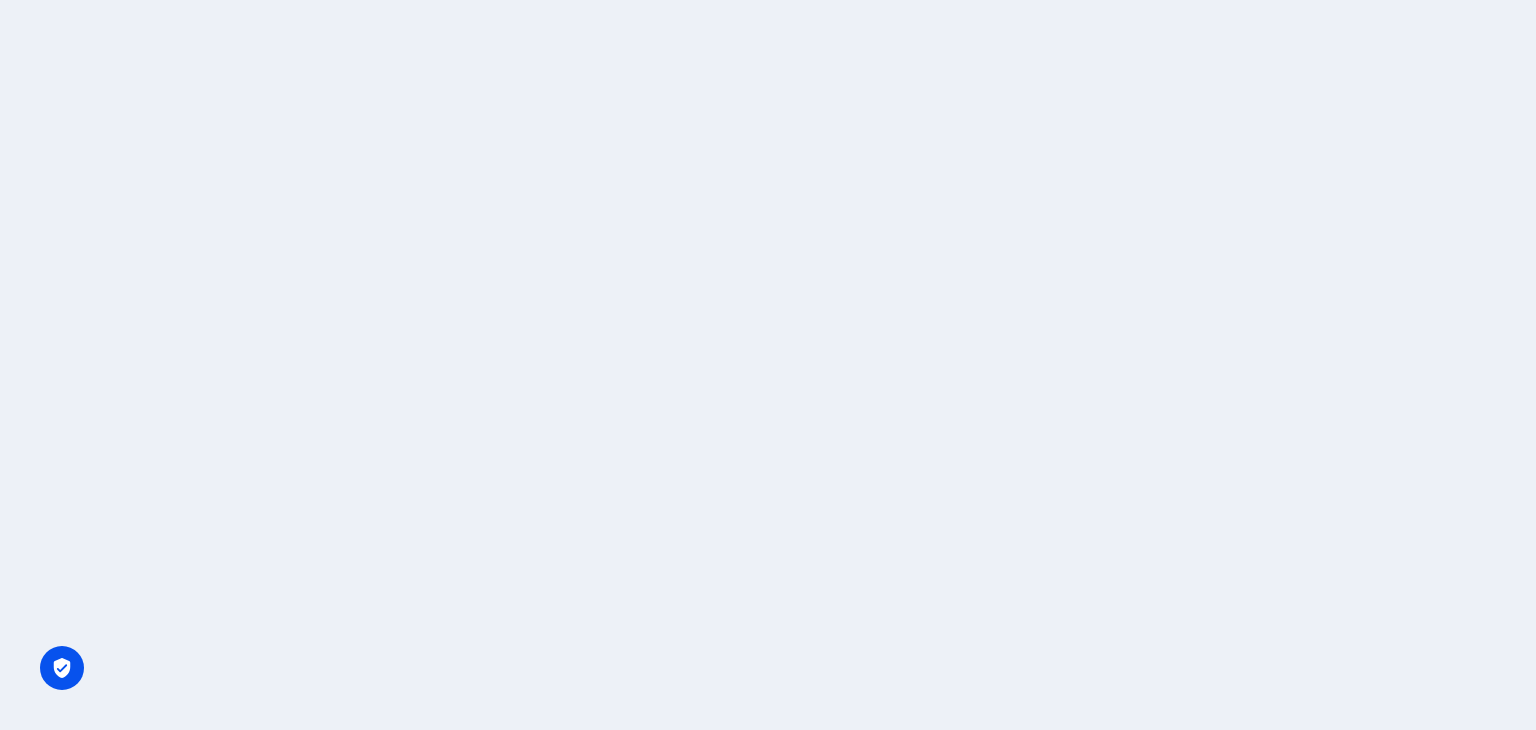 scroll, scrollTop: 0, scrollLeft: 0, axis: both 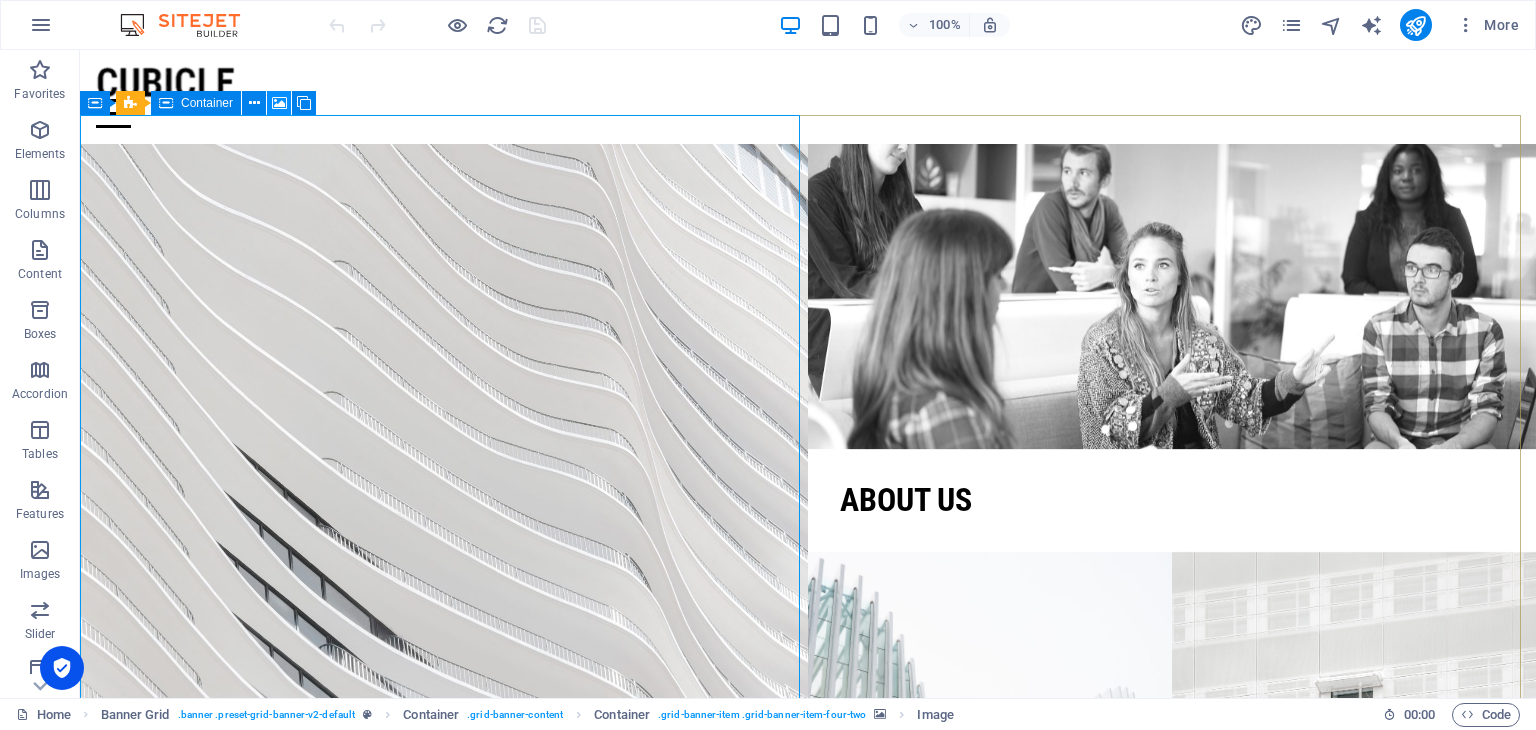 click at bounding box center [279, 103] 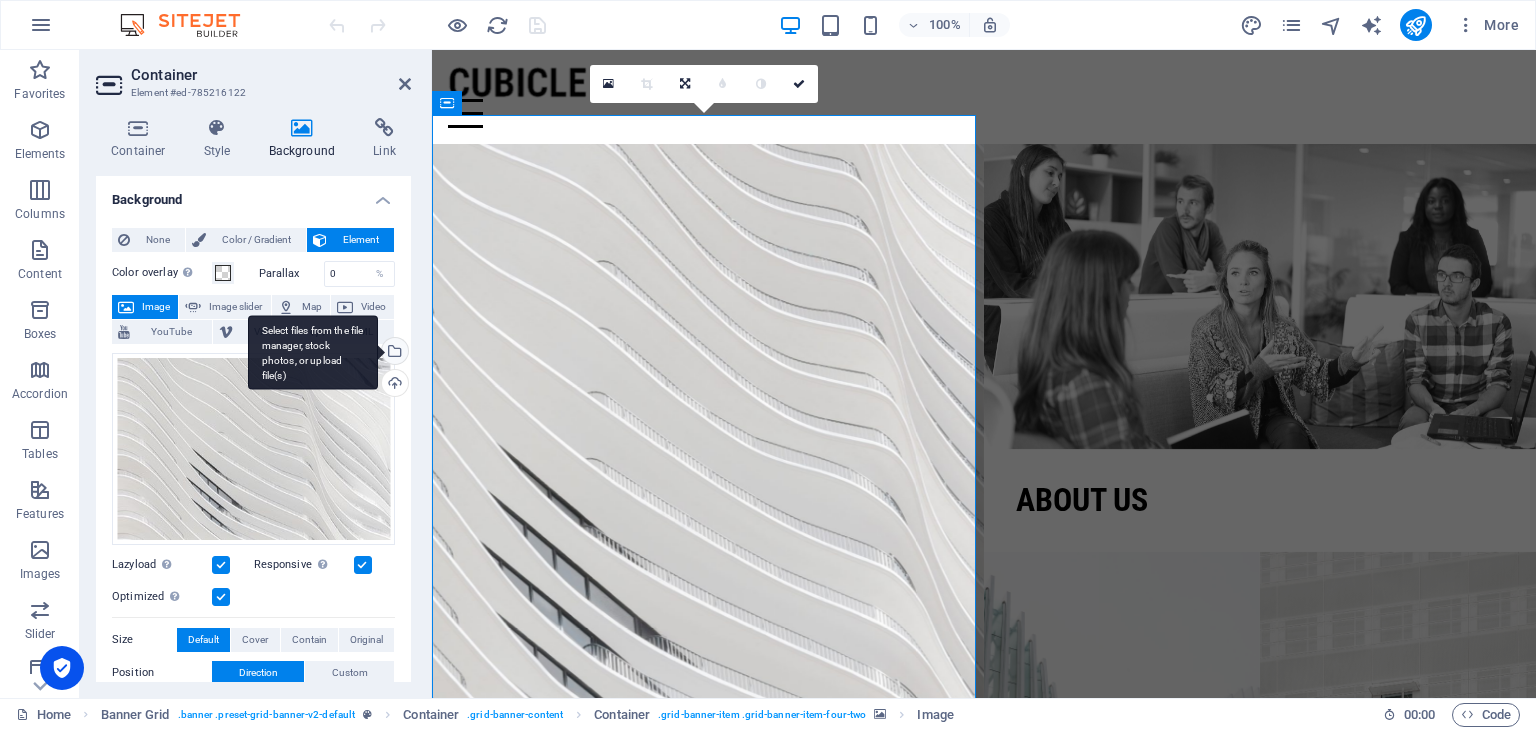 click on "Select files from the file manager, stock photos, or upload file(s)" at bounding box center [393, 353] 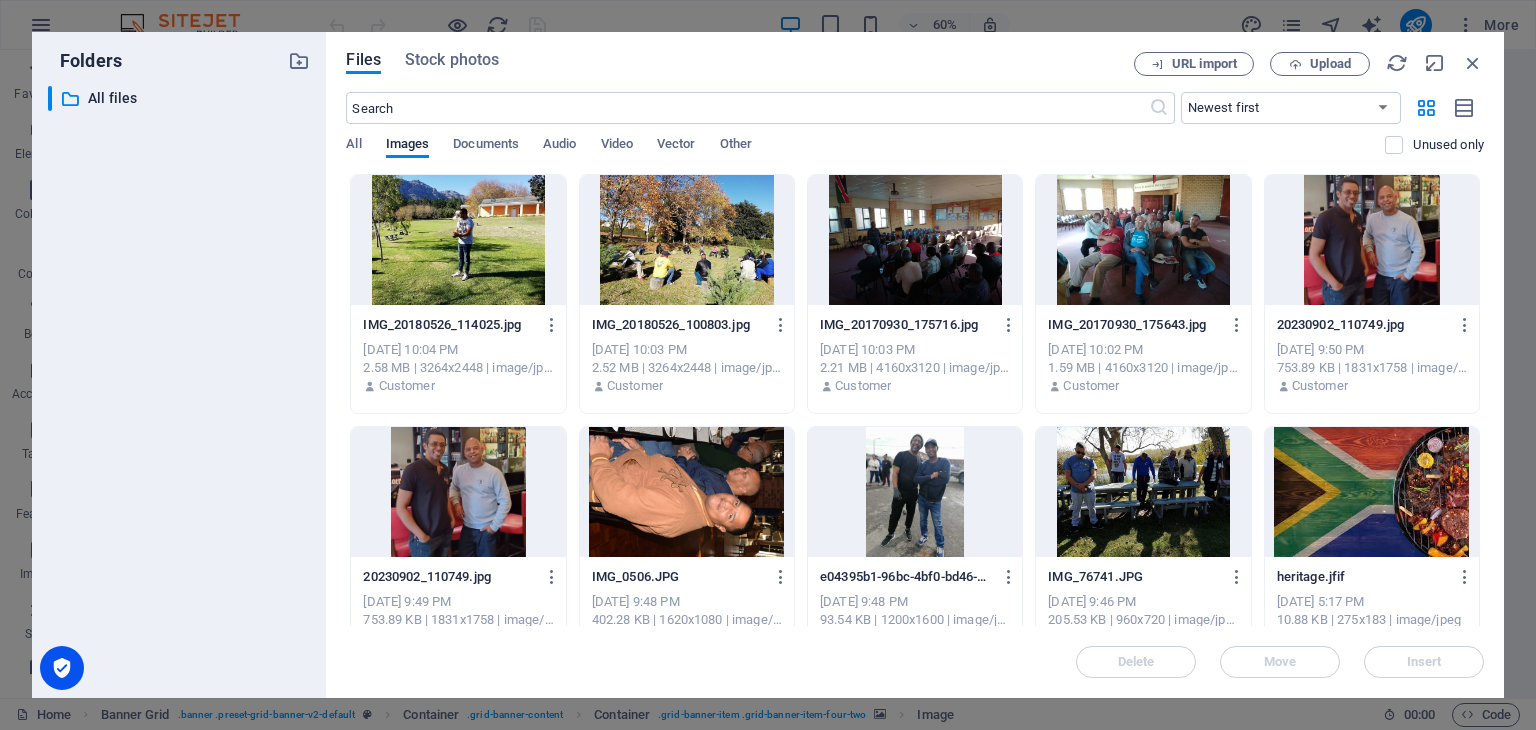 drag, startPoint x: 1484, startPoint y: 201, endPoint x: 1481, endPoint y: 244, distance: 43.104523 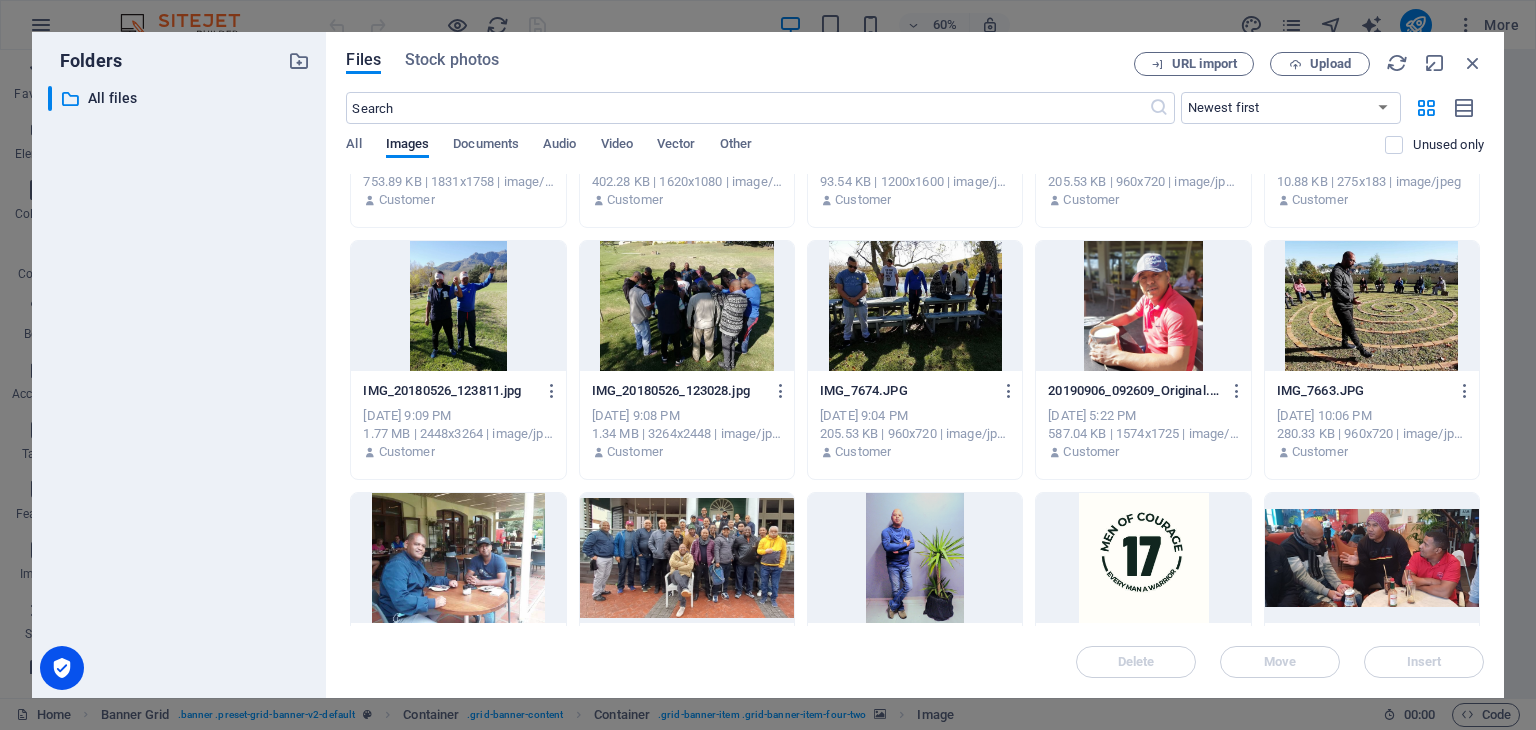 scroll, scrollTop: 440, scrollLeft: 0, axis: vertical 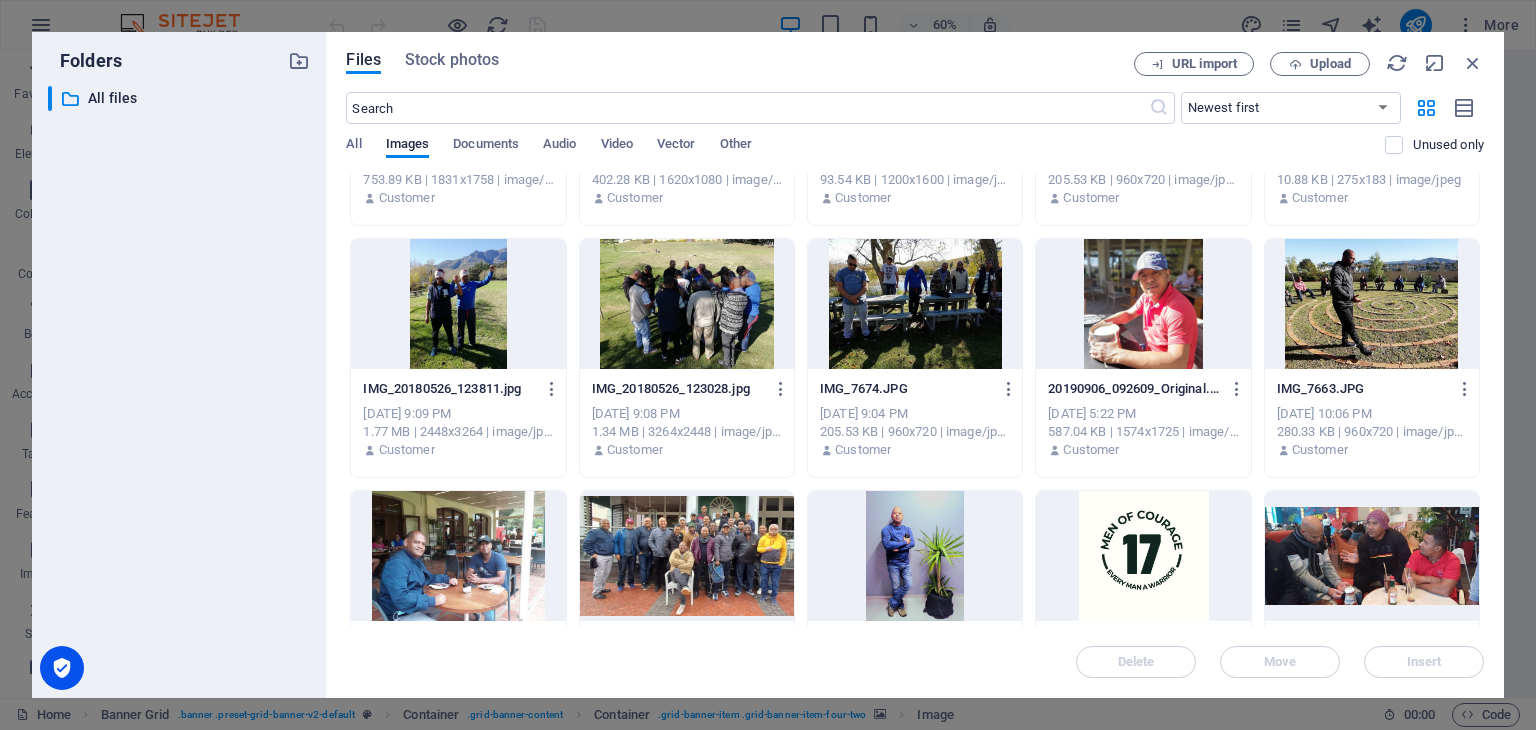 click at bounding box center [1372, 304] 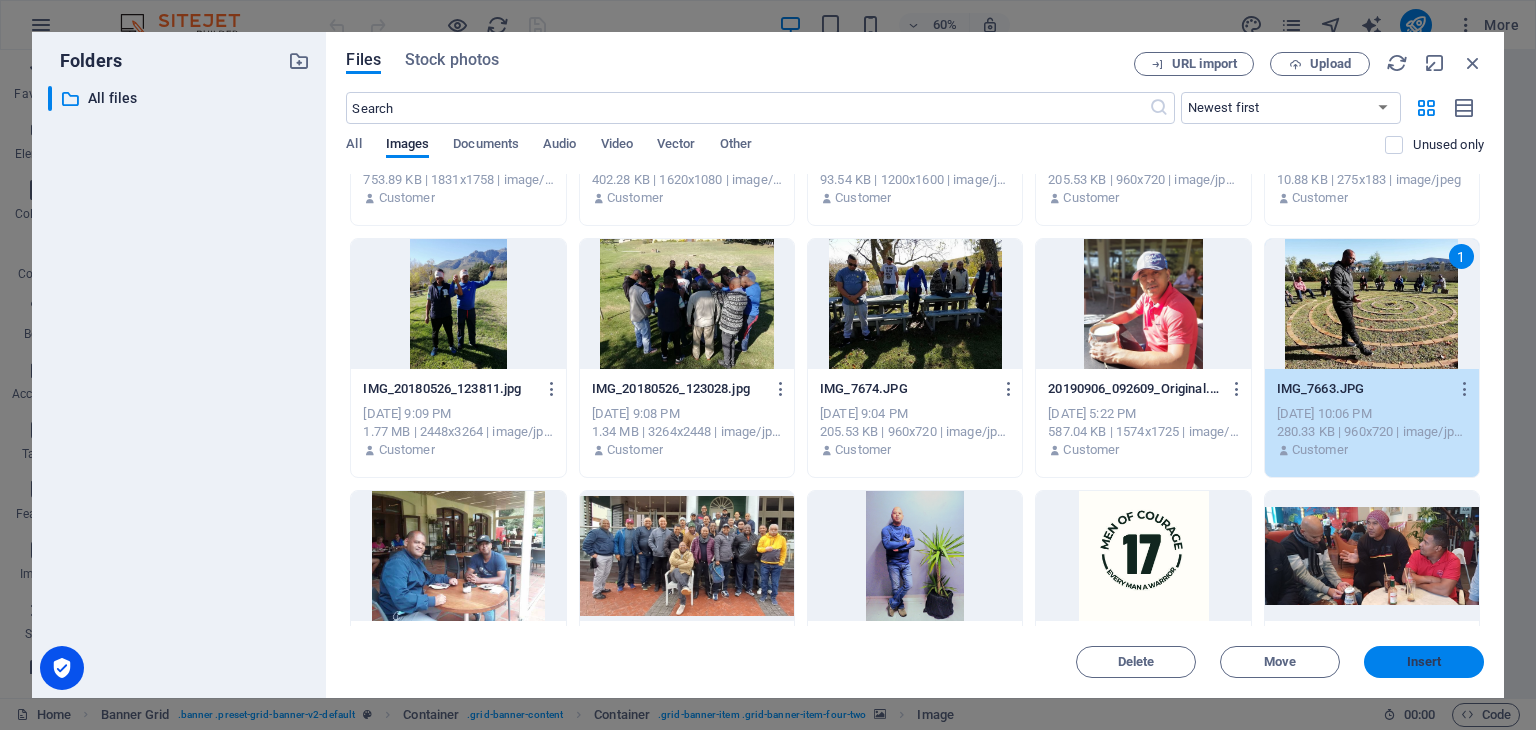 click on "Insert" at bounding box center (1424, 662) 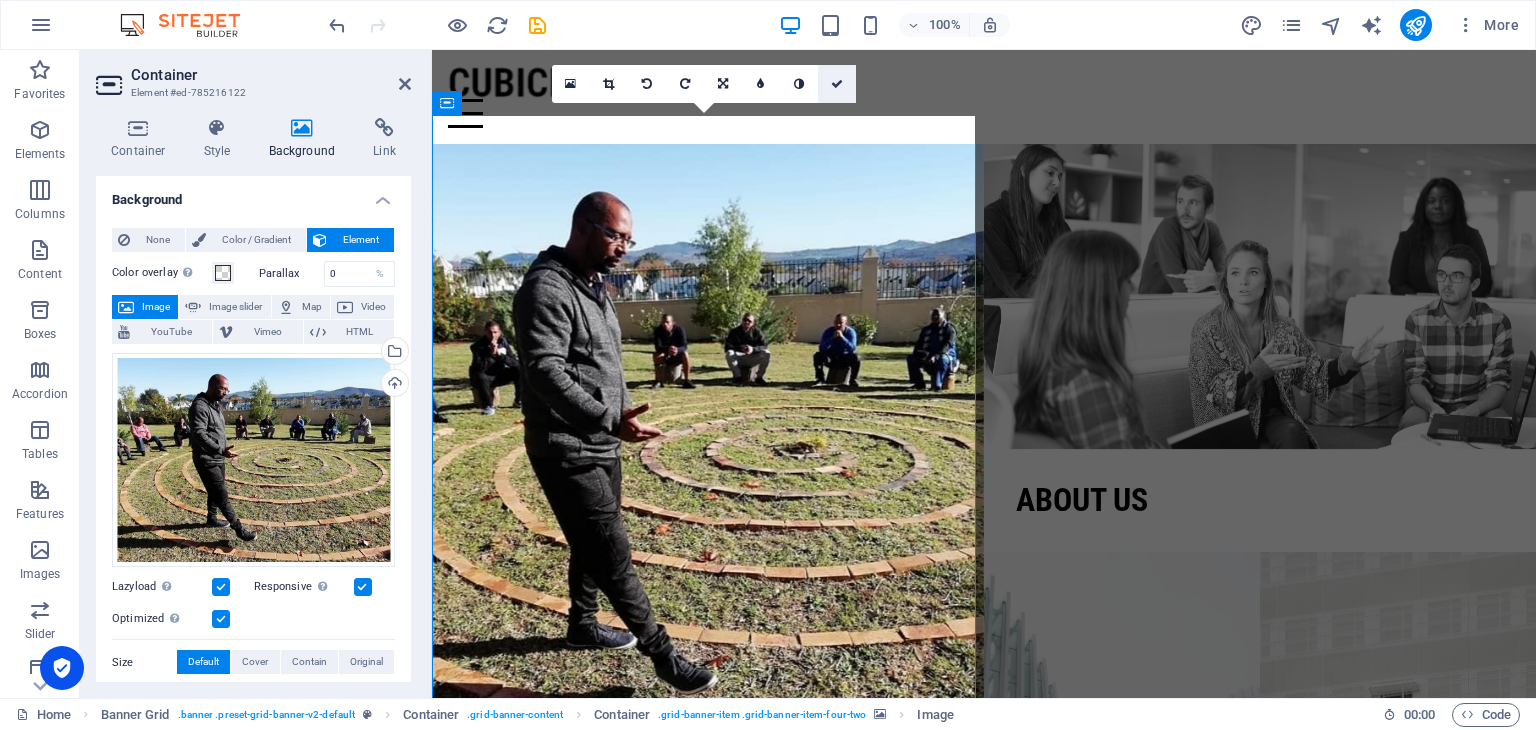 click at bounding box center [837, 84] 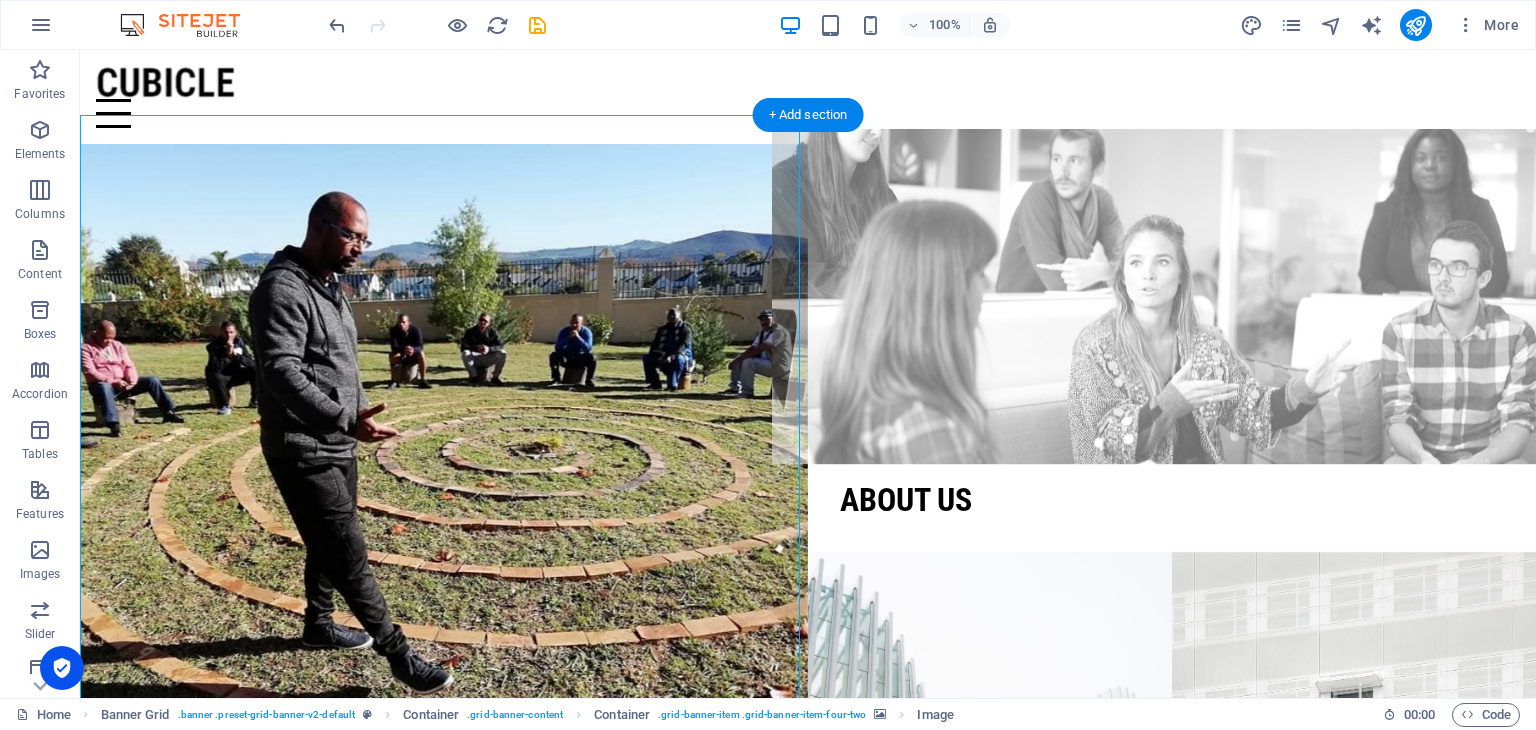click at bounding box center [1172, 297] 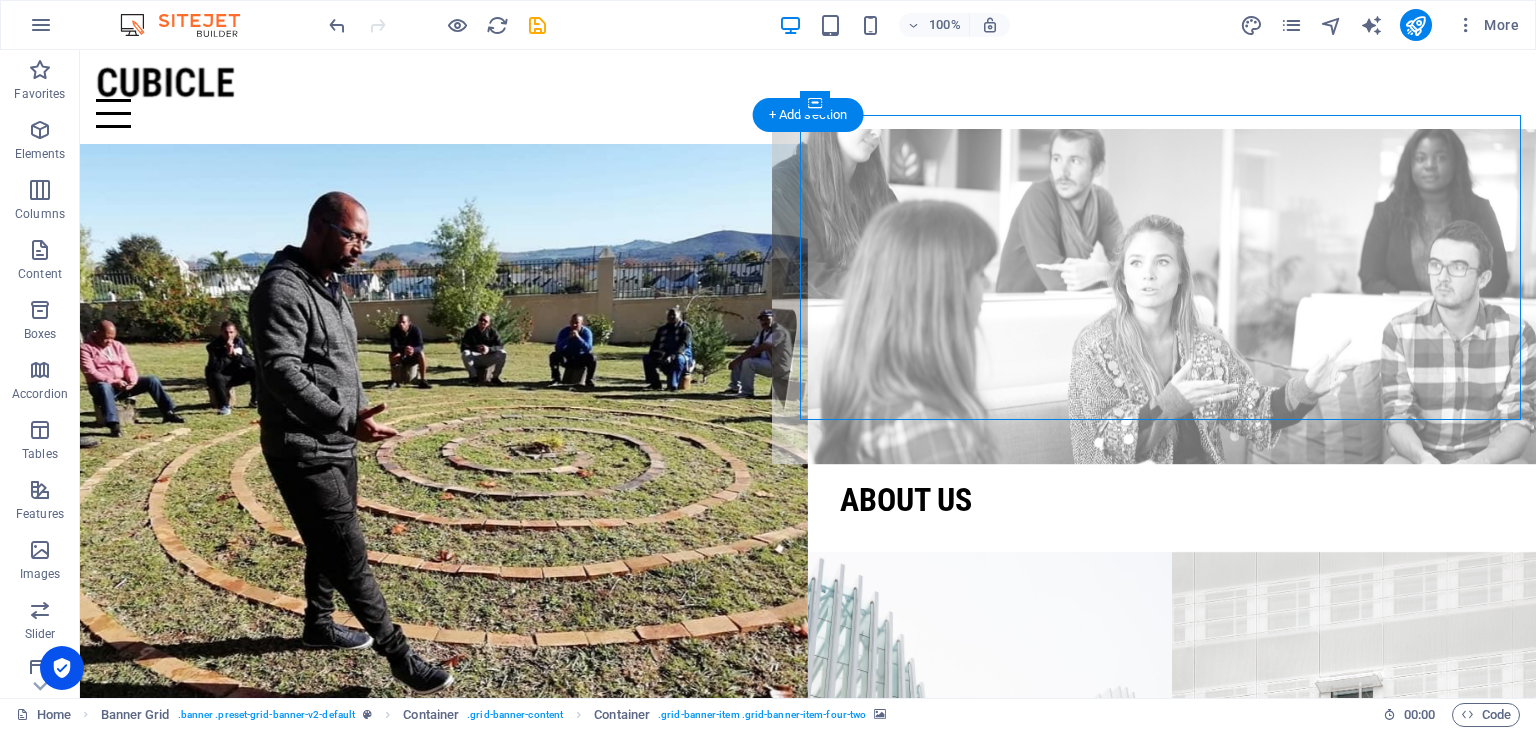 click at bounding box center (1172, 297) 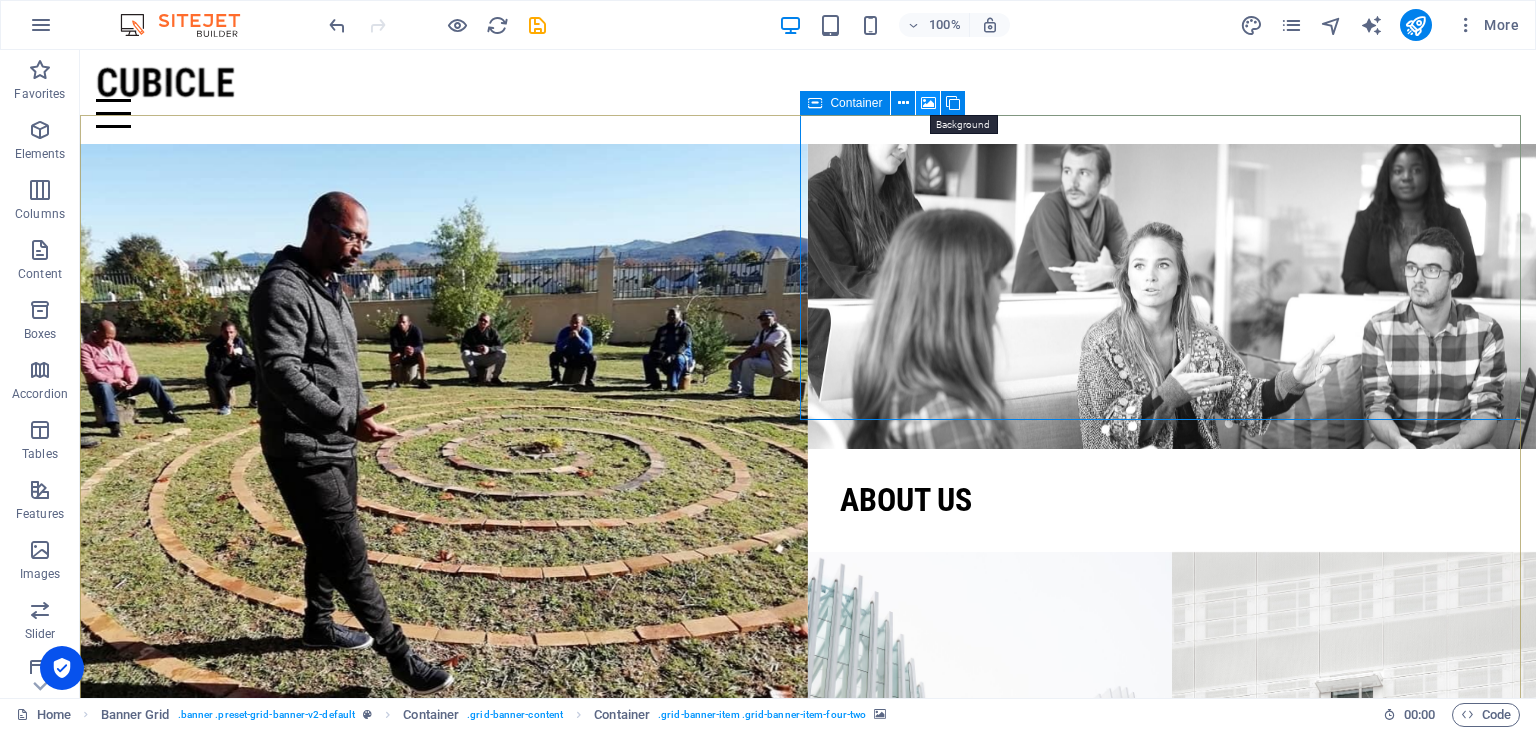 click at bounding box center [928, 103] 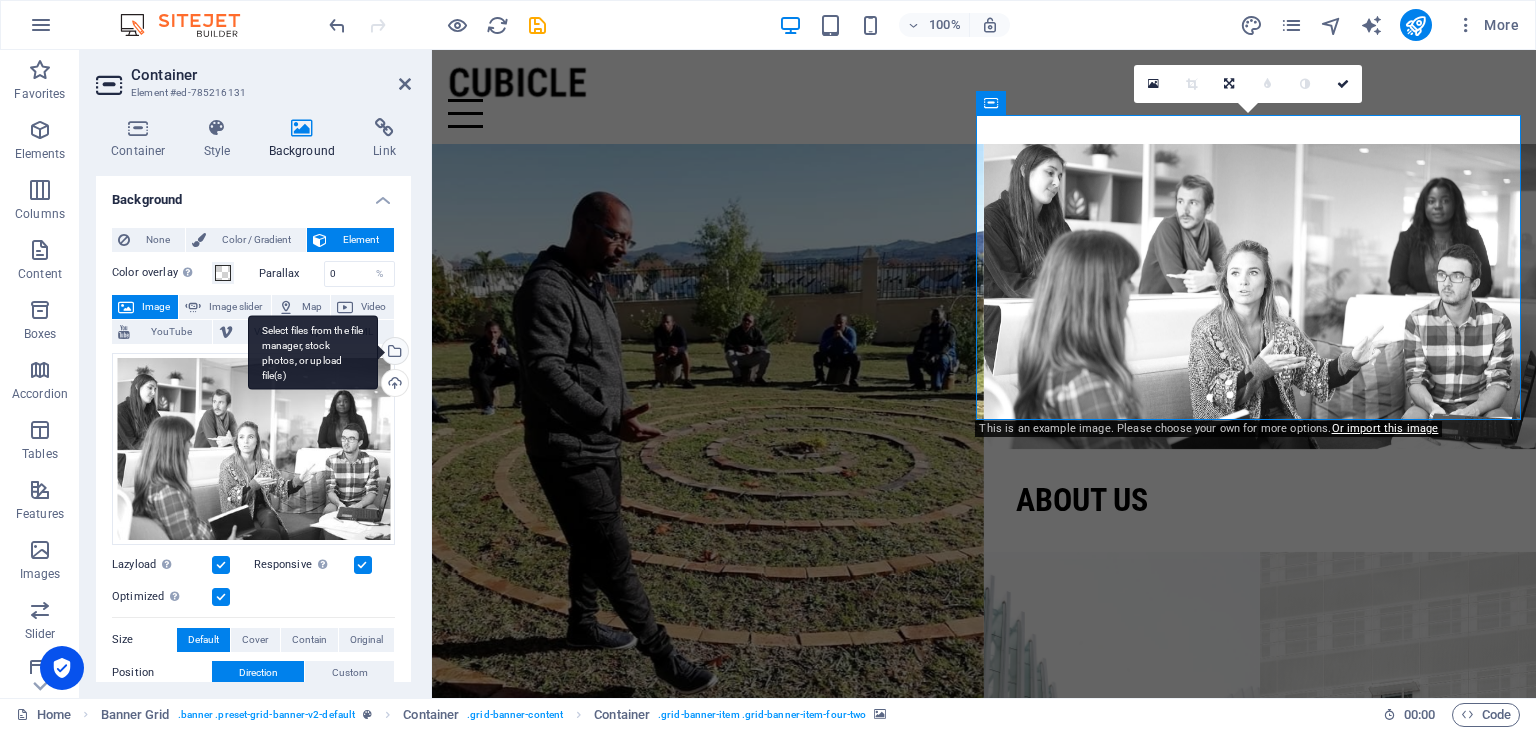 click on "Select files from the file manager, stock photos, or upload file(s)" at bounding box center (393, 353) 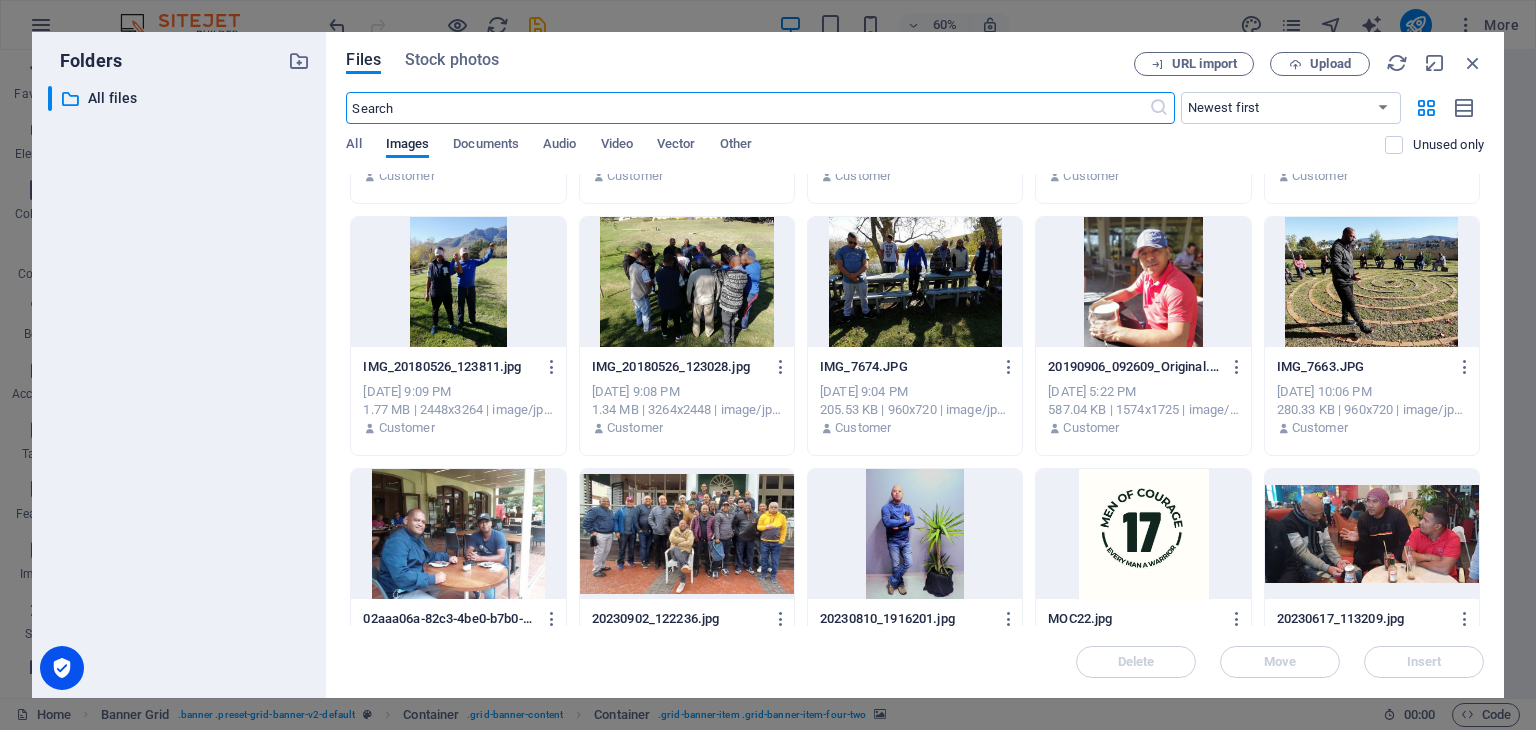 scroll, scrollTop: 459, scrollLeft: 0, axis: vertical 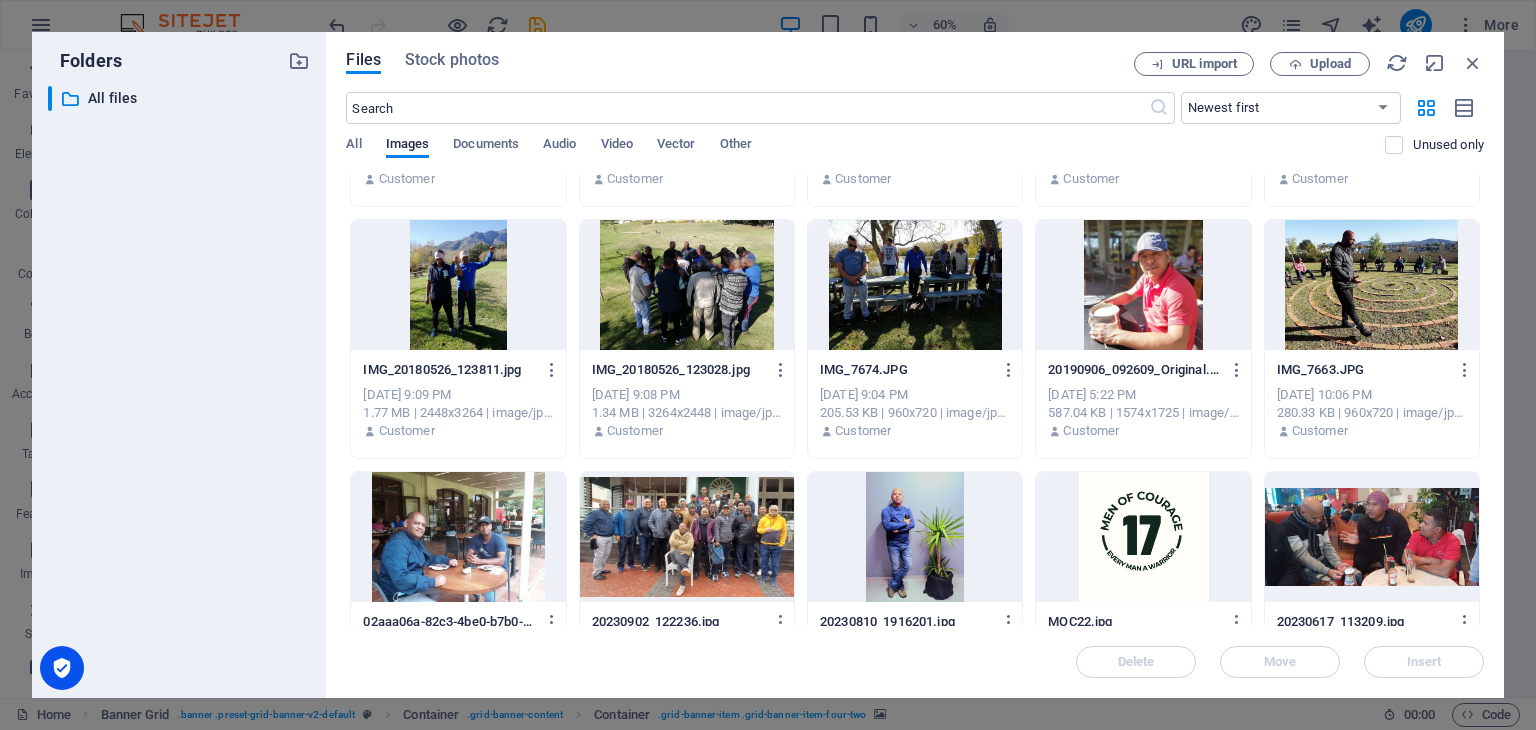 click at bounding box center (1143, 537) 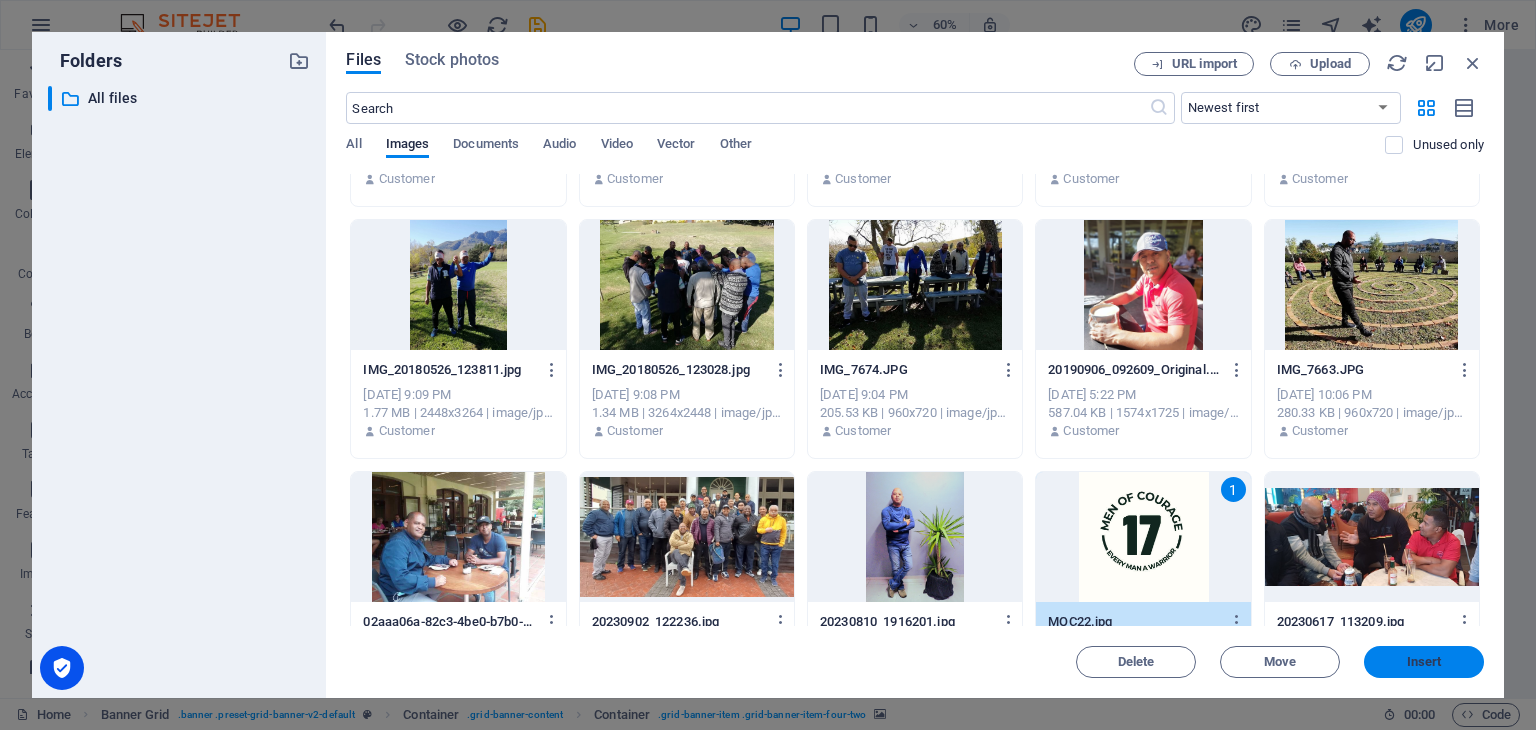click on "Insert" at bounding box center [1424, 662] 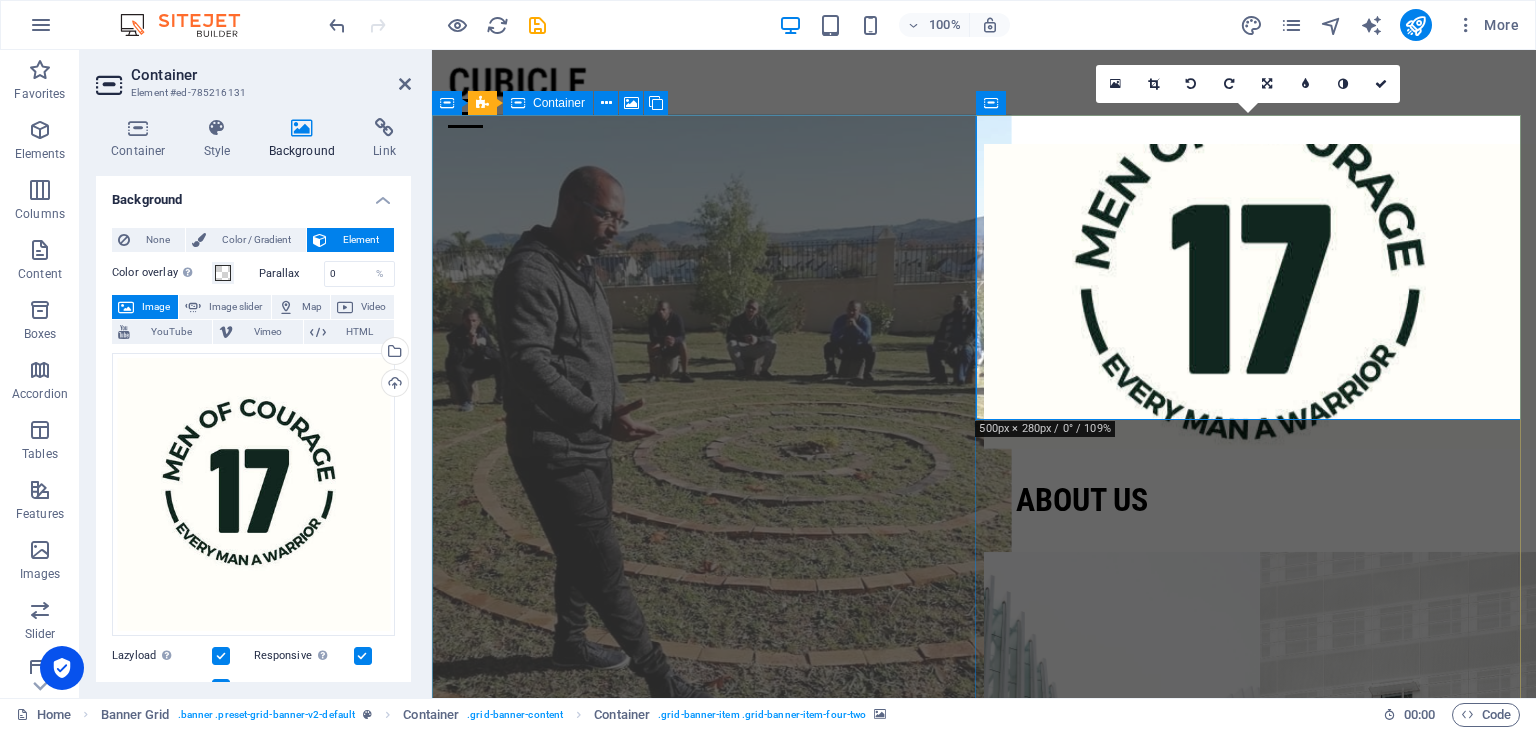 click at bounding box center [707, 449] 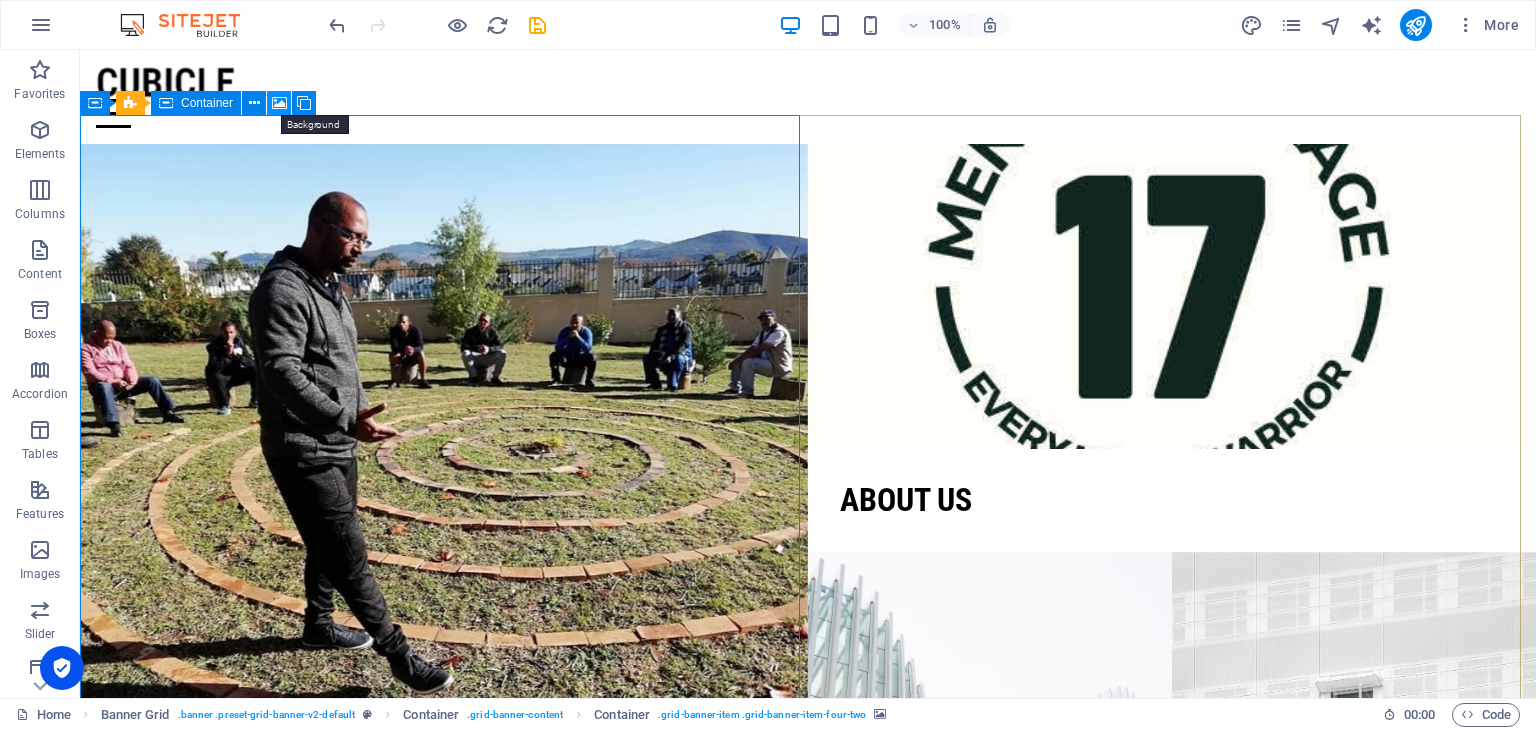 click at bounding box center (279, 103) 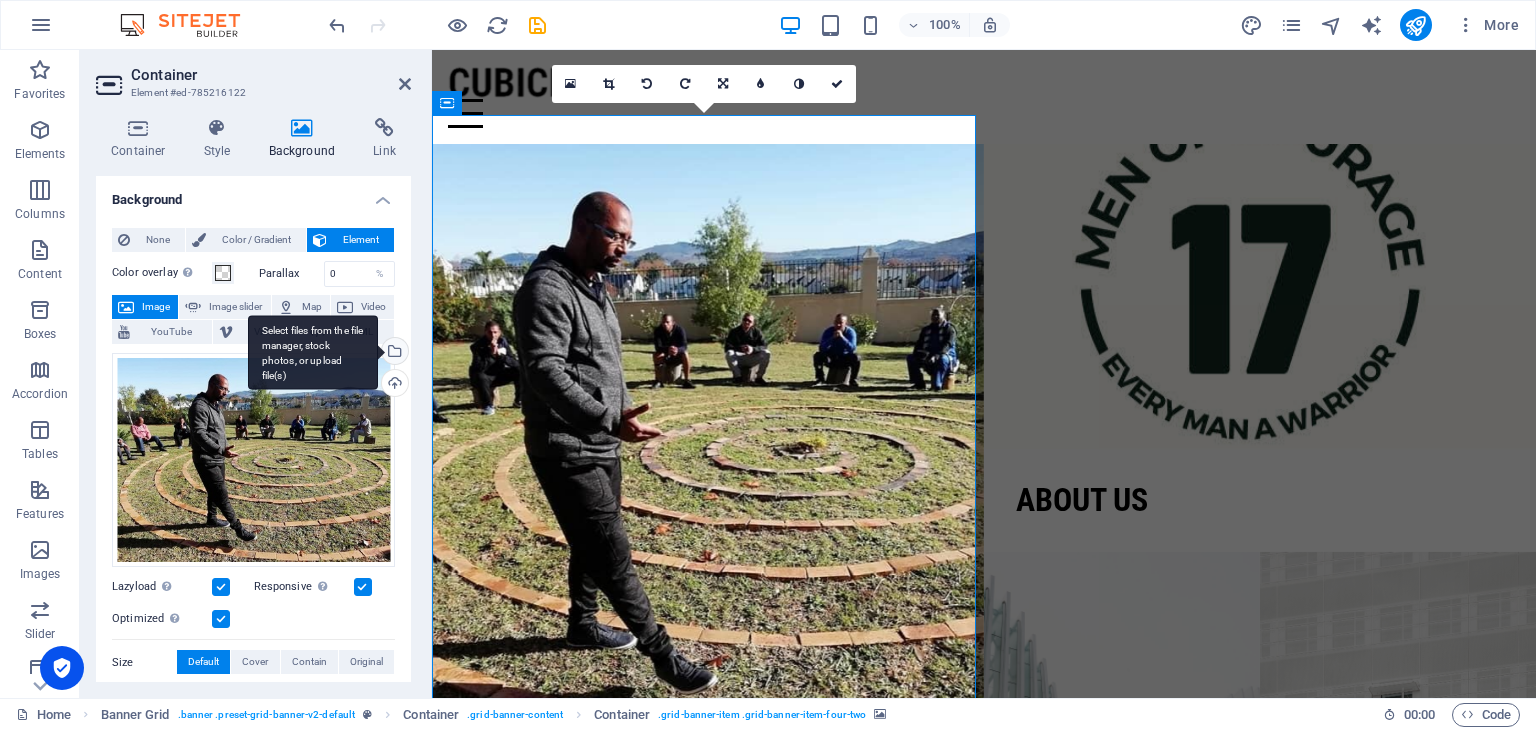 click on "Select files from the file manager, stock photos, or upload file(s)" at bounding box center (393, 353) 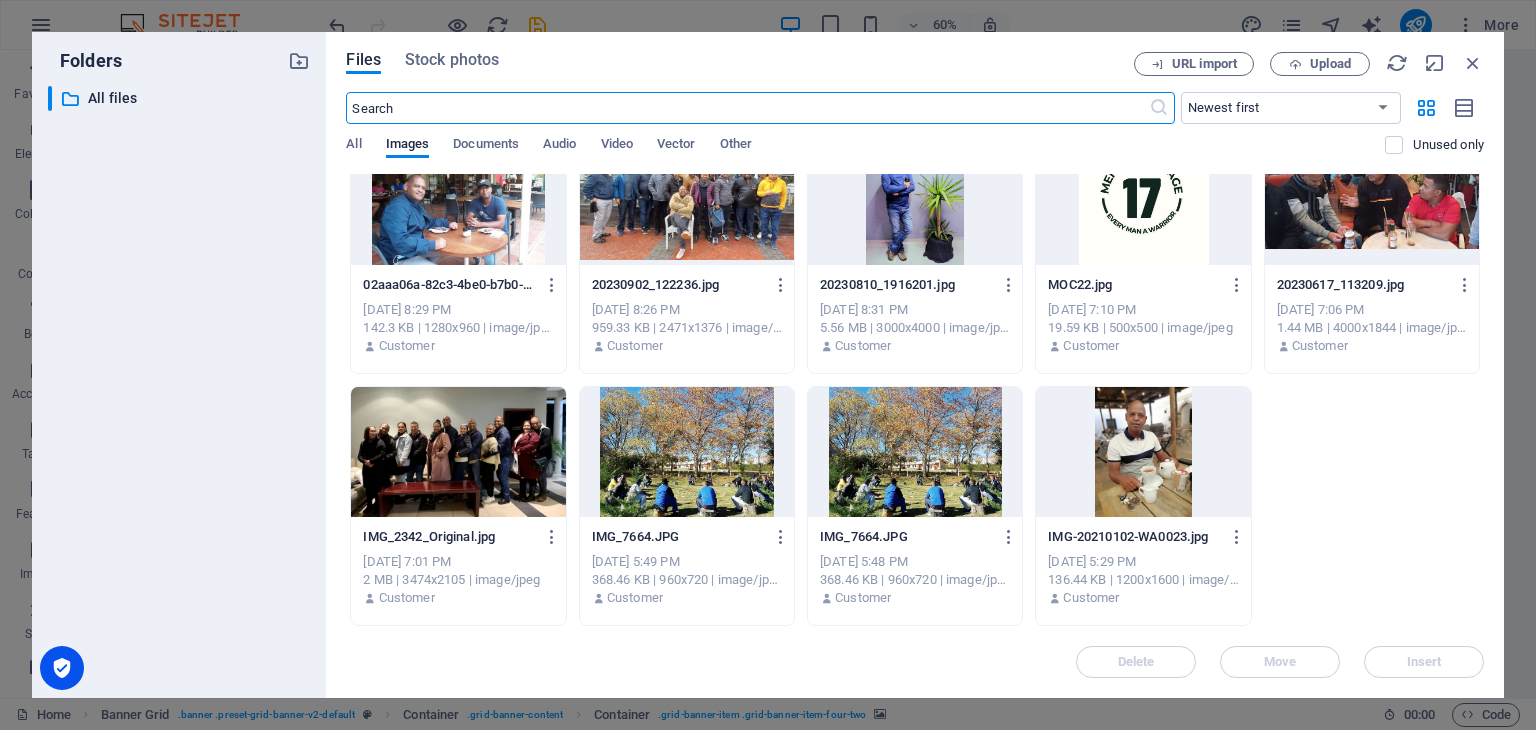 scroll, scrollTop: 713, scrollLeft: 0, axis: vertical 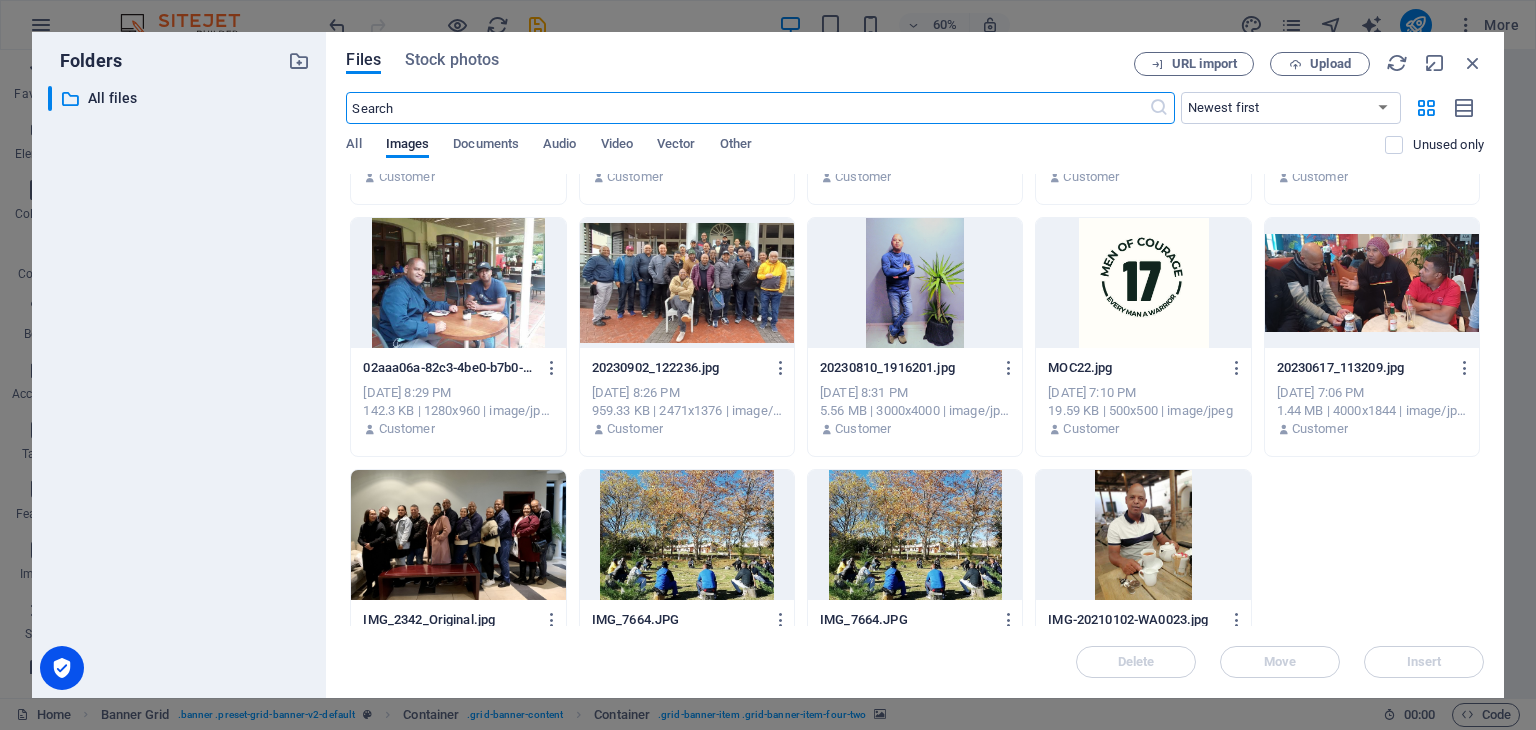 click at bounding box center (1143, 283) 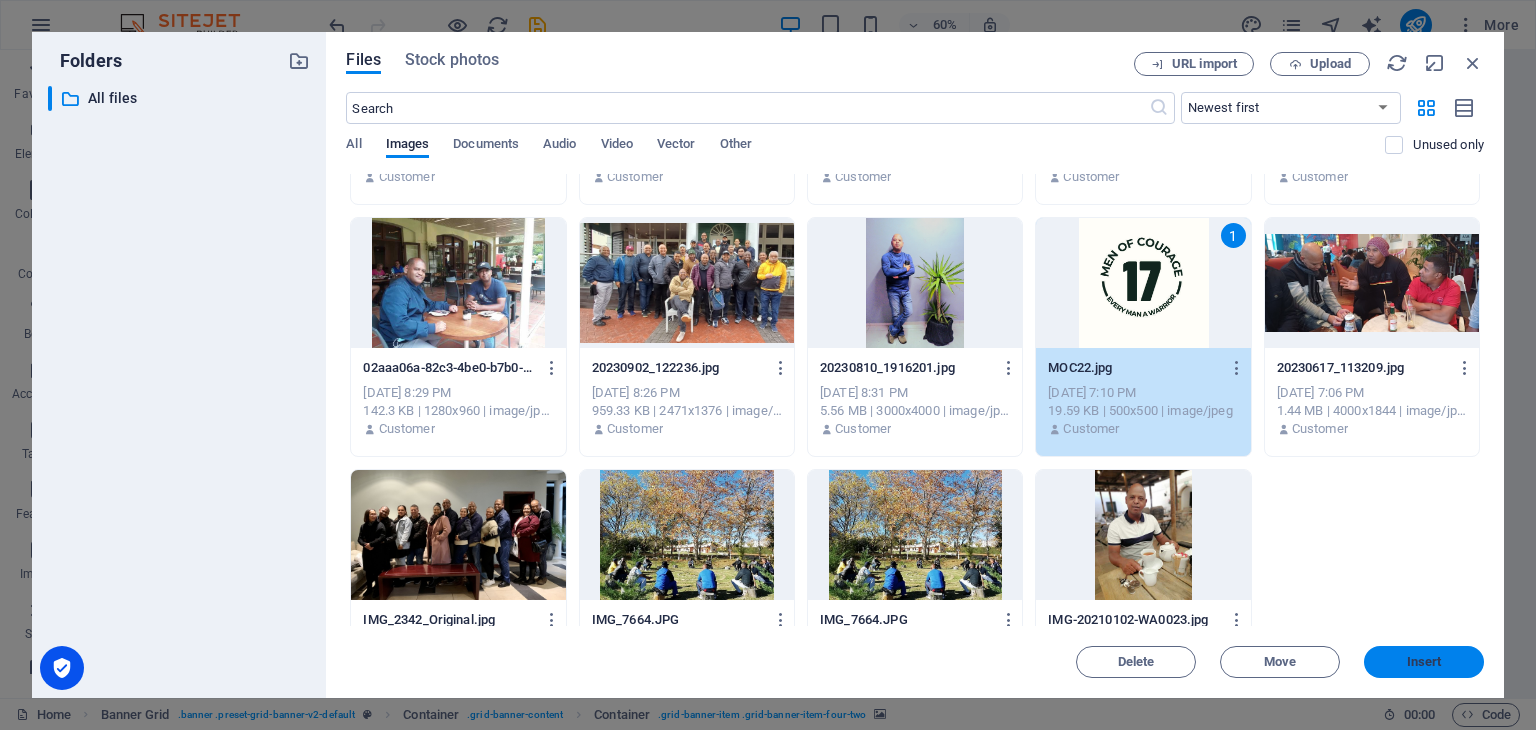 click on "Insert" at bounding box center [1424, 662] 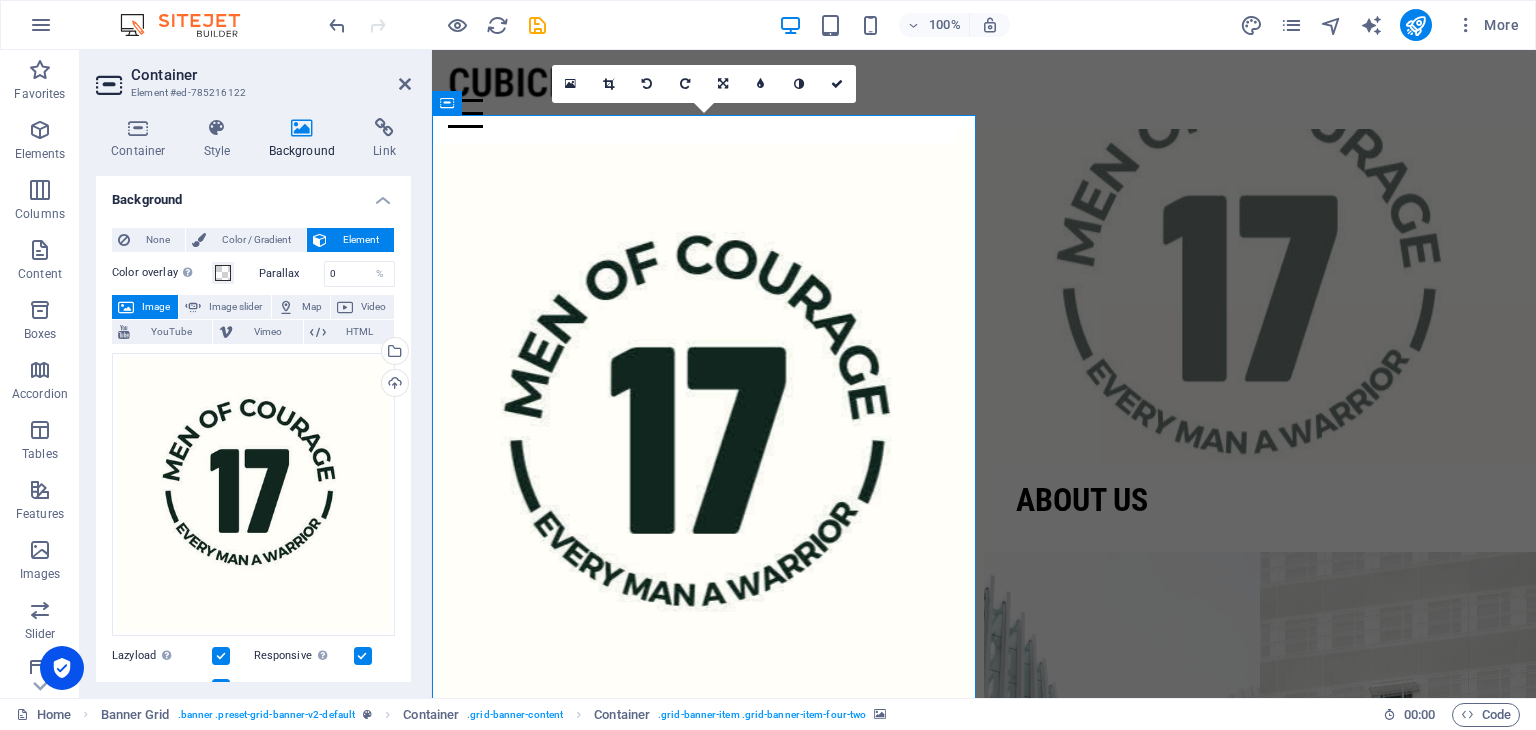 click at bounding box center [1259, 297] 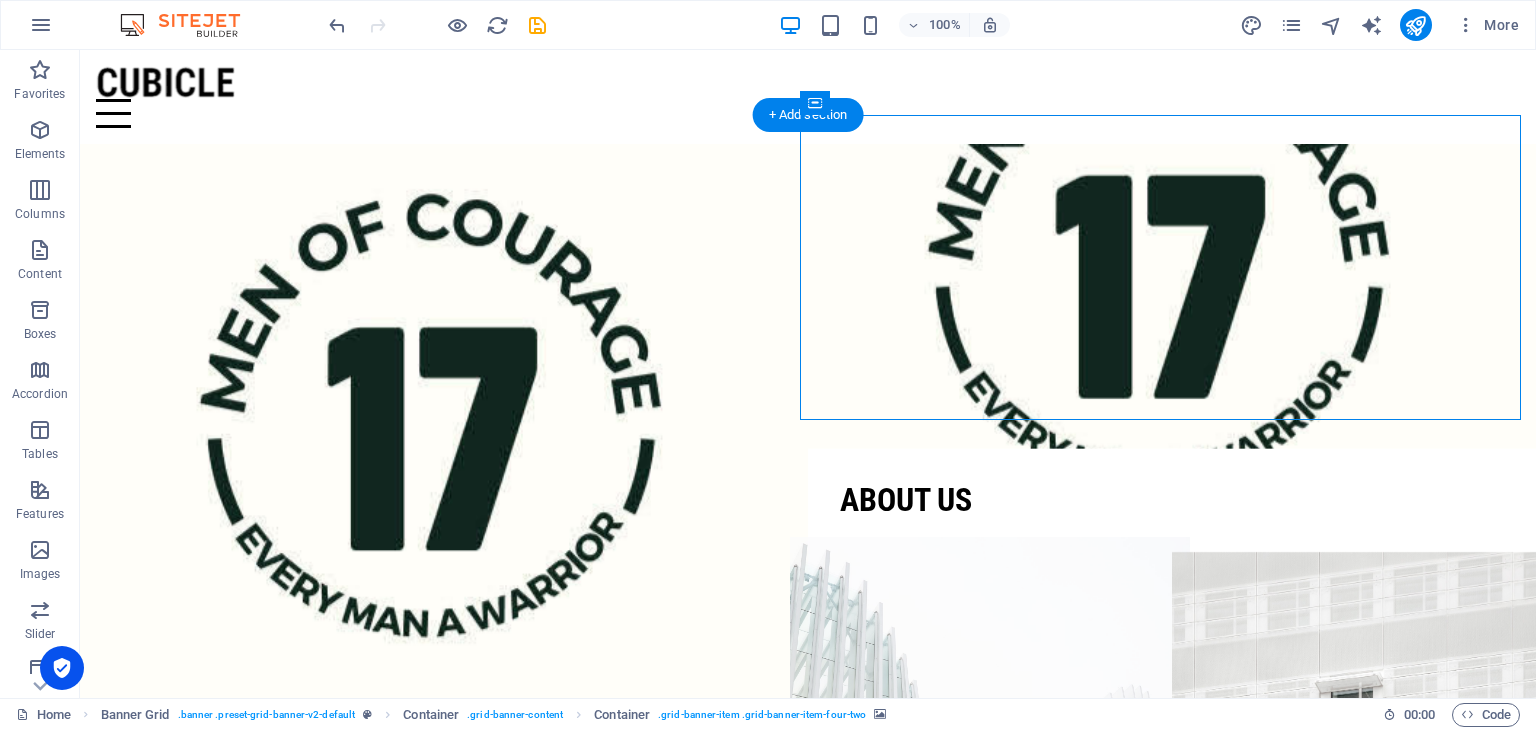 click at bounding box center (990, 704) 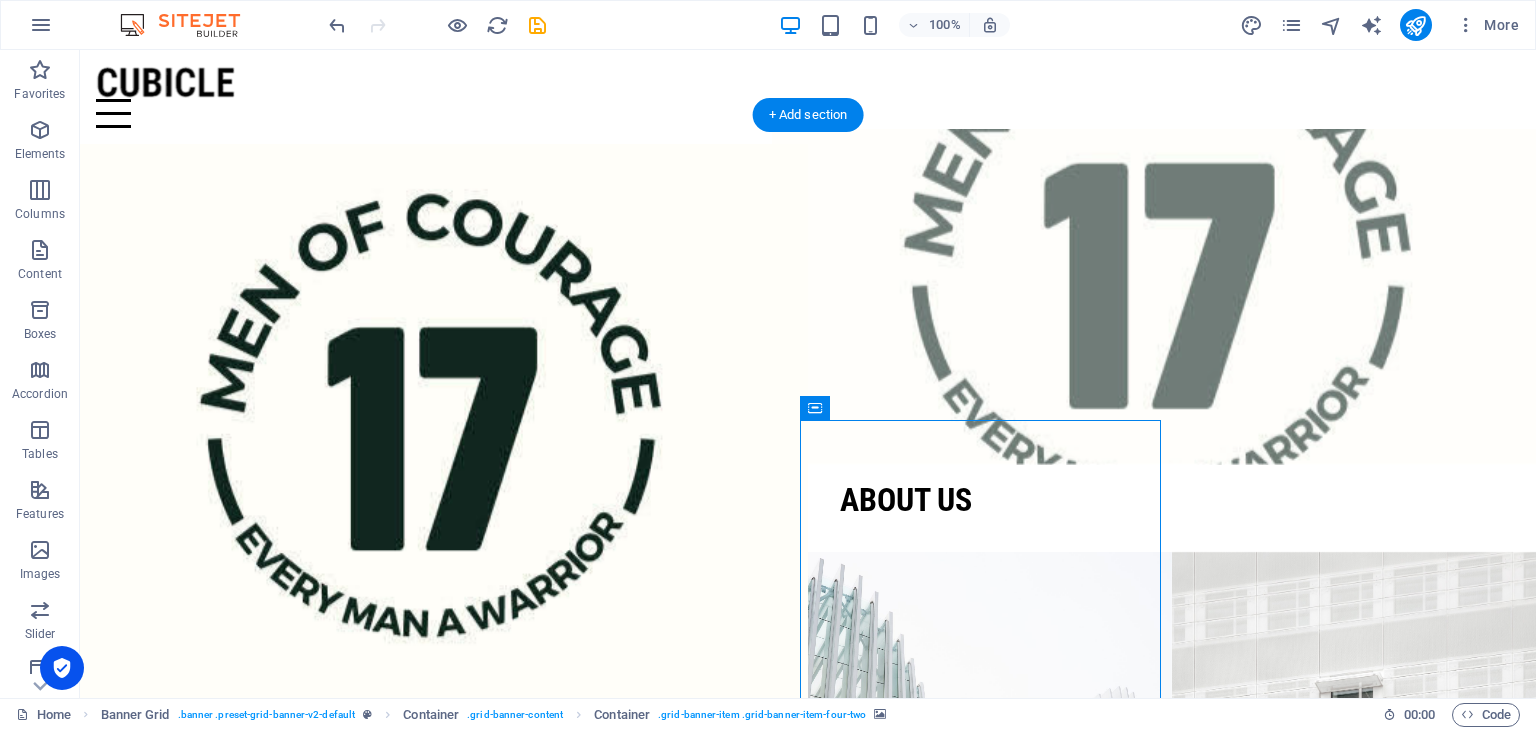 click at bounding box center (1172, 297) 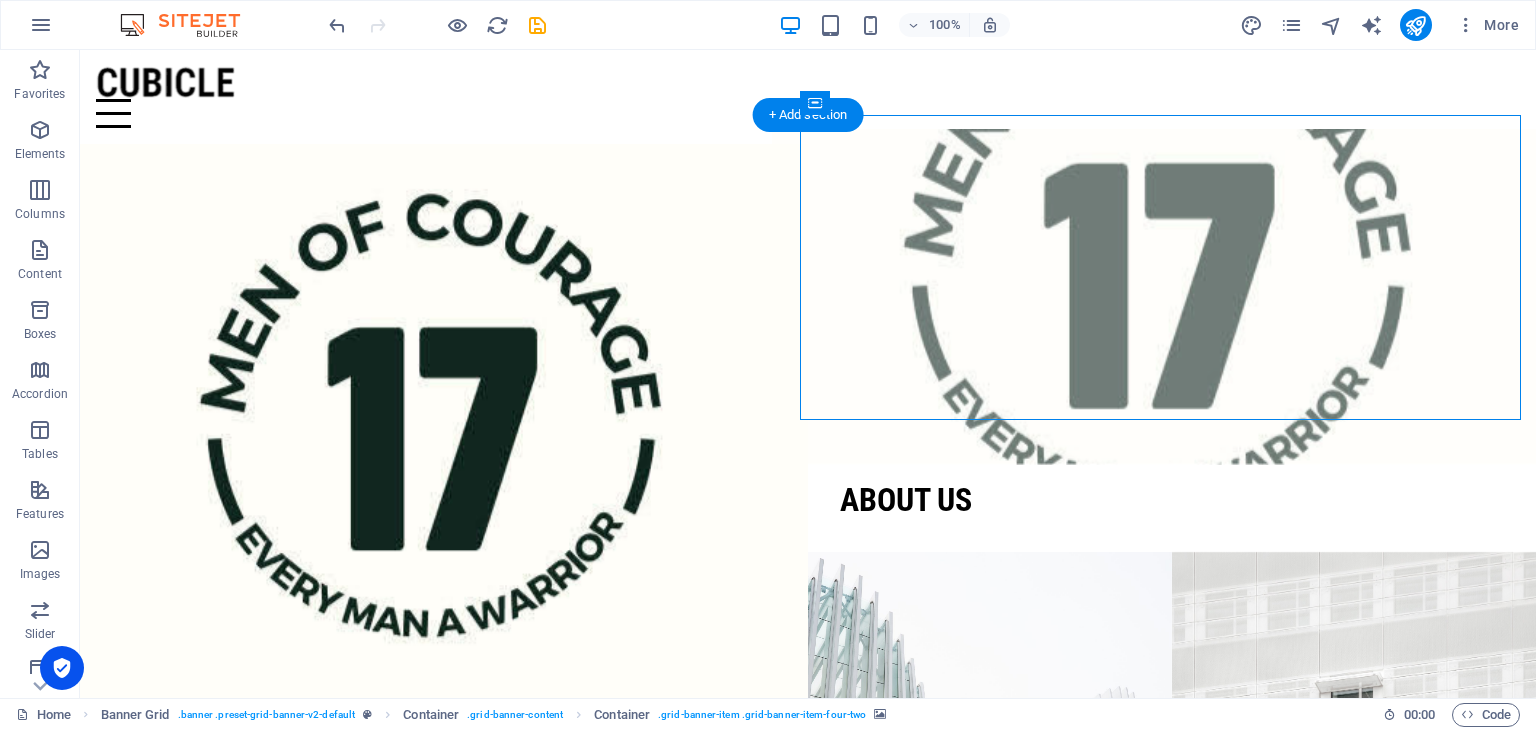 click at bounding box center (1172, 297) 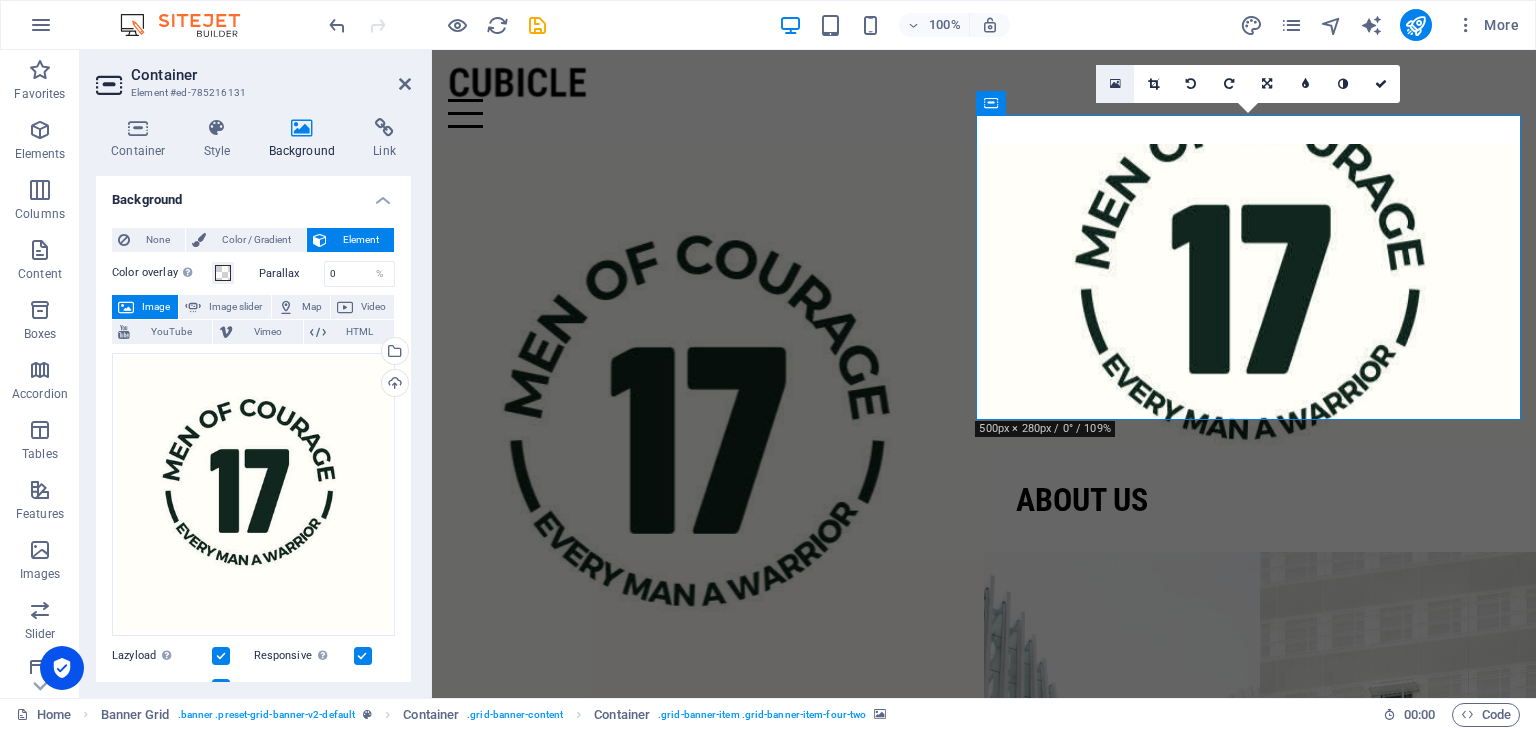 click at bounding box center [1115, 84] 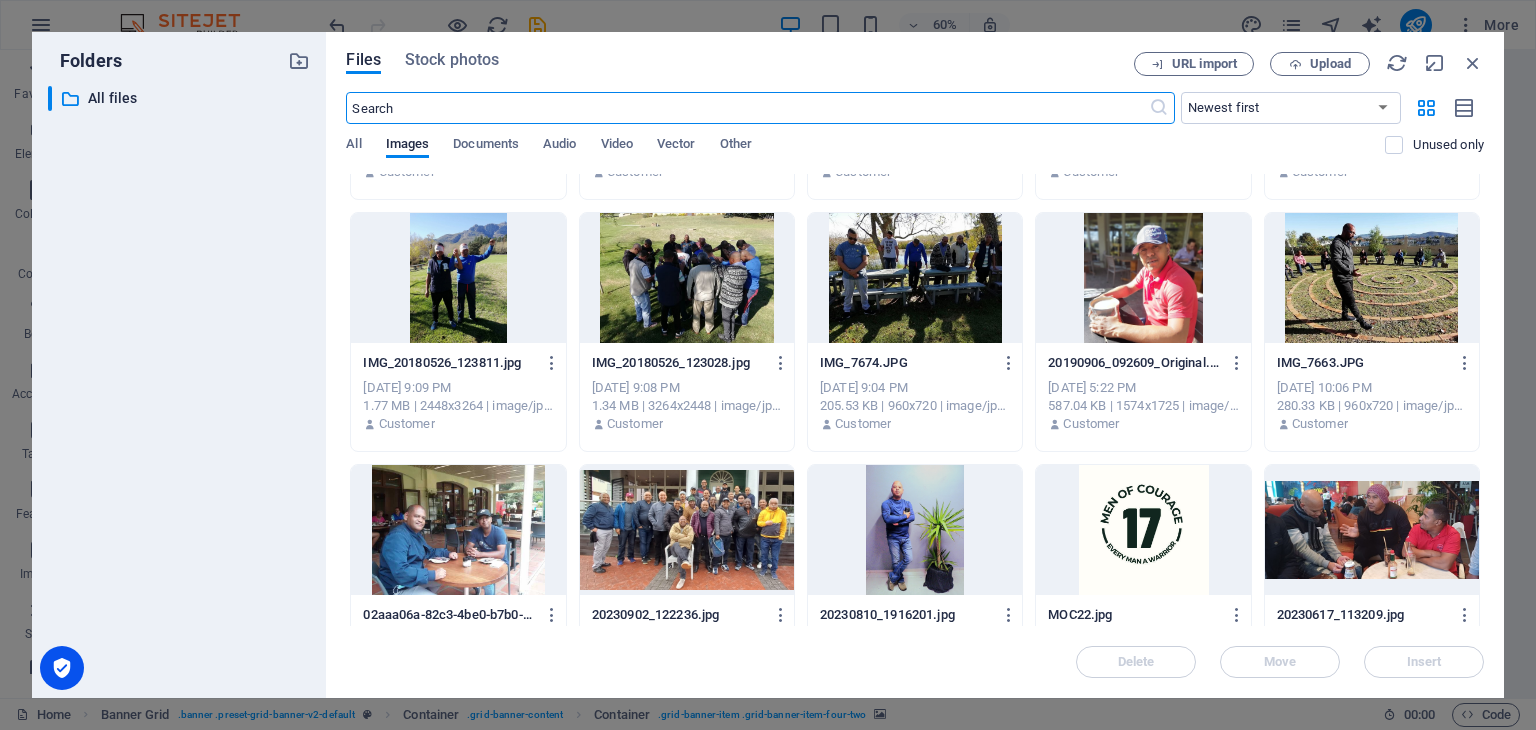 scroll, scrollTop: 479, scrollLeft: 0, axis: vertical 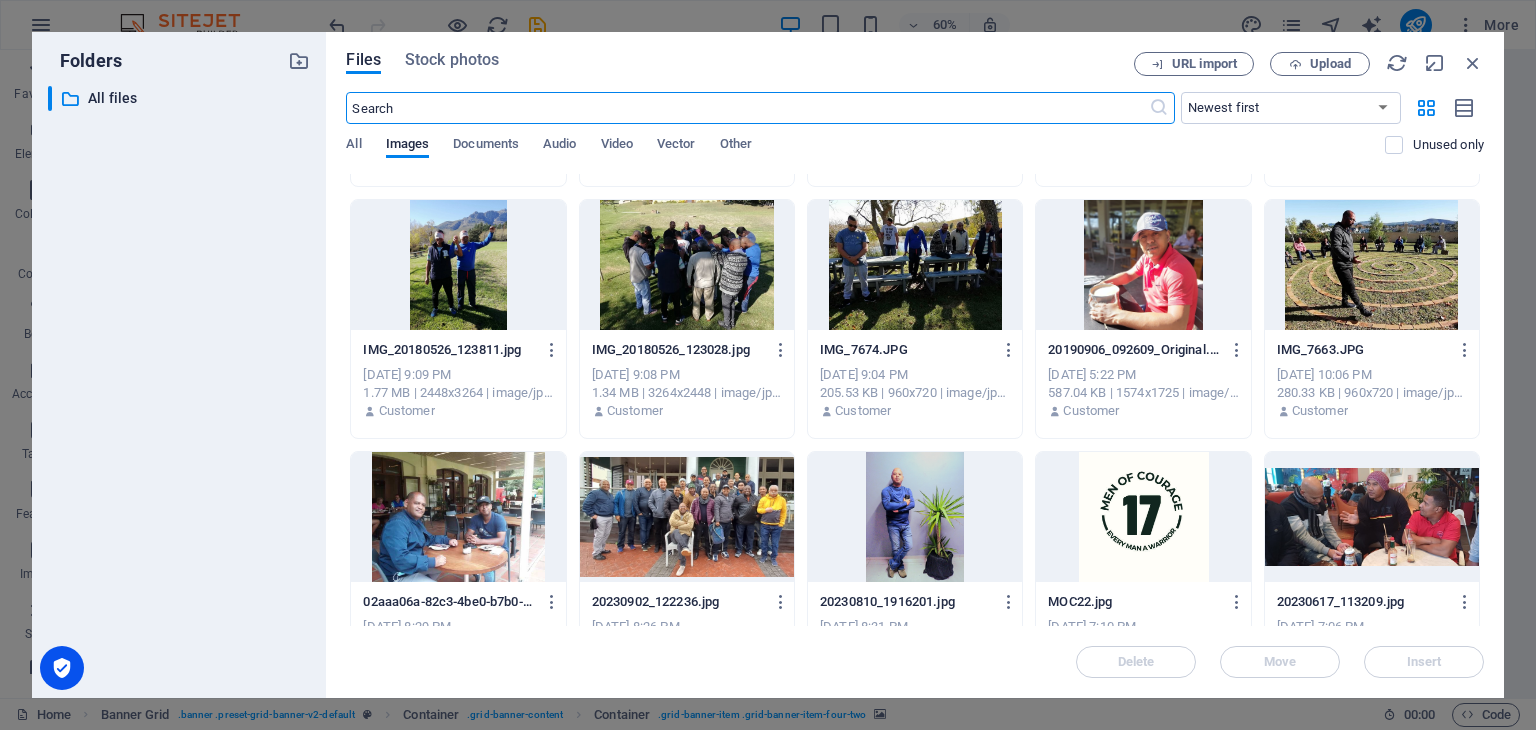 click at bounding box center [1372, 265] 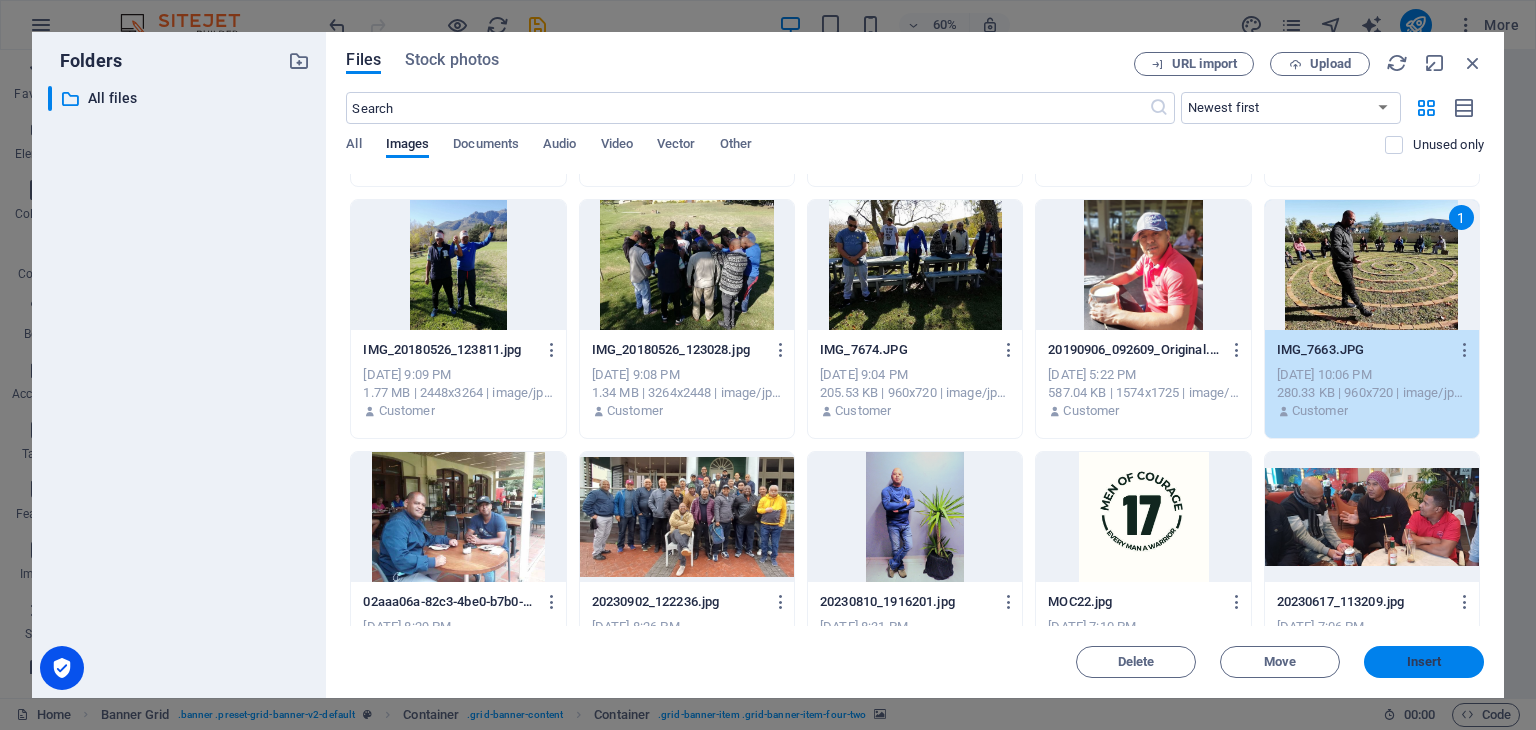 click on "Insert" at bounding box center [1424, 662] 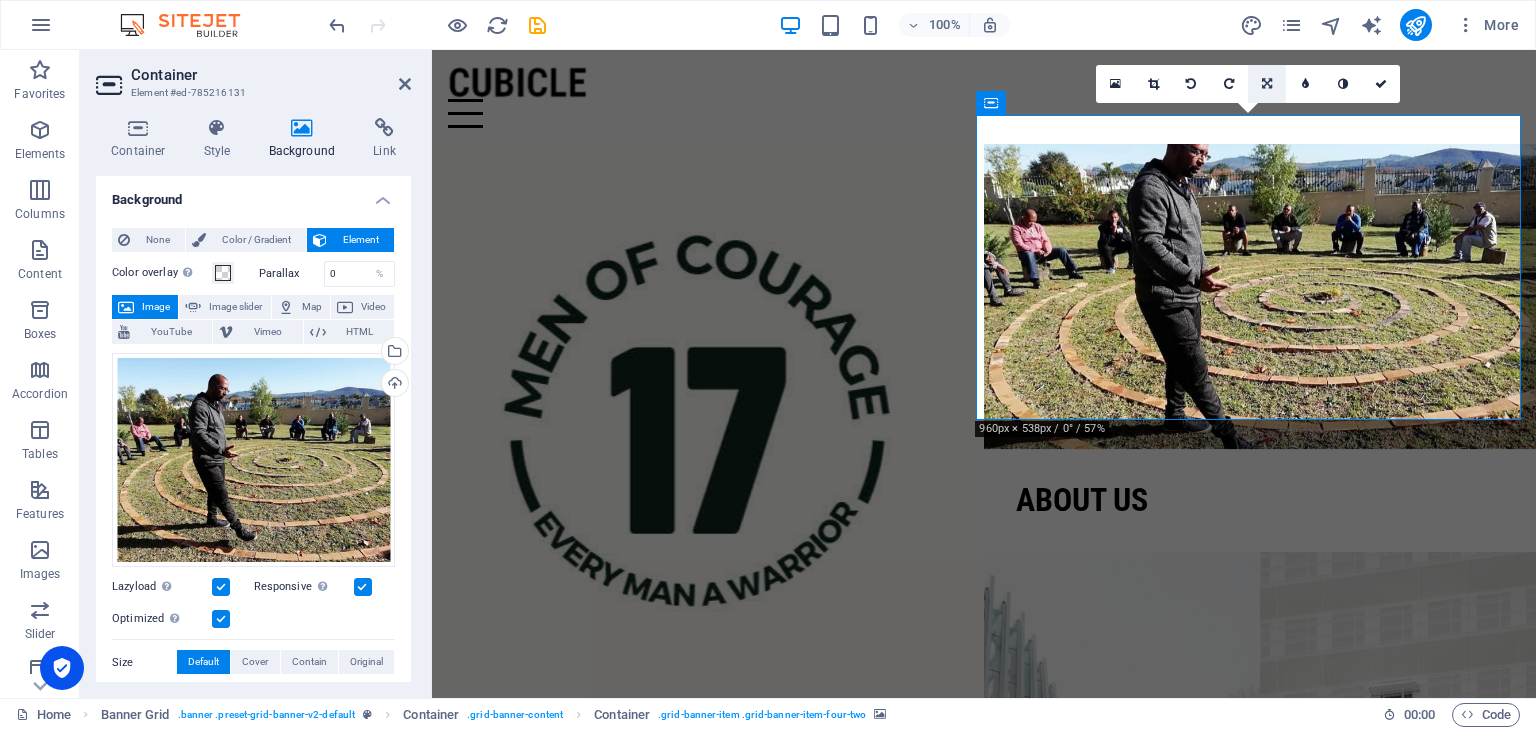 click at bounding box center [1267, 84] 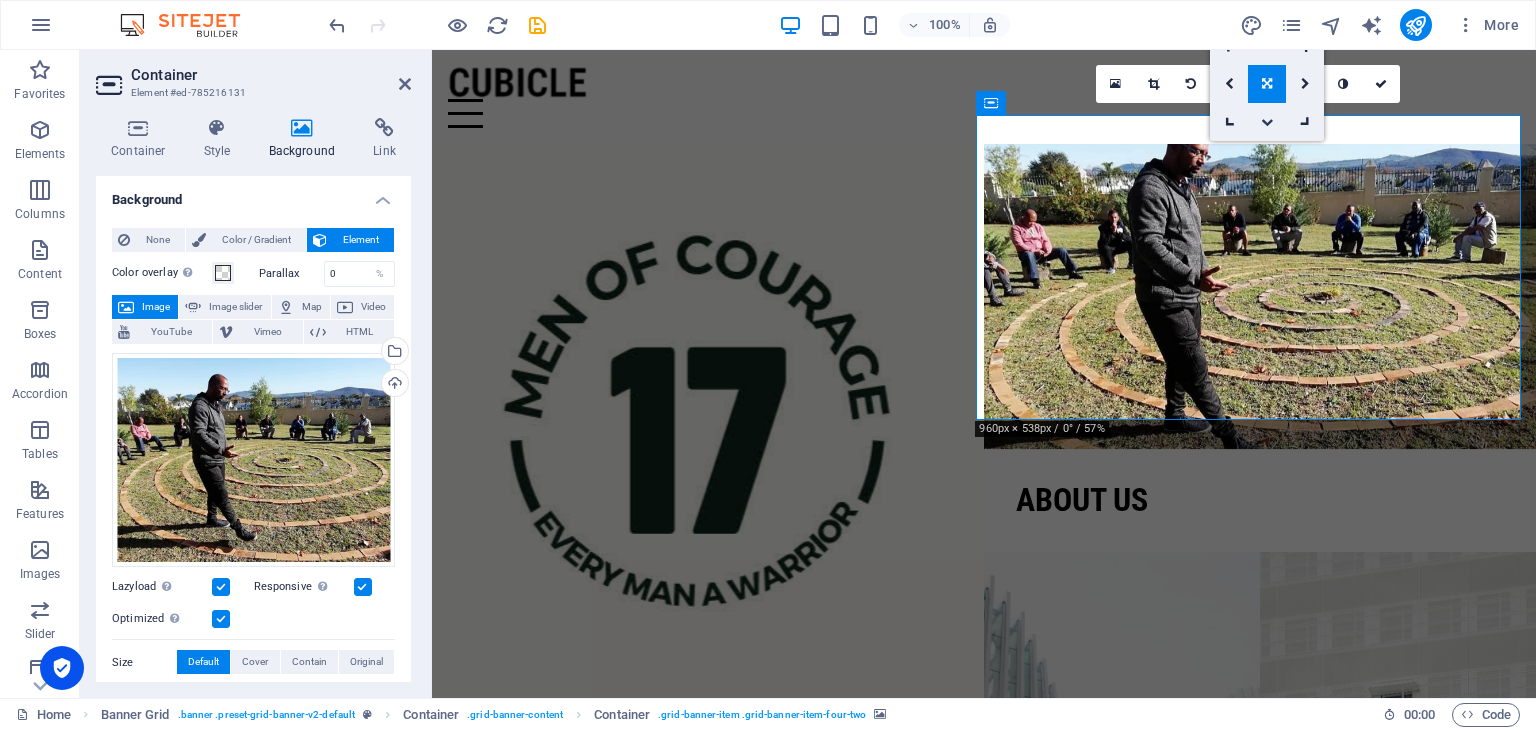 click at bounding box center [1267, 122] 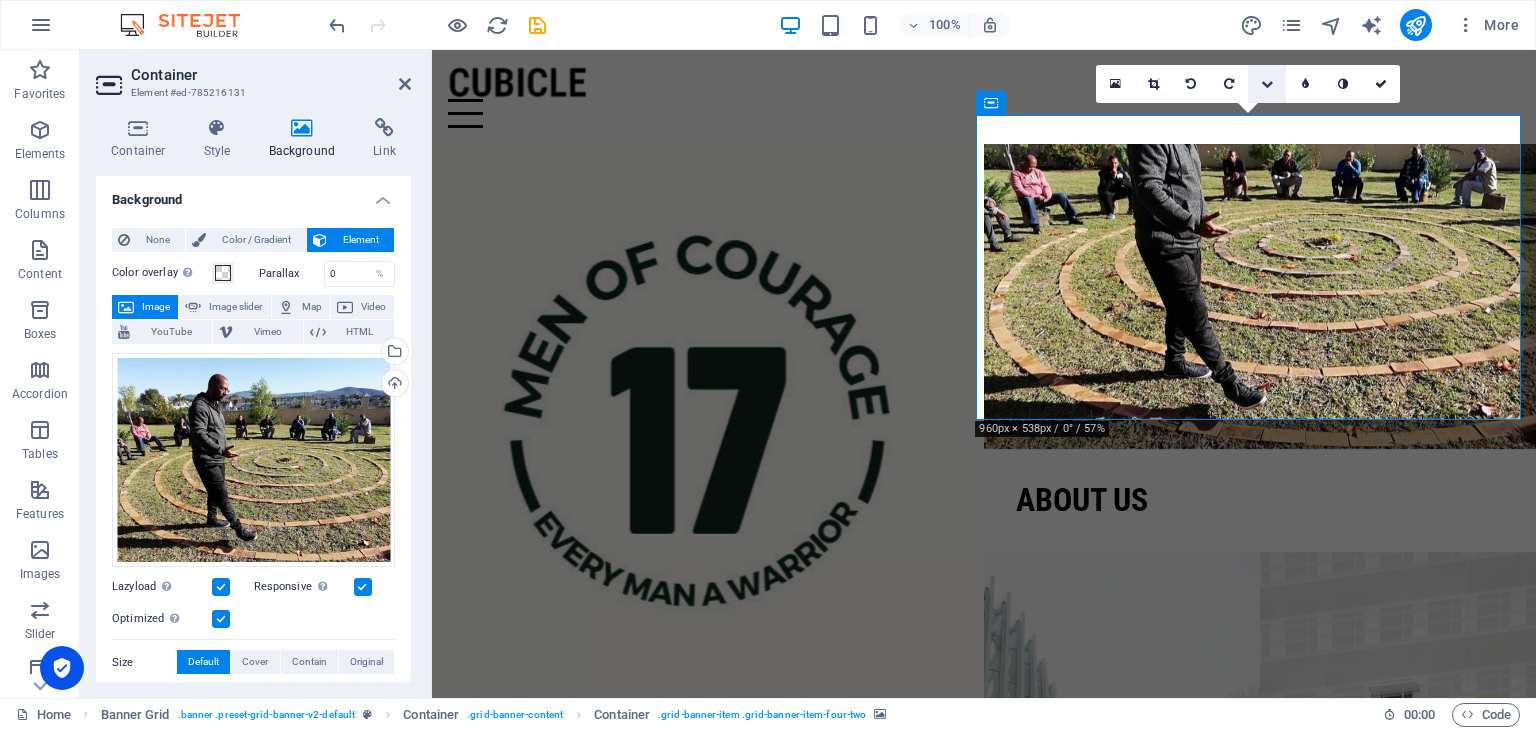 click at bounding box center (1267, 84) 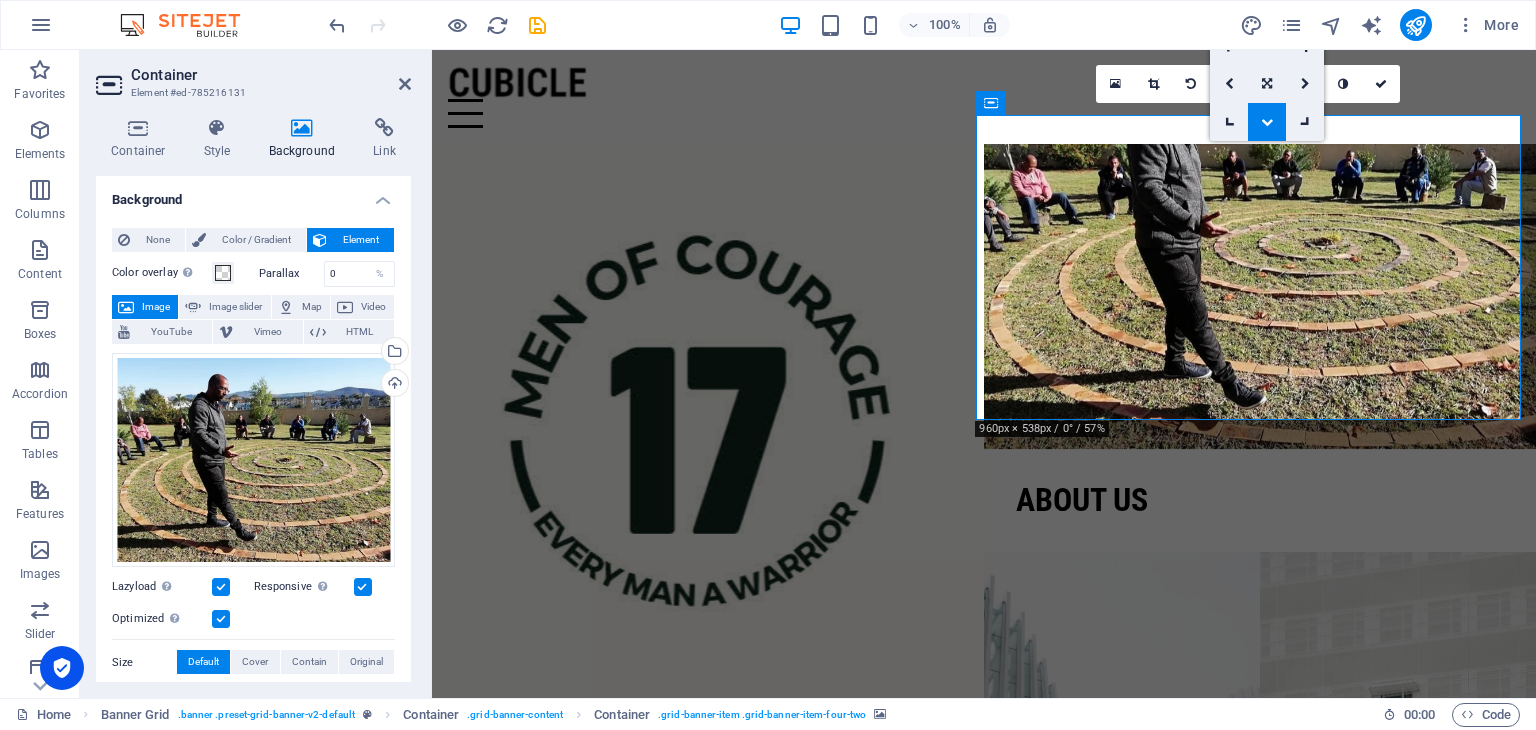 click on "100% More" at bounding box center [768, 25] 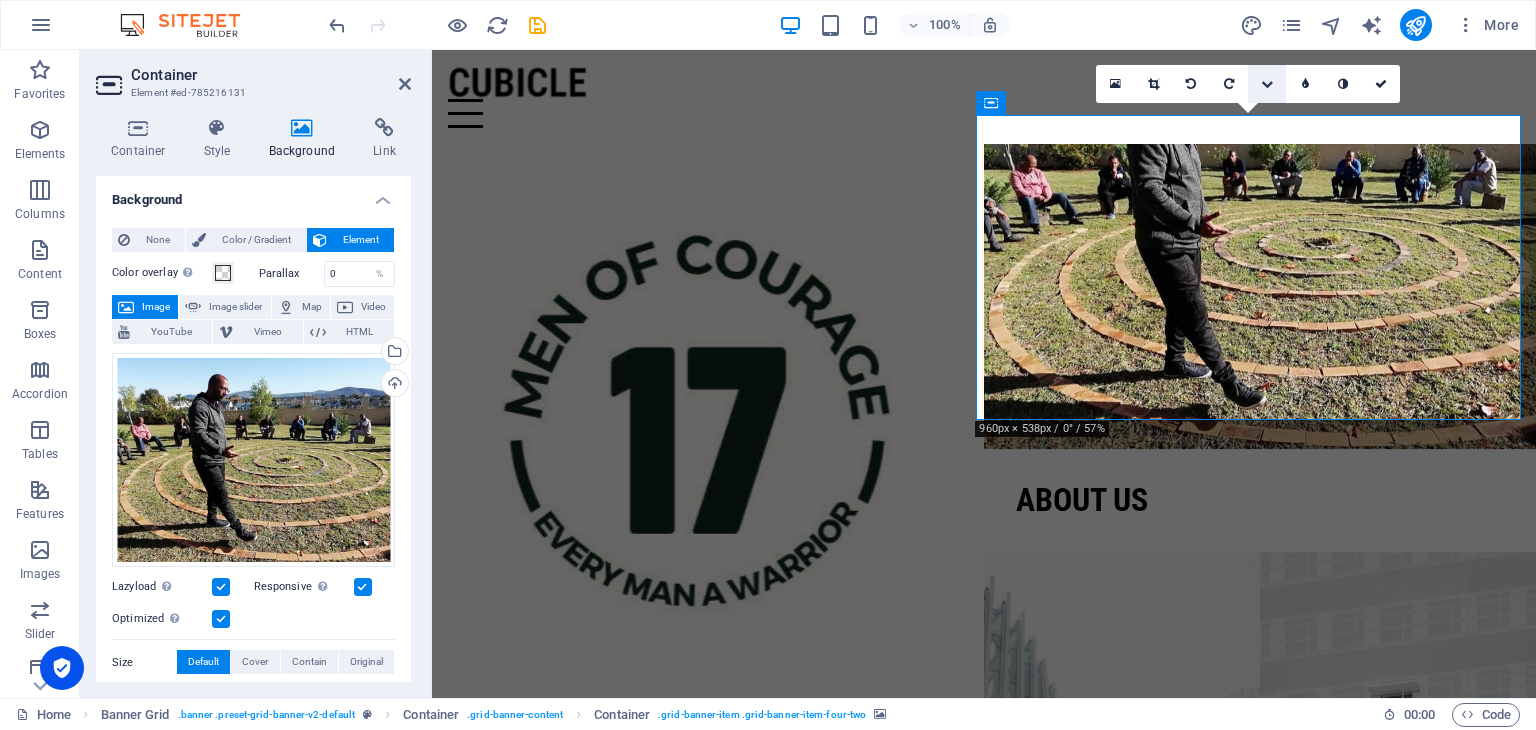 click at bounding box center [1267, 84] 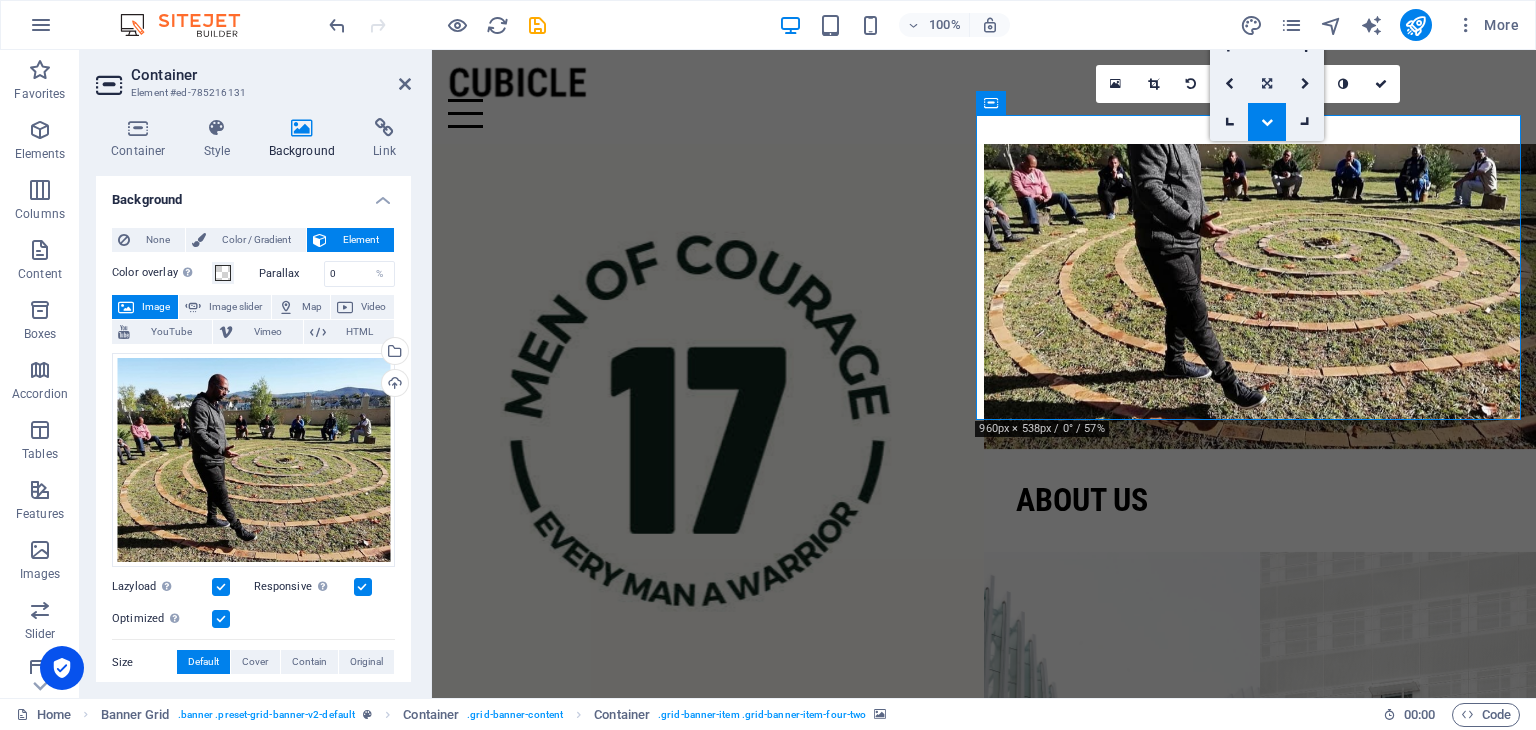 click at bounding box center [1267, 84] 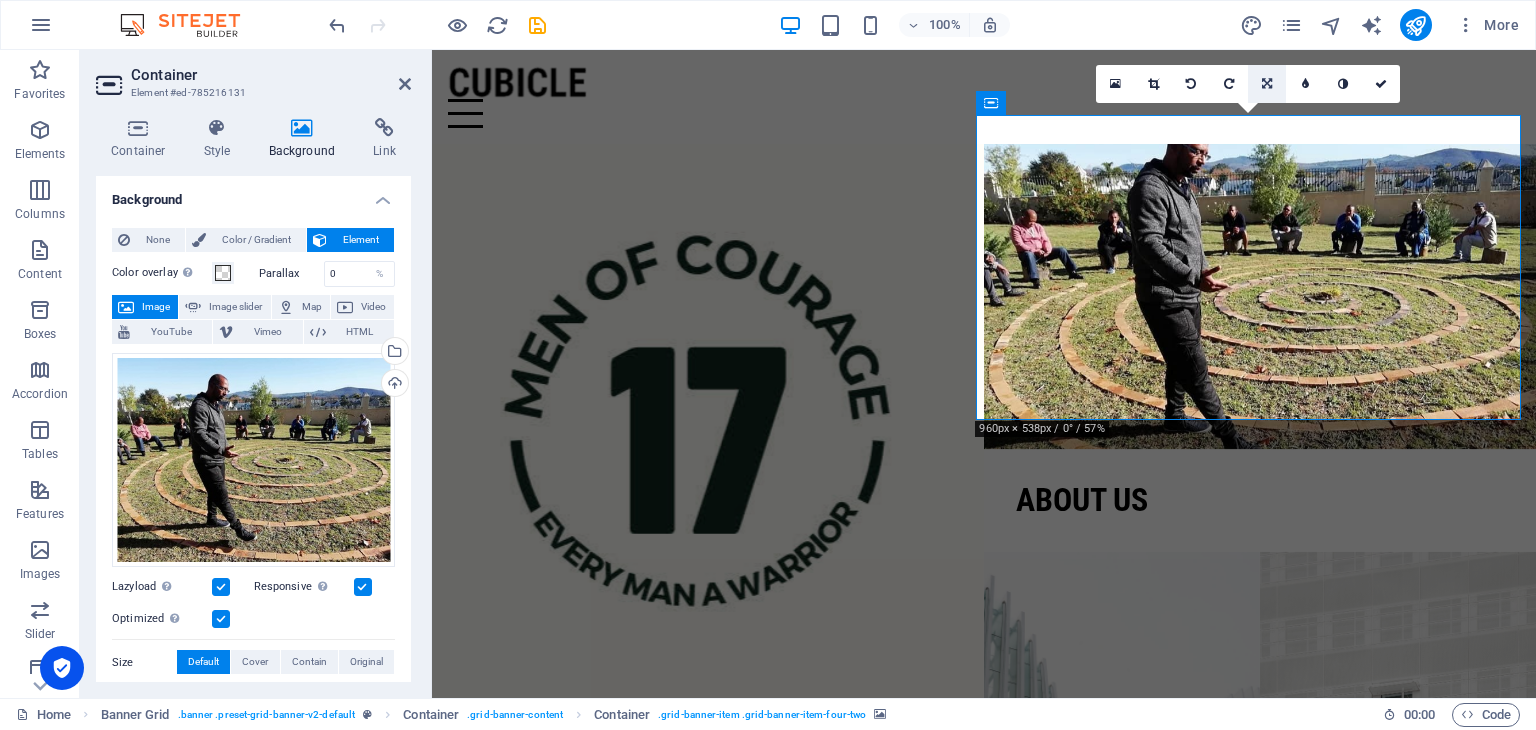 click at bounding box center [1267, 84] 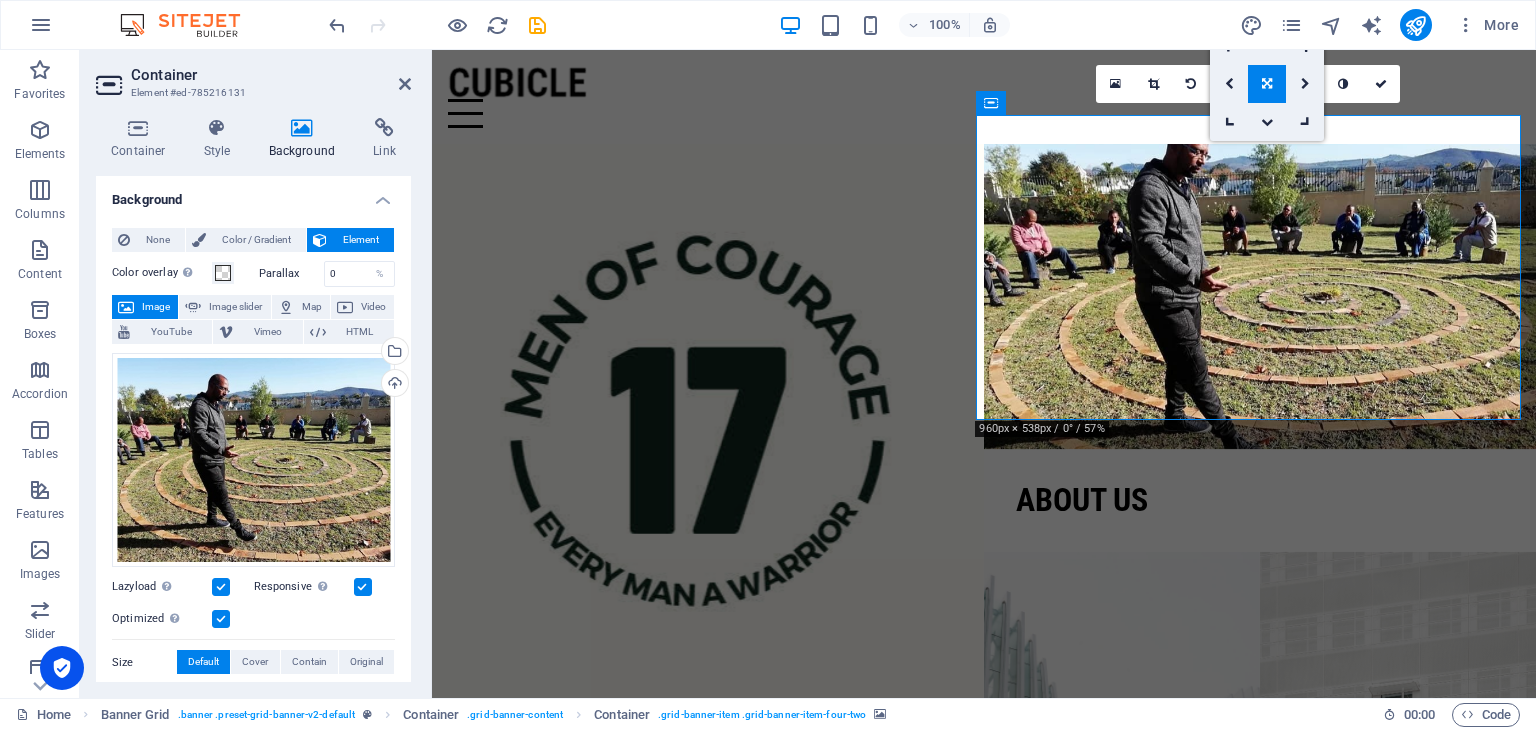 click at bounding box center (1267, 84) 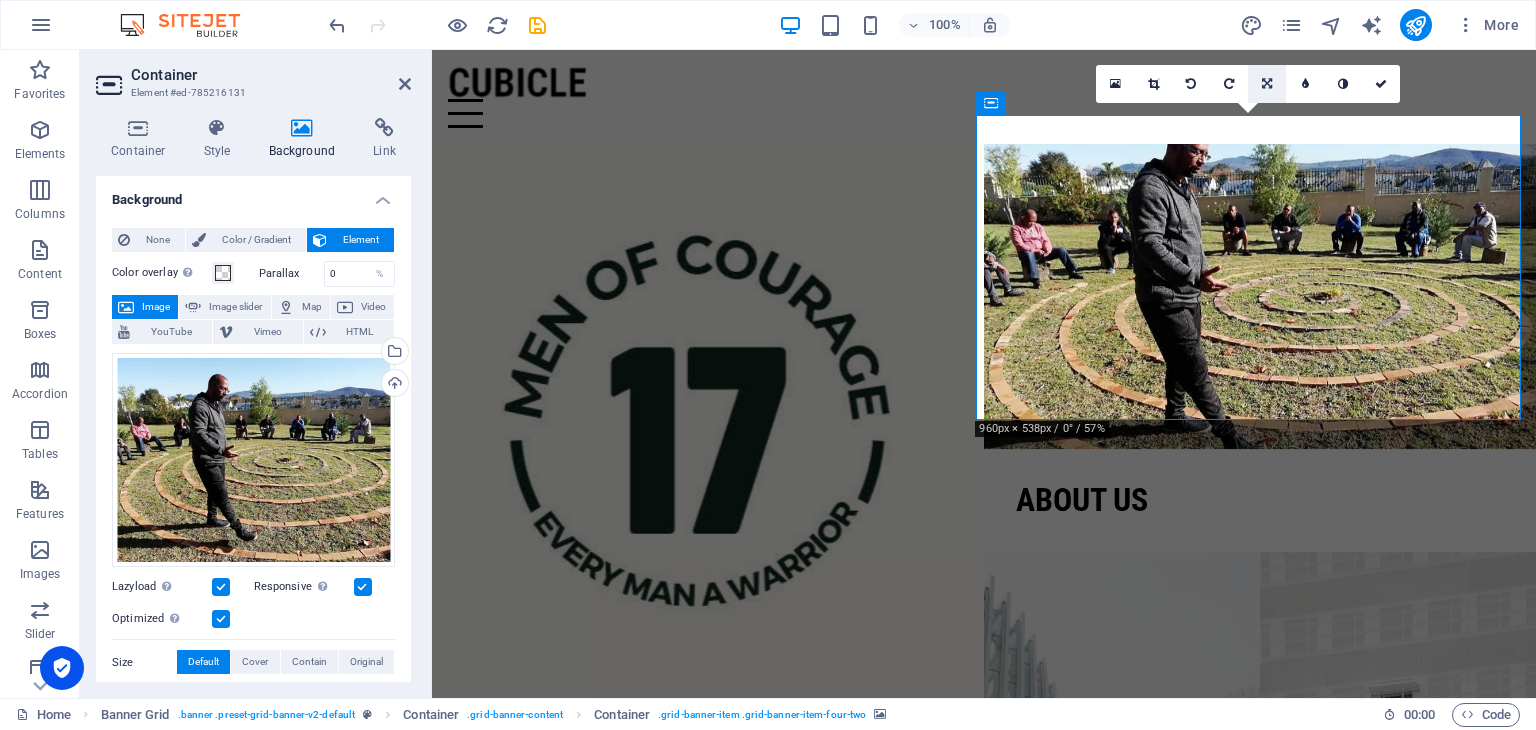 click at bounding box center [1267, 84] 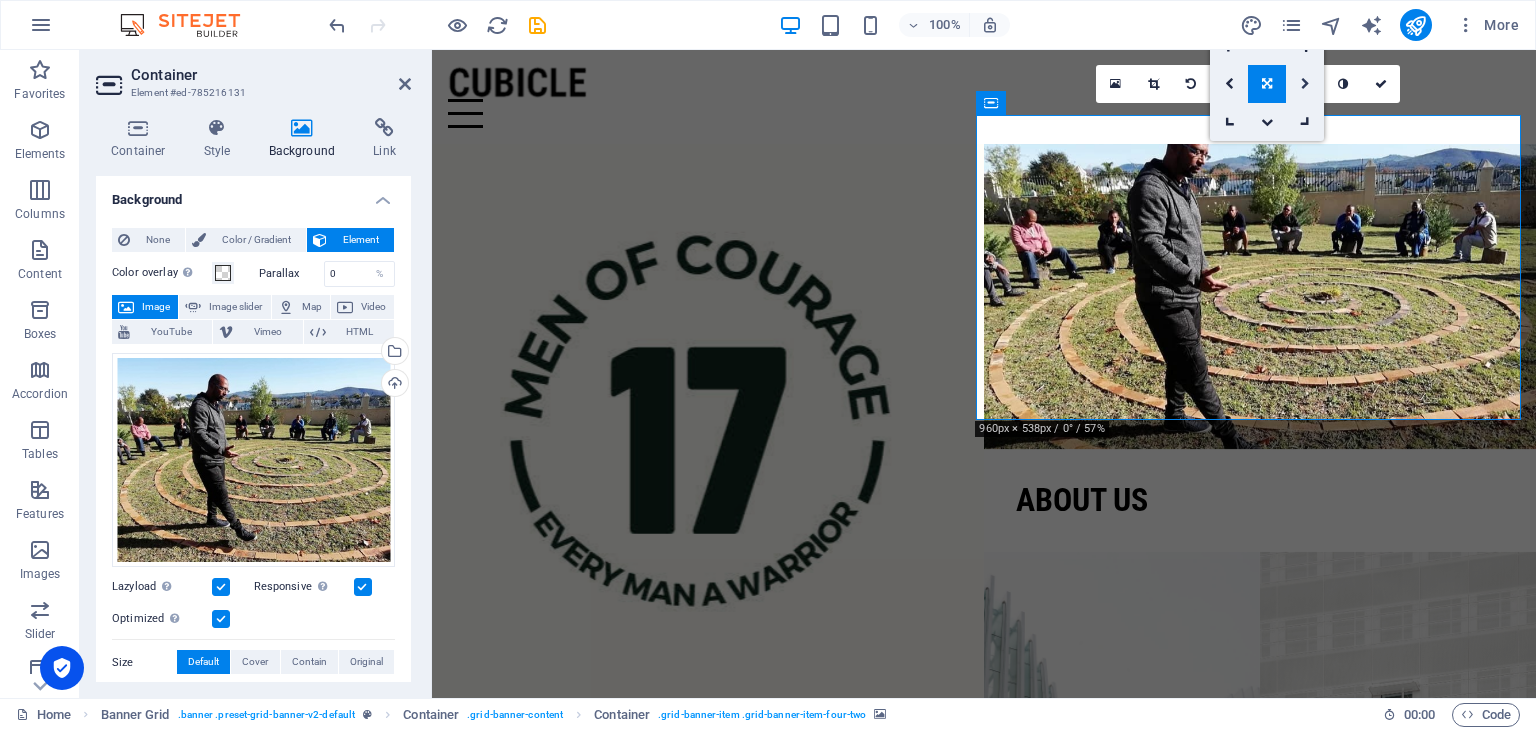 click at bounding box center (1305, 84) 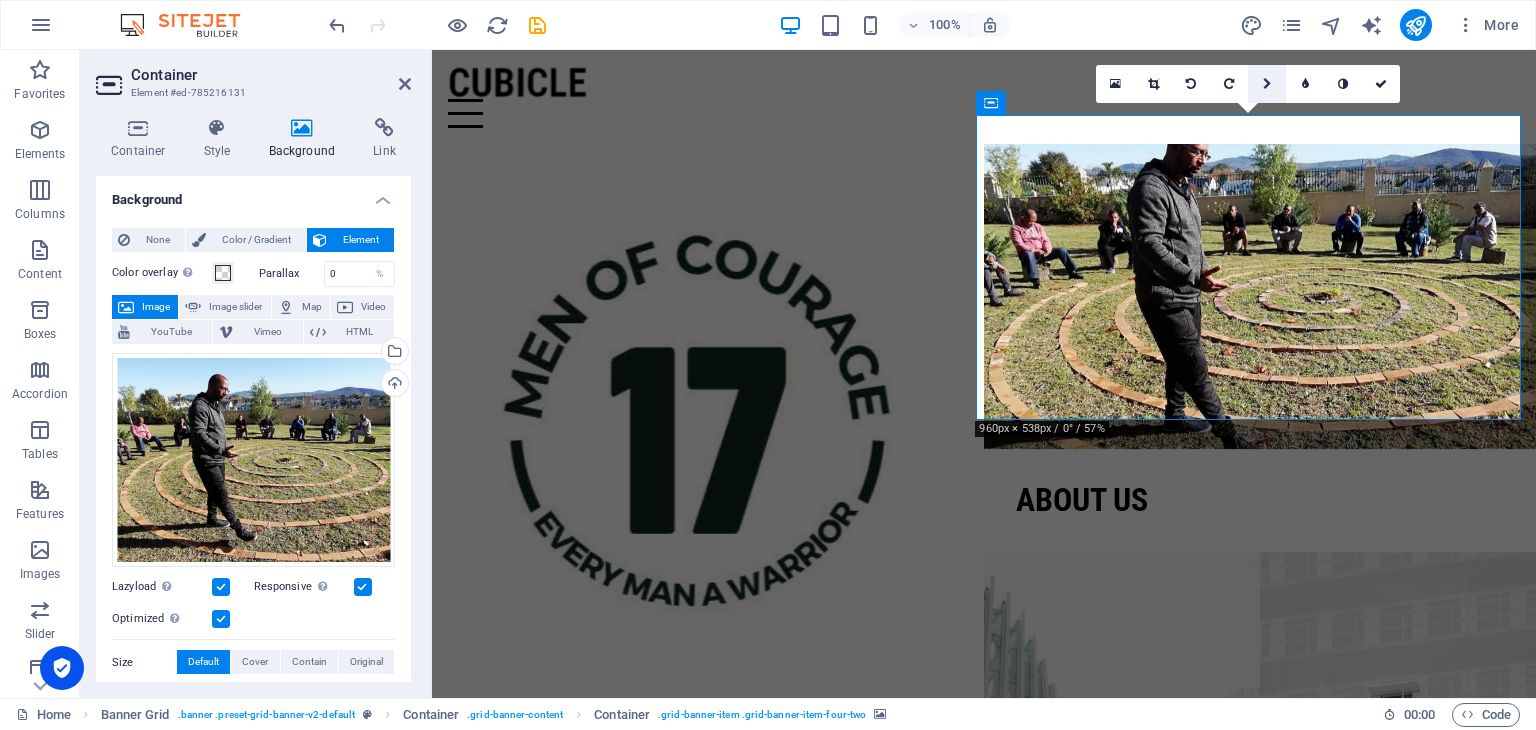 click at bounding box center (1267, 84) 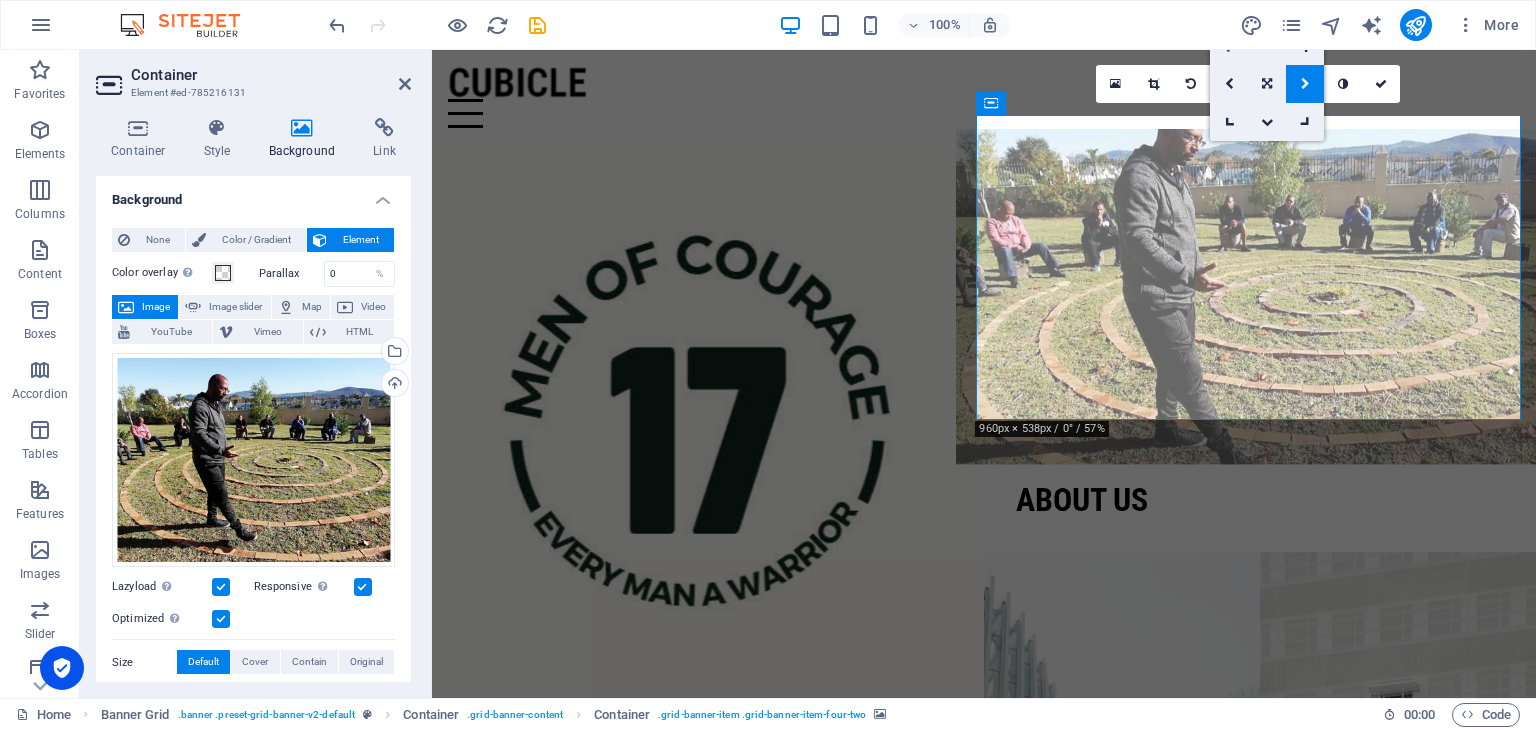 click at bounding box center (1259, 297) 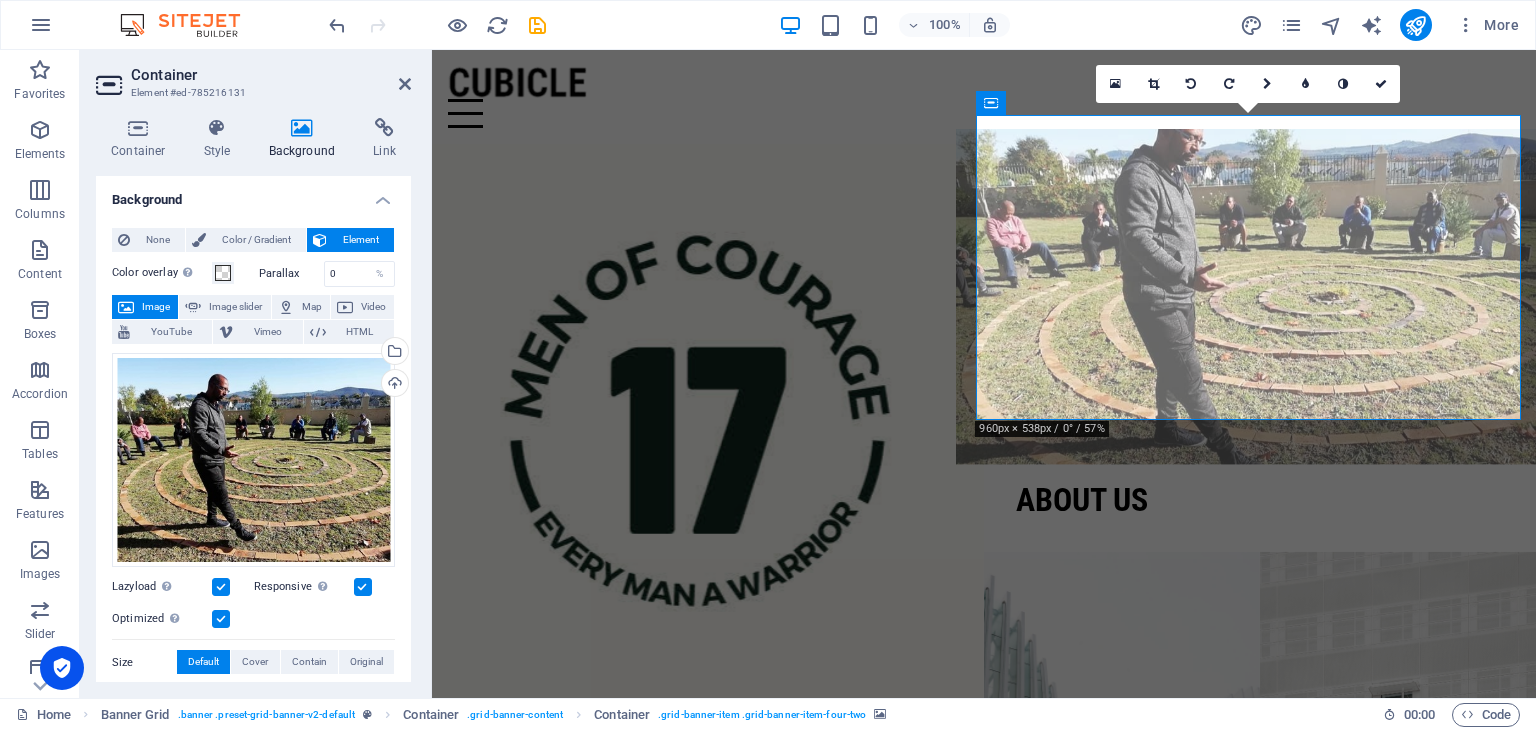 click at bounding box center [1259, 297] 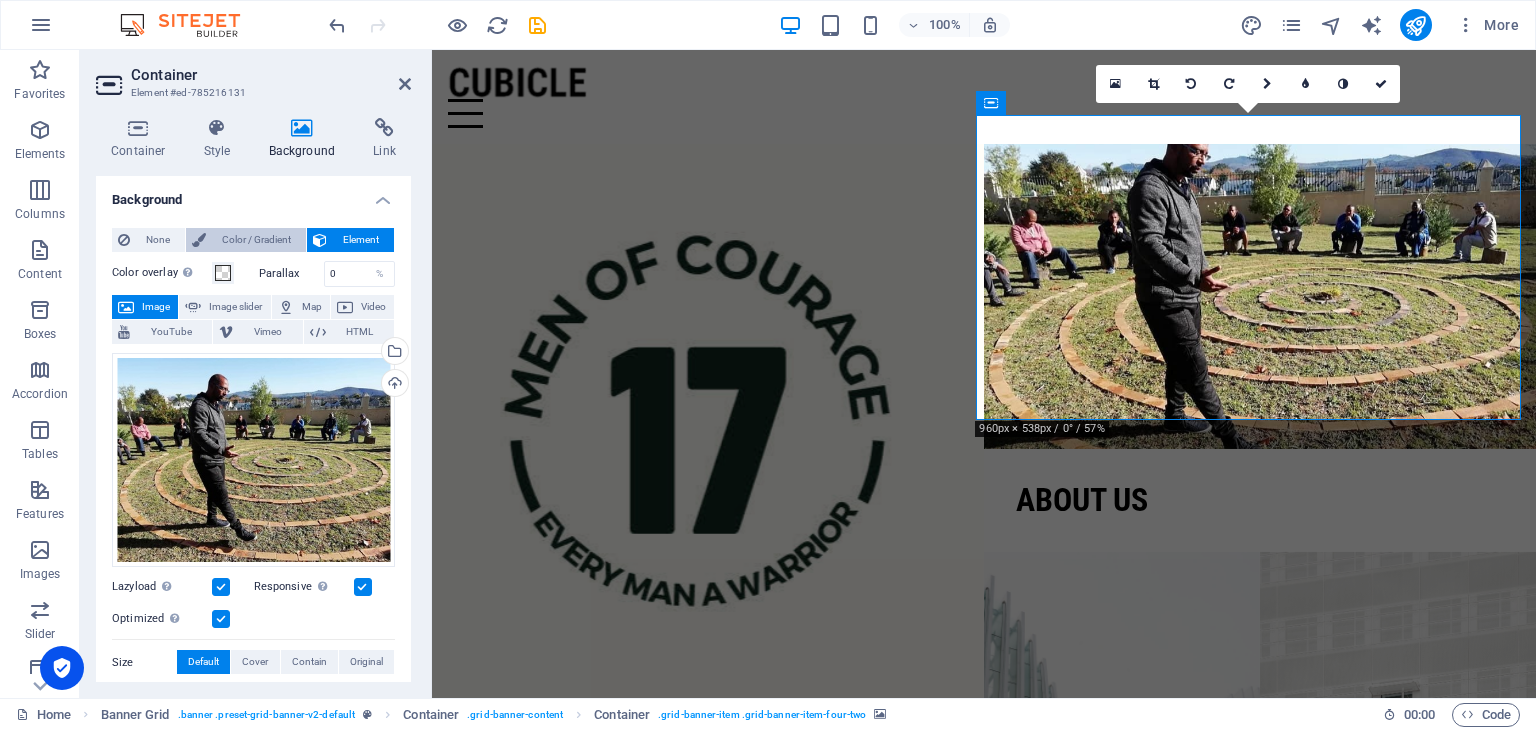 click on "Color / Gradient" at bounding box center (256, 240) 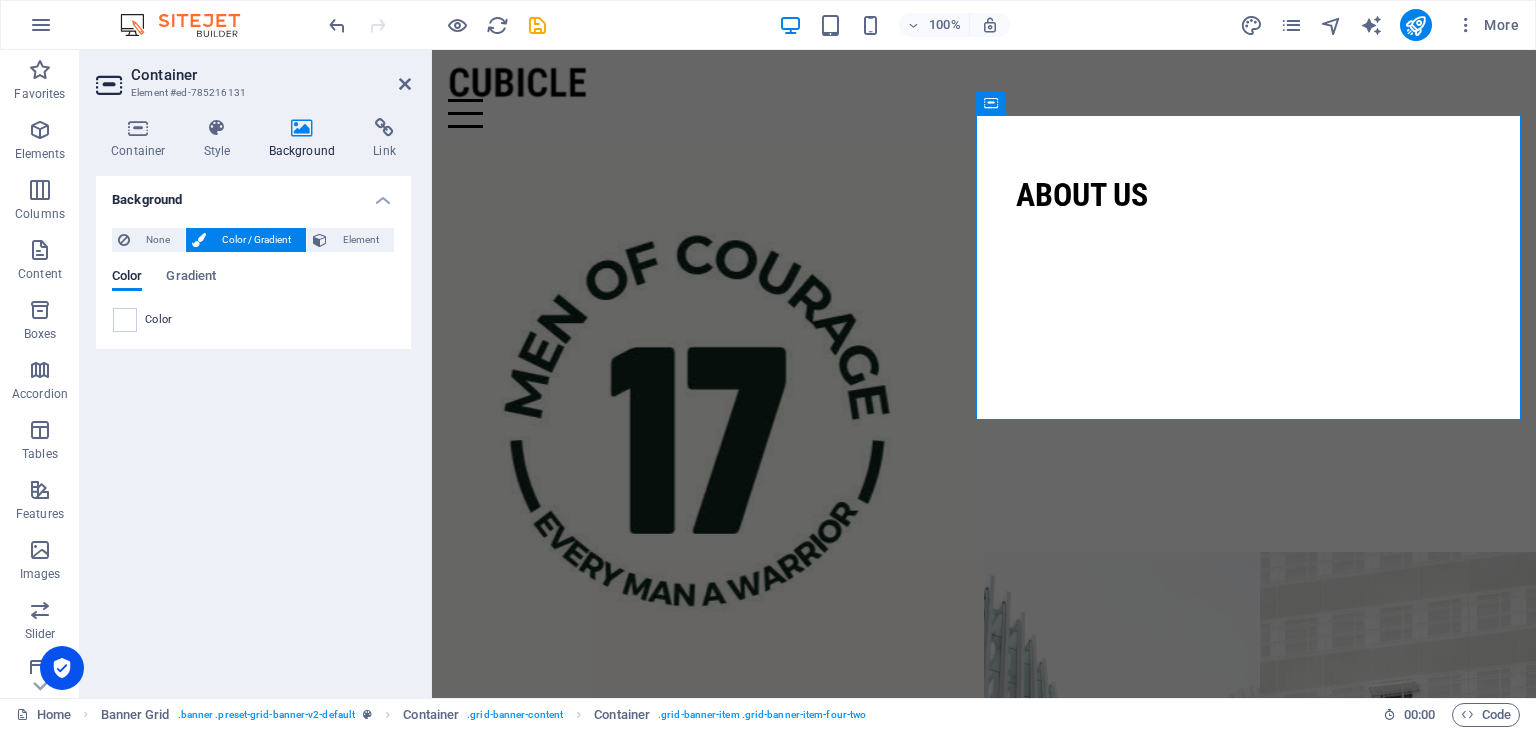 click on "Color / Gradient" at bounding box center (256, 240) 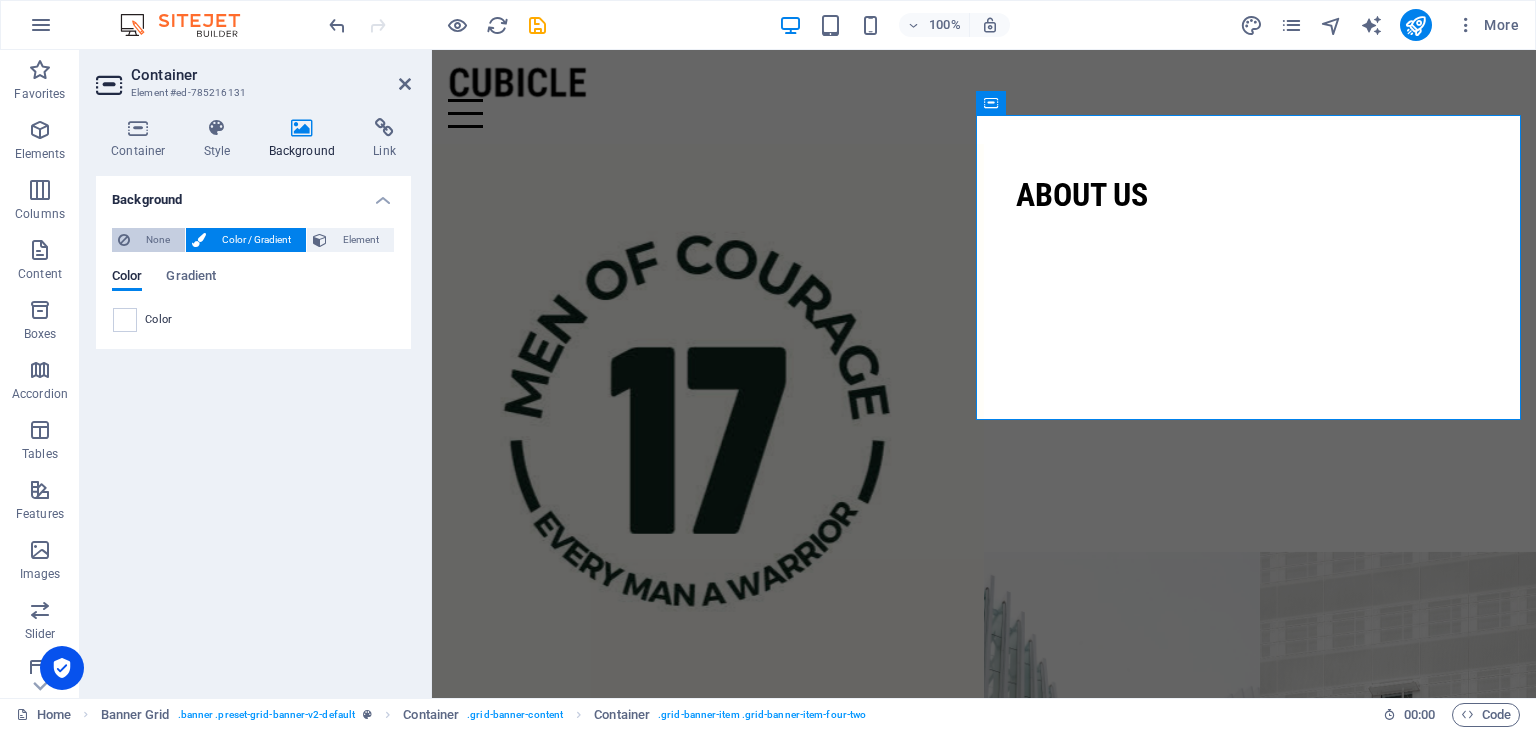 click on "None" at bounding box center [157, 240] 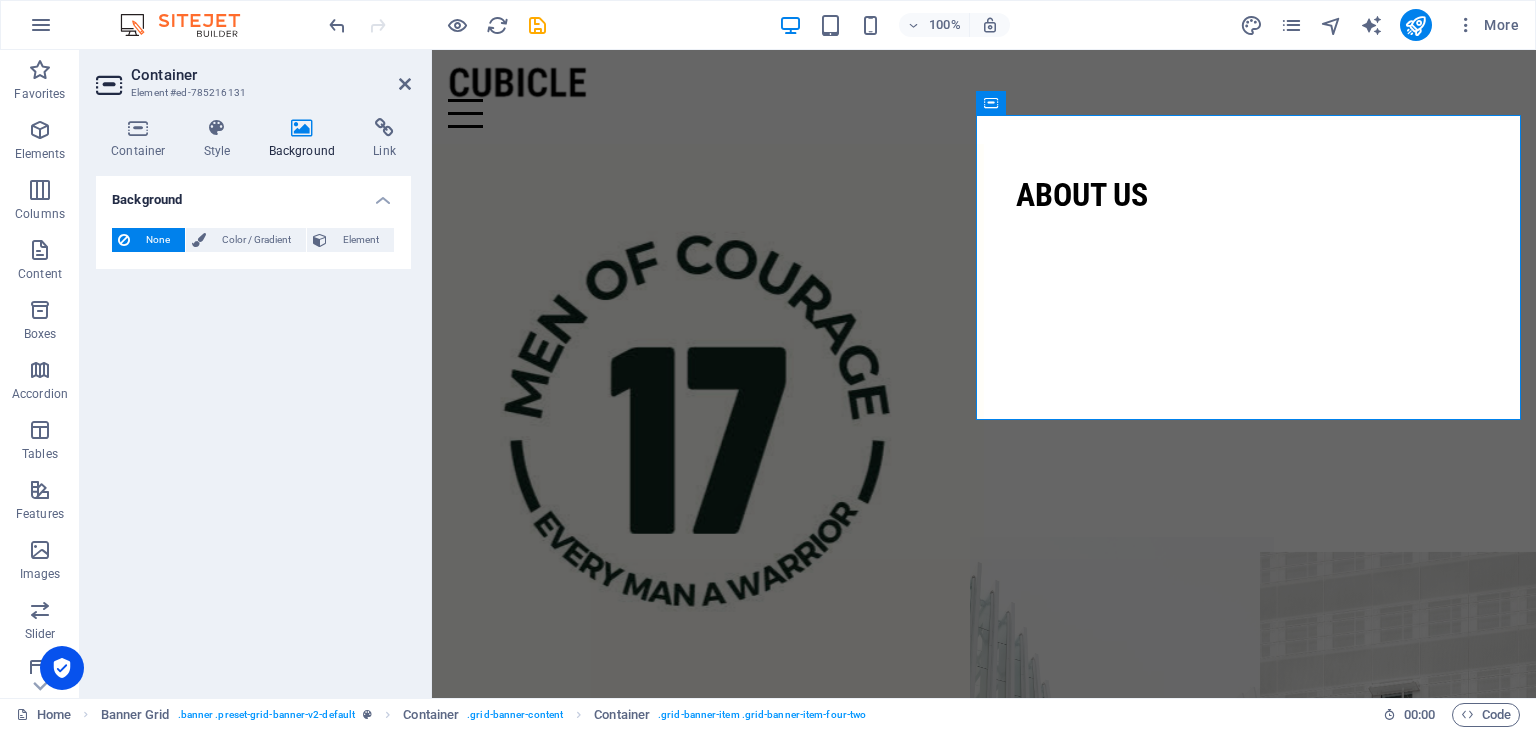 click at bounding box center [1122, 704] 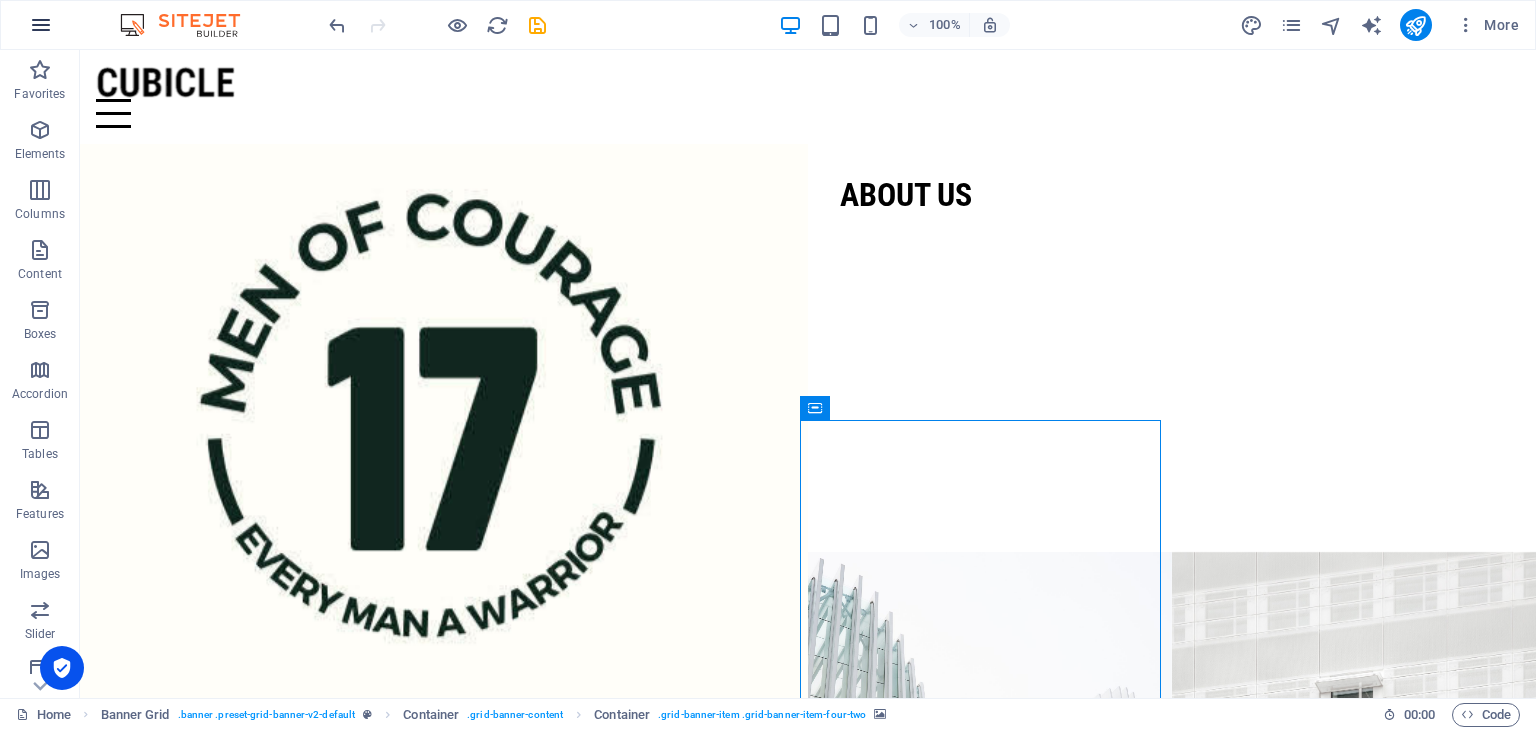 click at bounding box center [41, 25] 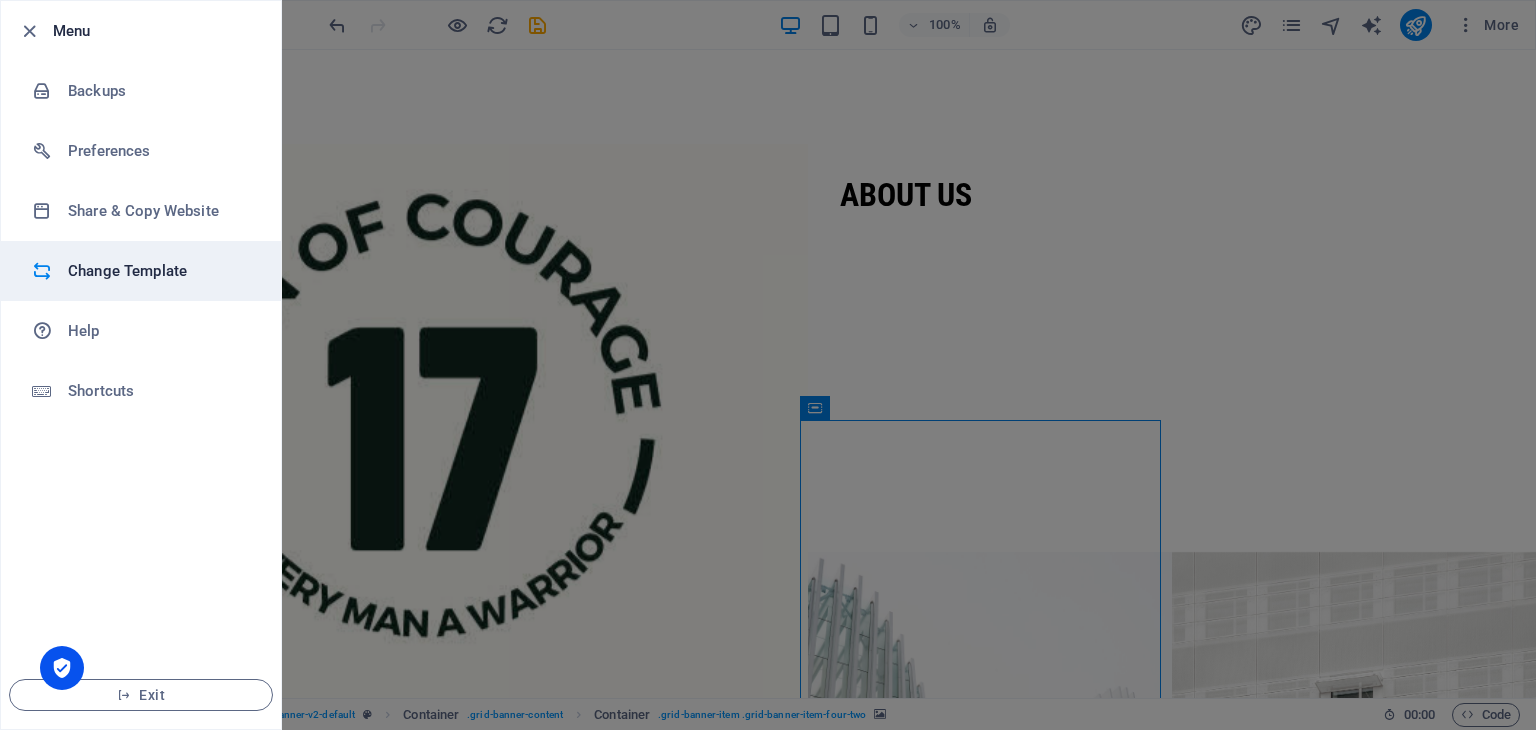 click on "Change Template" at bounding box center (160, 271) 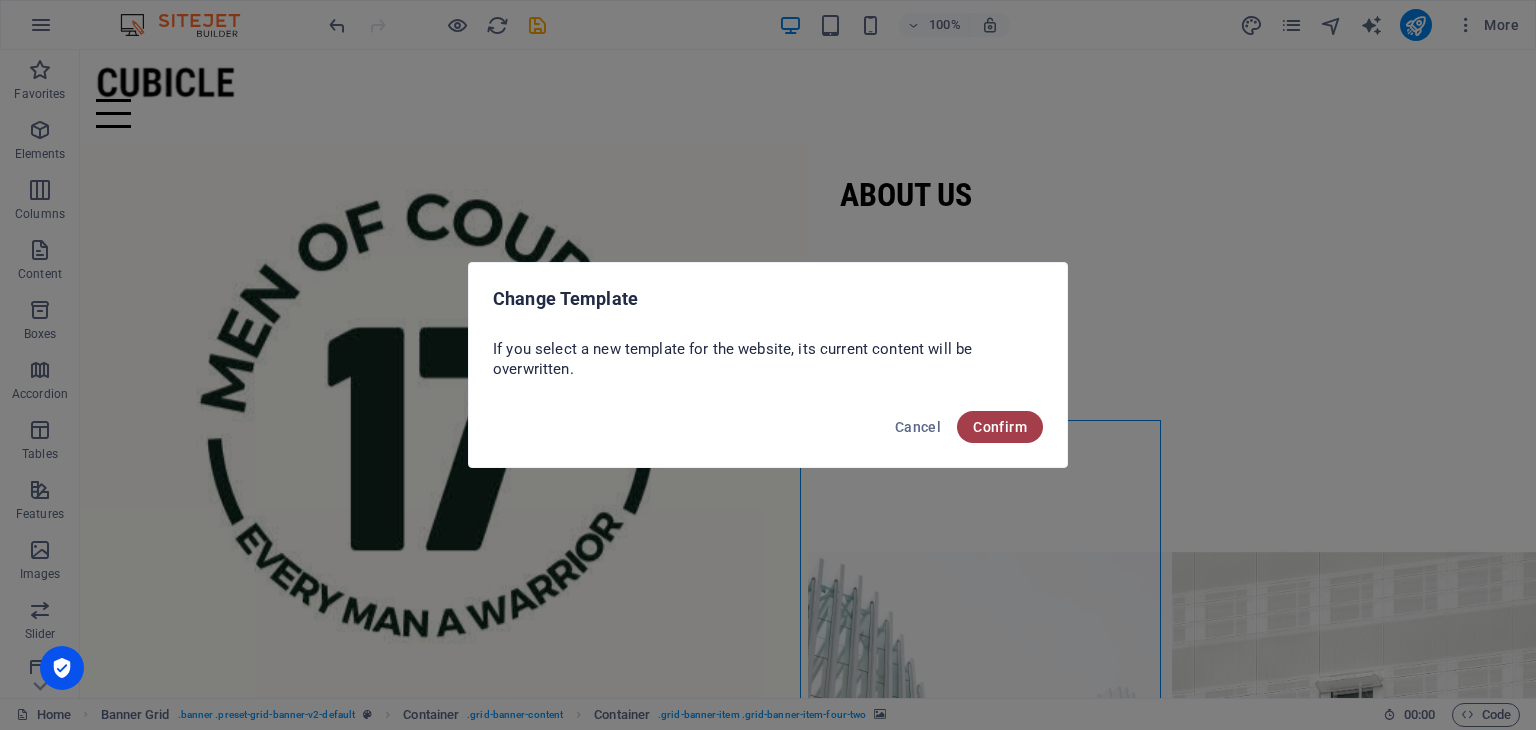 click on "Confirm" at bounding box center [1000, 427] 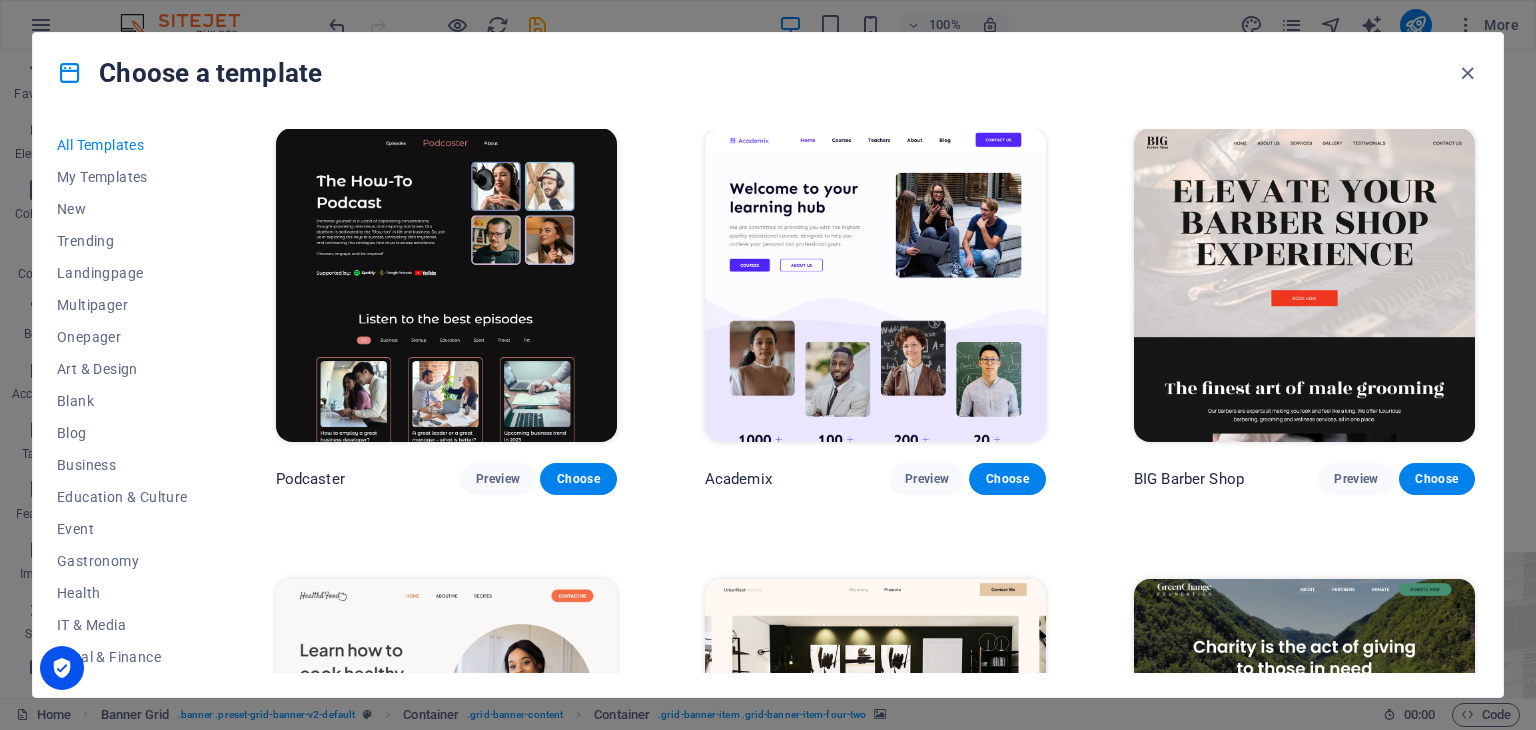 scroll, scrollTop: 1216, scrollLeft: 0, axis: vertical 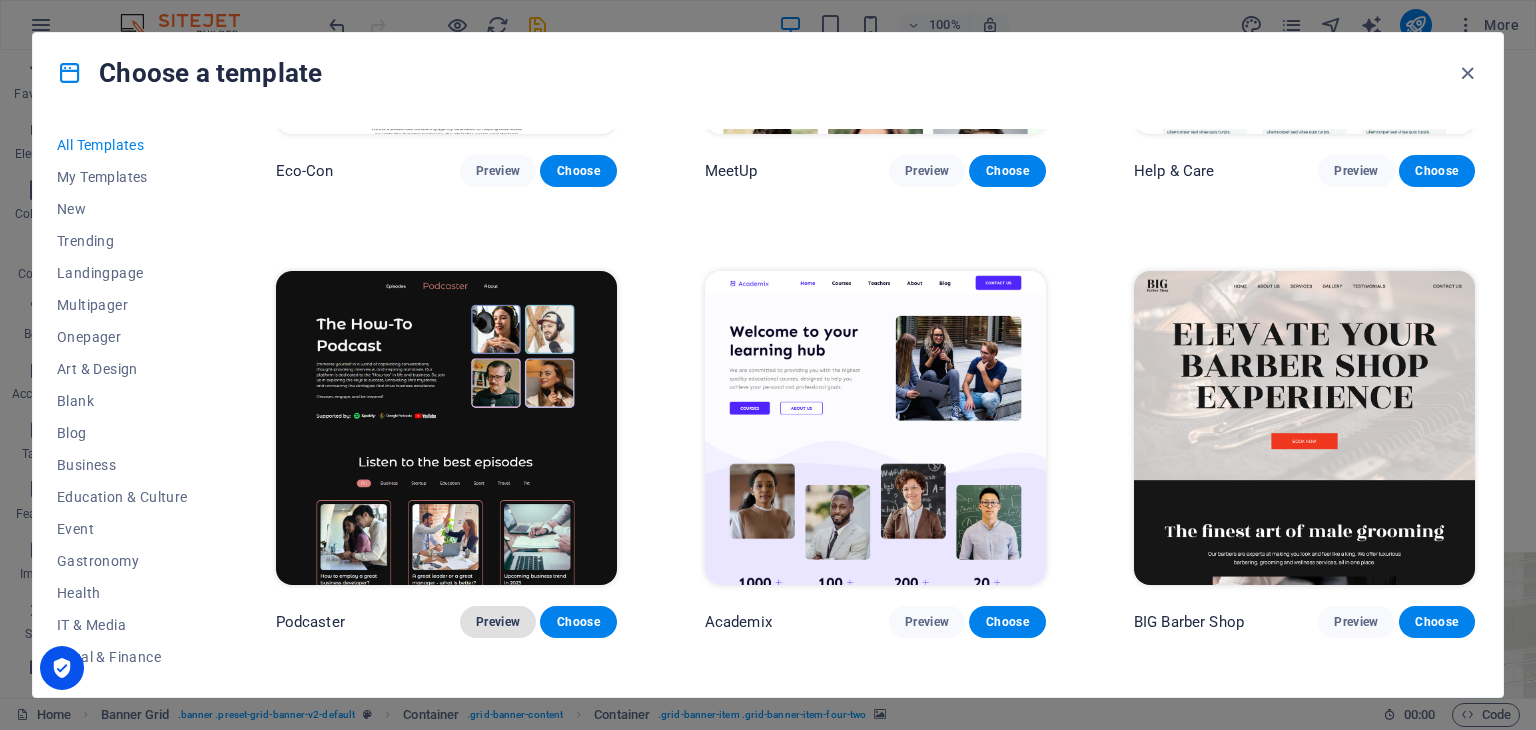 click on "Preview" at bounding box center (498, 622) 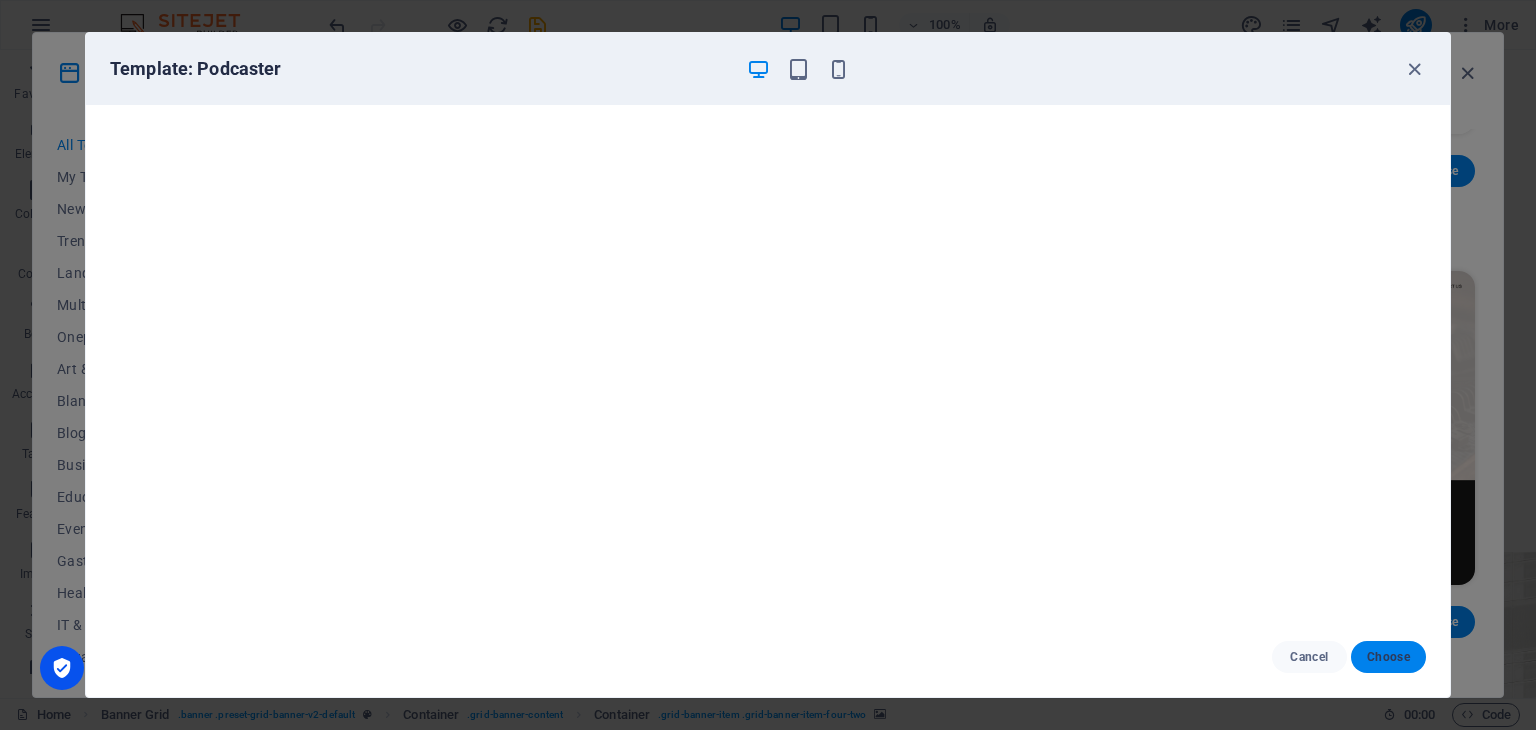click on "Choose" at bounding box center [1388, 657] 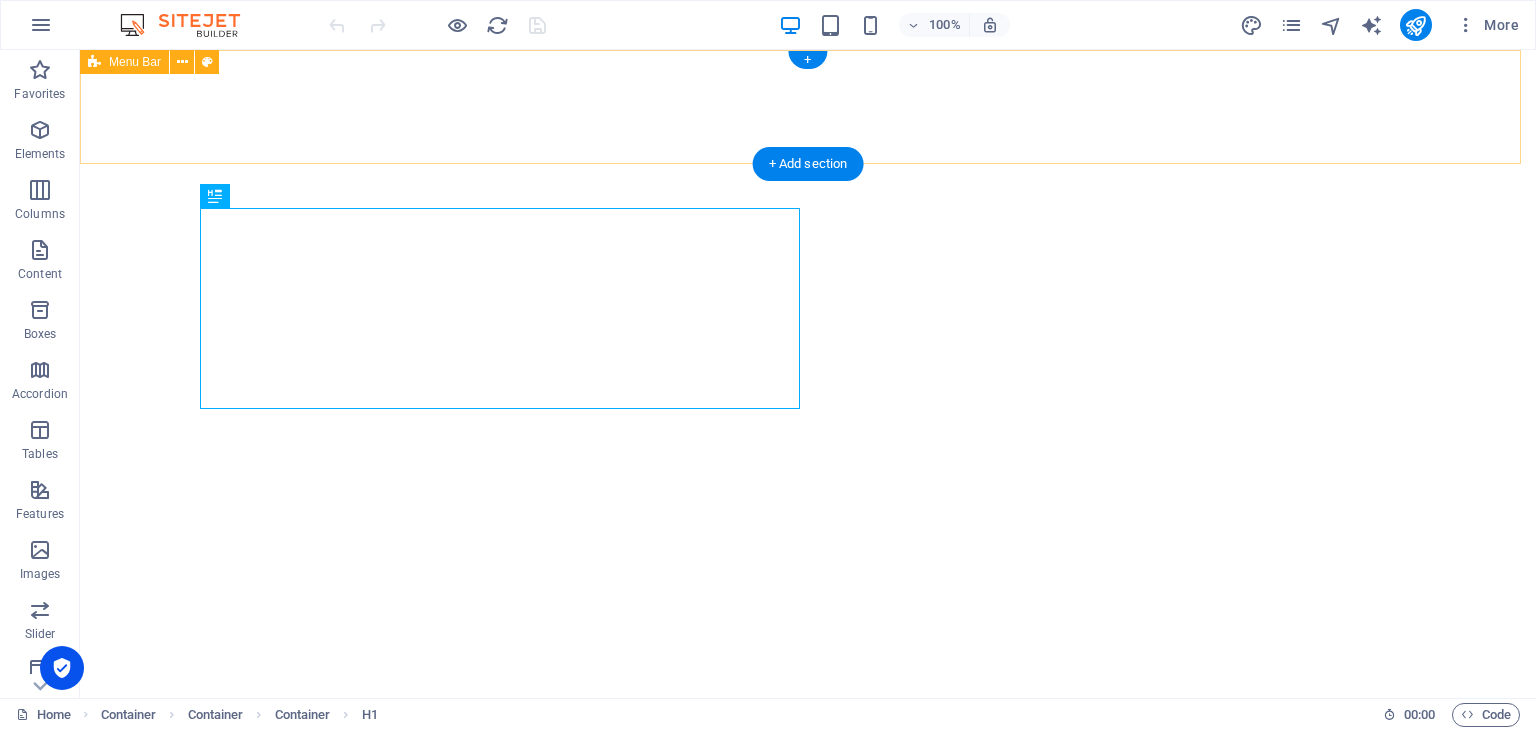 scroll, scrollTop: 0, scrollLeft: 0, axis: both 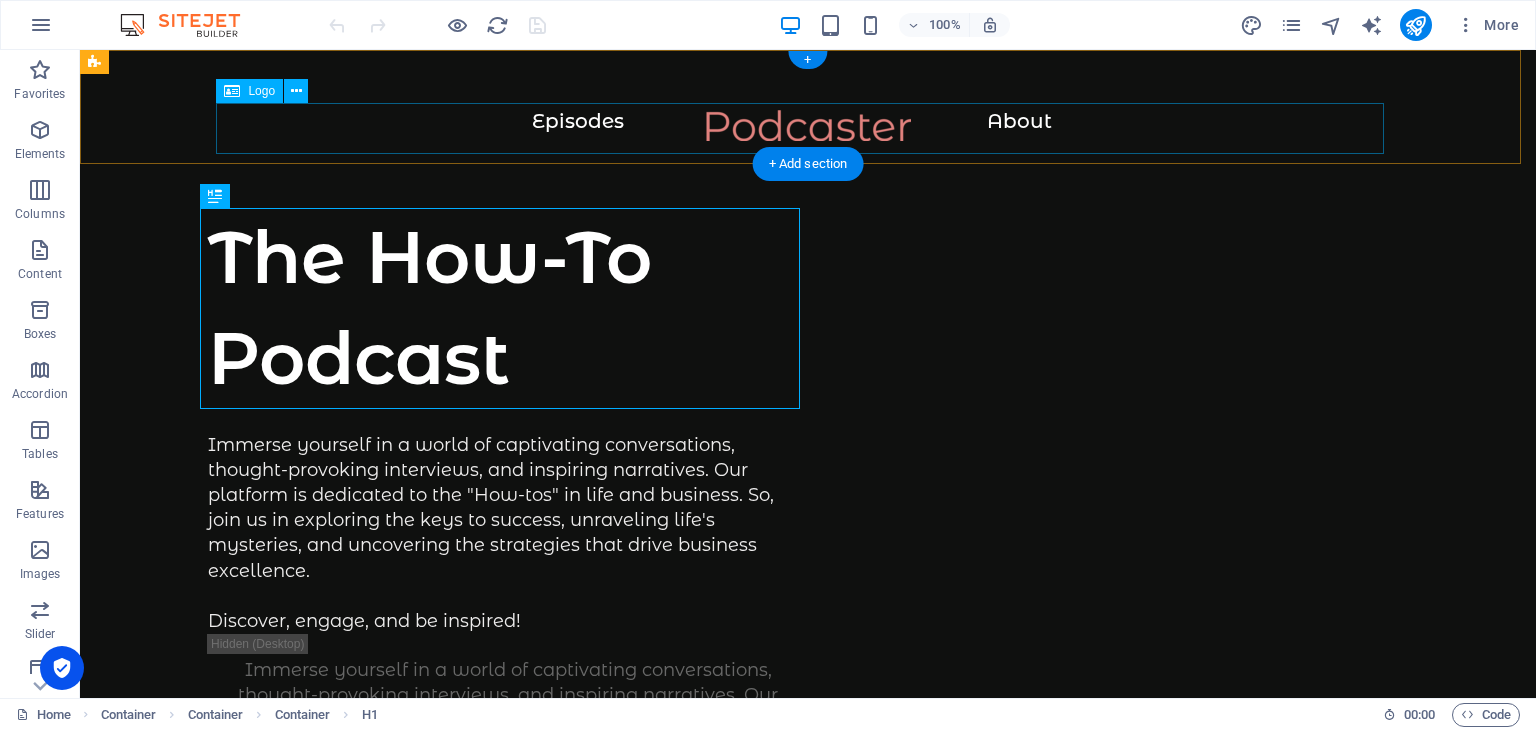 click at bounding box center [808, 135] 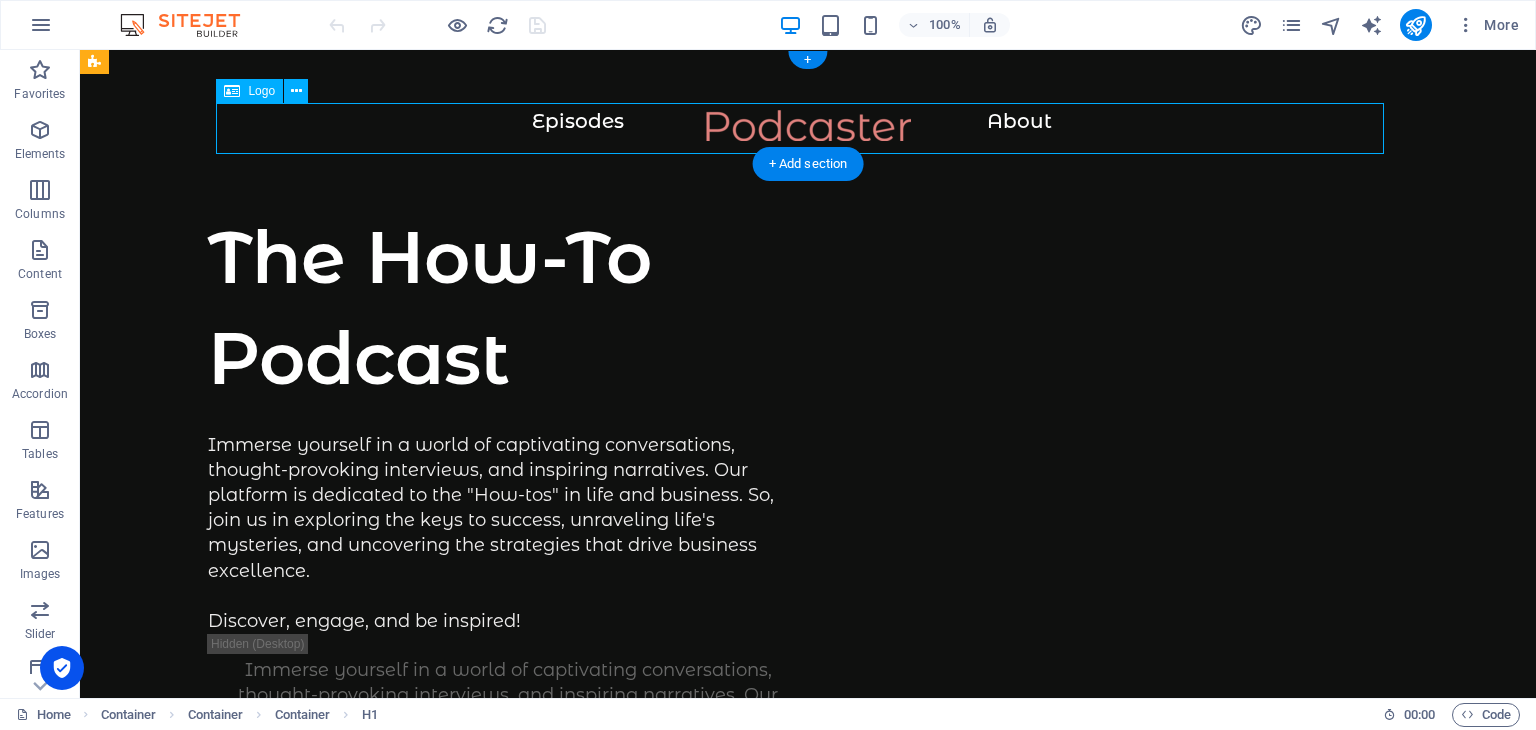 click at bounding box center [808, 135] 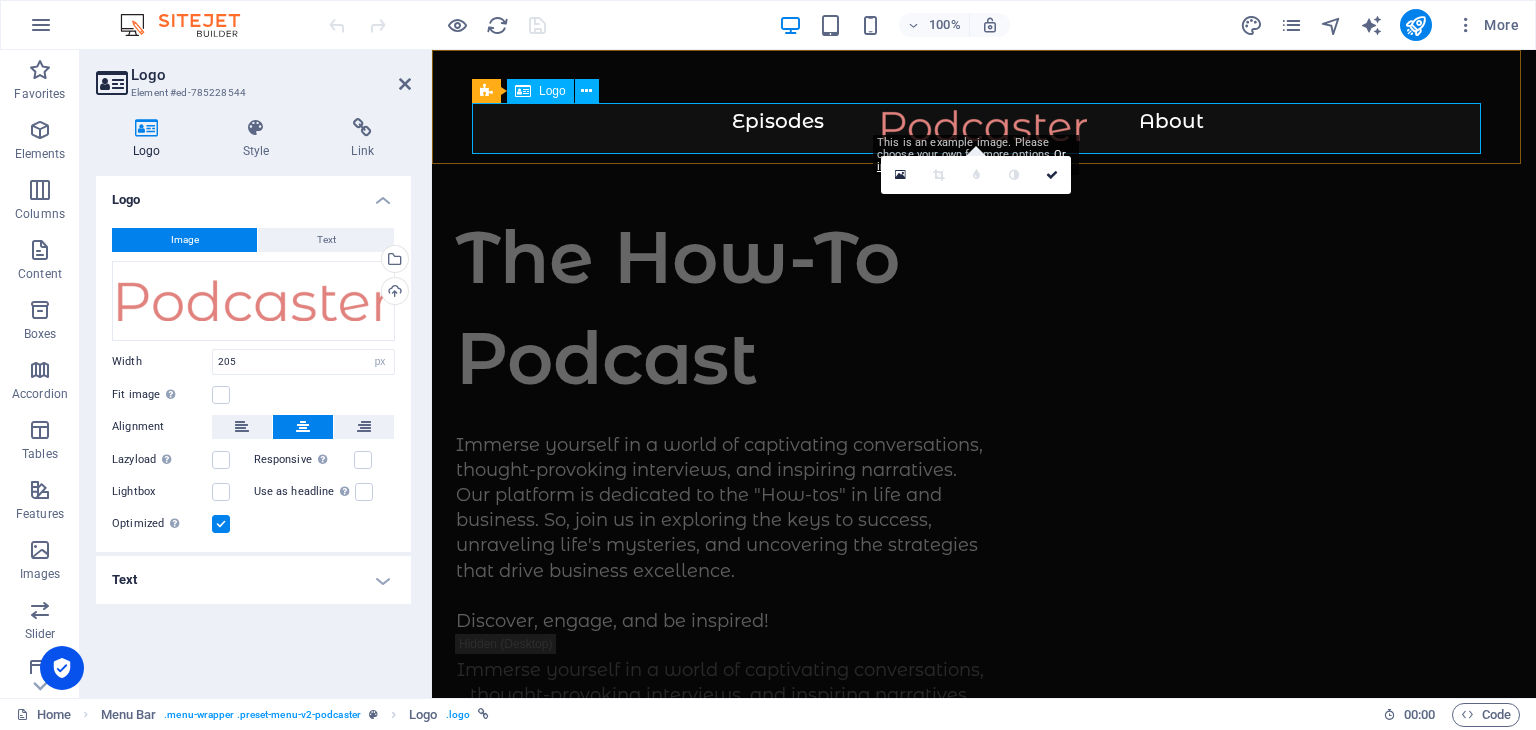 click at bounding box center [984, 135] 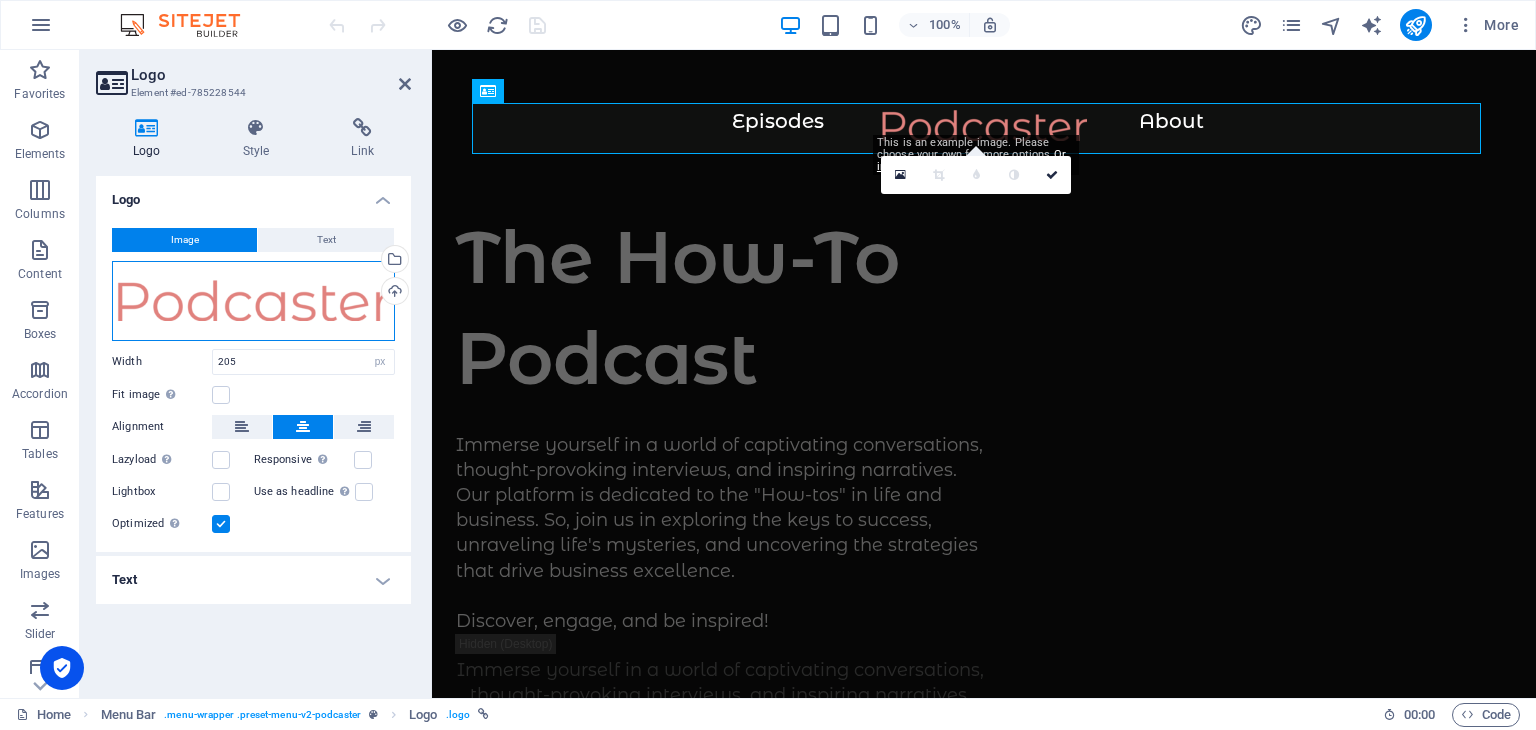 click on "Drag files here, click to choose files or select files from Files or our free stock photos & videos" at bounding box center [253, 301] 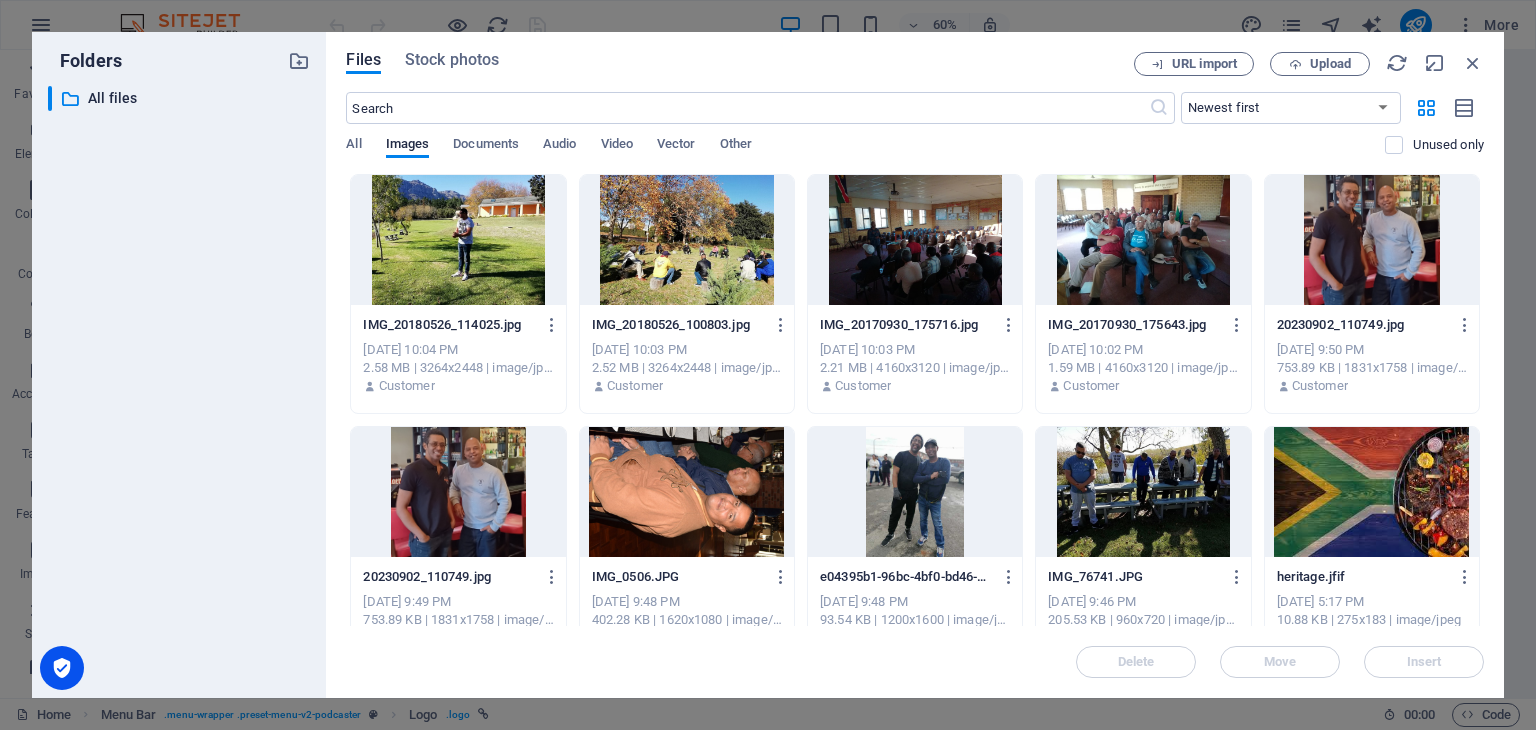 click on "​ All files All files" at bounding box center [179, 384] 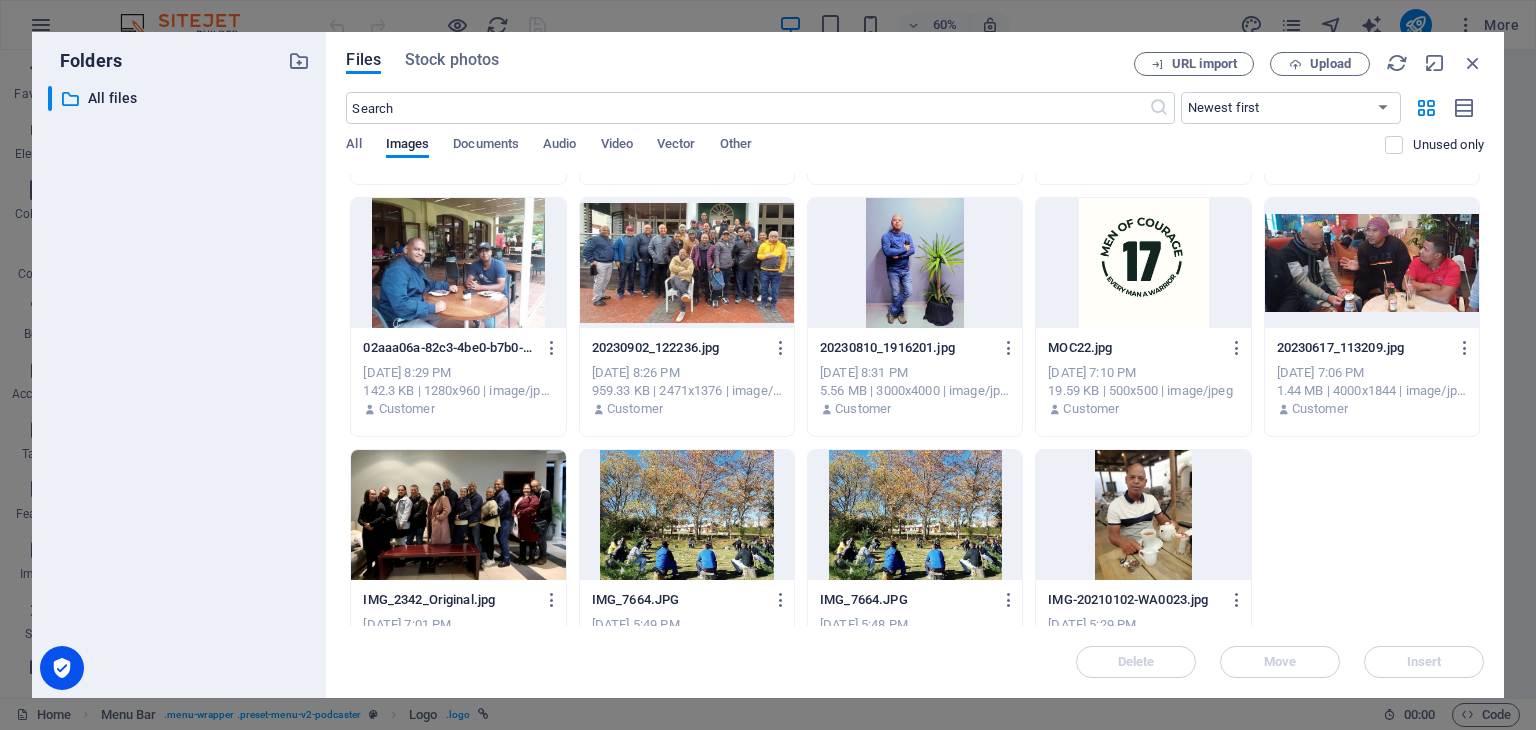 scroll, scrollTop: 771, scrollLeft: 0, axis: vertical 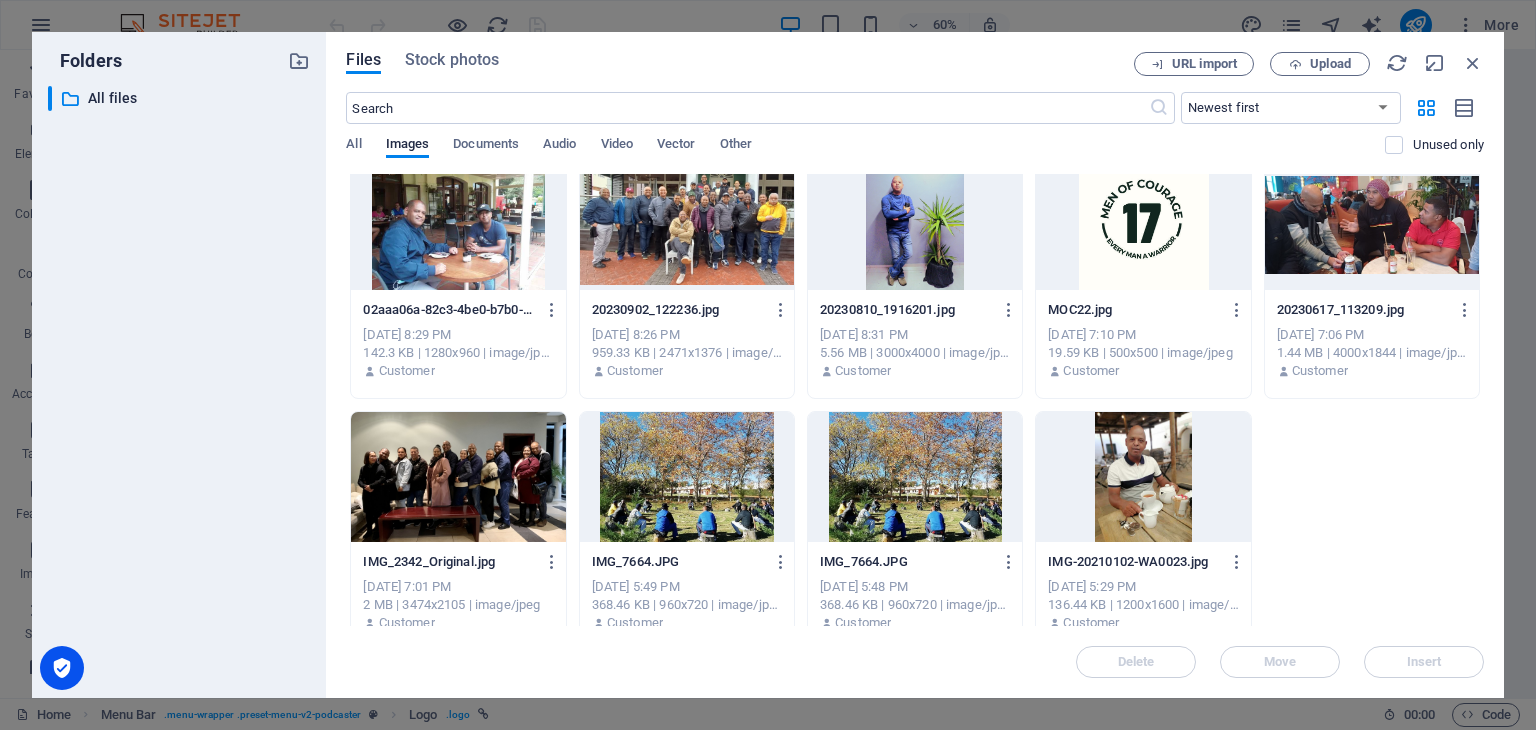 click at bounding box center [1143, 225] 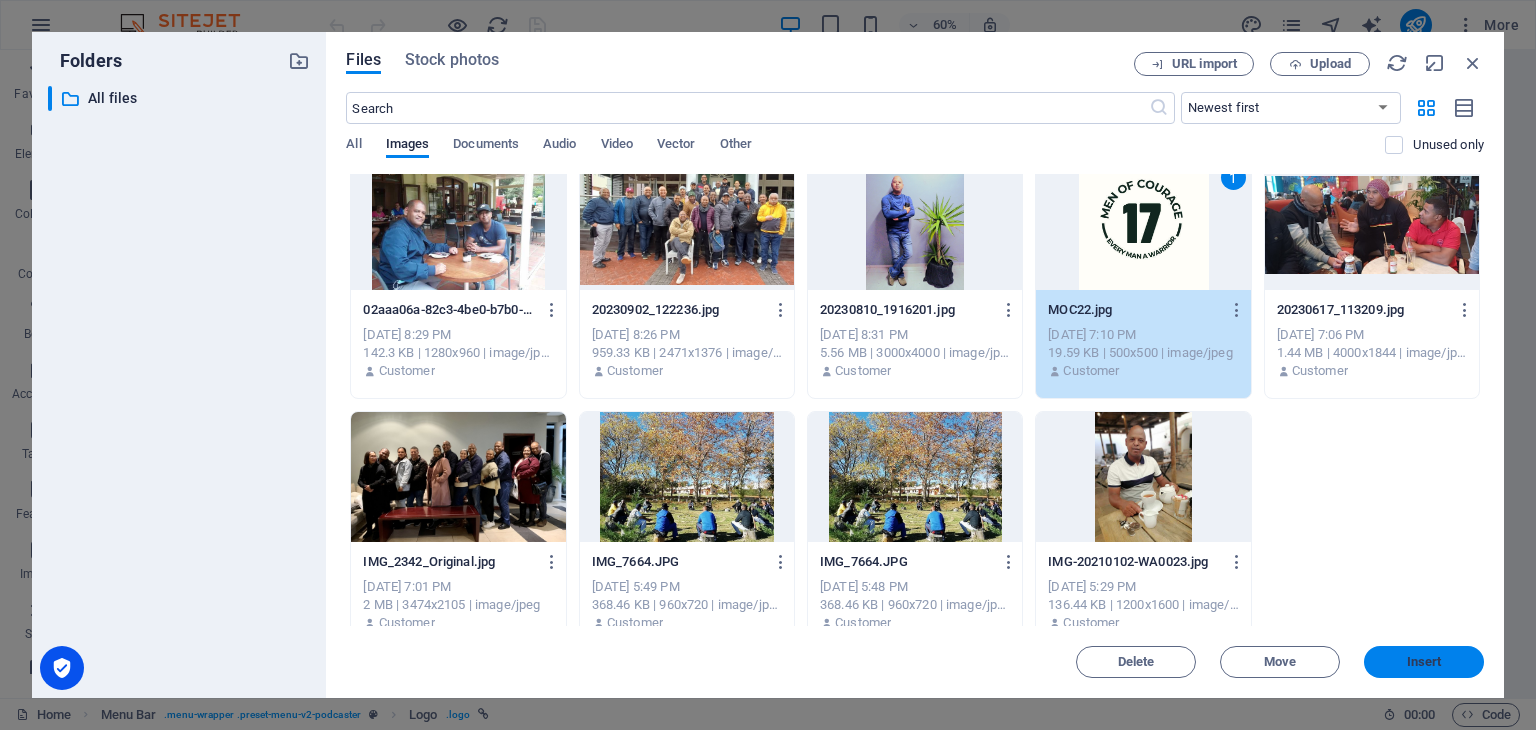 click on "Insert" at bounding box center (1424, 662) 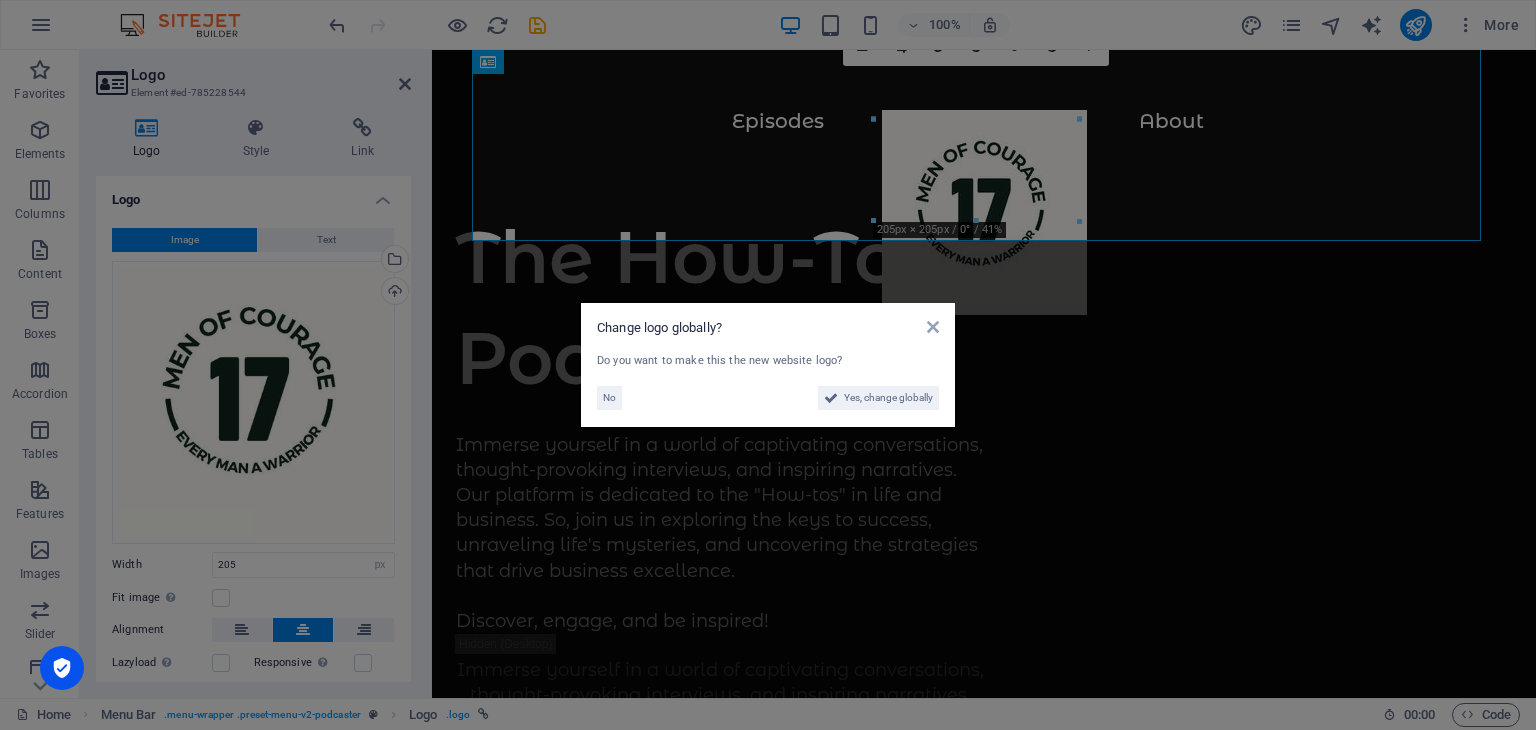 click on "Change logo globally? Do you want to make this the new website logo? No Yes, change globally" at bounding box center (768, 365) 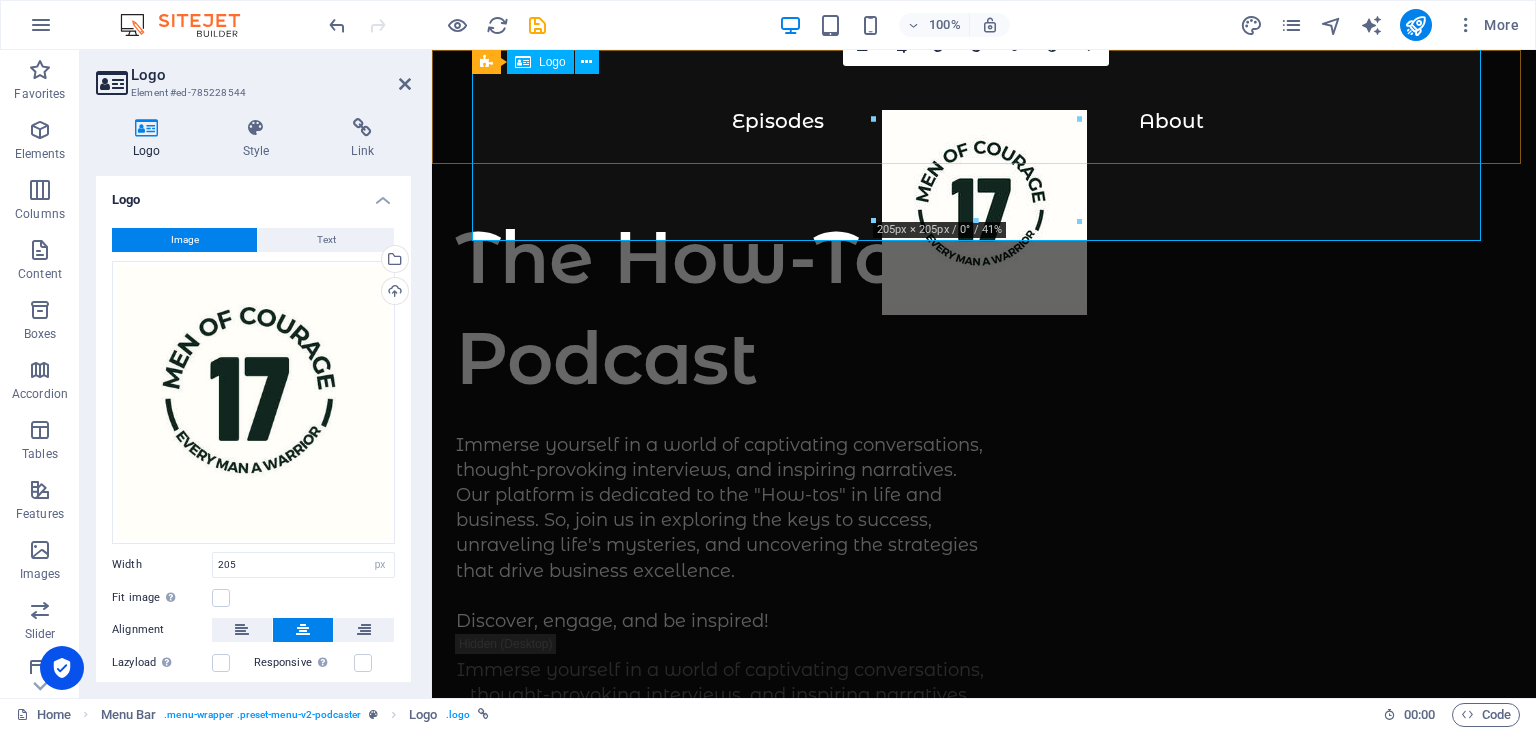 click at bounding box center (984, 222) 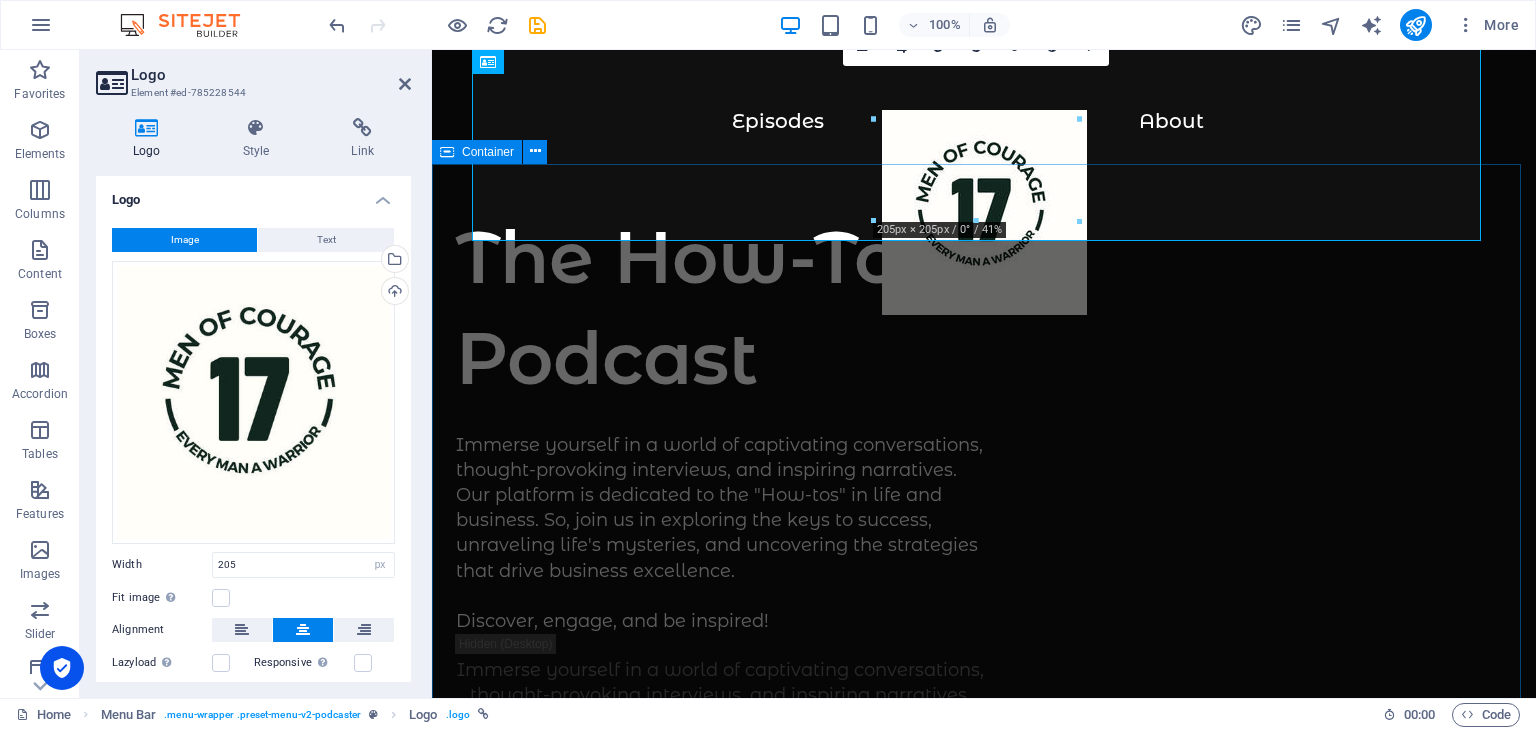 click on "The How-To Podcast Immerse yourself in a world of captivating conversations, thought-provoking interviews, and inspiring narratives. Our platform is dedicated to the "How-tos" in life and business. So, join us in exploring the keys to success, unraveling life's mysteries, and uncovering the strategies that drive business excellence. Discover, engage, and be inspired! Immerse yourself in a world of captivating conversations, thought-provoking interviews, and inspiring narratives. Our platform is dedicated to the "How-tos" in life and business. So, join us in exploring the keys to success, unraveling life's mysteries, and uncovering the strategies that drive business excellence. Discover, engage, and be inspired! Supported by:" at bounding box center (984, 1036) 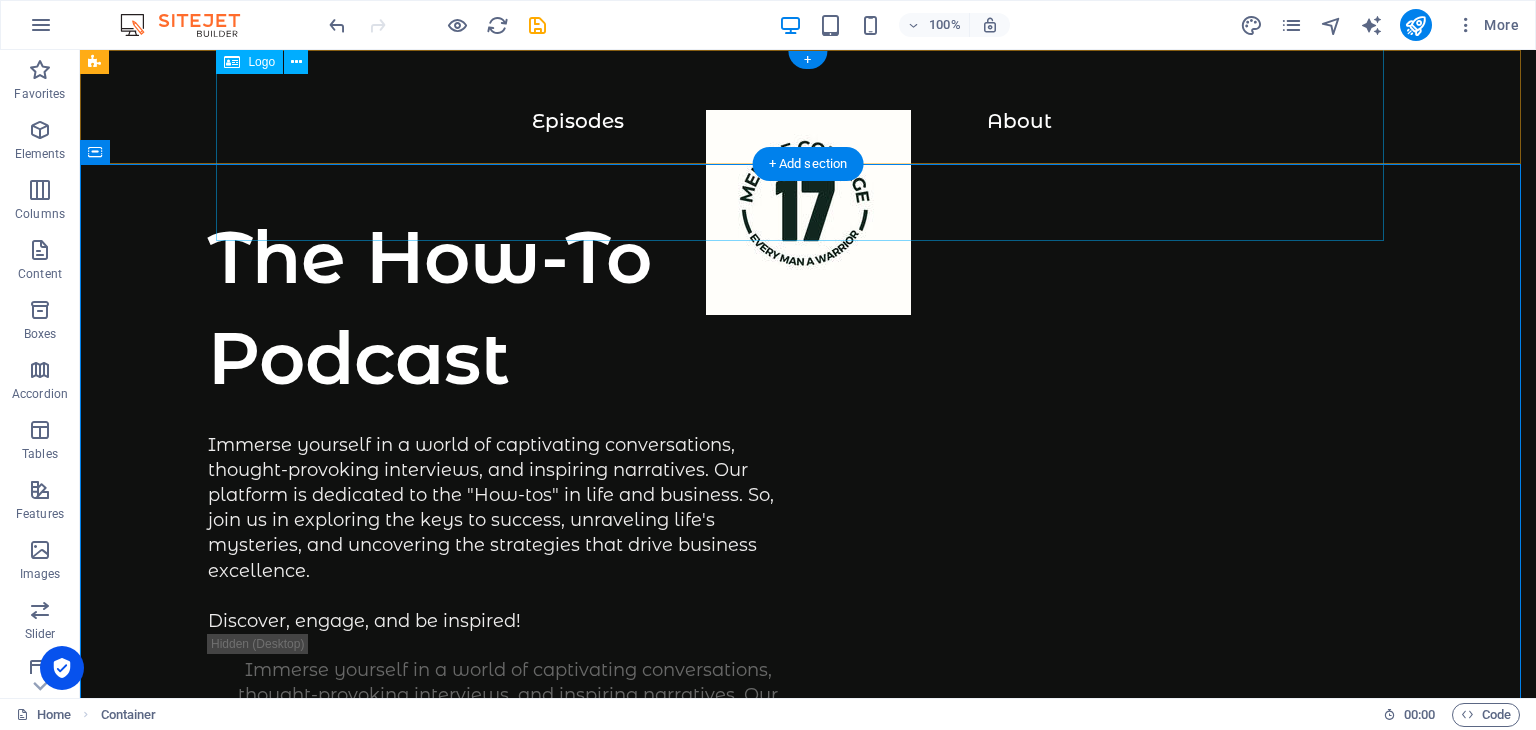 click at bounding box center (808, 222) 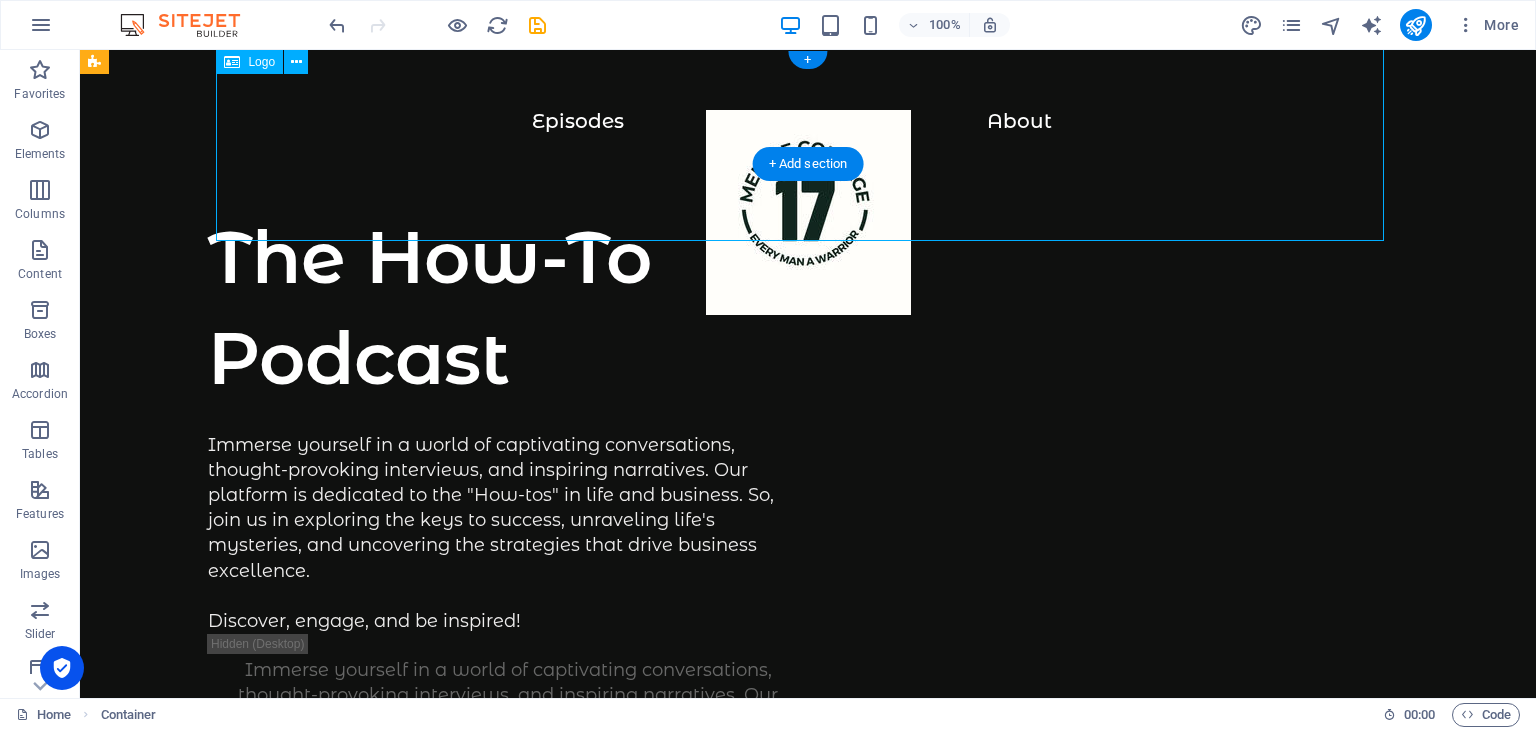 click at bounding box center [808, 222] 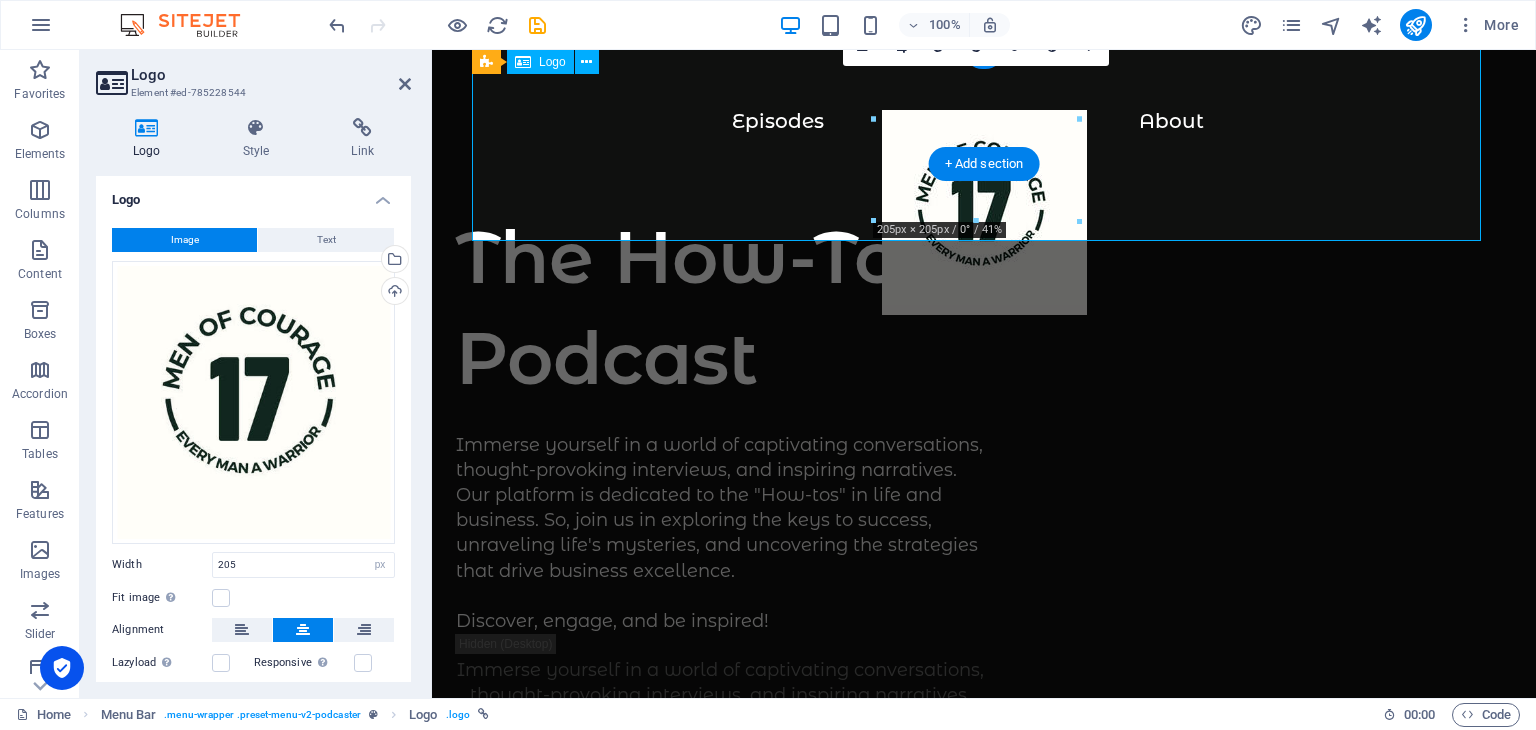 click at bounding box center [984, 222] 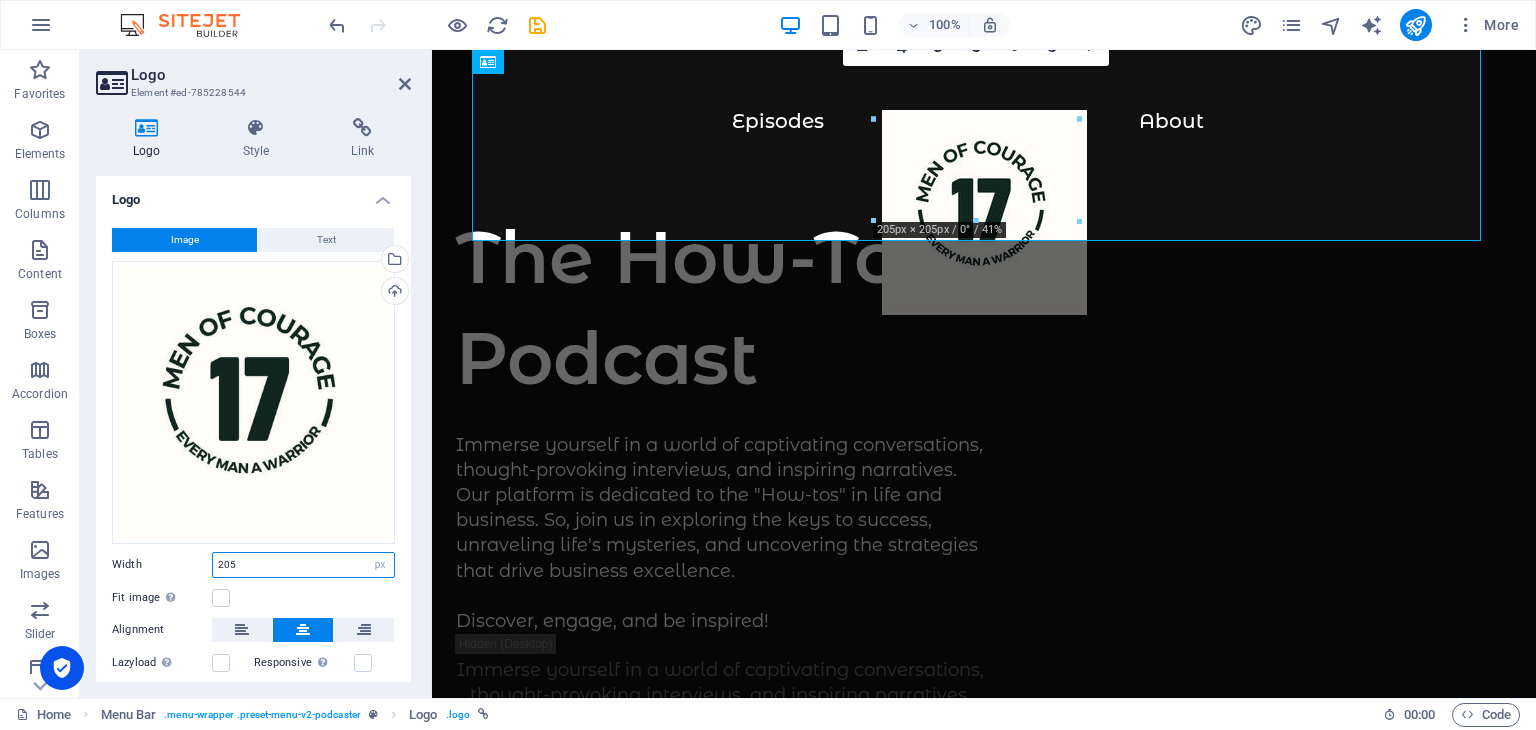 click on "205" at bounding box center (303, 565) 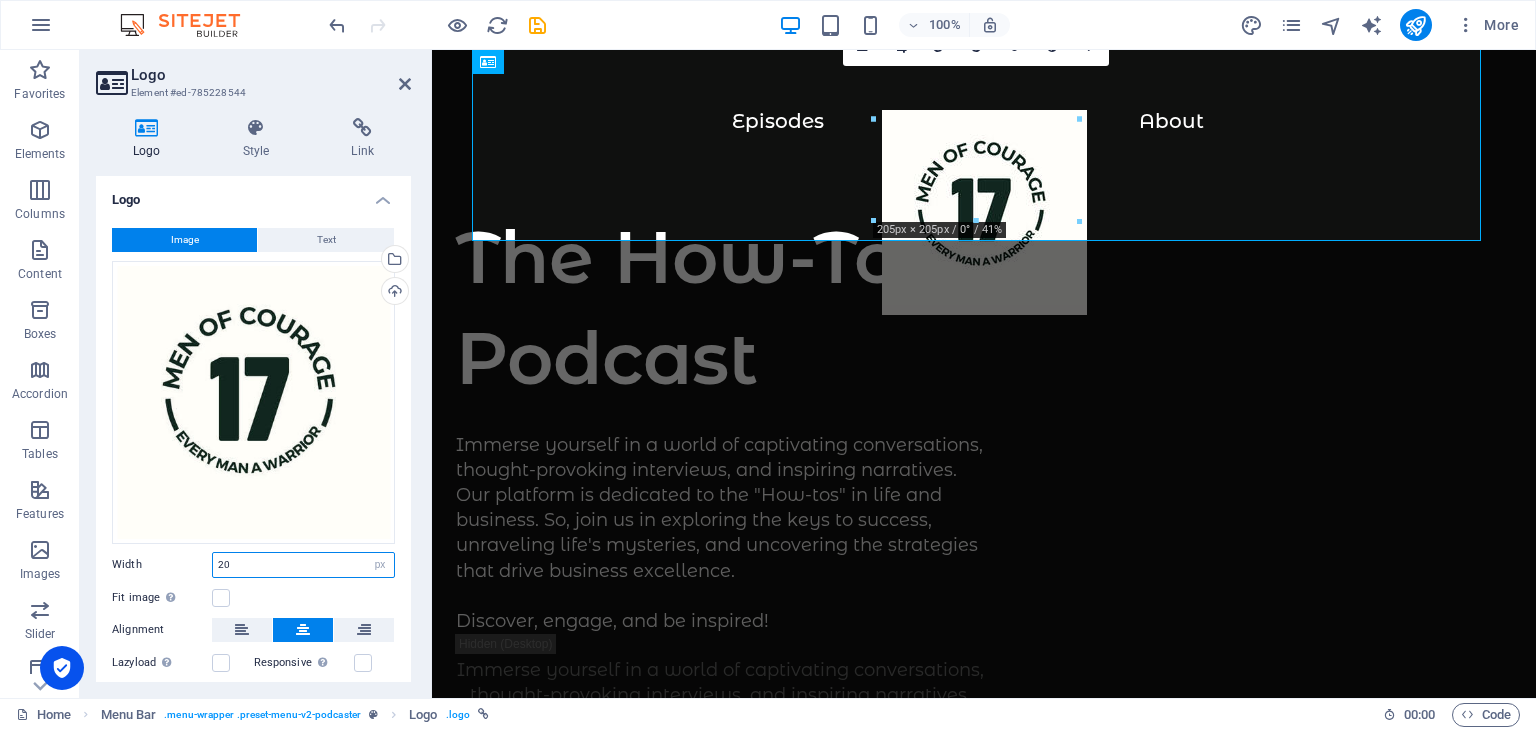 type on "2" 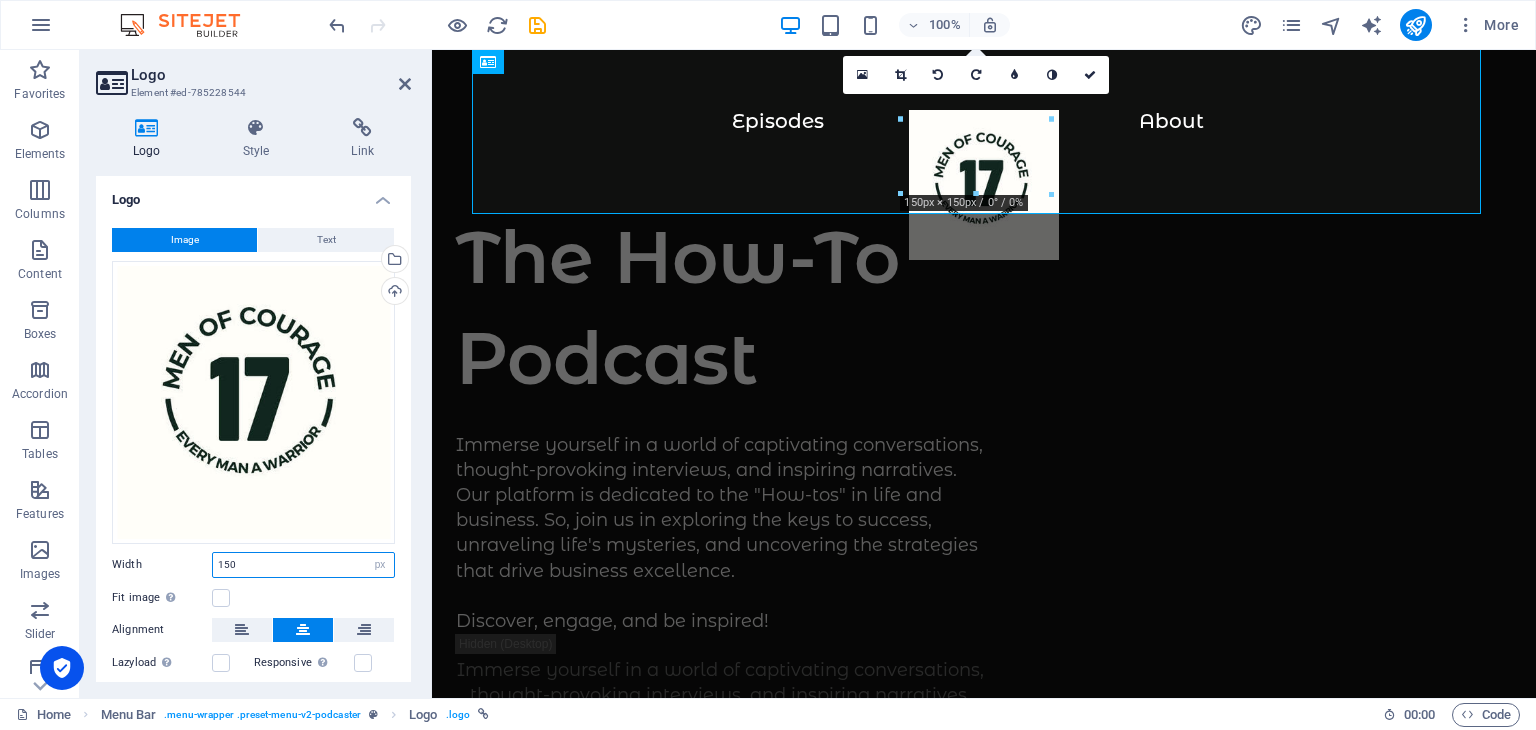click on "150" at bounding box center [303, 565] 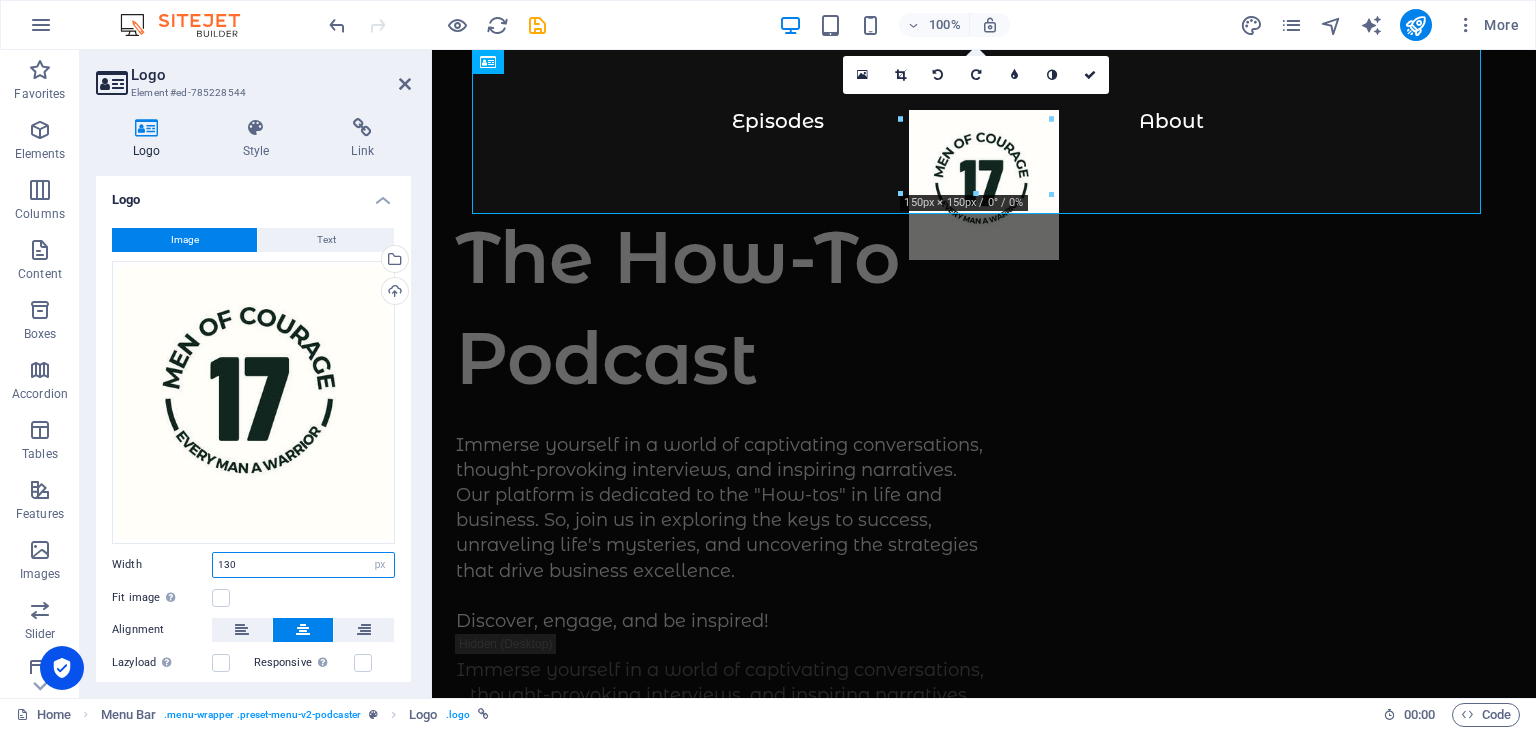 type on "130" 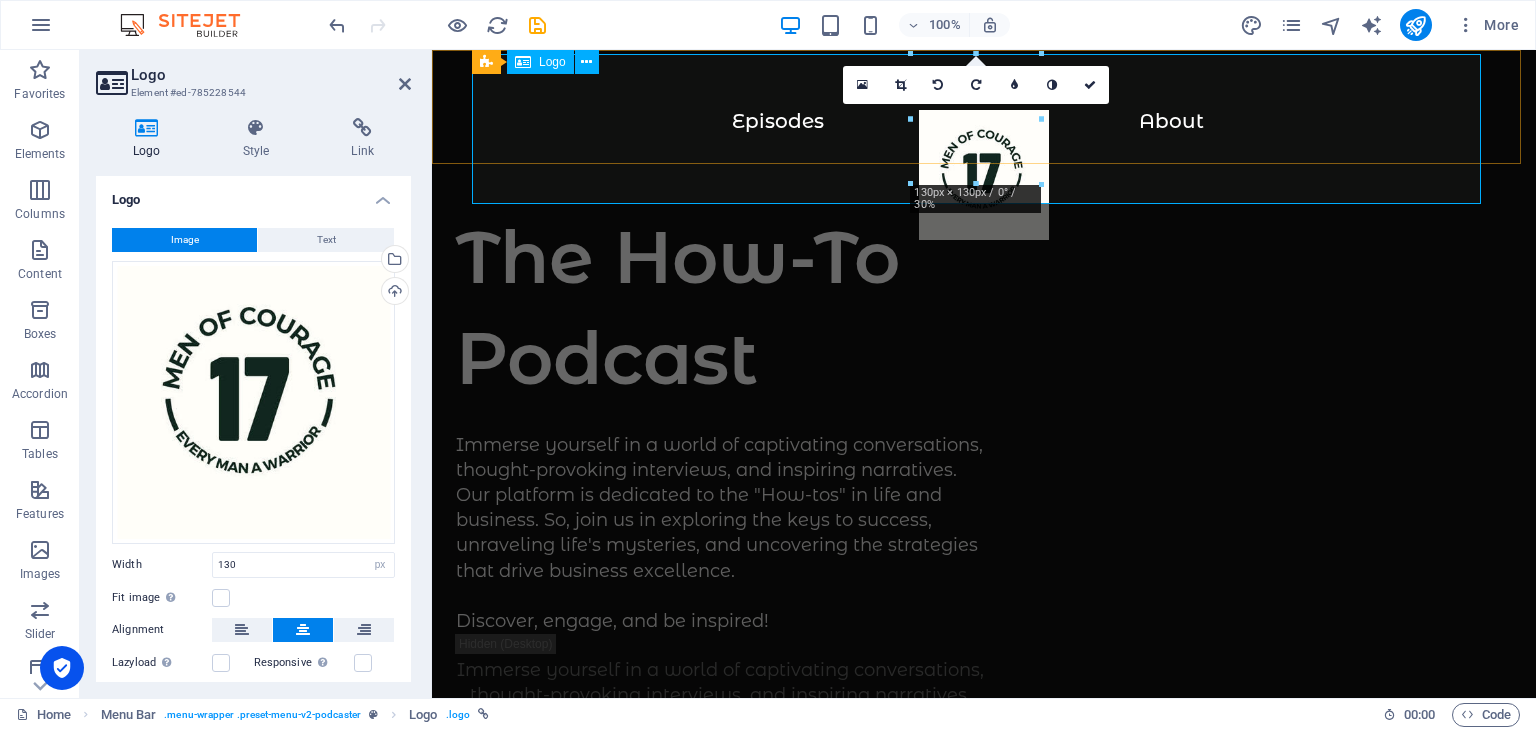 click at bounding box center (984, 185) 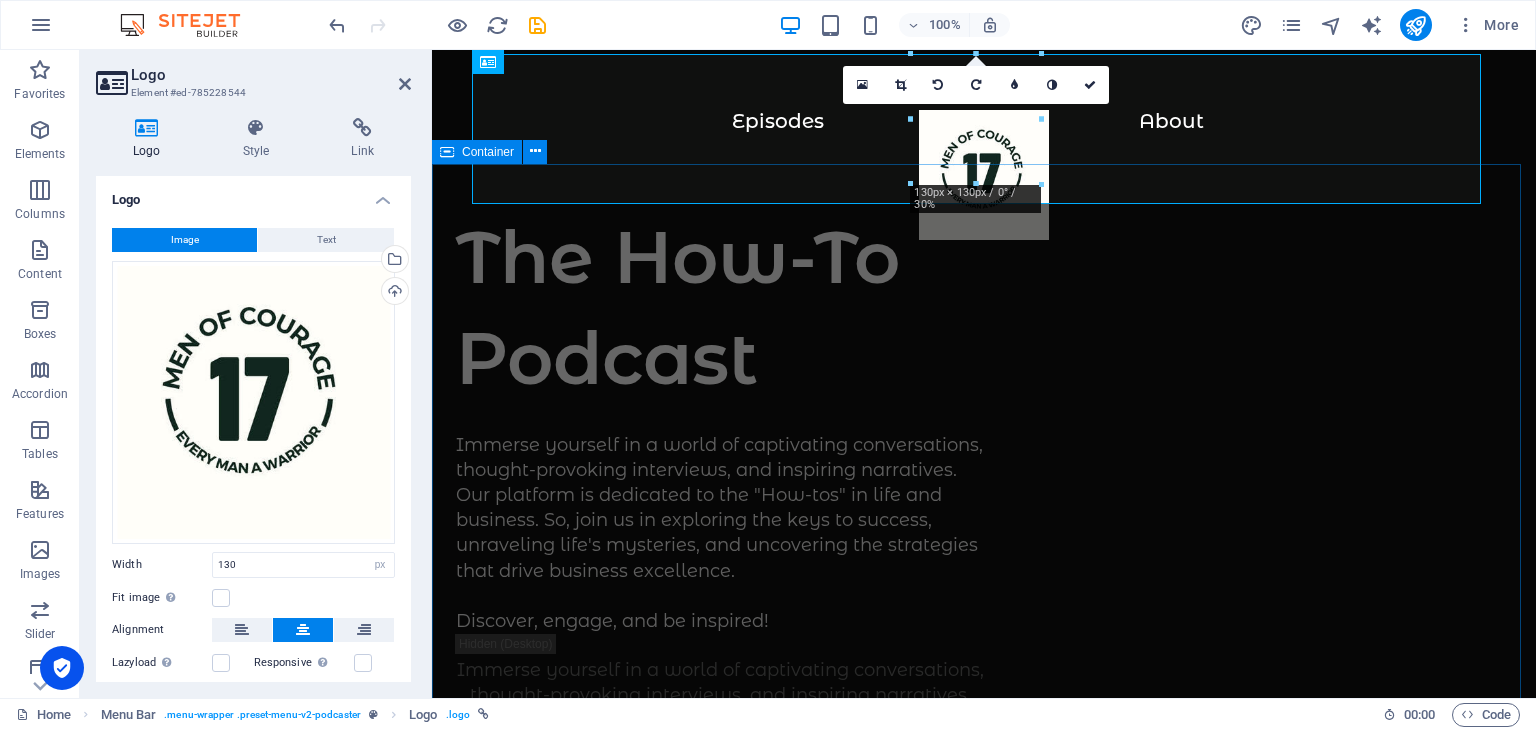 click on "The How-To Podcast Immerse yourself in a world of captivating conversations, thought-provoking interviews, and inspiring narratives. Our platform is dedicated to the "How-tos" in life and business. So, join us in exploring the keys to success, unraveling life's mysteries, and uncovering the strategies that drive business excellence. Discover, engage, and be inspired! Immerse yourself in a world of captivating conversations, thought-provoking interviews, and inspiring narratives. Our platform is dedicated to the "How-tos" in life and business. So, join us in exploring the keys to success, unraveling life's mysteries, and uncovering the strategies that drive business excellence. Discover, engage, and be inspired! Supported by:" at bounding box center [984, 1036] 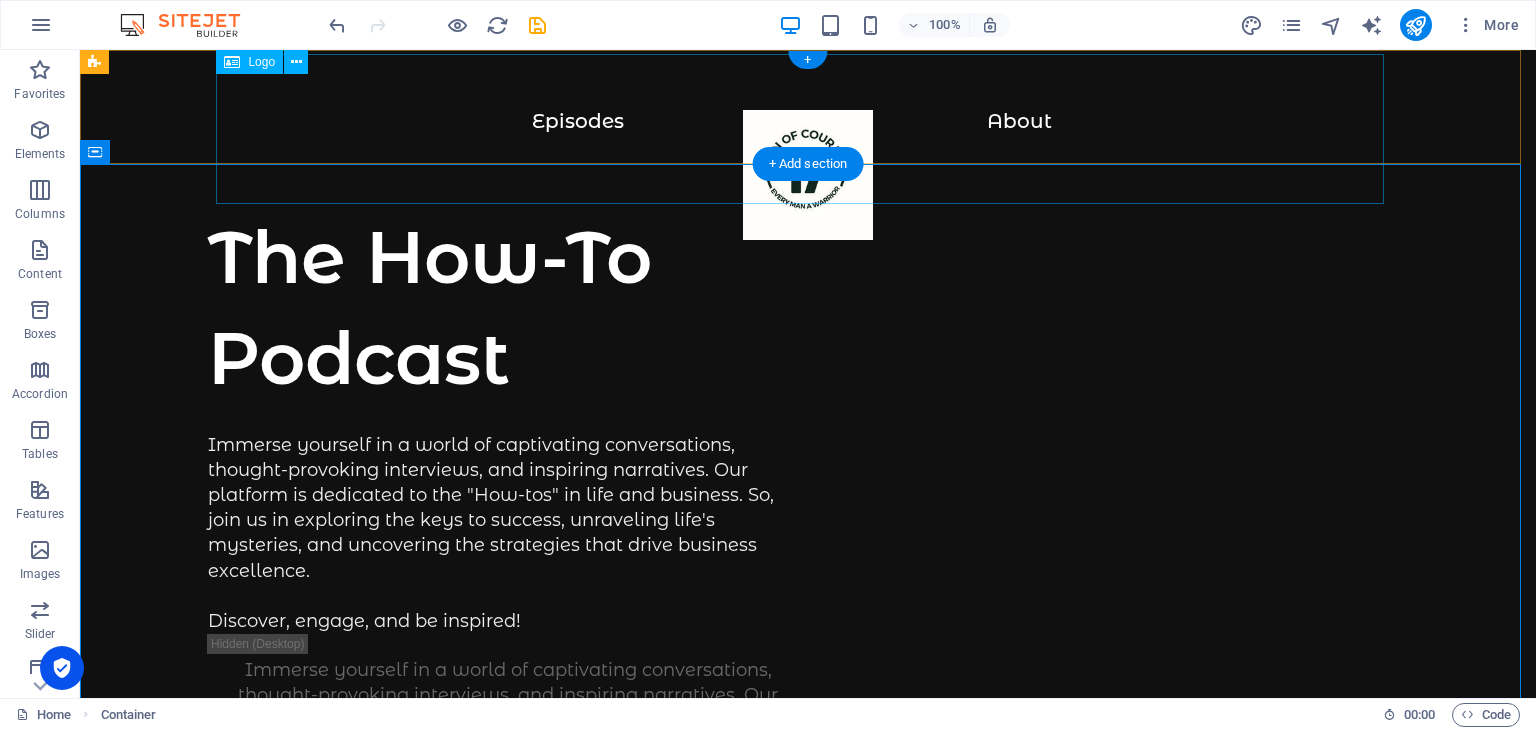 click at bounding box center (808, 185) 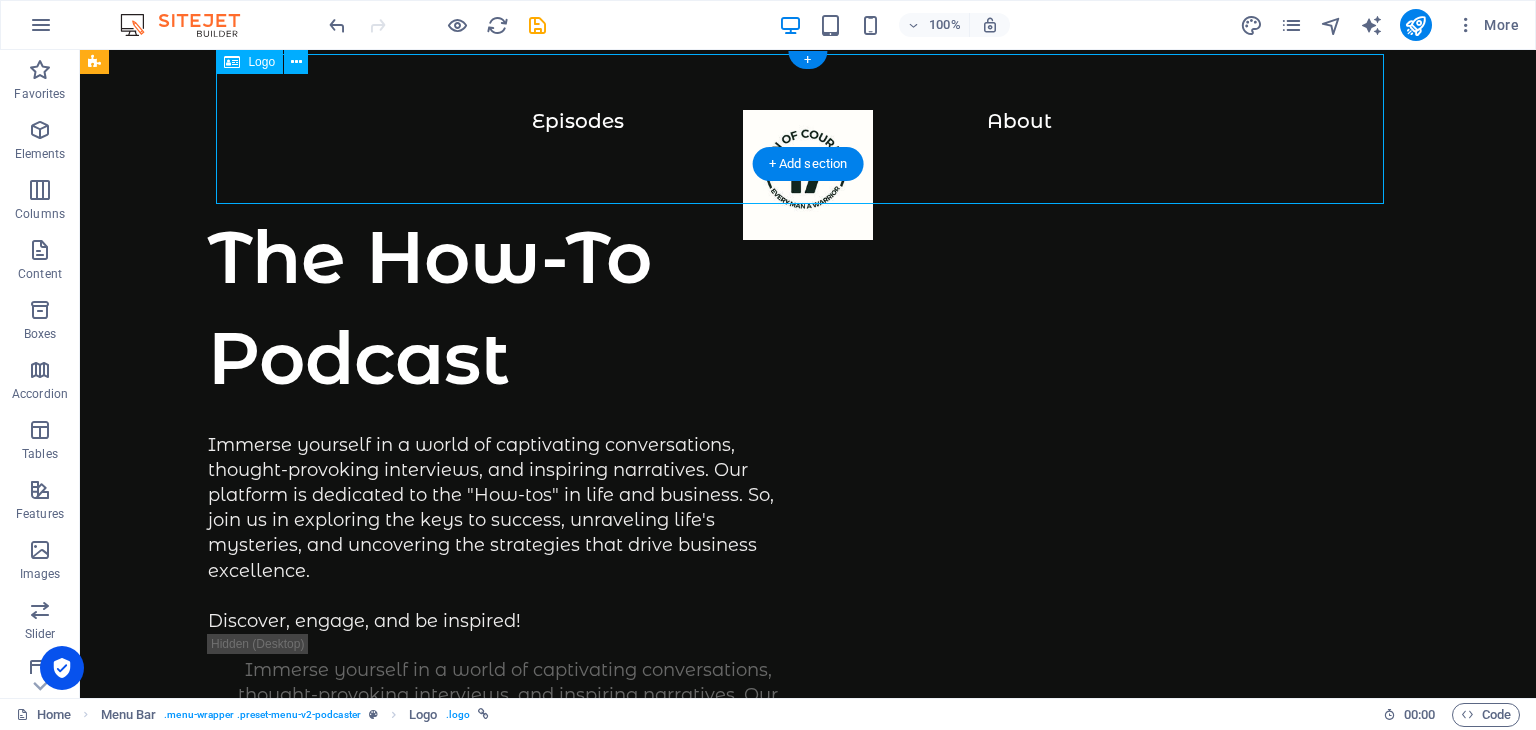 click at bounding box center (808, 185) 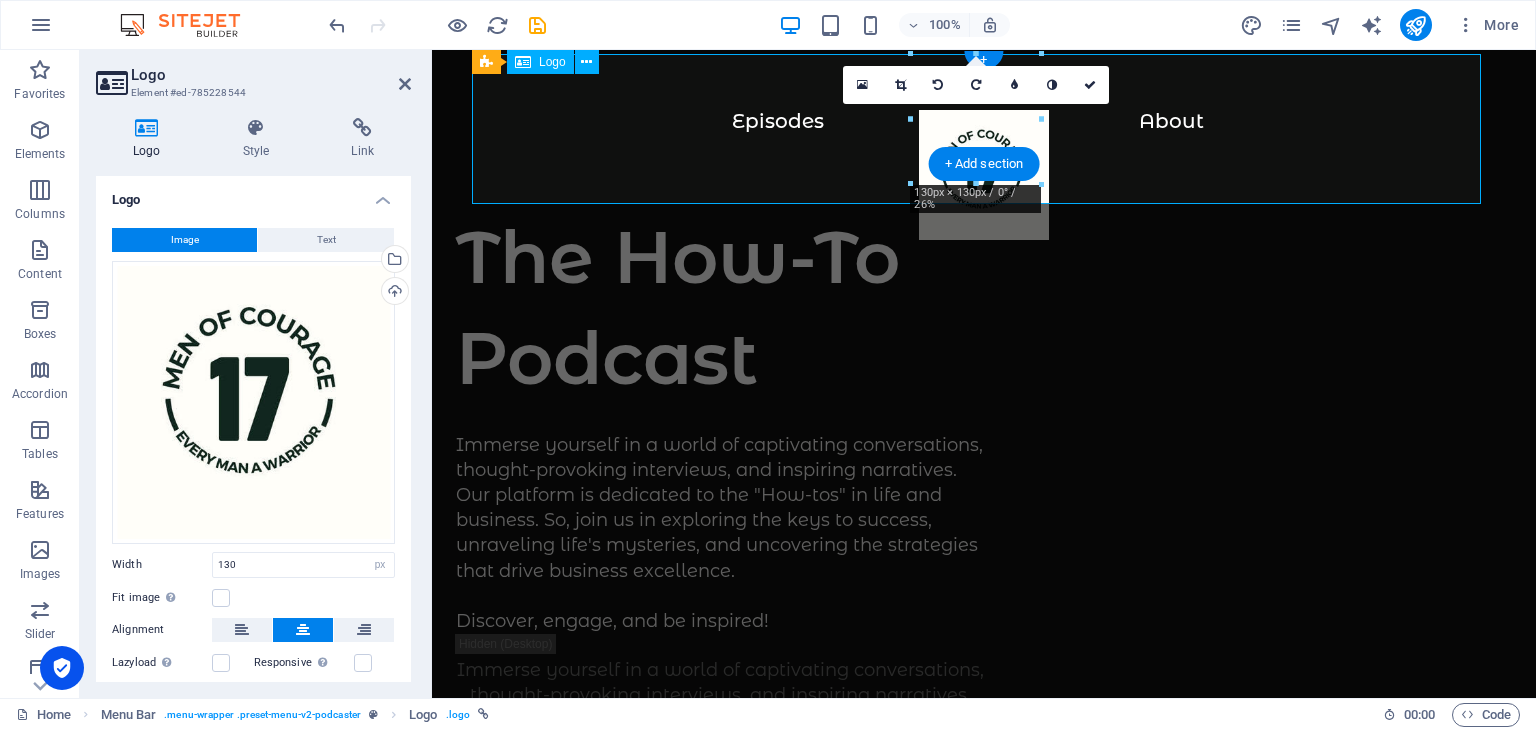 click at bounding box center [984, 185] 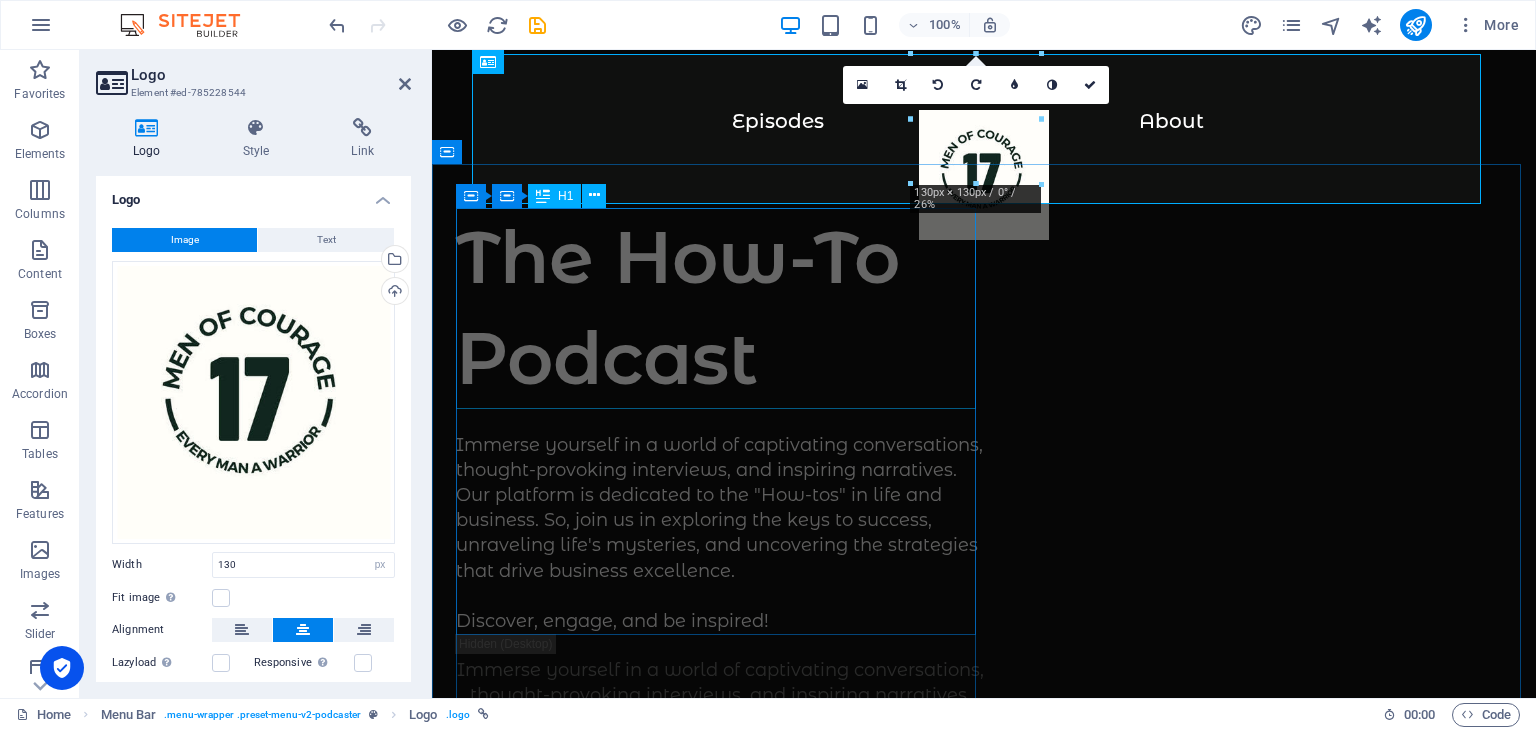 click on "The How-To Podcast" at bounding box center [720, 308] 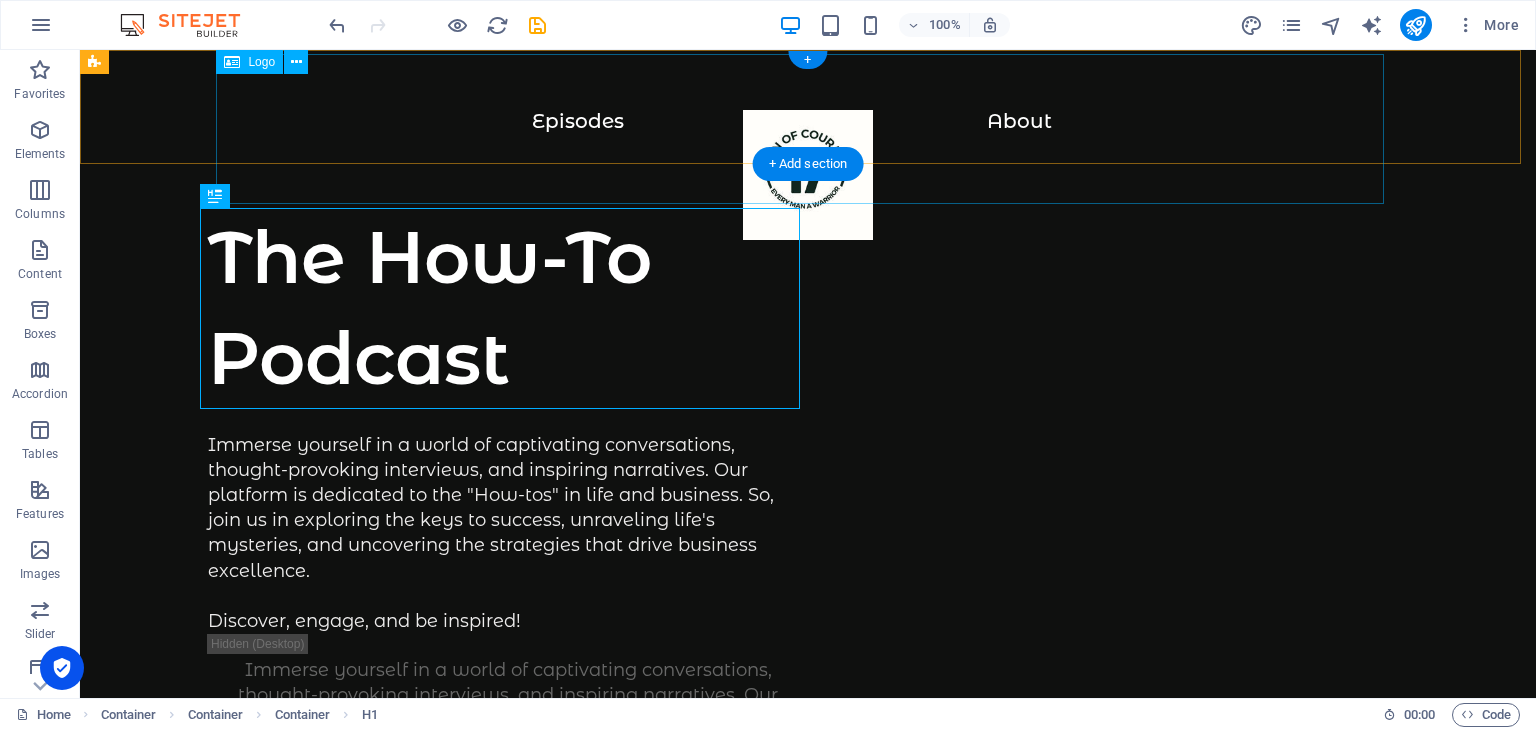 click at bounding box center (808, 185) 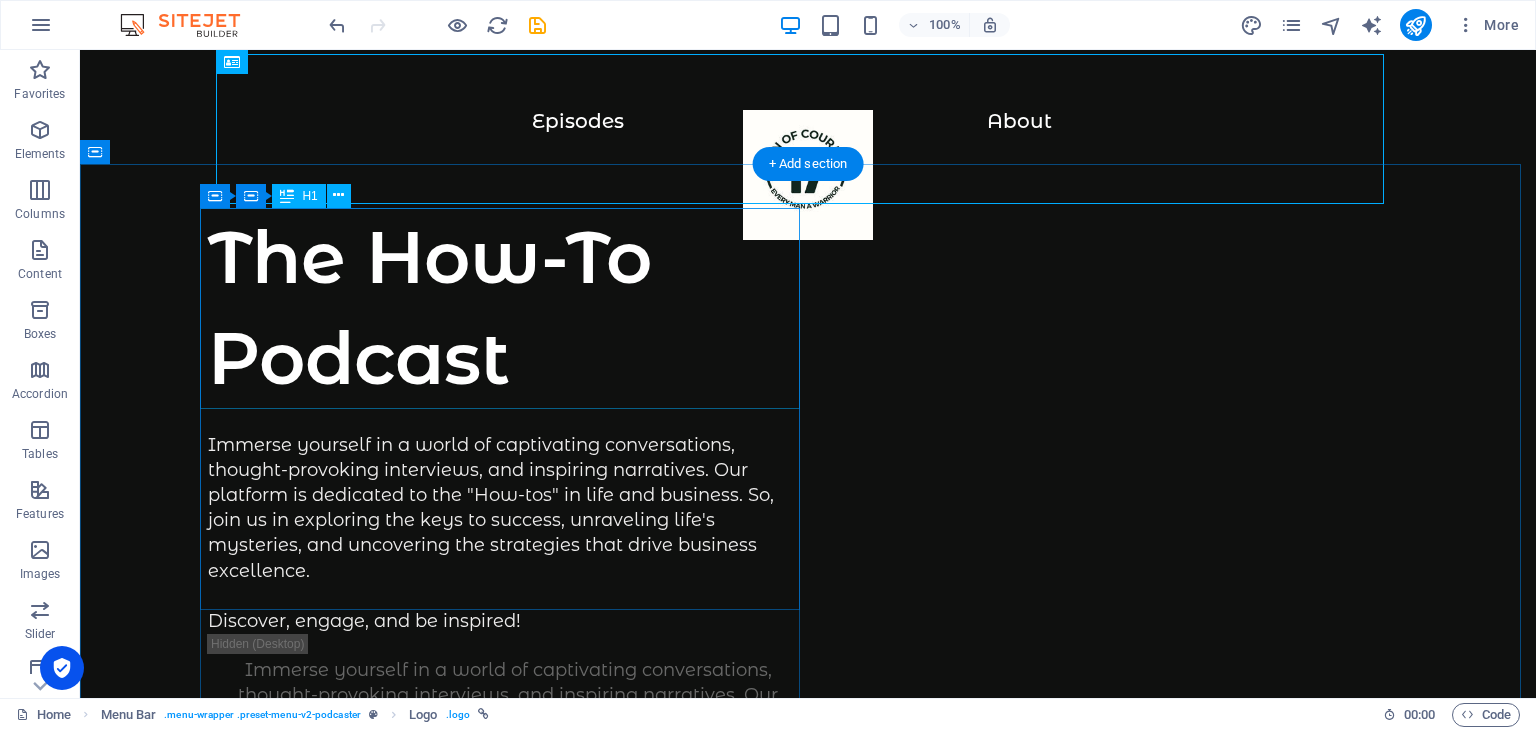 click on "The How-To Podcast" at bounding box center (508, 308) 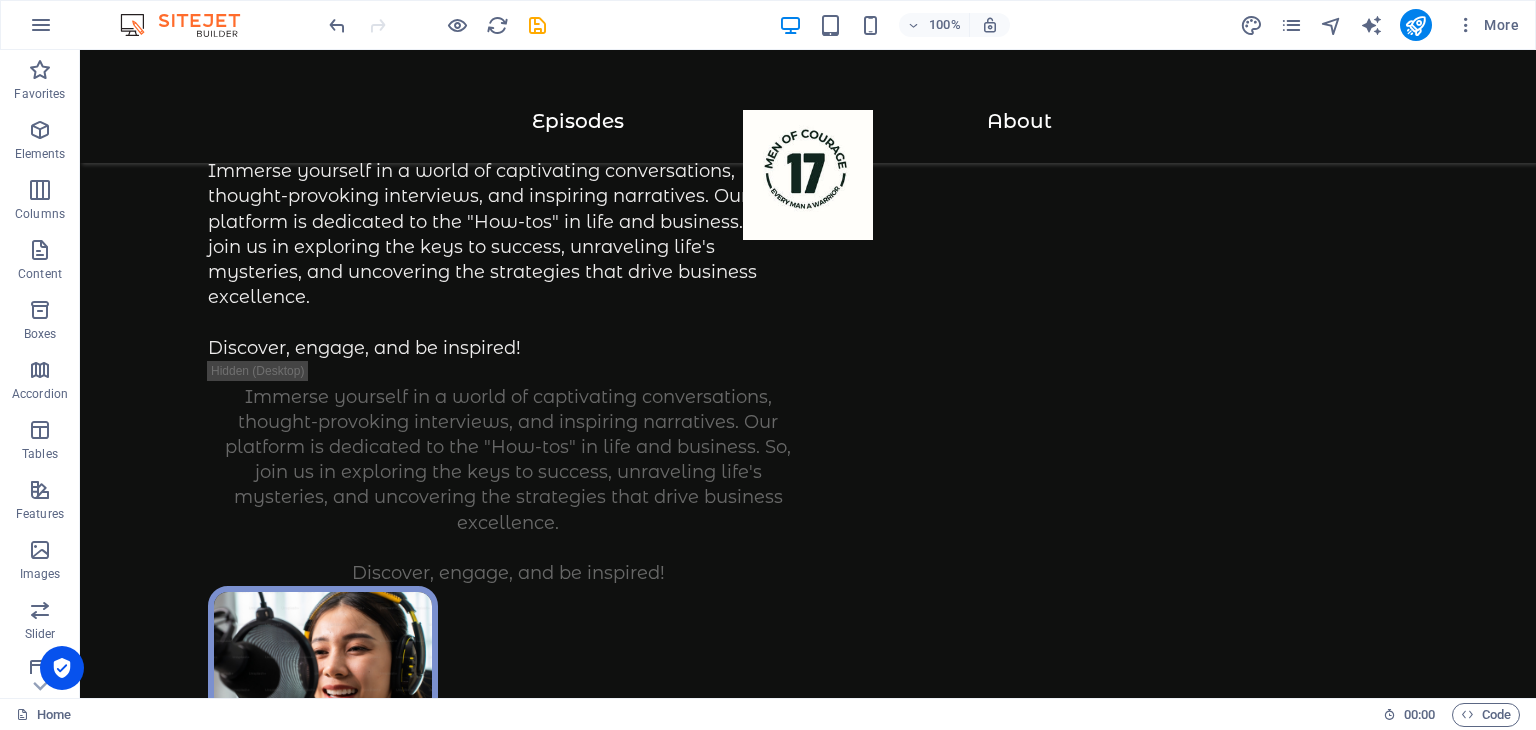 scroll, scrollTop: 0, scrollLeft: 0, axis: both 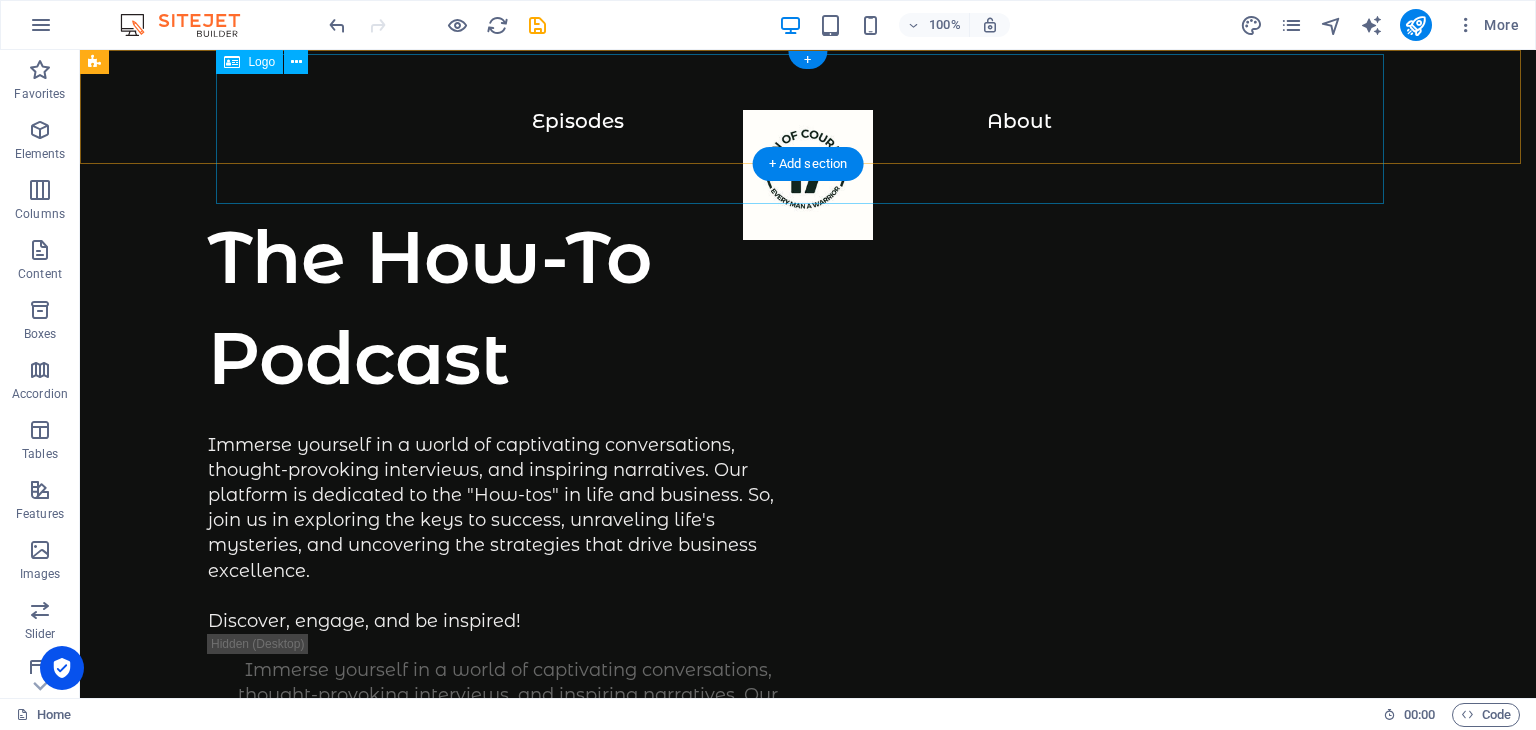 click at bounding box center [808, 185] 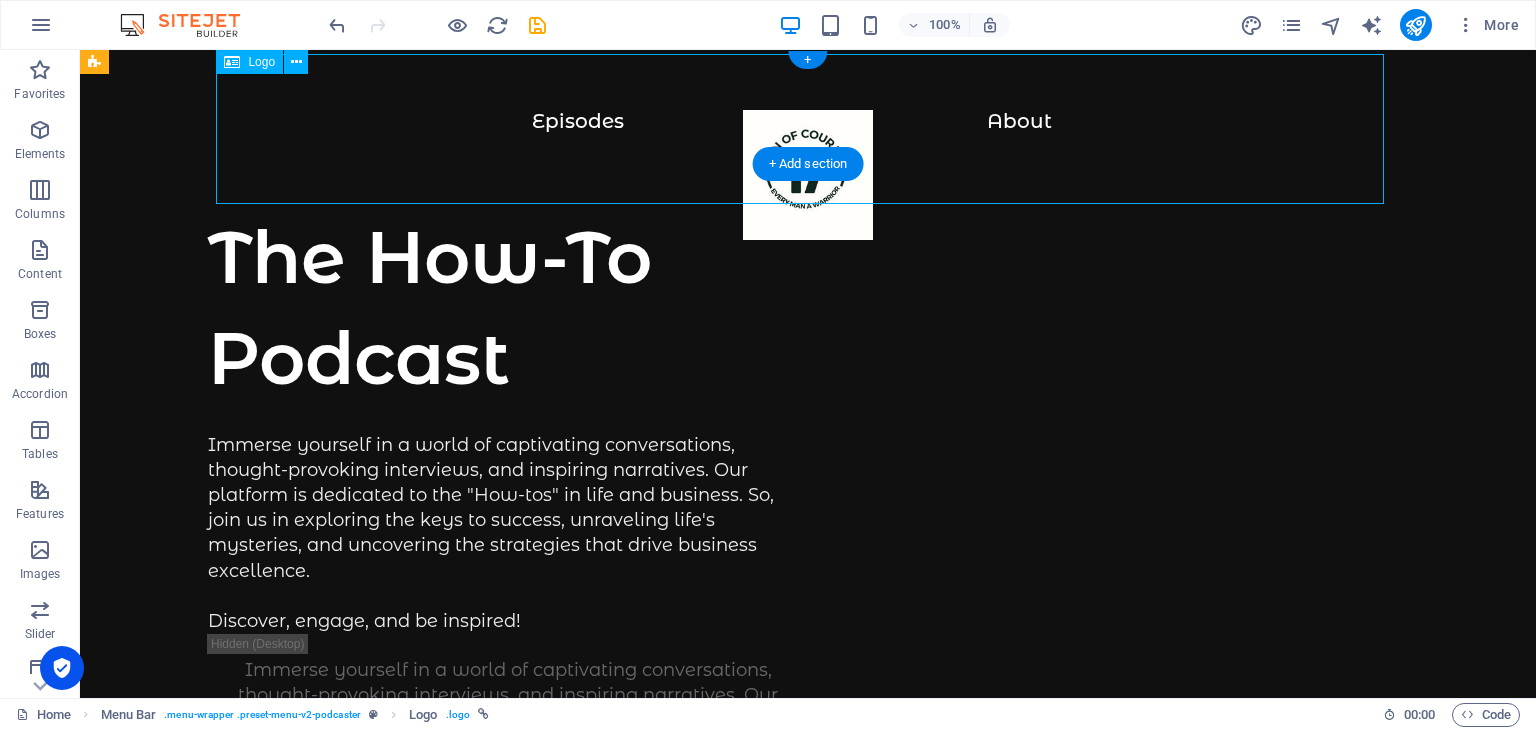 click at bounding box center [808, 185] 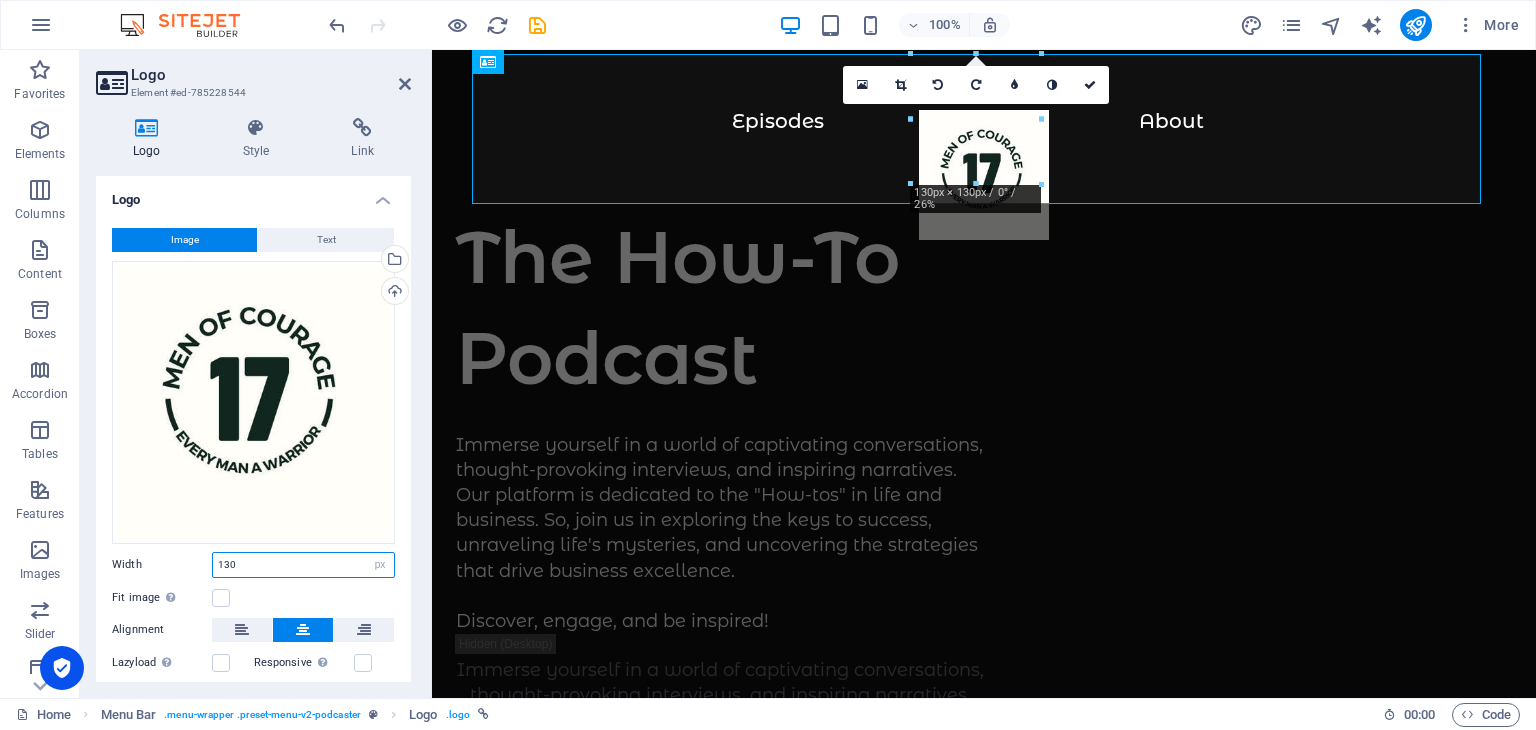 click on "130" at bounding box center [303, 565] 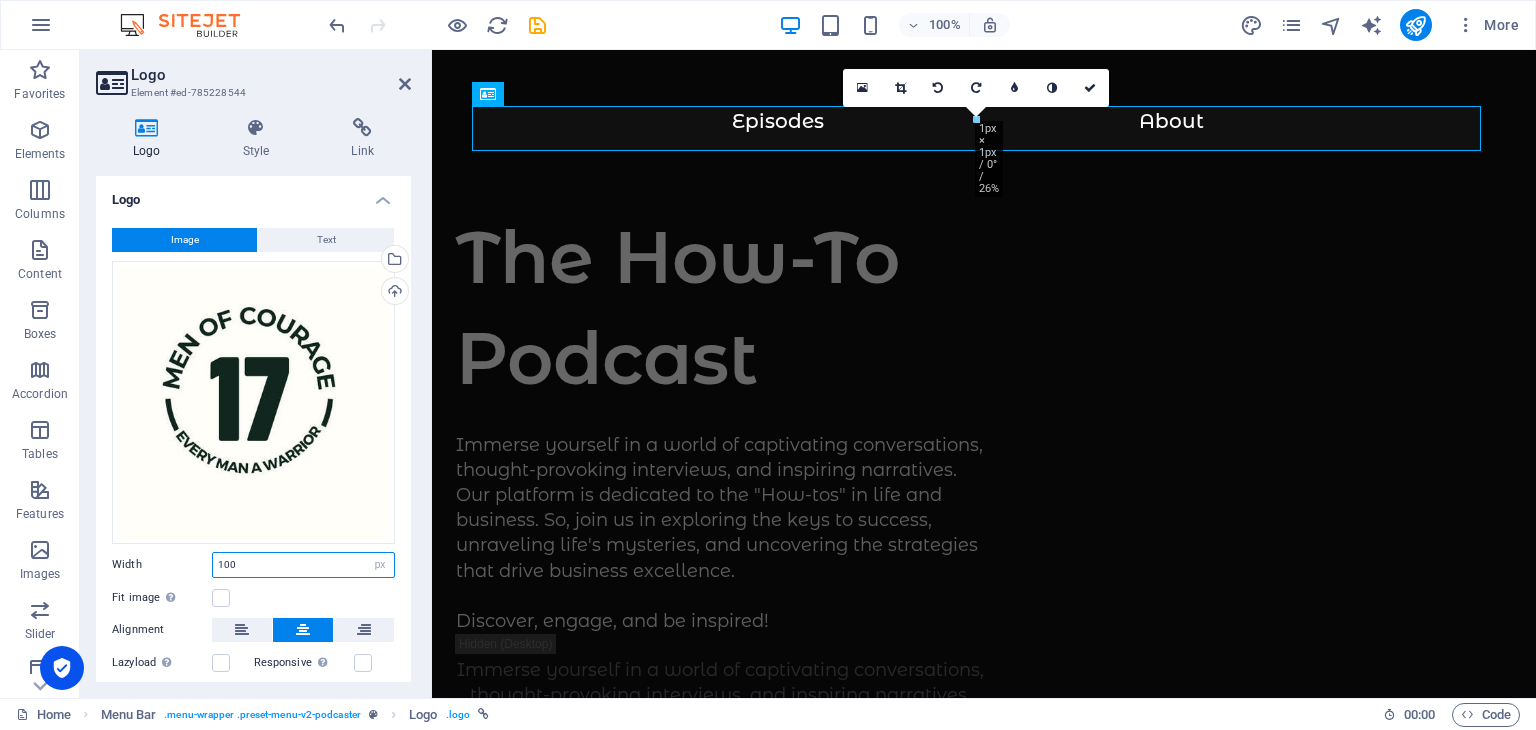 type on "100" 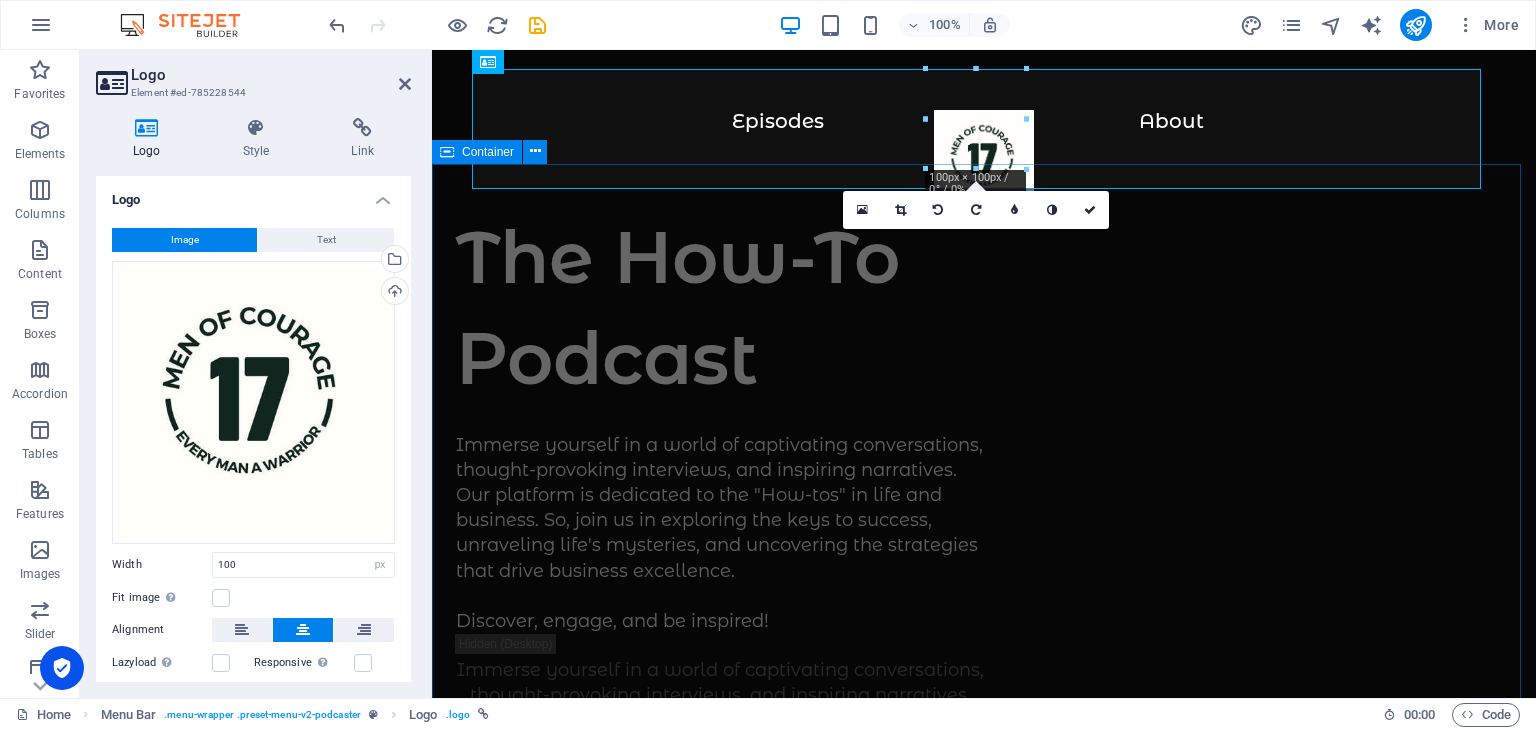 click on "The How-To Podcast Immerse yourself in a world of captivating conversations, thought-provoking interviews, and inspiring narratives. Our platform is dedicated to the "How-tos" in life and business. So, join us in exploring the keys to success, unraveling life's mysteries, and uncovering the strategies that drive business excellence. Discover, engage, and be inspired! Immerse yourself in a world of captivating conversations, thought-provoking interviews, and inspiring narratives. Our platform is dedicated to the "How-tos" in life and business. So, join us in exploring the keys to success, unraveling life's mysteries, and uncovering the strategies that drive business excellence. Discover, engage, and be inspired! Supported by:" at bounding box center [984, 1036] 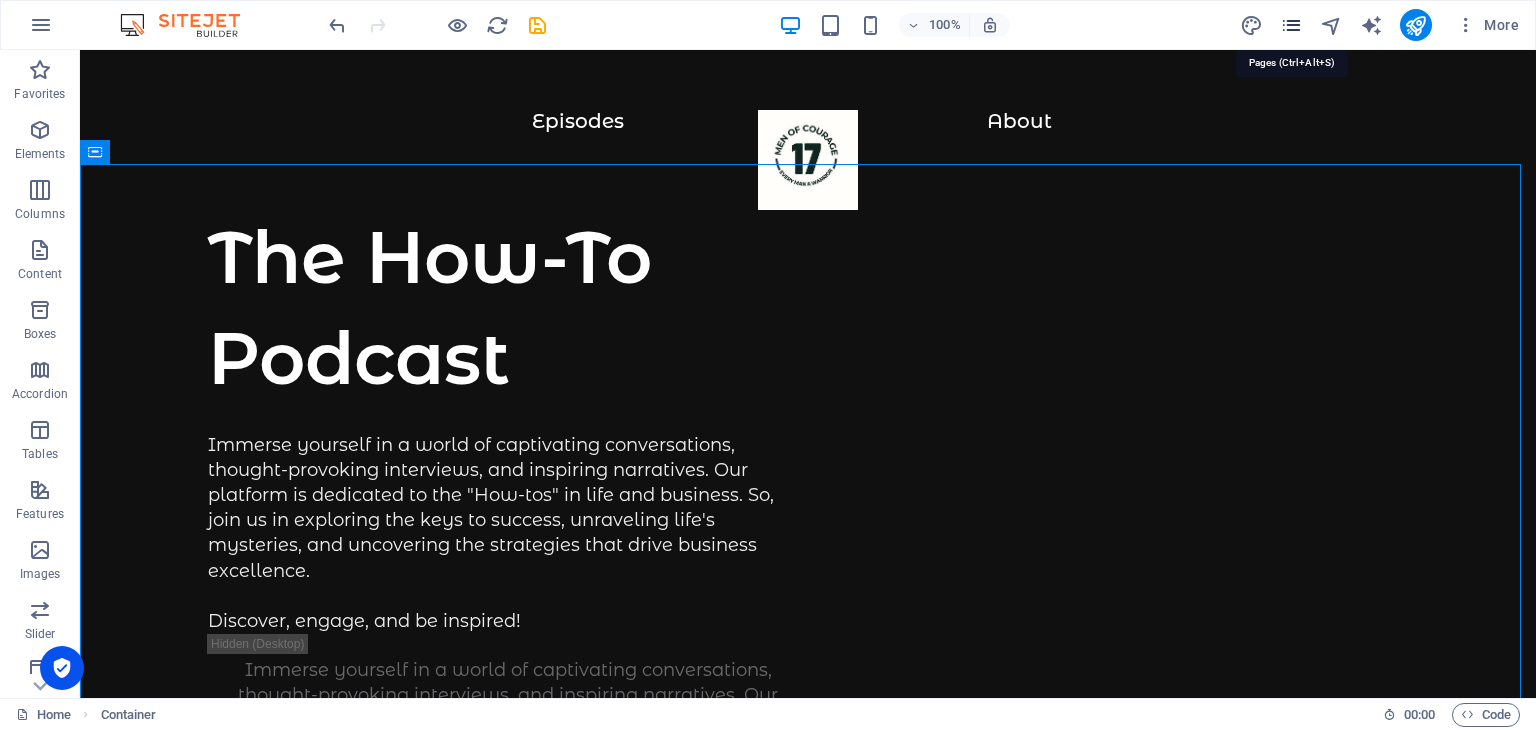 click at bounding box center (1291, 25) 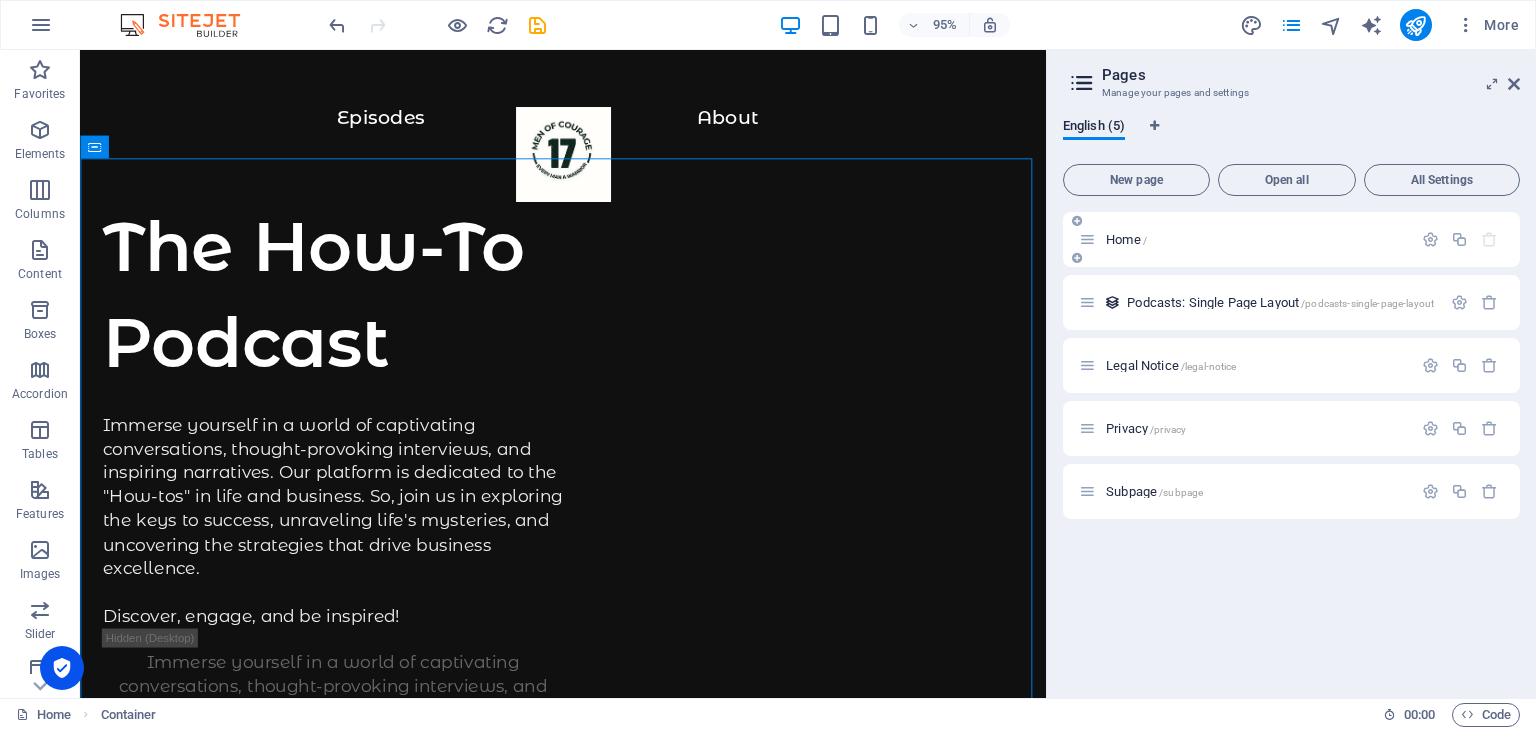 click at bounding box center (1087, 239) 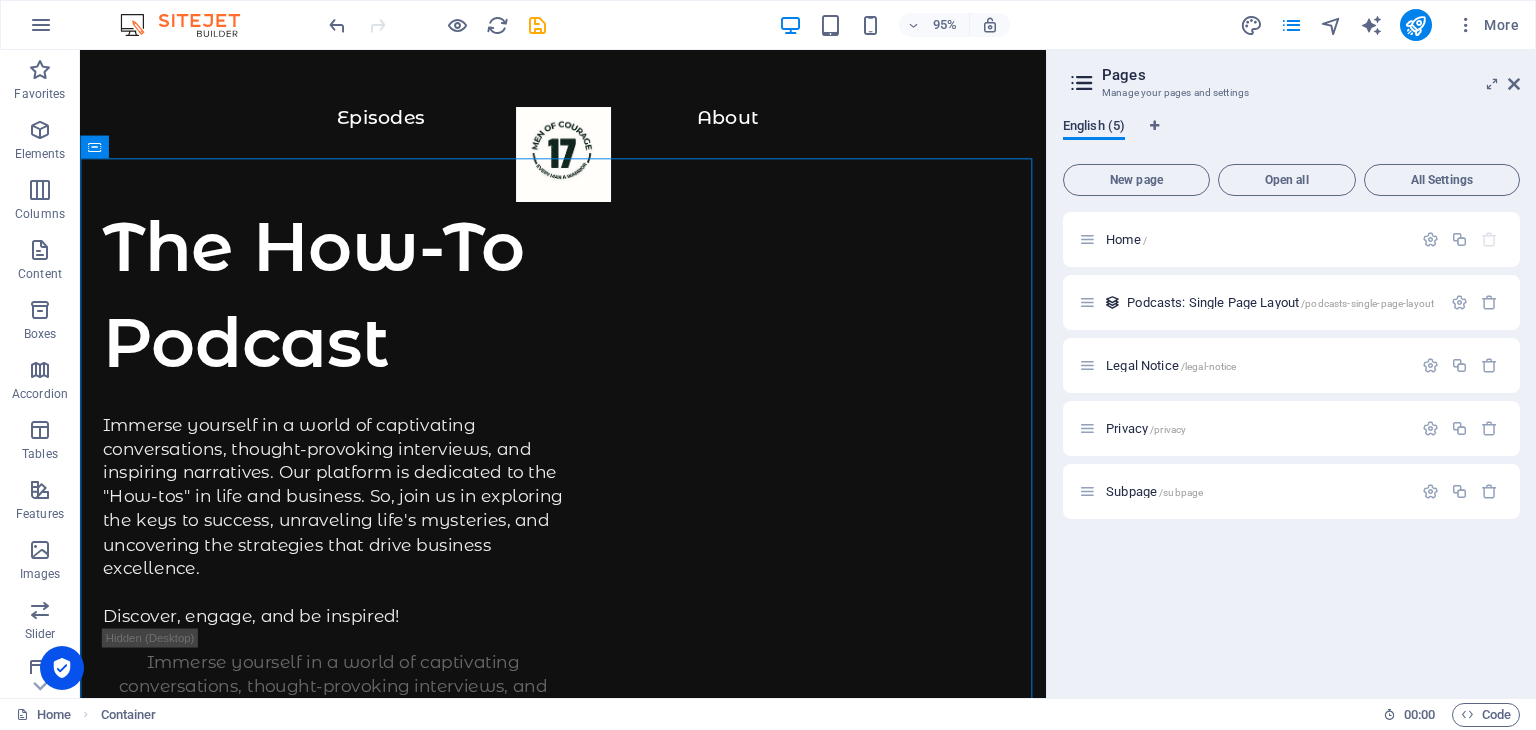 click on "English (5)" at bounding box center [1094, 128] 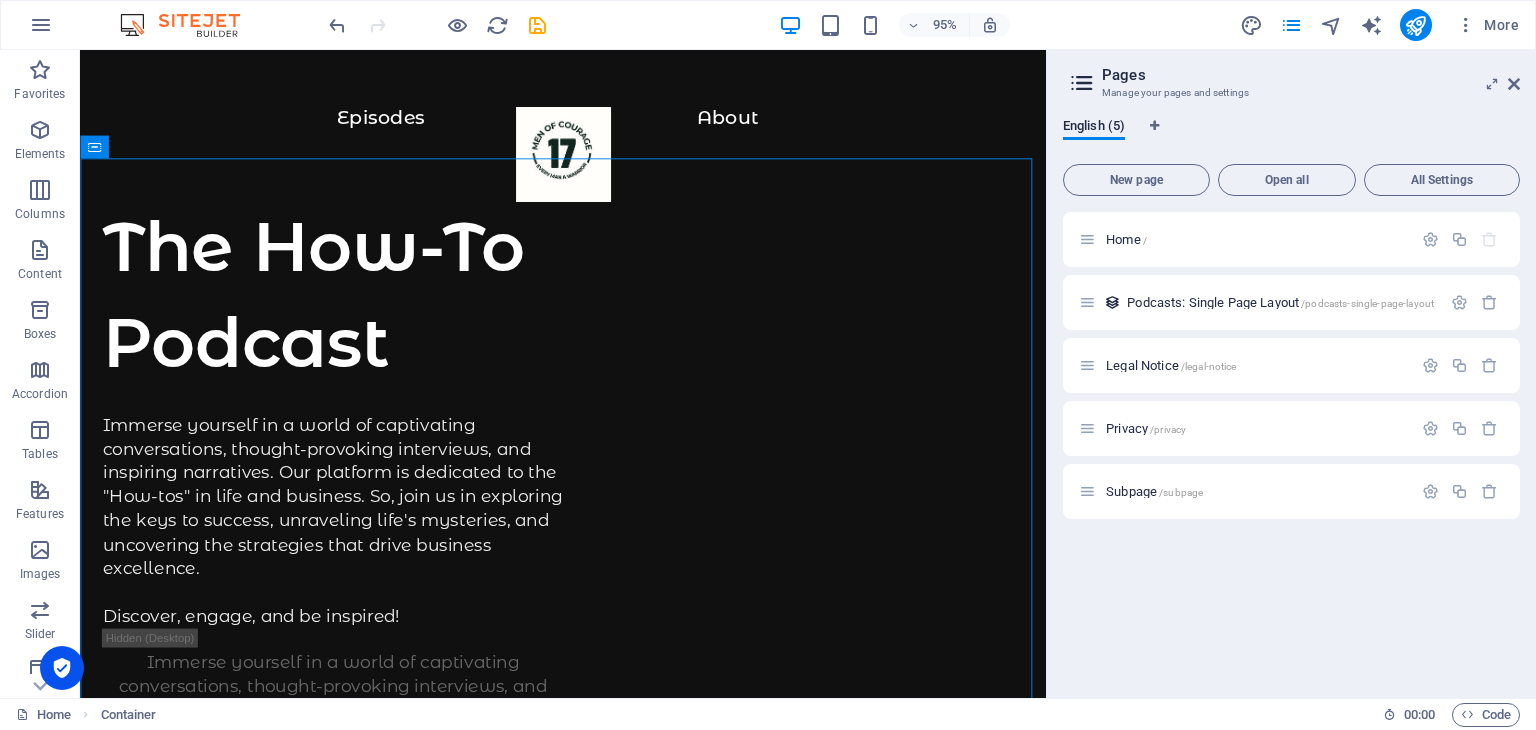 click at bounding box center [1082, 83] 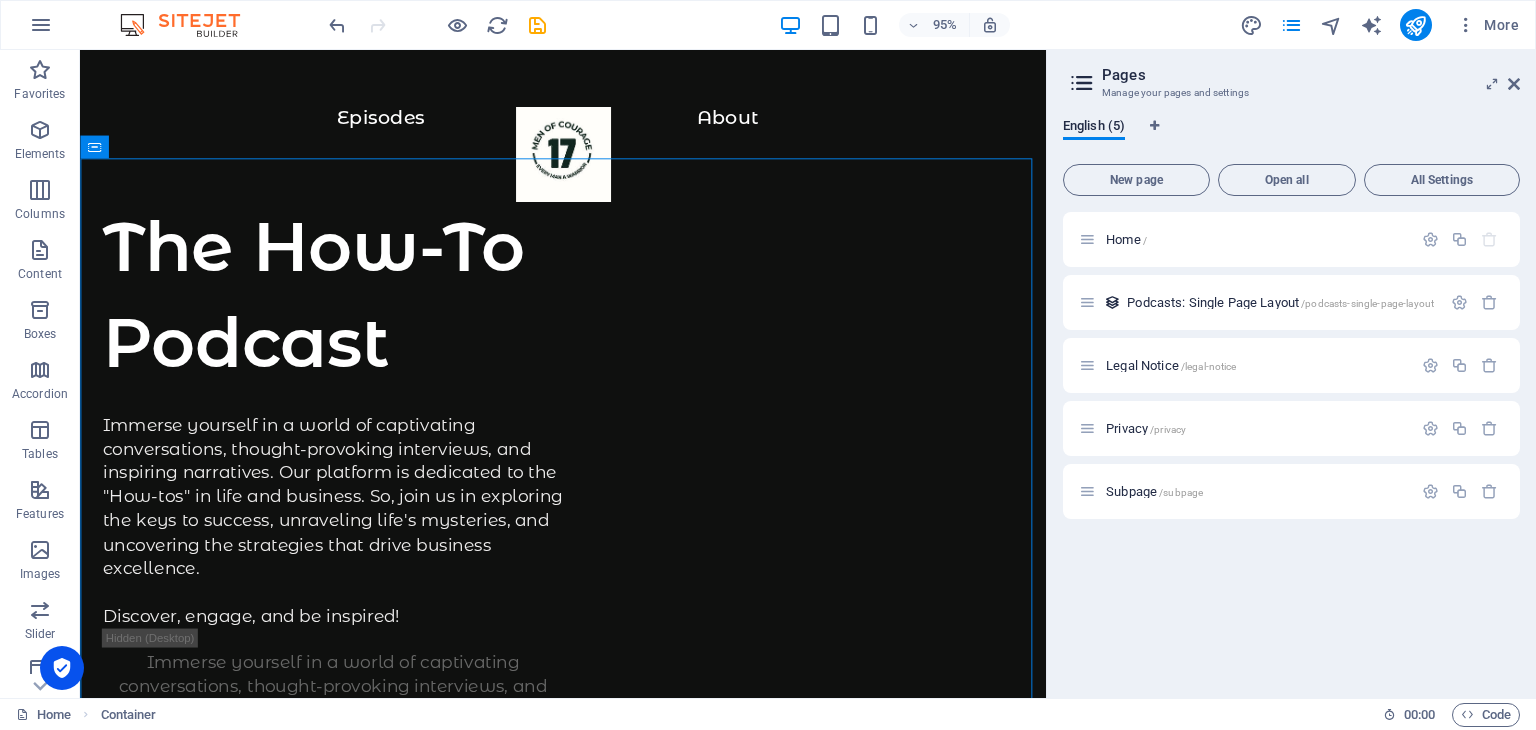 click at bounding box center [1082, 83] 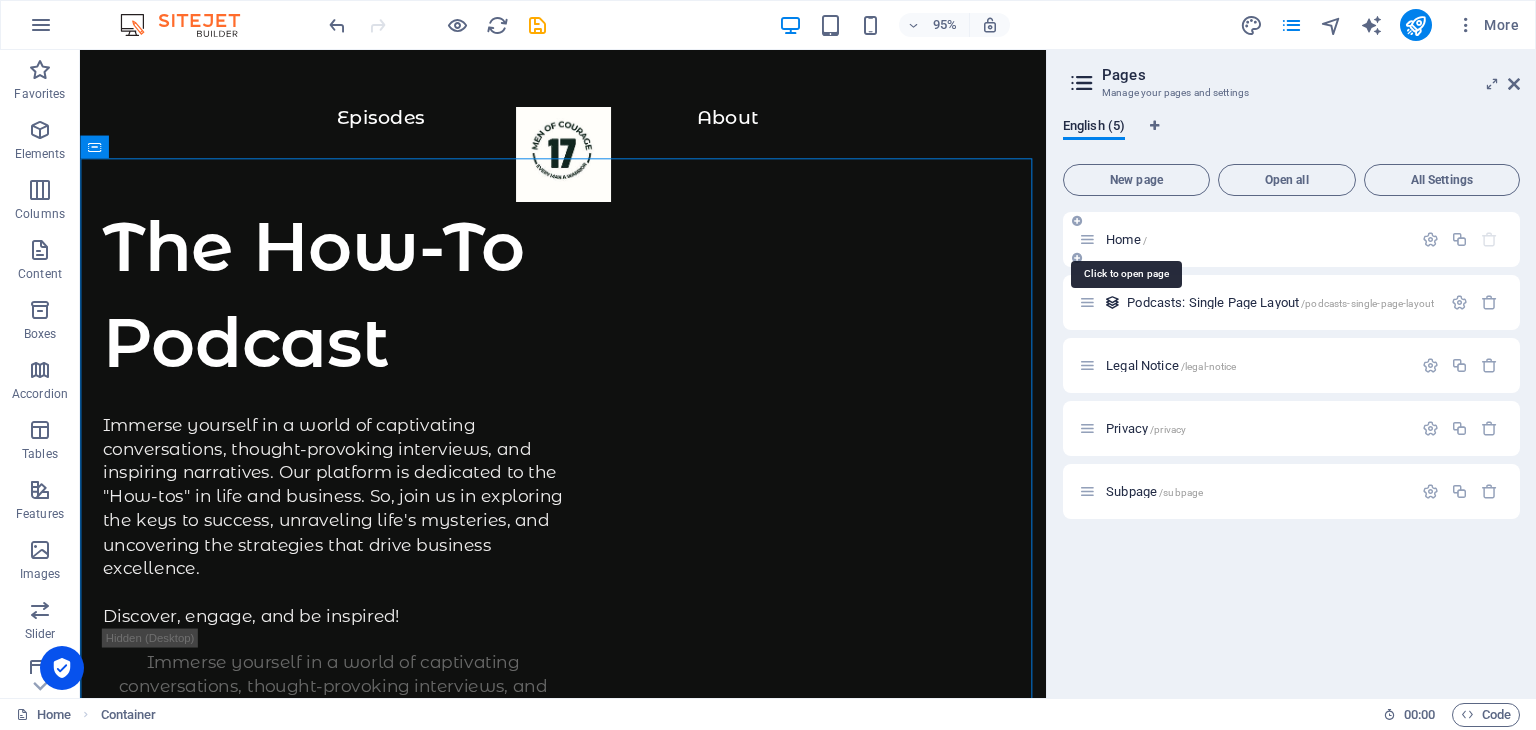 click on "Home /" at bounding box center (1126, 239) 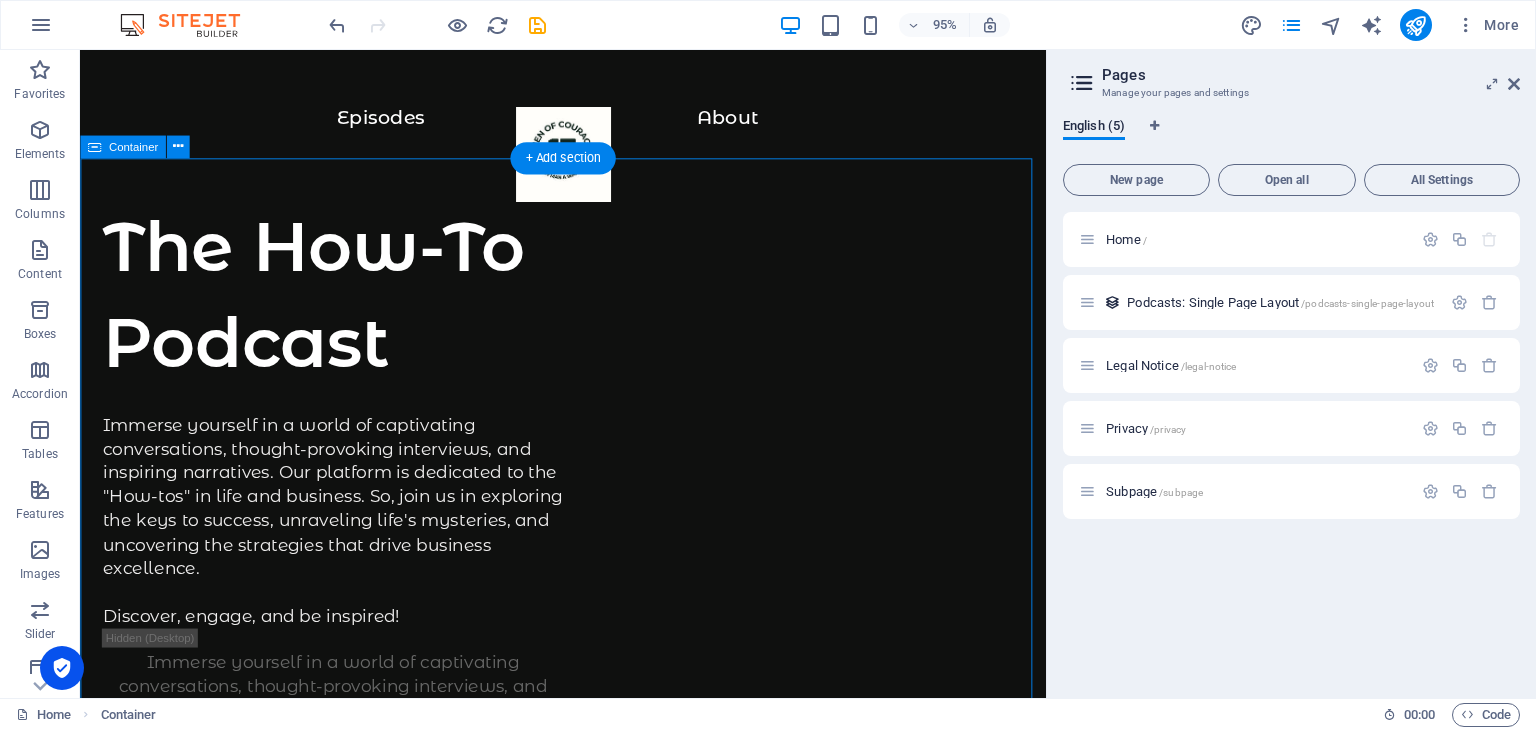 click on "The How-To Podcast Immerse yourself in a world of captivating conversations, thought-provoking interviews, and inspiring narratives. Our platform is dedicated to the "How-tos" in life and business. So, join us in exploring the keys to success, unraveling life's mysteries, and uncovering the strategies that drive business excellence. Discover, engage, and be inspired! Immerse yourself in a world of captivating conversations, thought-provoking interviews, and inspiring narratives. Our platform is dedicated to the "How-tos" in life and business. So, join us in exploring the keys to success, unraveling life's mysteries, and uncovering the strategies that drive business excellence. Discover, engage, and be inspired! Supported by:" at bounding box center (588, 1027) 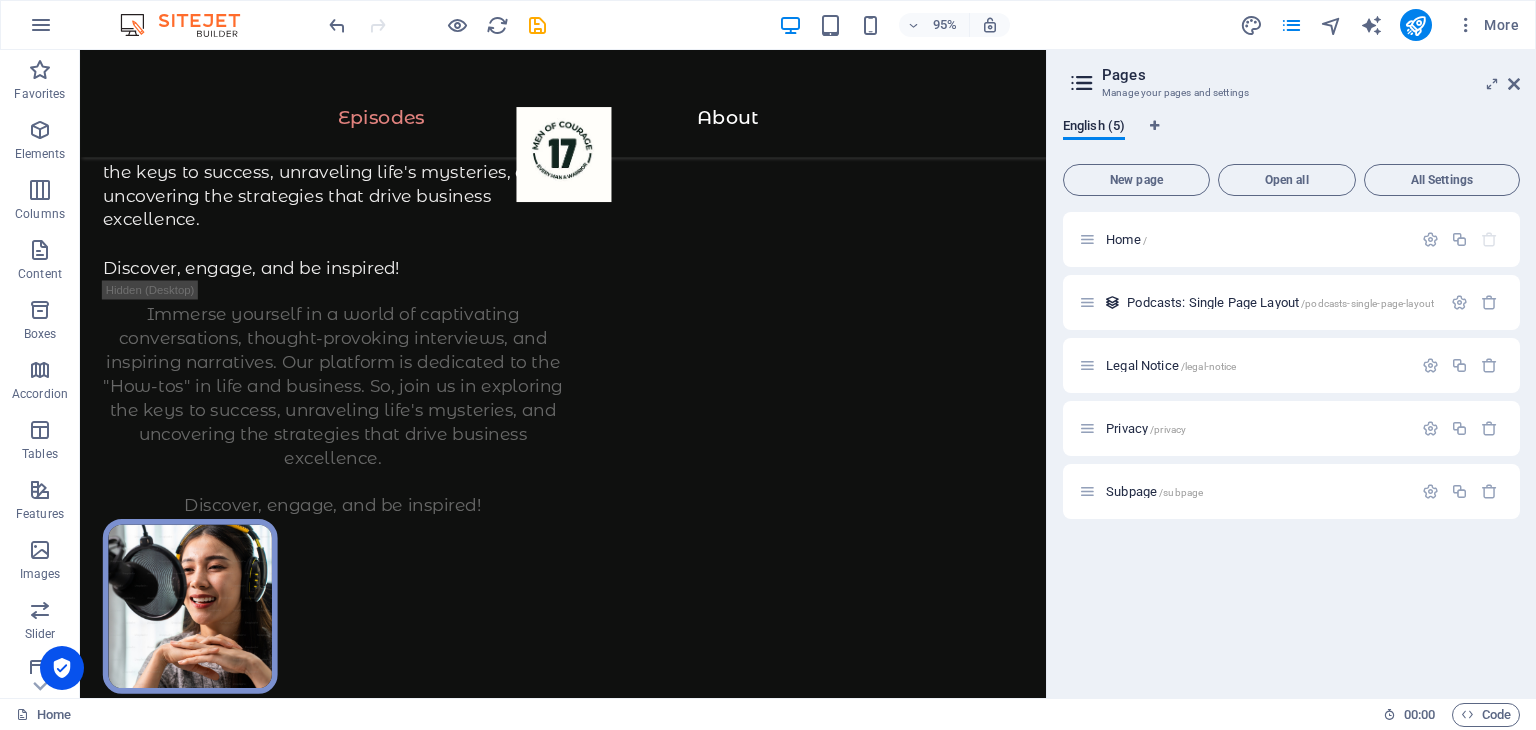 scroll, scrollTop: 0, scrollLeft: 0, axis: both 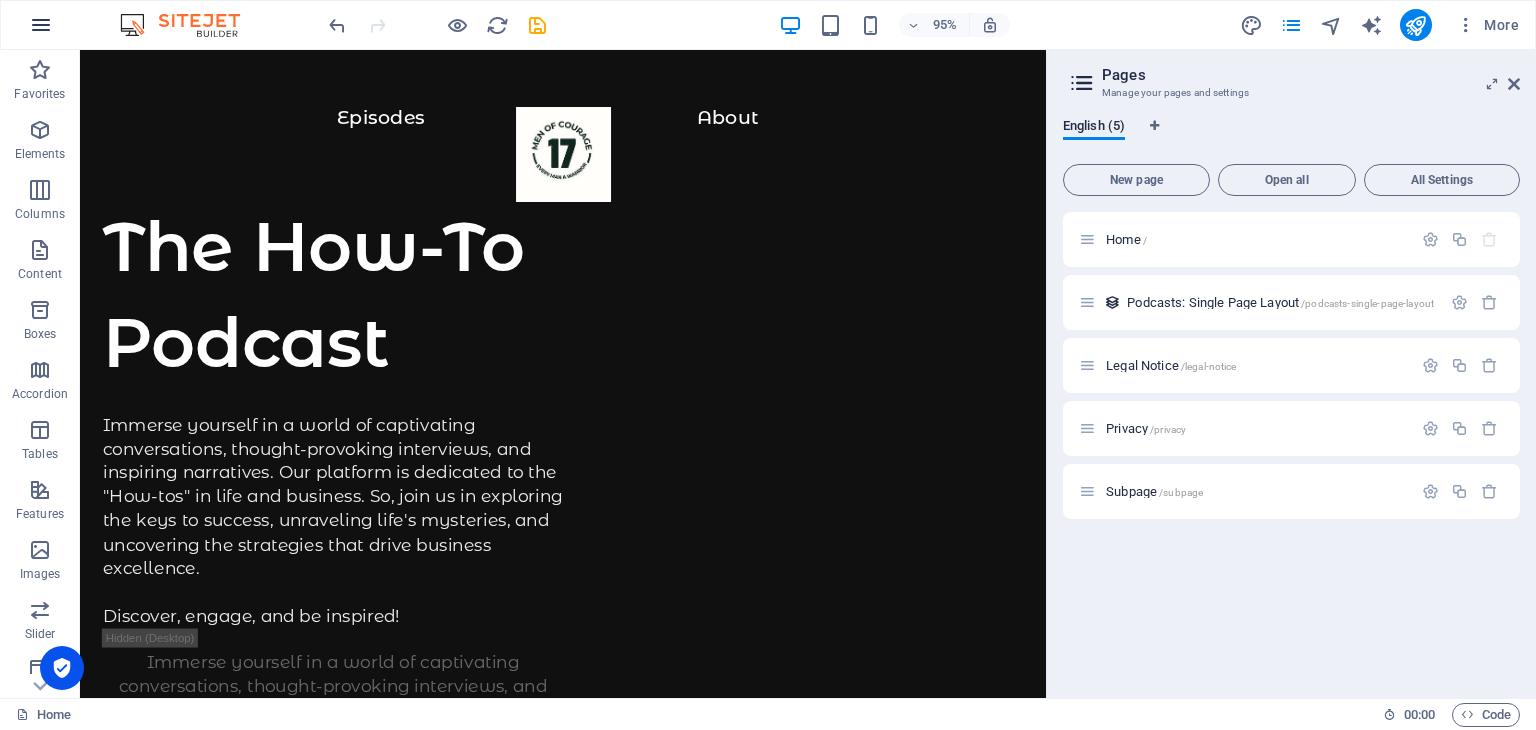 click at bounding box center [41, 25] 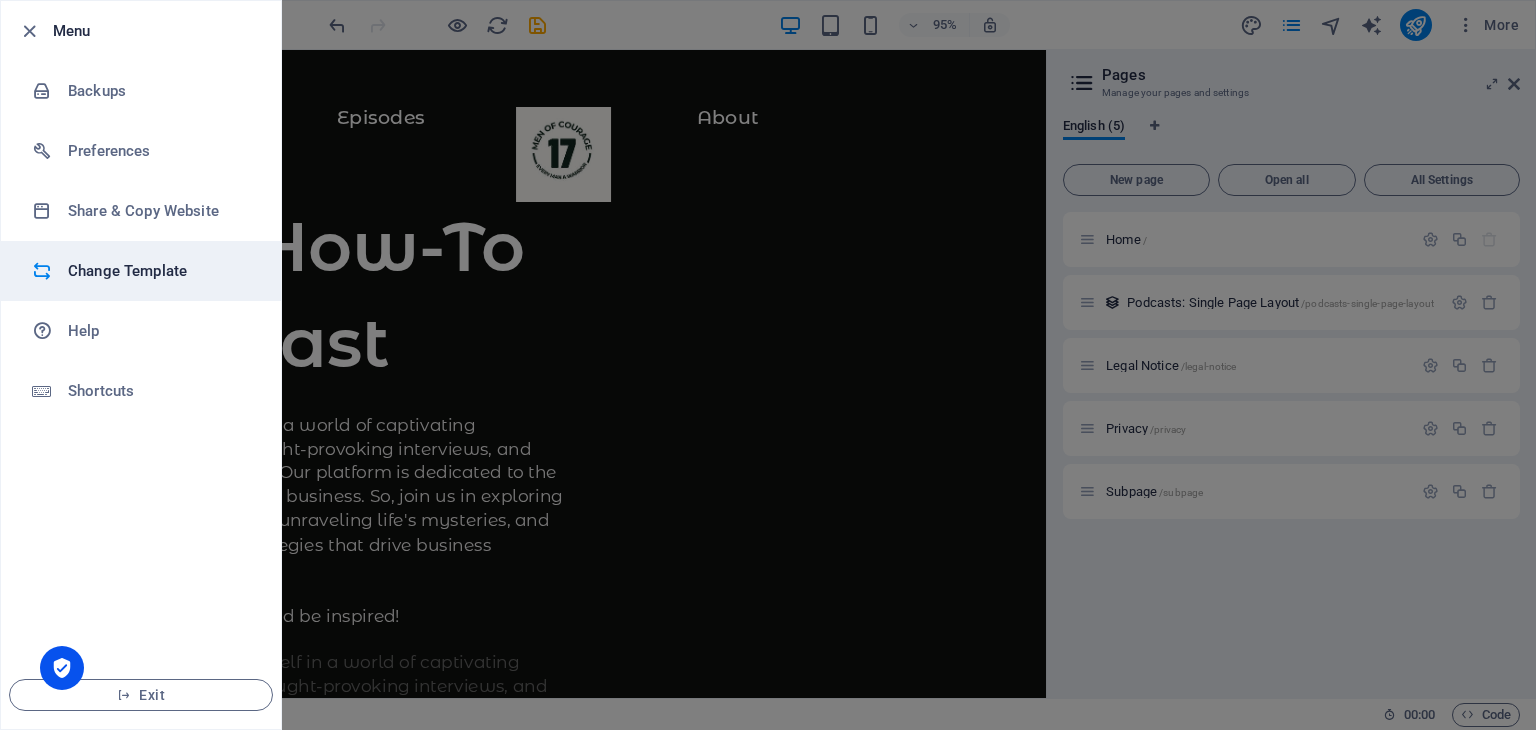 click on "Change Template" at bounding box center [160, 271] 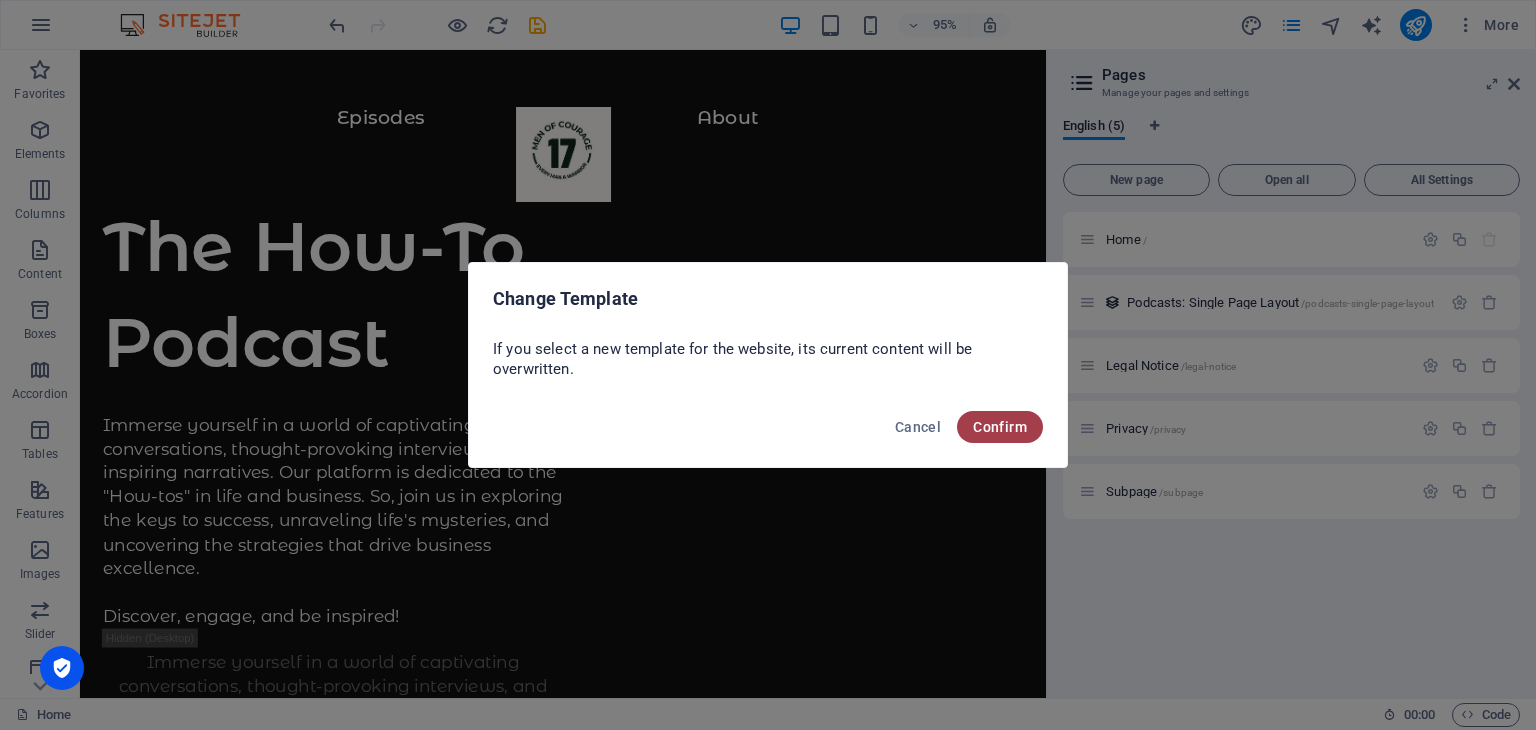click on "Confirm" at bounding box center (1000, 427) 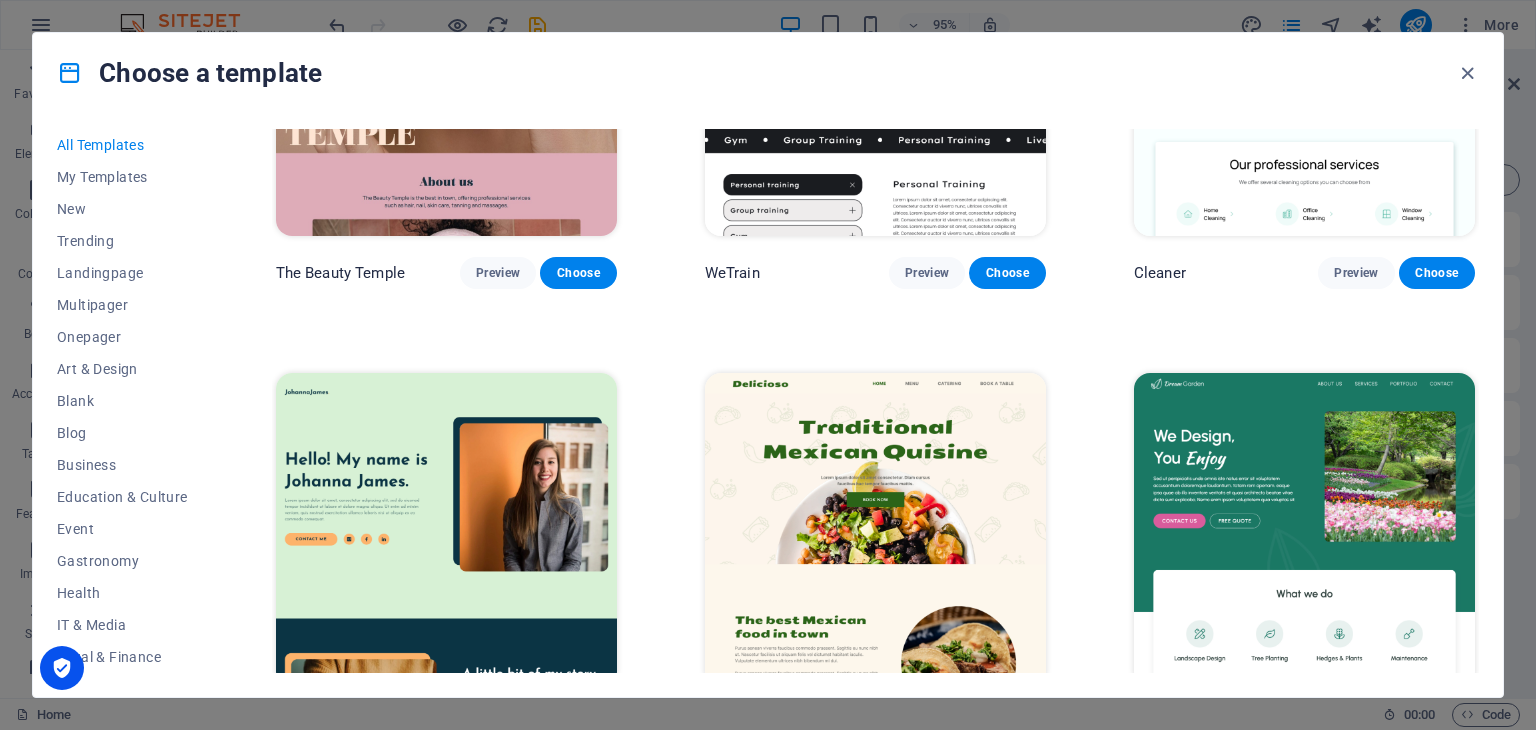 scroll, scrollTop: 2647, scrollLeft: 0, axis: vertical 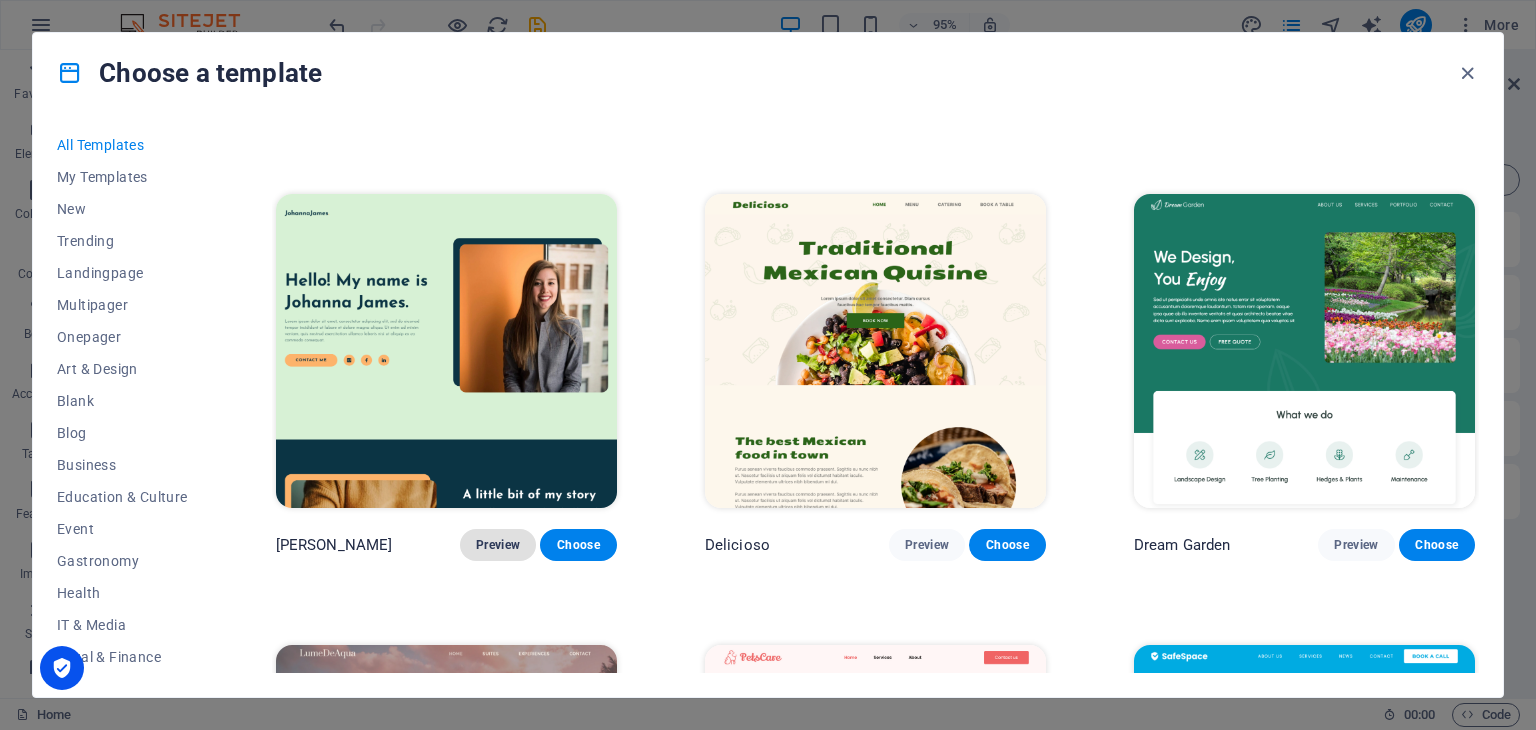 click on "Preview" at bounding box center [498, 545] 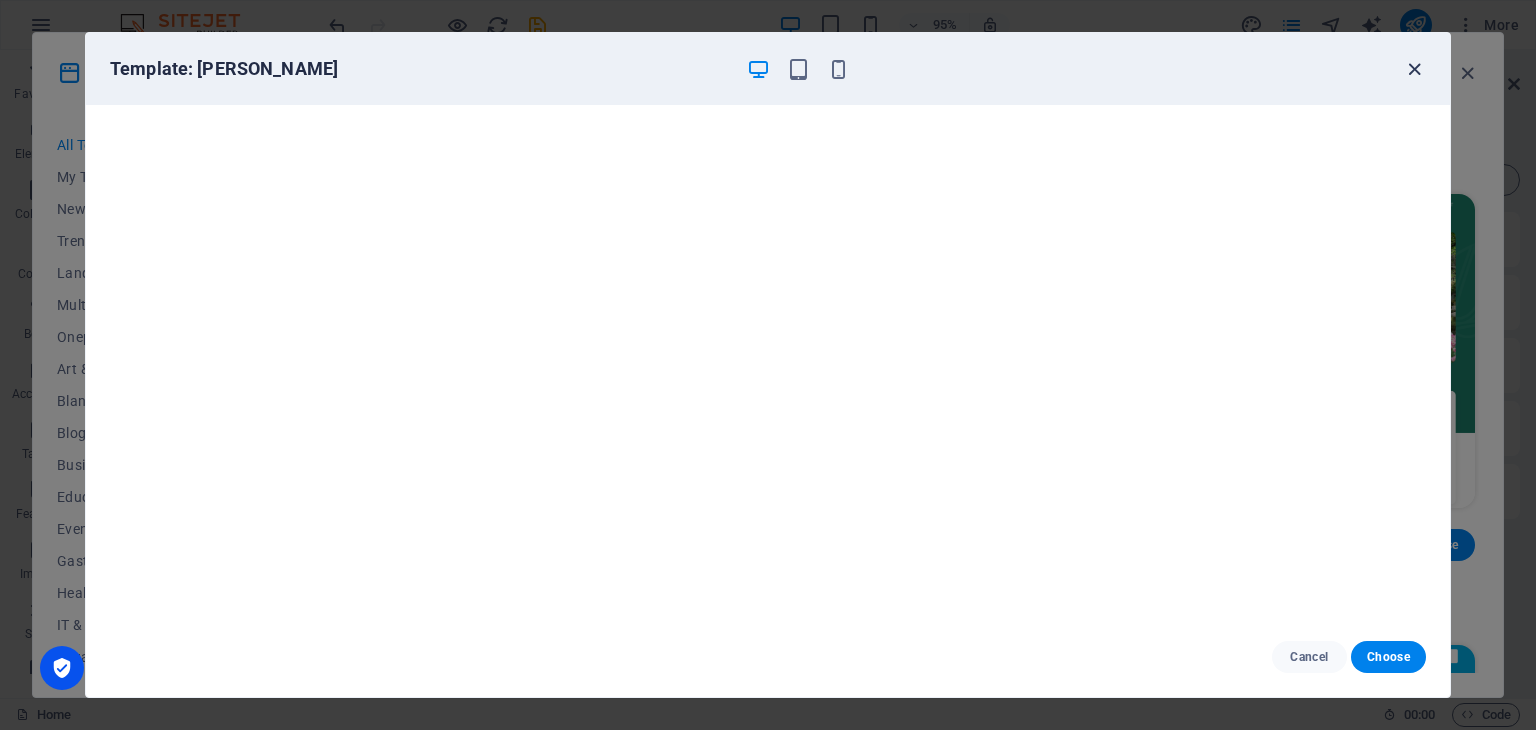 click at bounding box center (1414, 69) 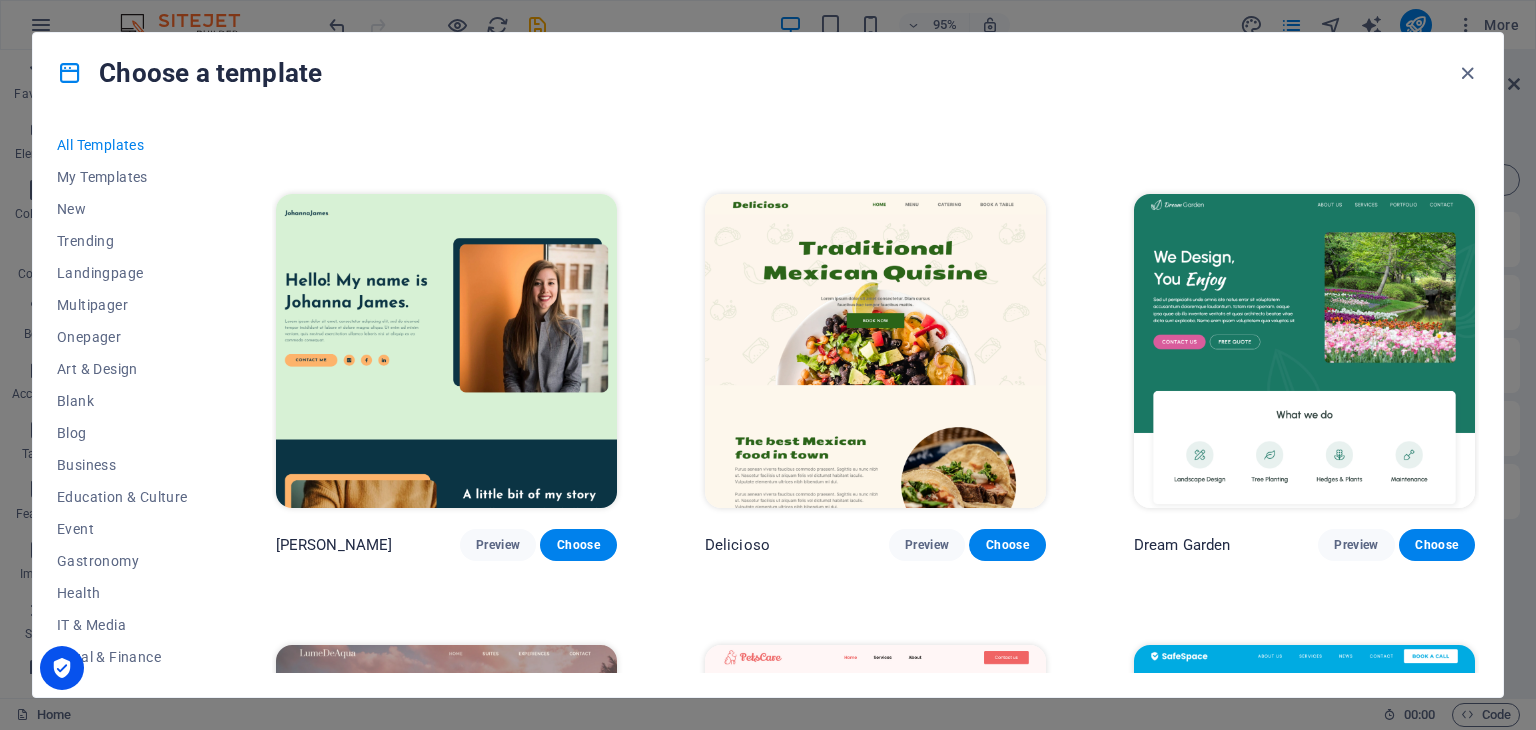 drag, startPoint x: 1481, startPoint y: 195, endPoint x: 1481, endPoint y: 222, distance: 27 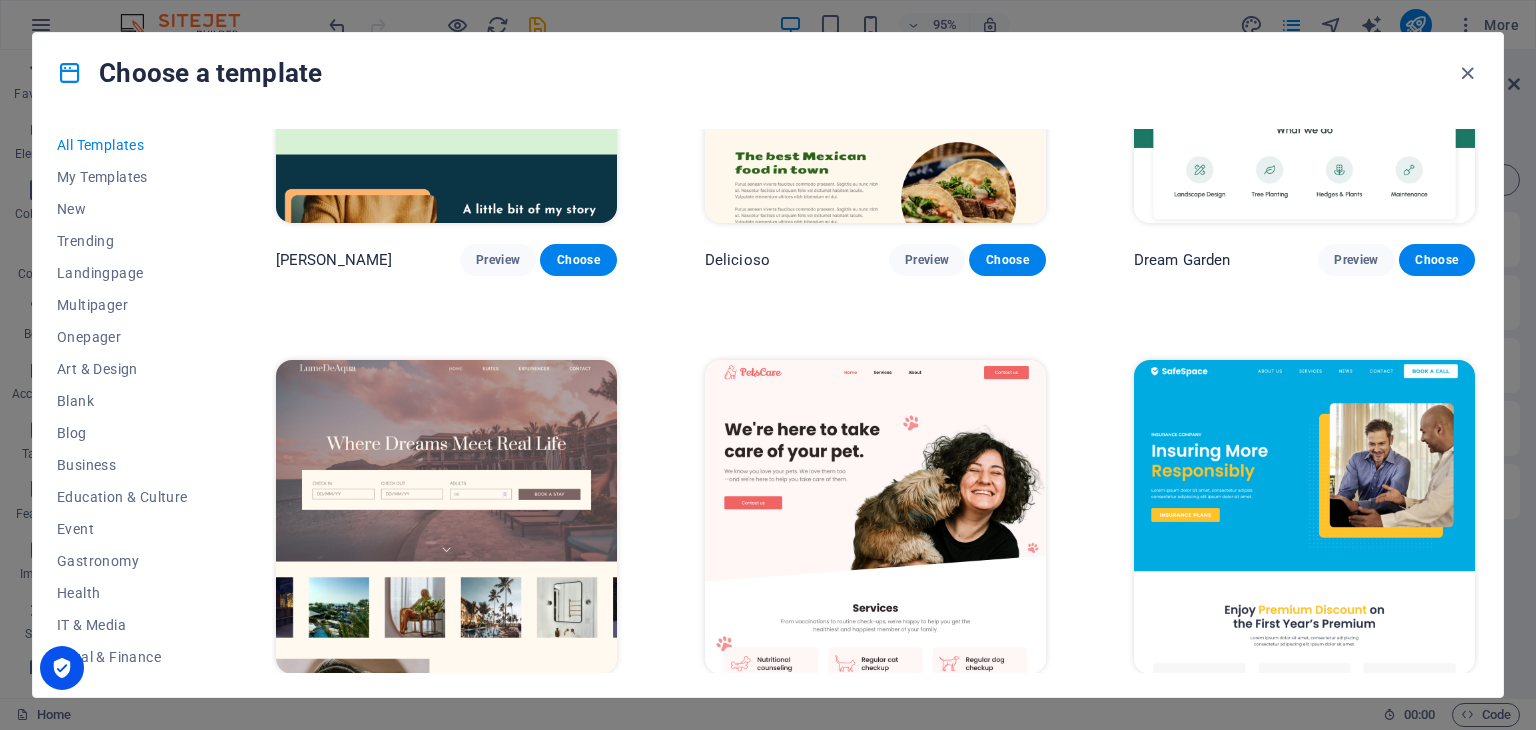 scroll, scrollTop: 3147, scrollLeft: 0, axis: vertical 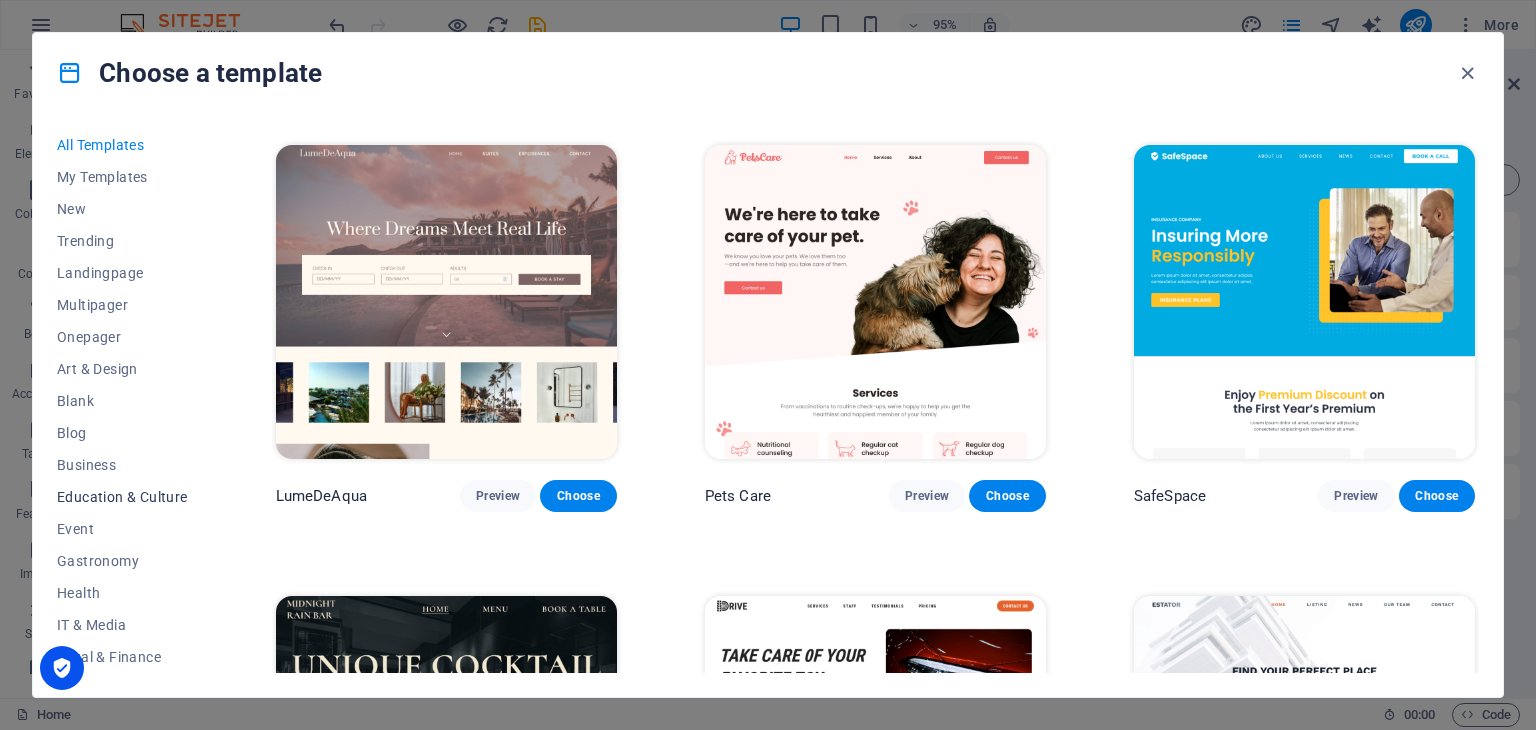 click on "Education & Culture" at bounding box center [122, 497] 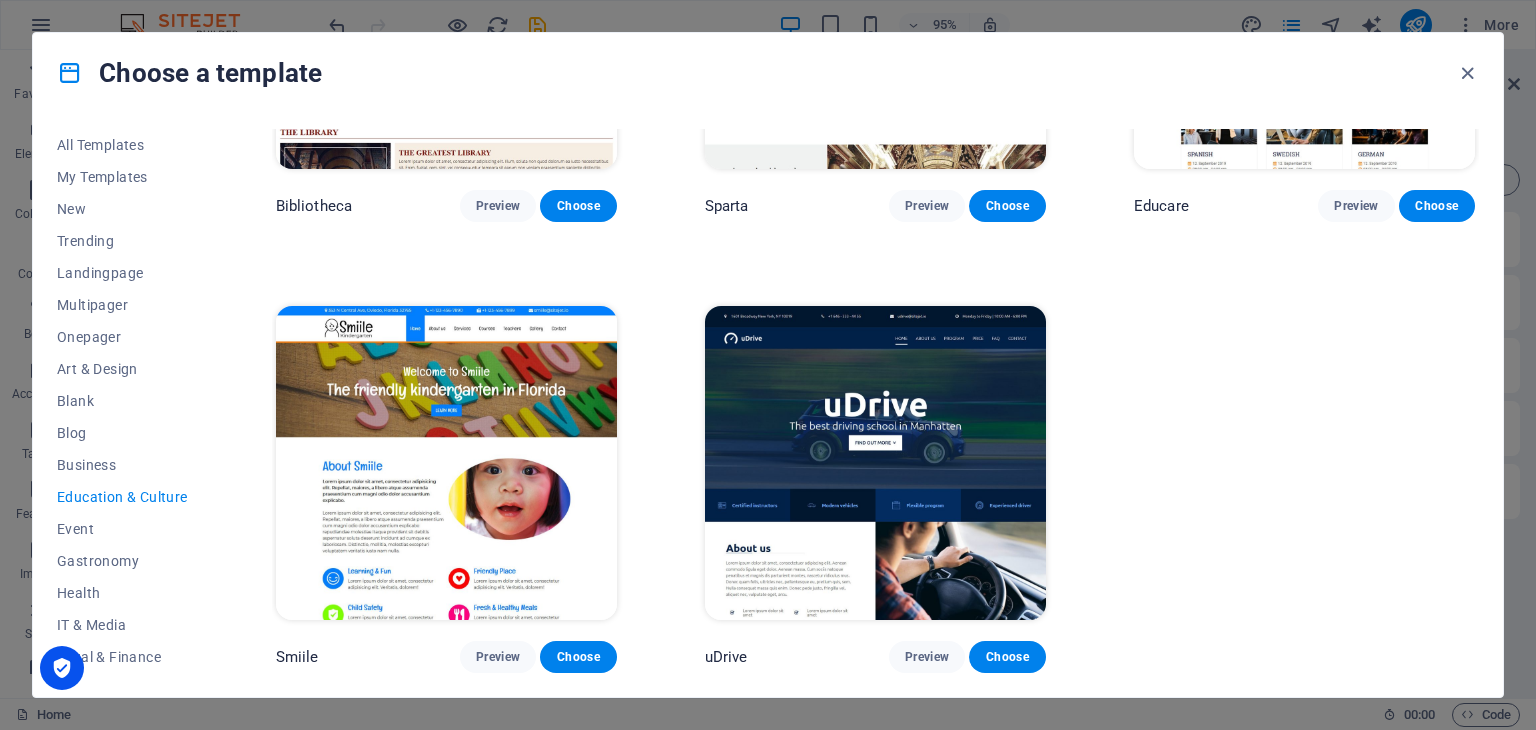 scroll, scrollTop: 724, scrollLeft: 0, axis: vertical 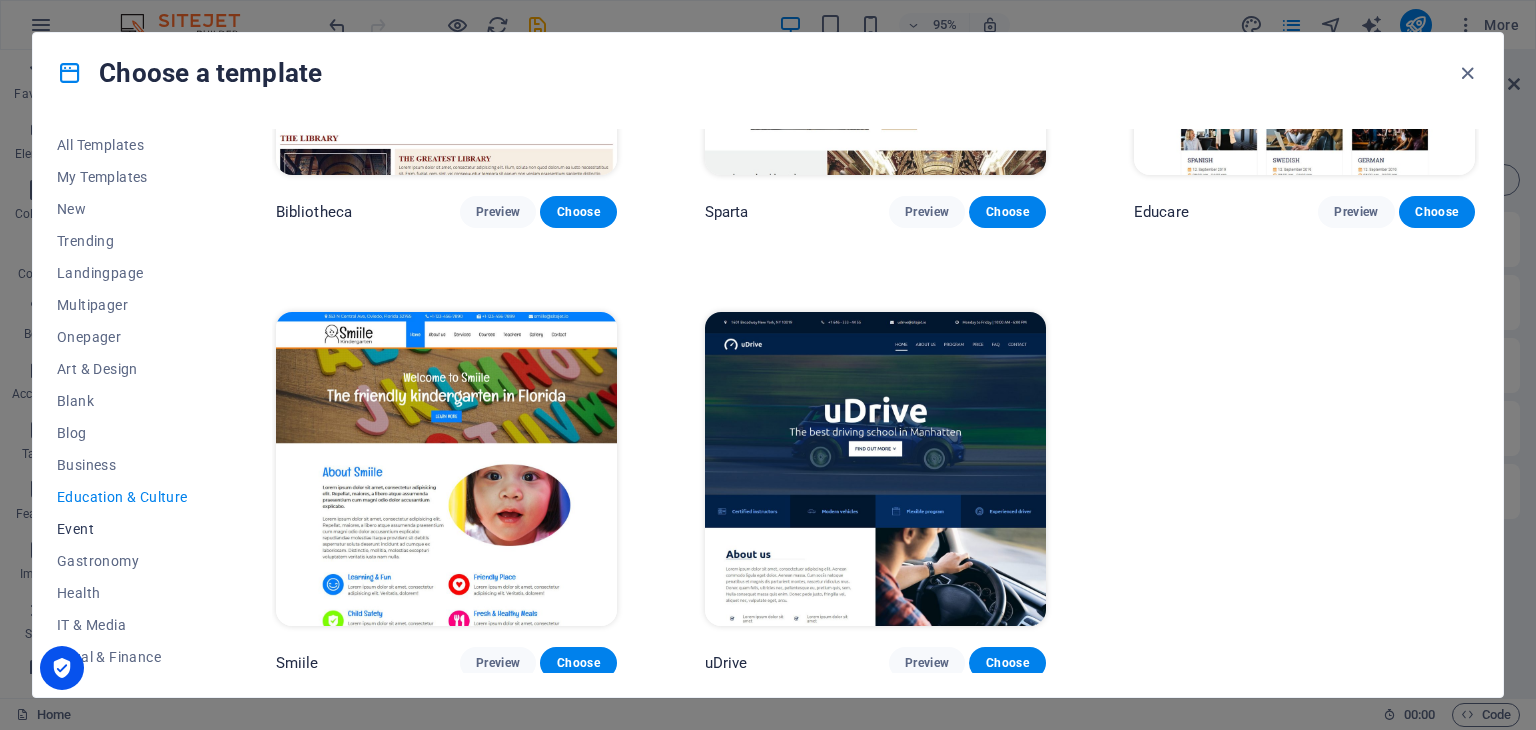 click on "Event" at bounding box center (122, 529) 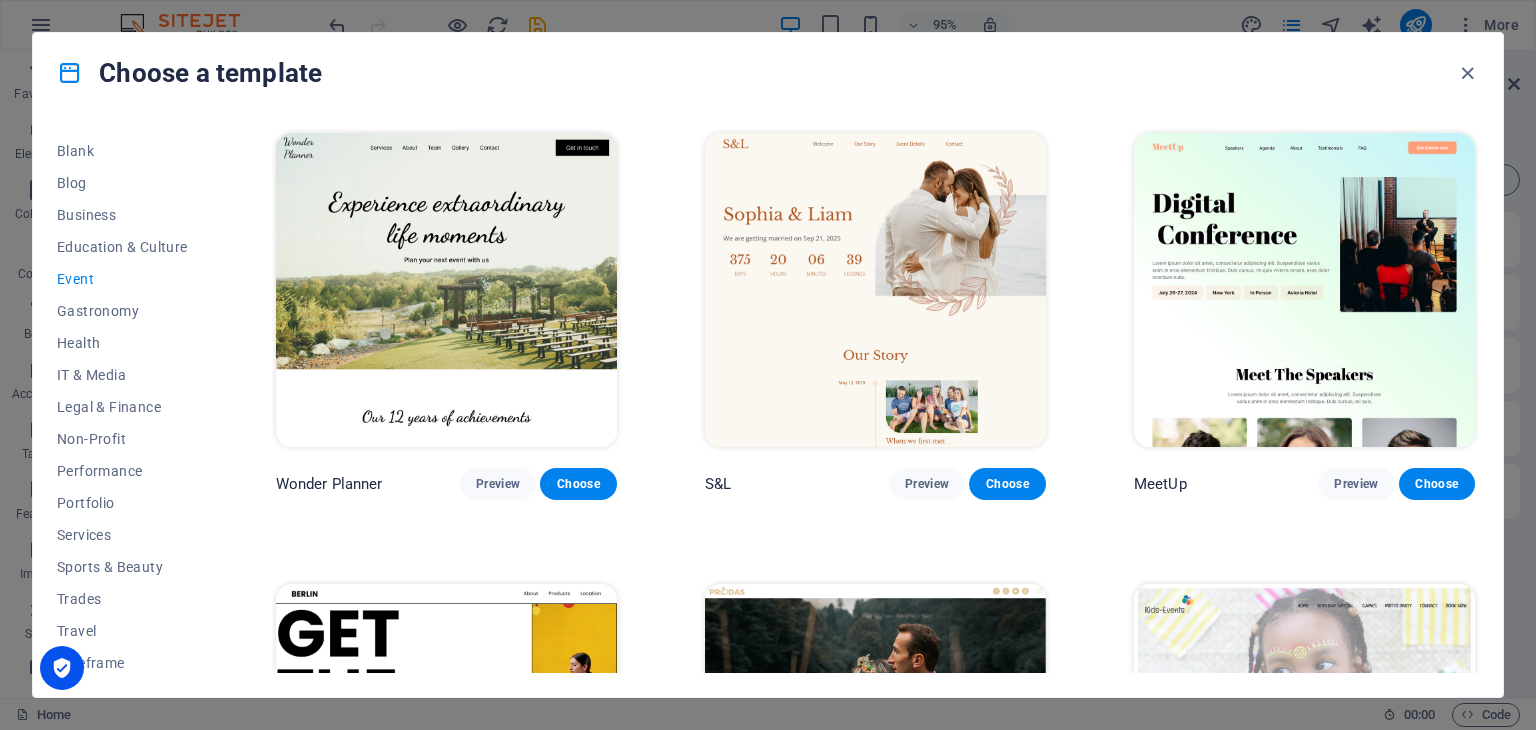 scroll, scrollTop: 256, scrollLeft: 0, axis: vertical 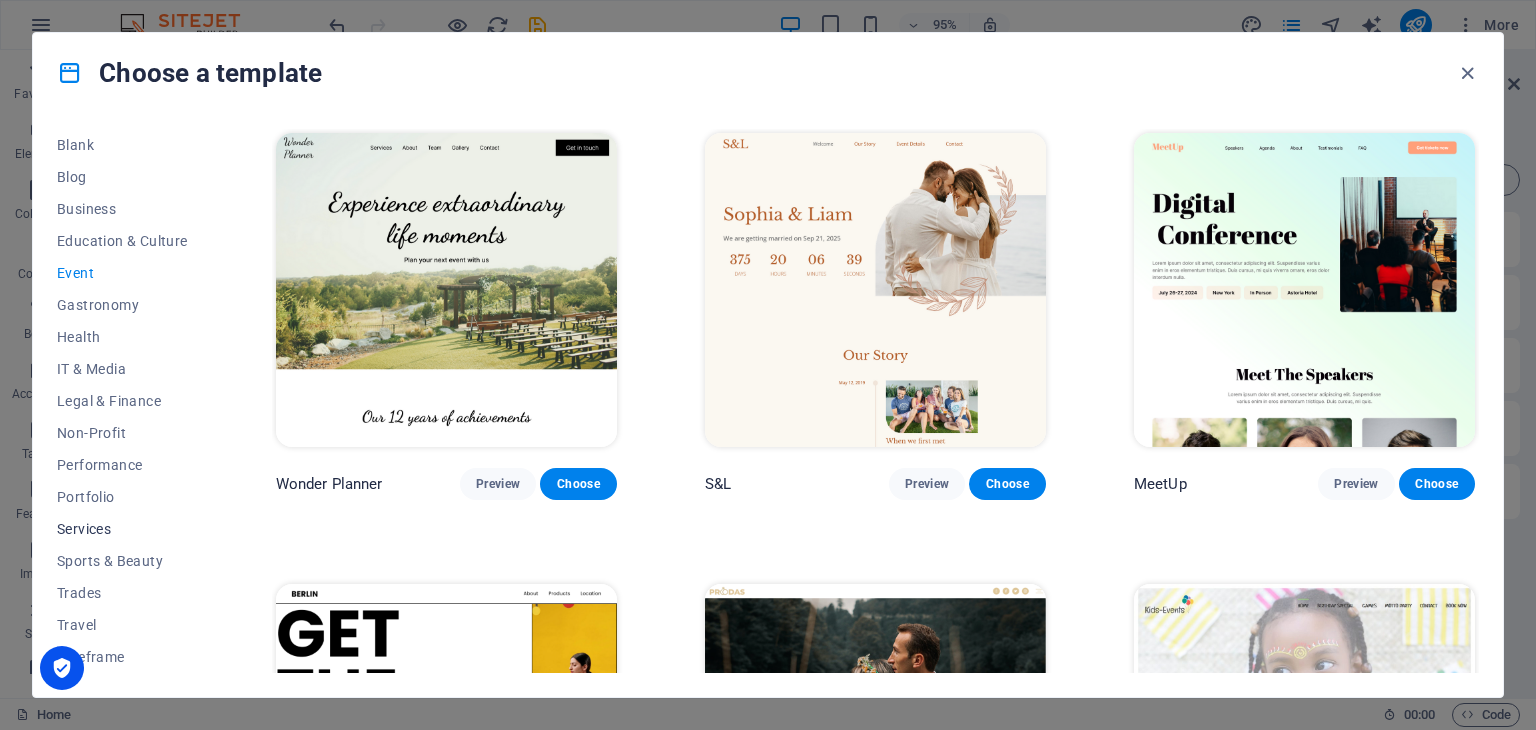 click on "Services" at bounding box center (122, 529) 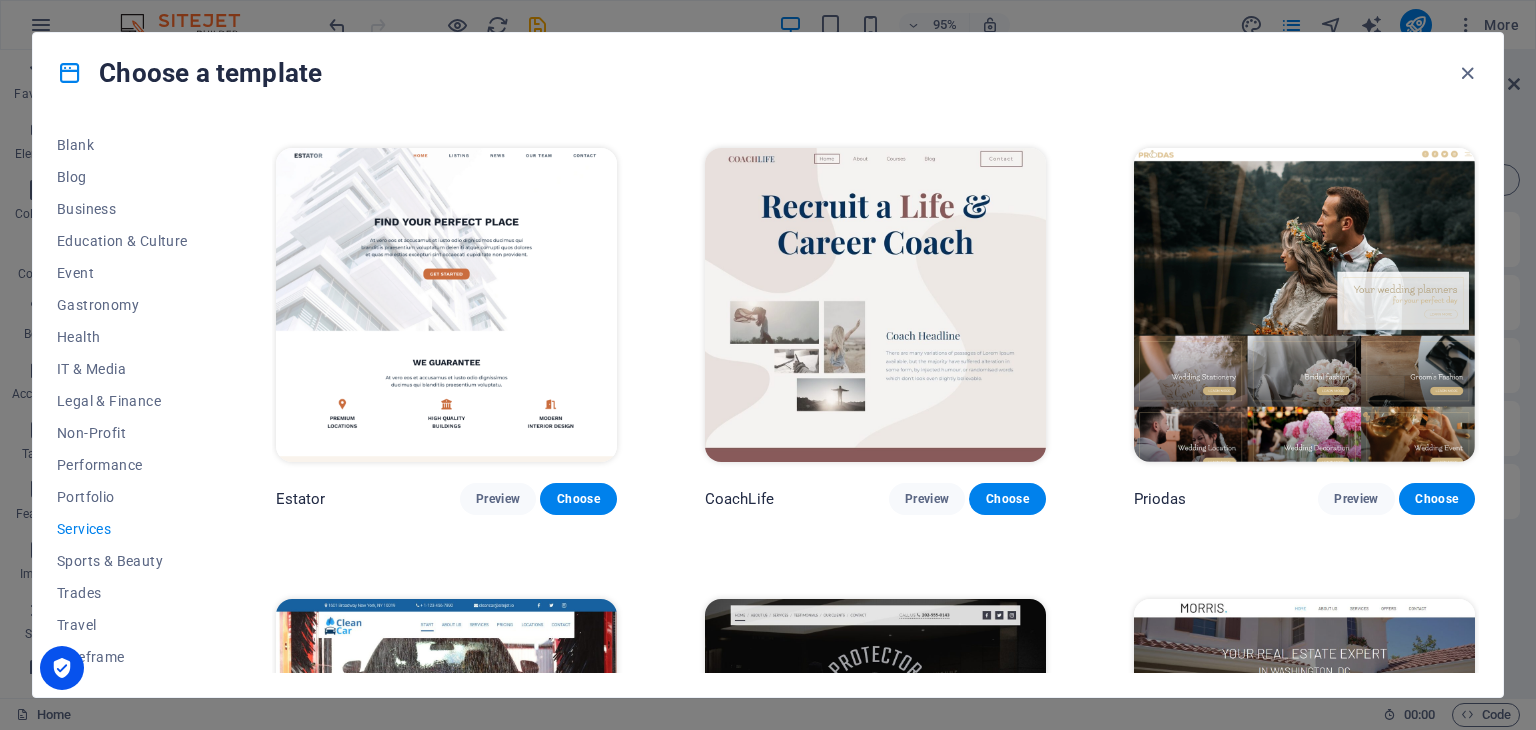 scroll, scrollTop: 892, scrollLeft: 0, axis: vertical 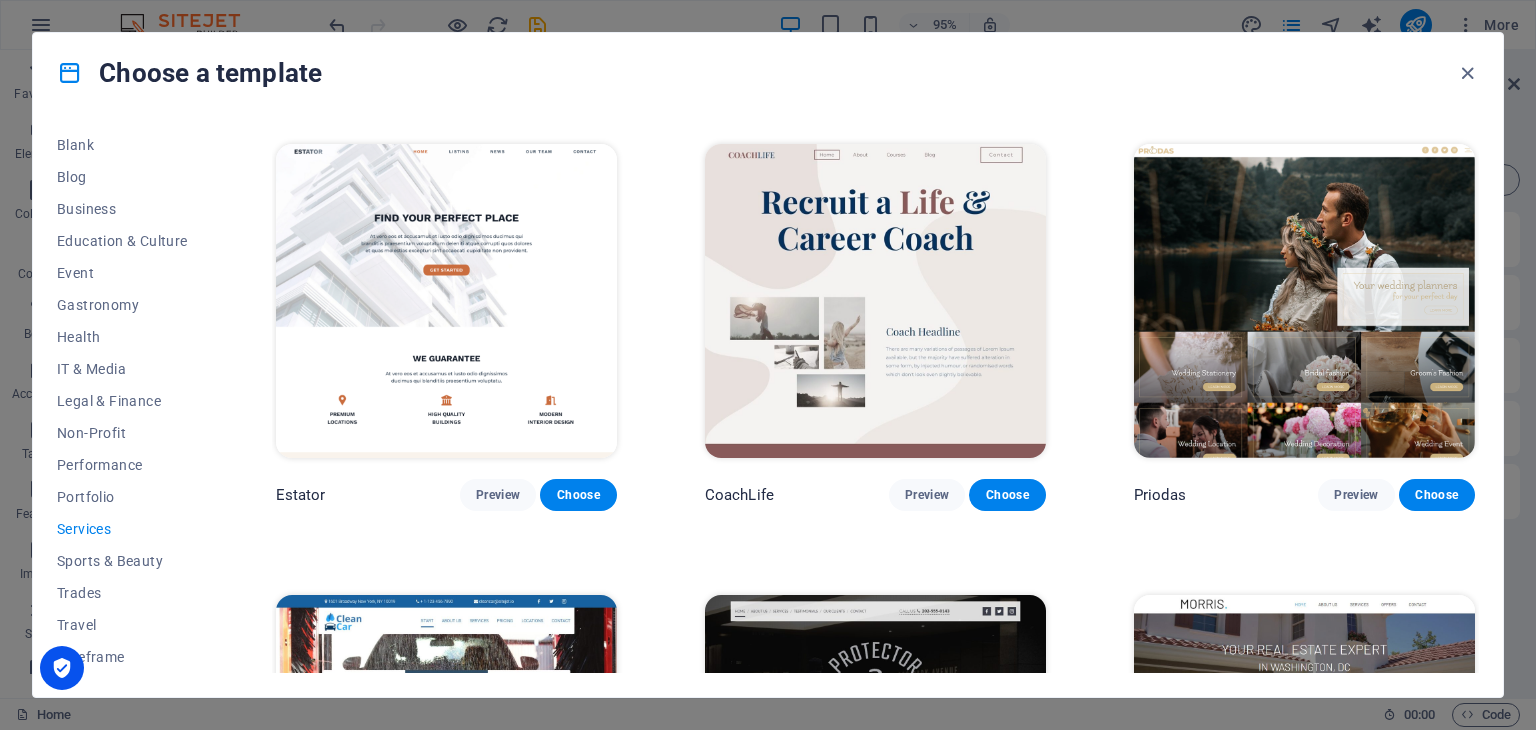 drag, startPoint x: 1480, startPoint y: 325, endPoint x: 1476, endPoint y: 361, distance: 36.221542 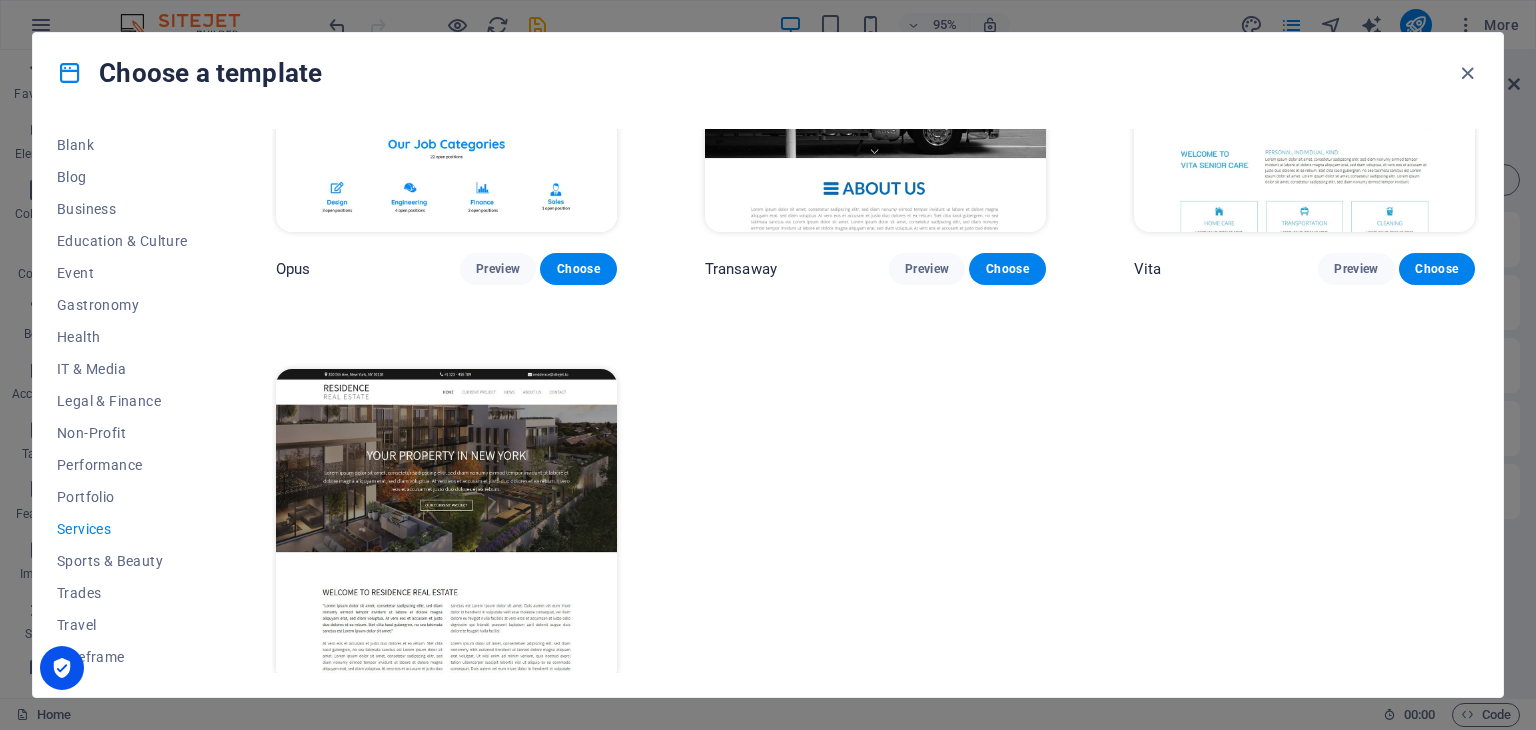 scroll, scrollTop: 2521, scrollLeft: 0, axis: vertical 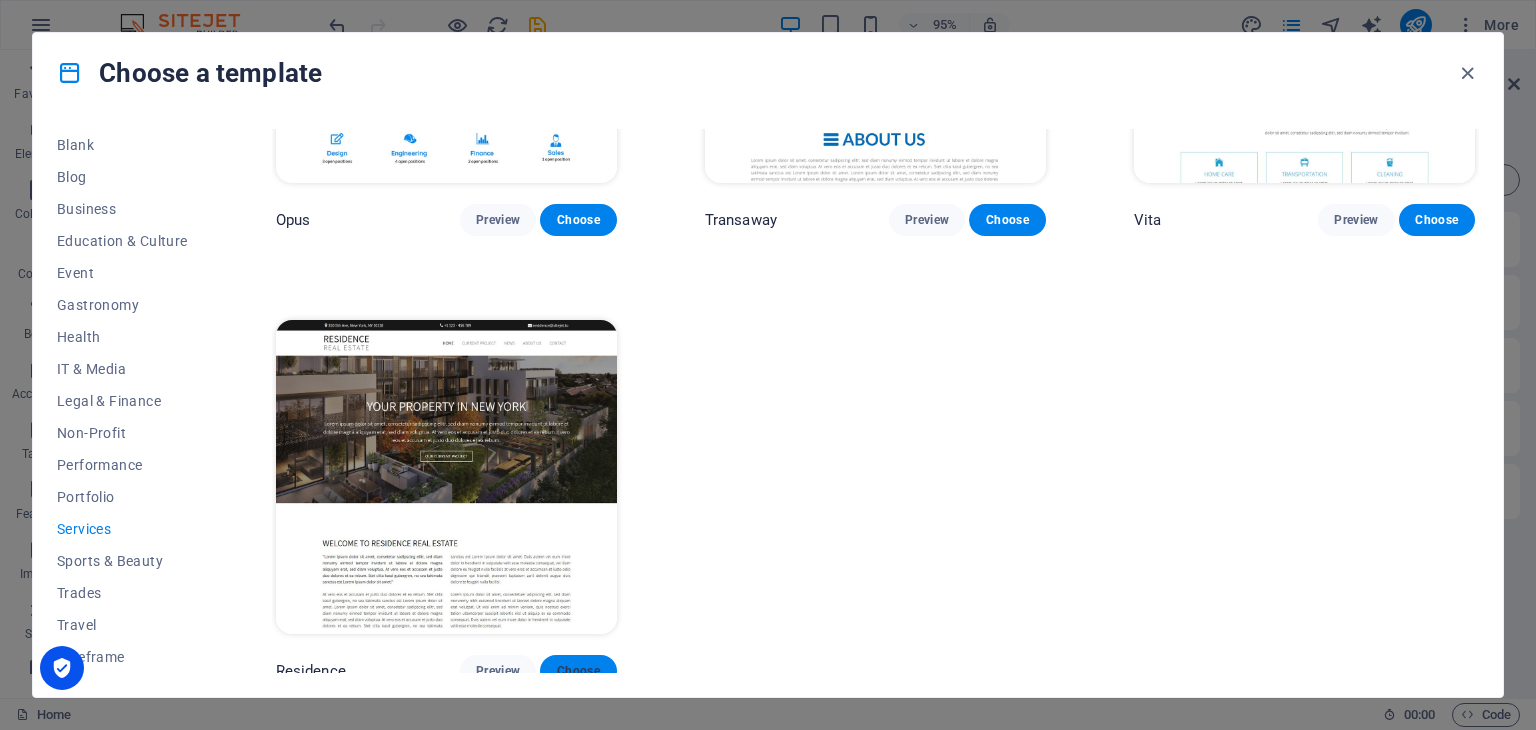 click on "Choose" at bounding box center (578, 671) 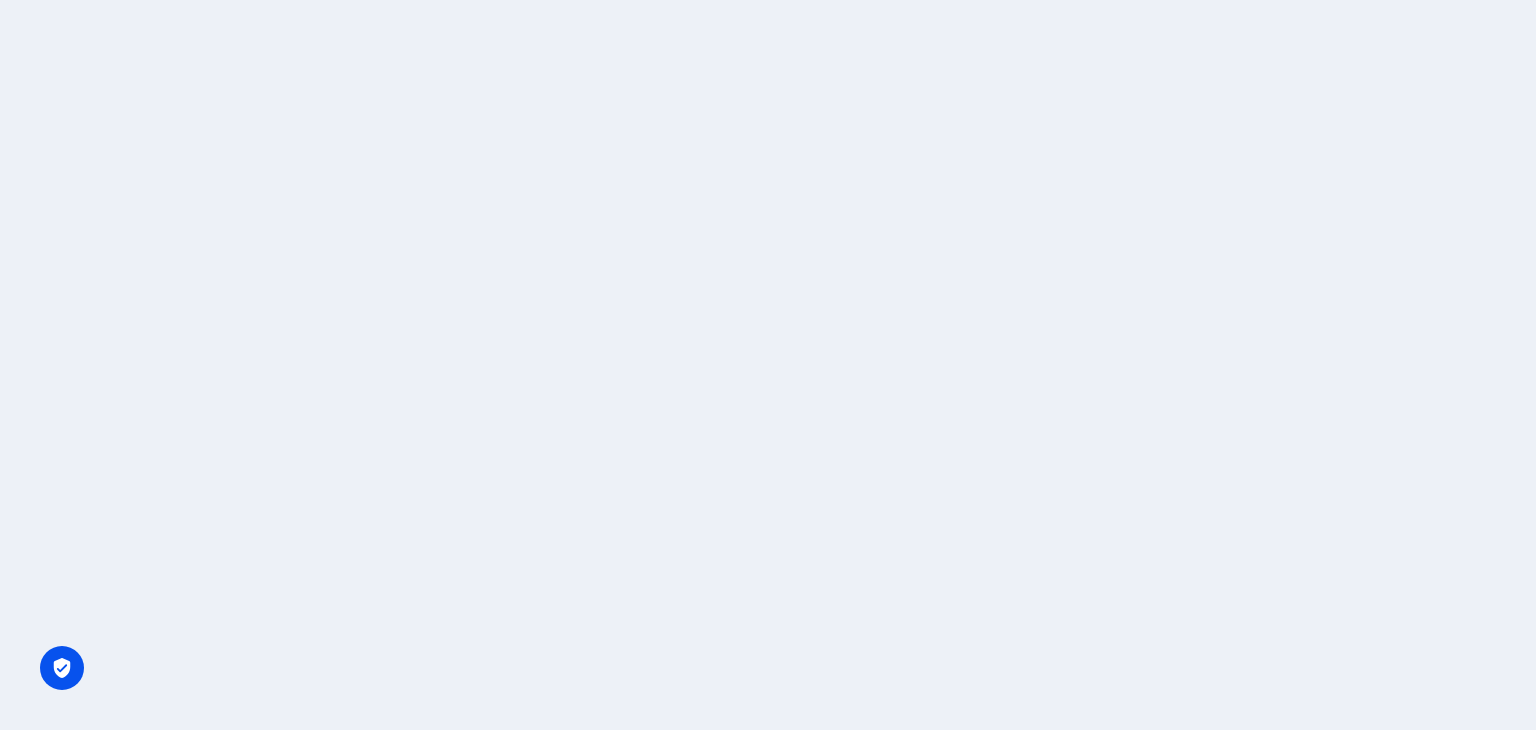 scroll, scrollTop: 0, scrollLeft: 0, axis: both 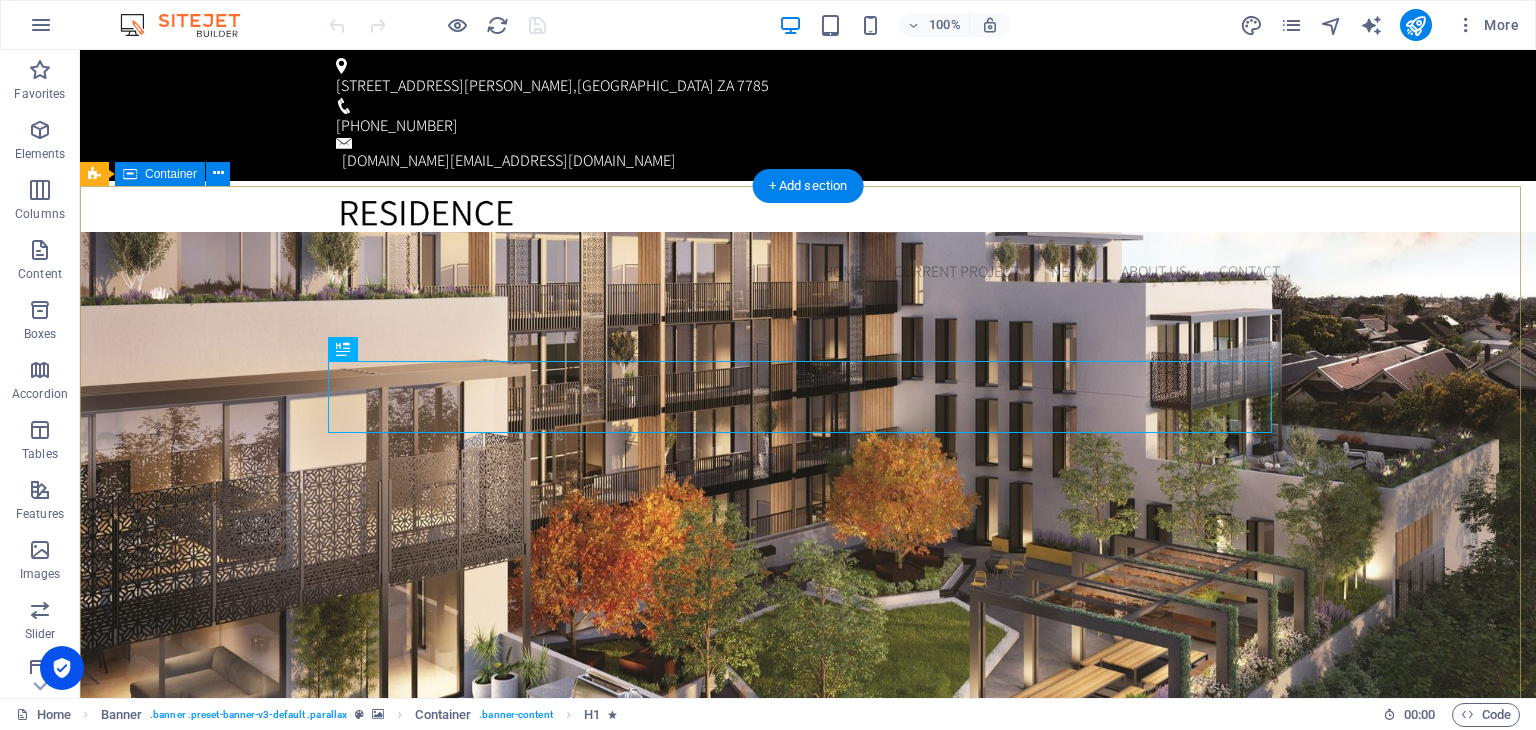 click on "Your Property in [US_STATE] Lorem ipsum dolor sit amet, consetetur sadipscing elitr, sed diam nonumy eirmod tempor invidunt ut labore et dolore magna aliquyam erat, sed diam voluptua. At vero eos et accusam et [PERSON_NAME] duo [PERSON_NAME] et ea rebum. t vero [PERSON_NAME] et accusam et [PERSON_NAME] duo [PERSON_NAME] et ea rebum. Our Current Project" at bounding box center [808, 1153] 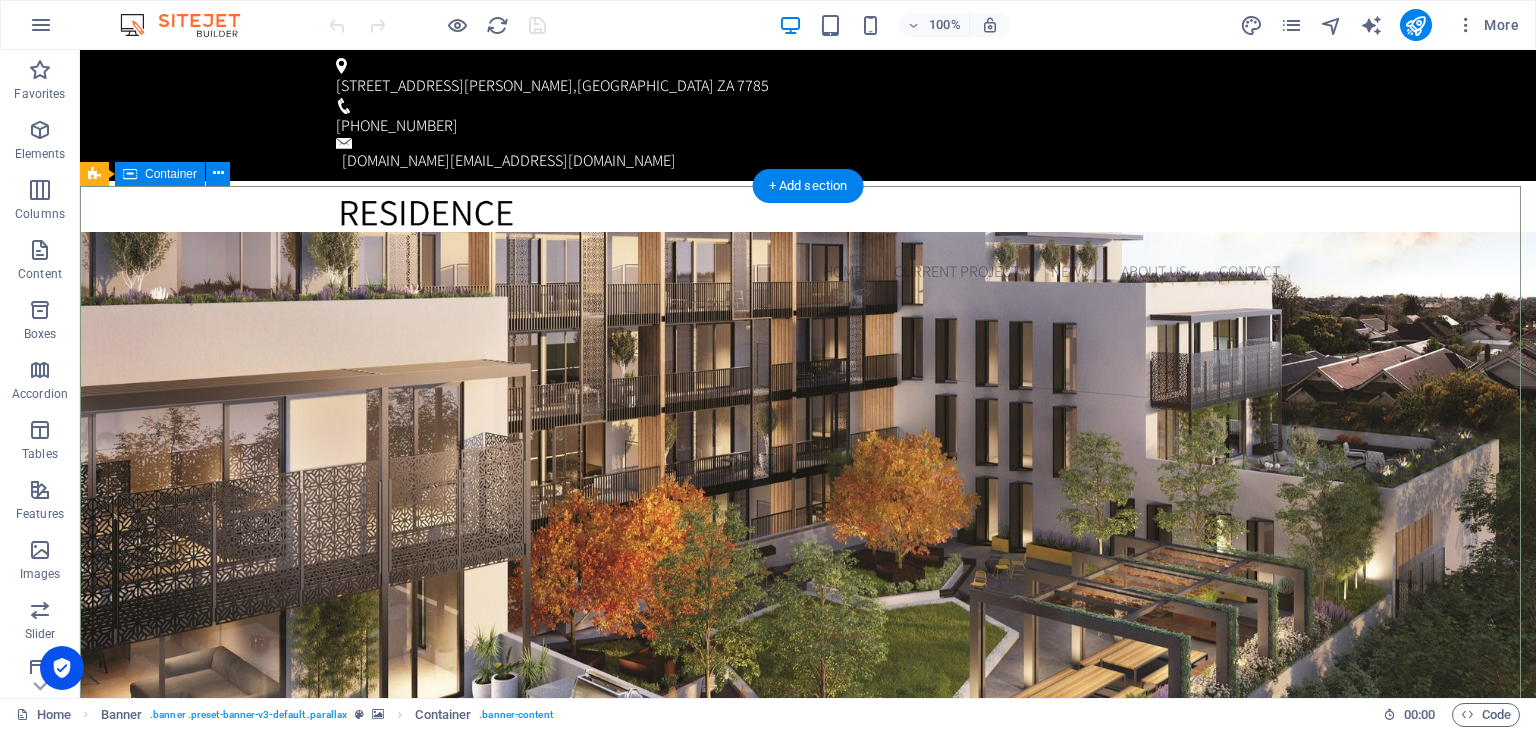 click on "Your Property in [US_STATE] Lorem ipsum dolor sit amet, consetetur sadipscing elitr, sed diam nonumy eirmod tempor invidunt ut labore et dolore magna aliquyam erat, sed diam voluptua. At vero eos et accusam et [PERSON_NAME] duo [PERSON_NAME] et ea rebum. t vero [PERSON_NAME] et accusam et [PERSON_NAME] duo [PERSON_NAME] et ea rebum. Our Current Project" at bounding box center [808, 1153] 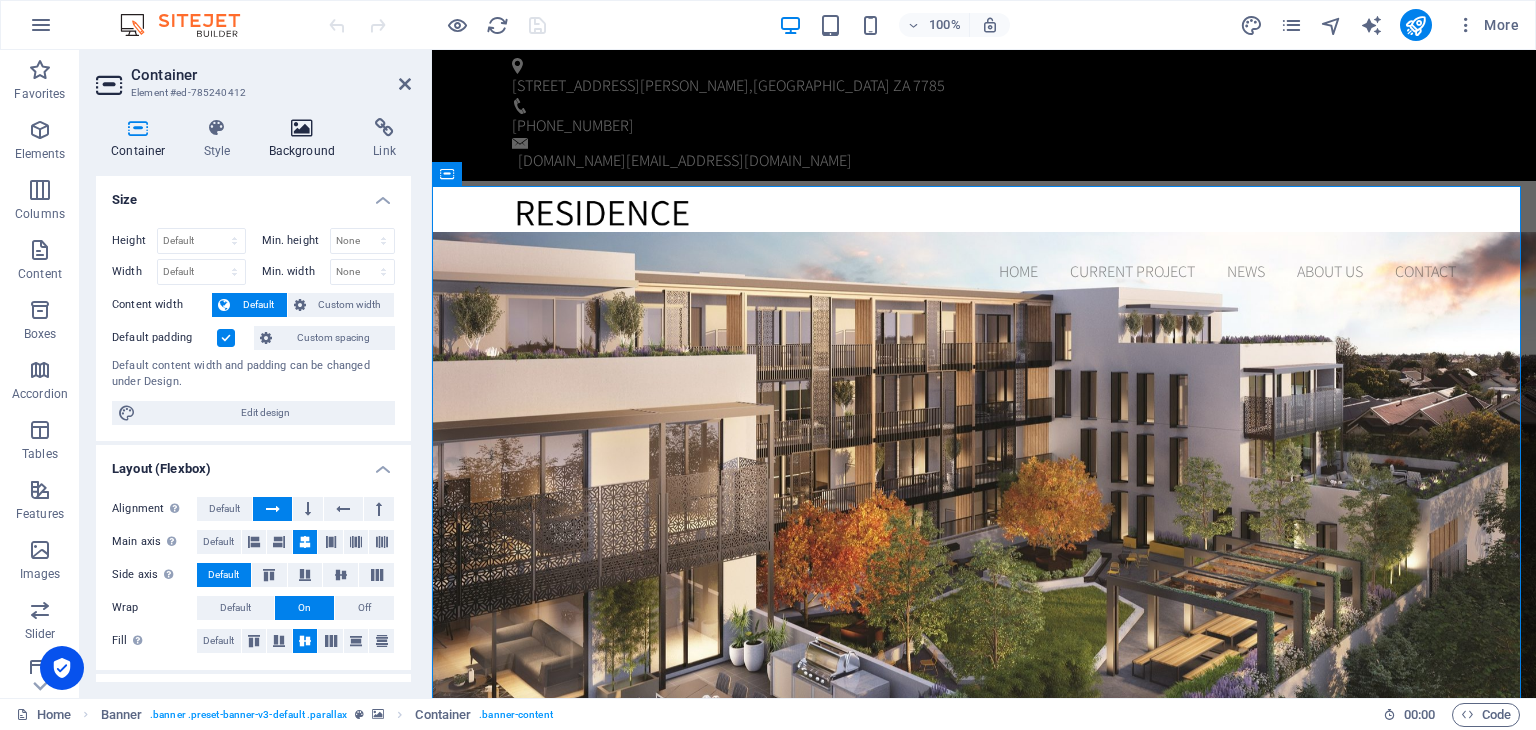 click on "Background" at bounding box center [306, 139] 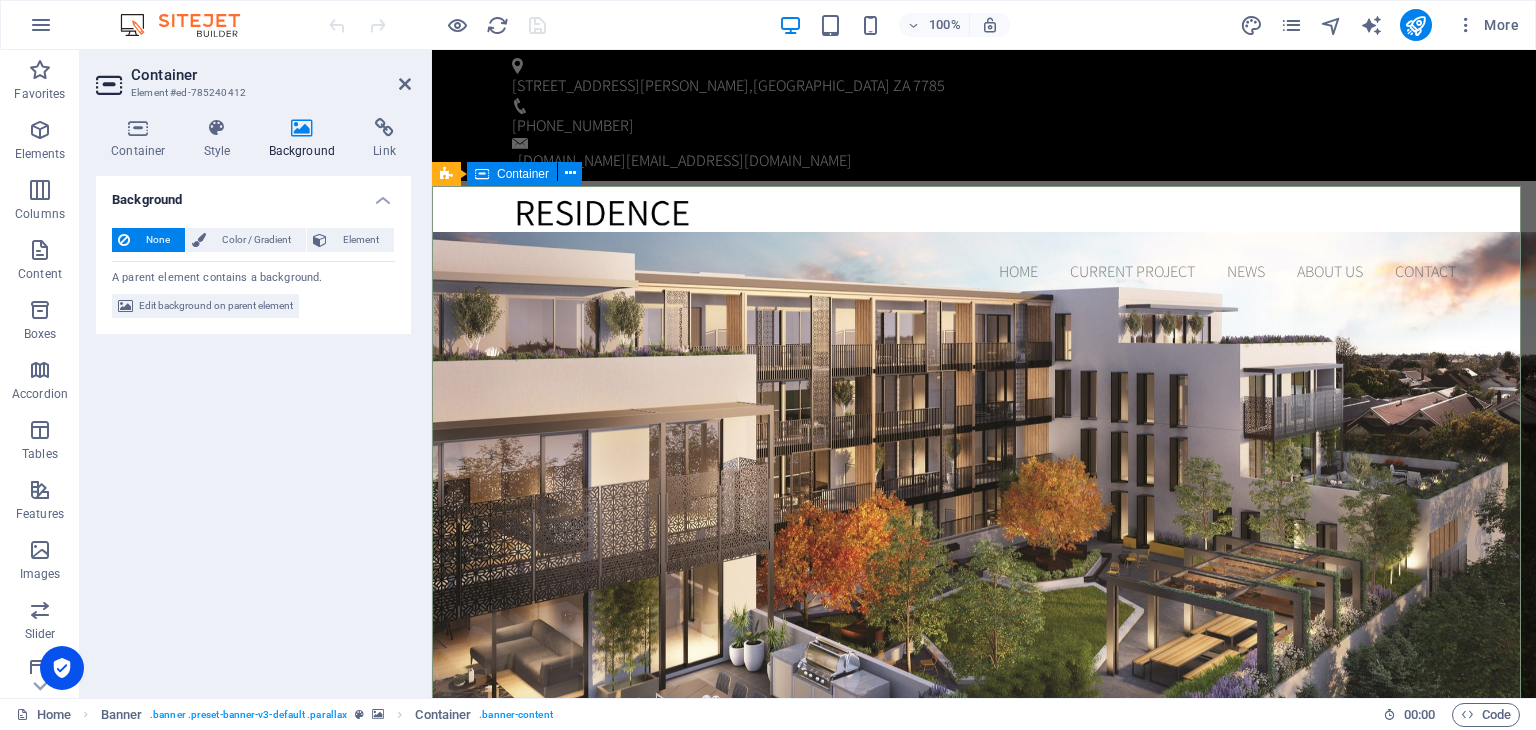 click on "Your Property in [US_STATE] Lorem ipsum dolor sit amet, consetetur sadipscing elitr, sed diam nonumy eirmod tempor invidunt ut labore et dolore magna aliquyam erat, sed diam voluptua. At vero eos et accusam et [PERSON_NAME] duo [PERSON_NAME] et ea rebum. t vero [PERSON_NAME] et accusam et [PERSON_NAME] duo [PERSON_NAME] et ea rebum. Our Current Project" at bounding box center [984, 1153] 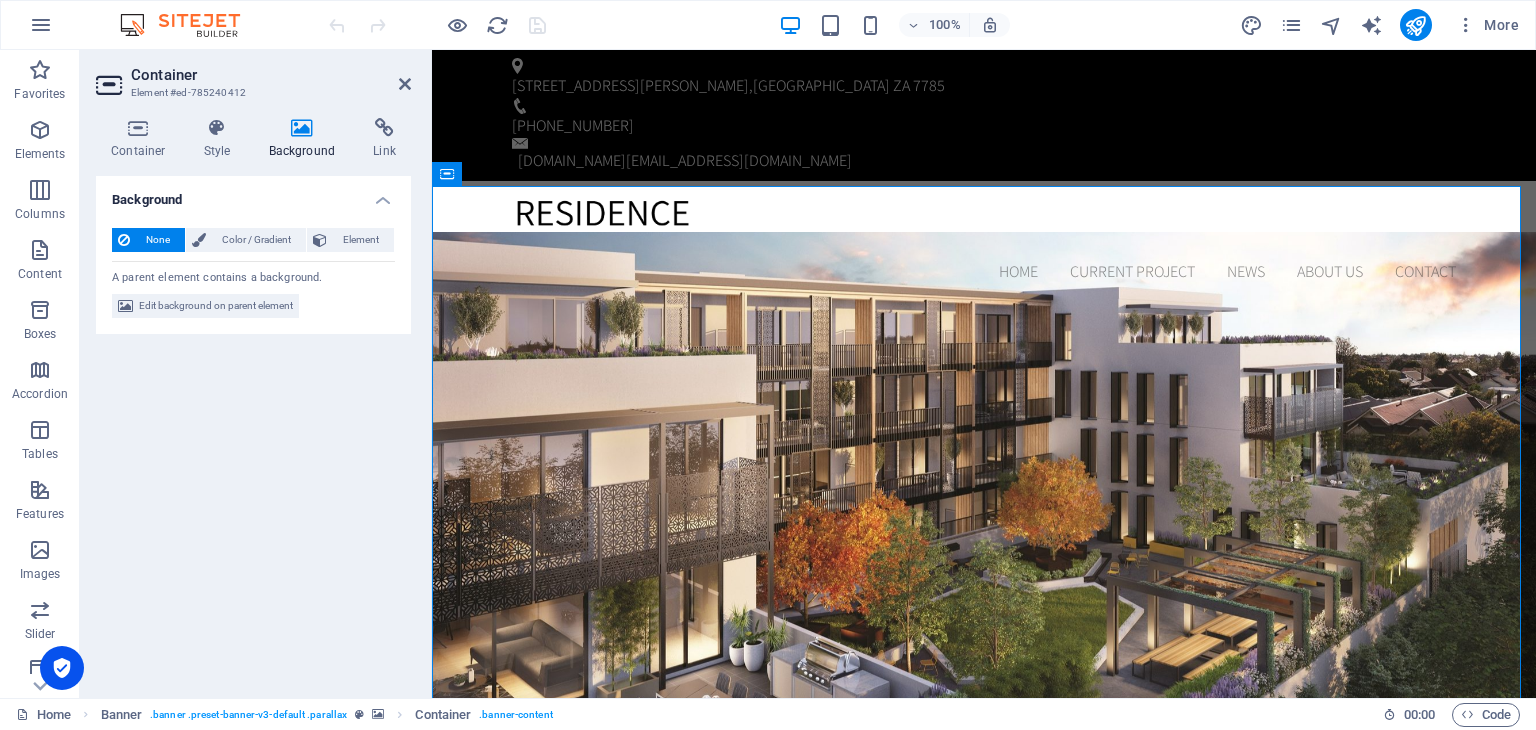click on "Container Element #ed-785240412
Container Style Background Link Size Height Default px rem % vh vw Min. height None px rem % vh vw Width Default px rem % em vh vw Min. width None px rem % vh vw Content width Default Custom width Width Default px rem % em vh vw Min. width None px rem % vh vw Default padding Custom spacing Default content width and padding can be changed under Design. Edit design Layout (Flexbox) Alignment Determines the flex direction. Default Main axis Determine how elements should behave along the main axis inside this container (justify content). Default Side axis Control the vertical direction of the element inside of the container (align items). Default Wrap Default On Off Fill Controls the distances and direction of elements on the y-axis across several lines (align content). Default Accessibility ARIA helps assistive technologies (like screen readers) to understand the role, state, and behavior of web elements Role The ARIA role defines the purpose of an element.  None" at bounding box center (256, 374) 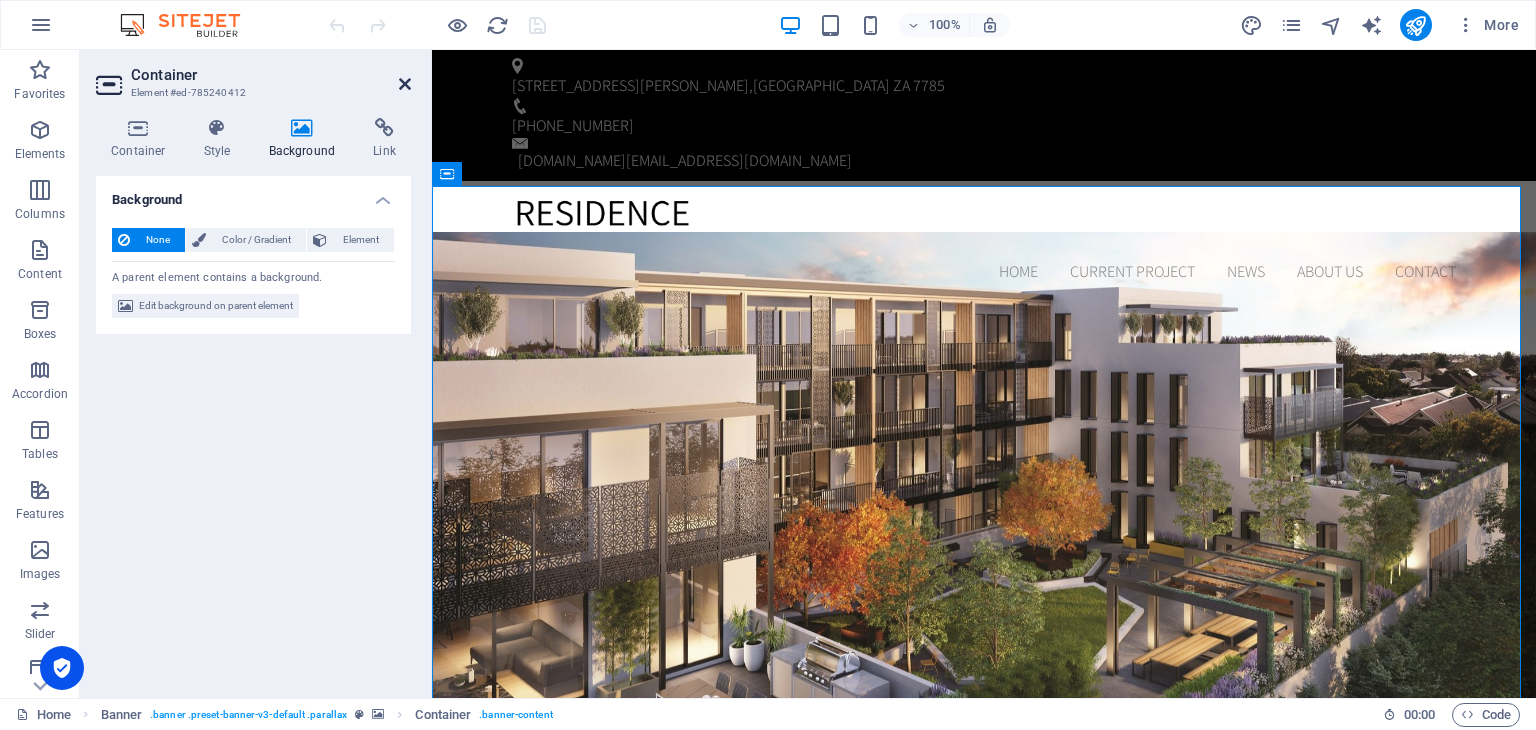 click at bounding box center (405, 84) 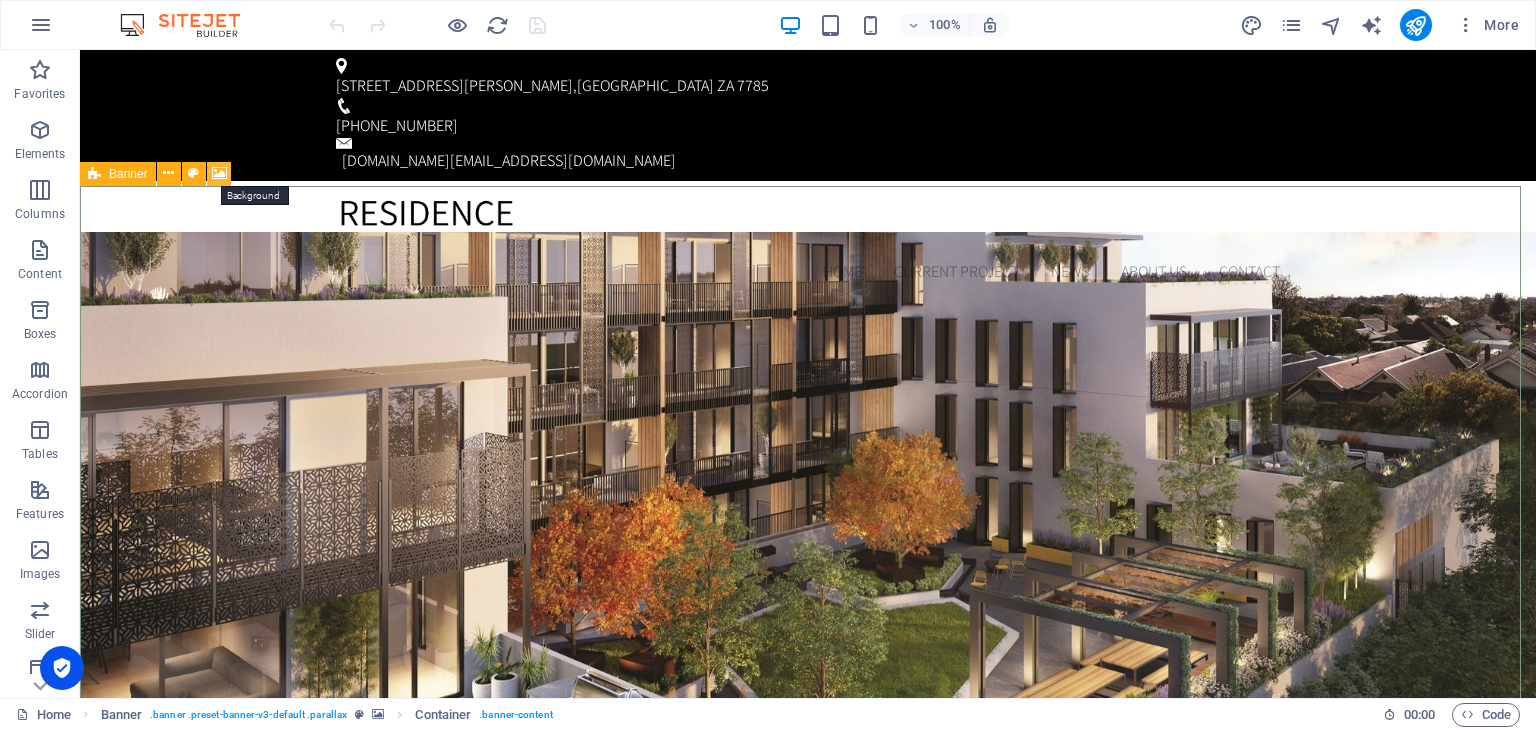 click at bounding box center (219, 173) 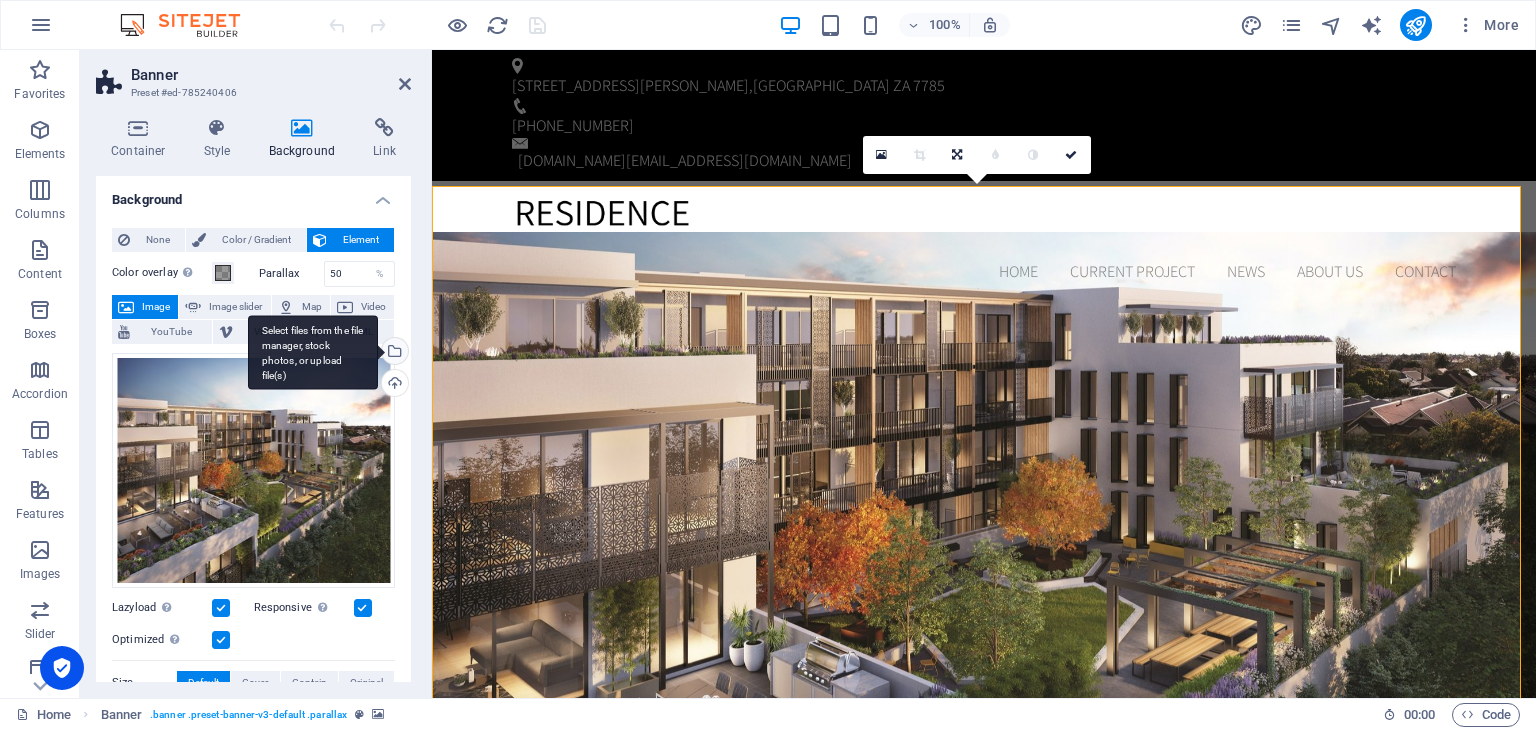 click on "Select files from the file manager, stock photos, or upload file(s)" at bounding box center [393, 353] 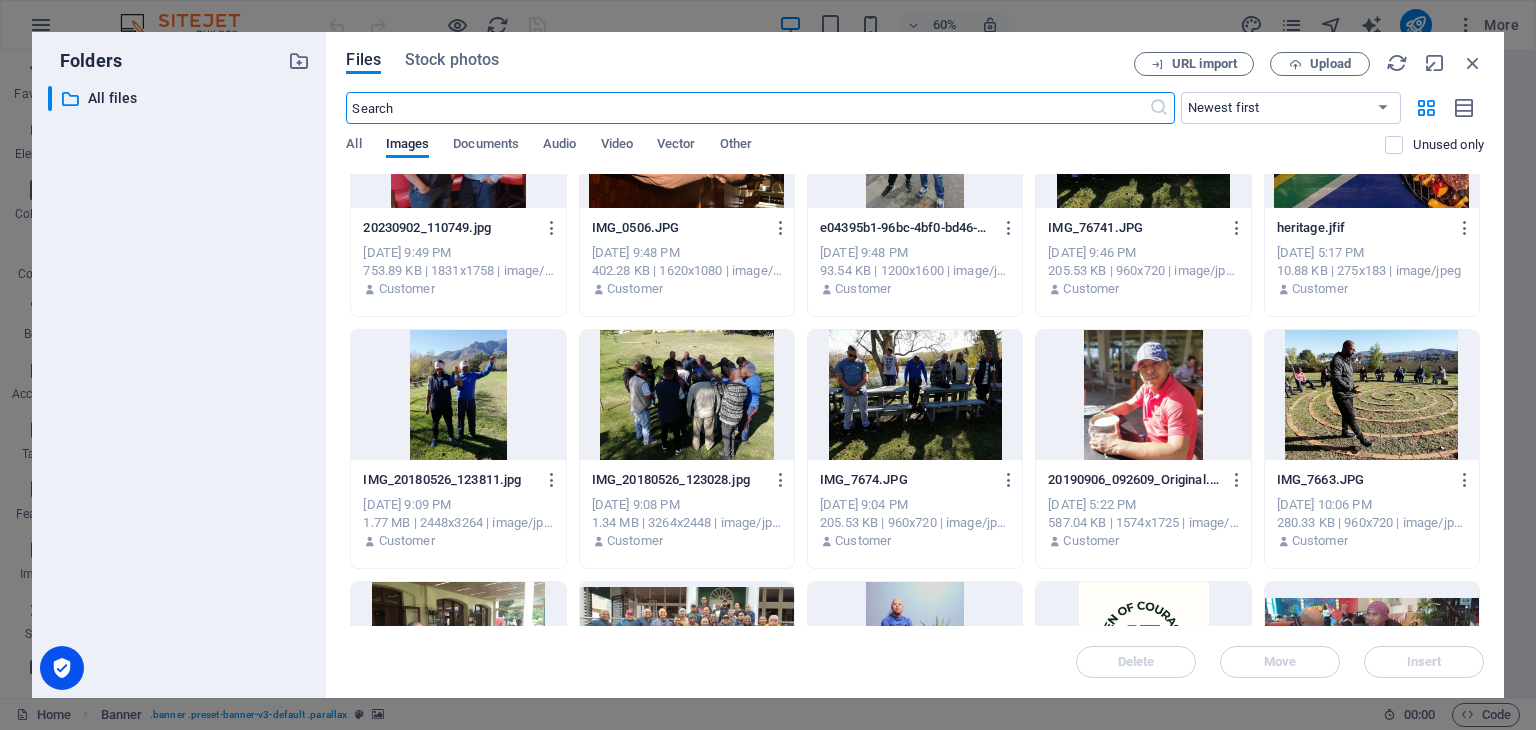 scroll, scrollTop: 796, scrollLeft: 0, axis: vertical 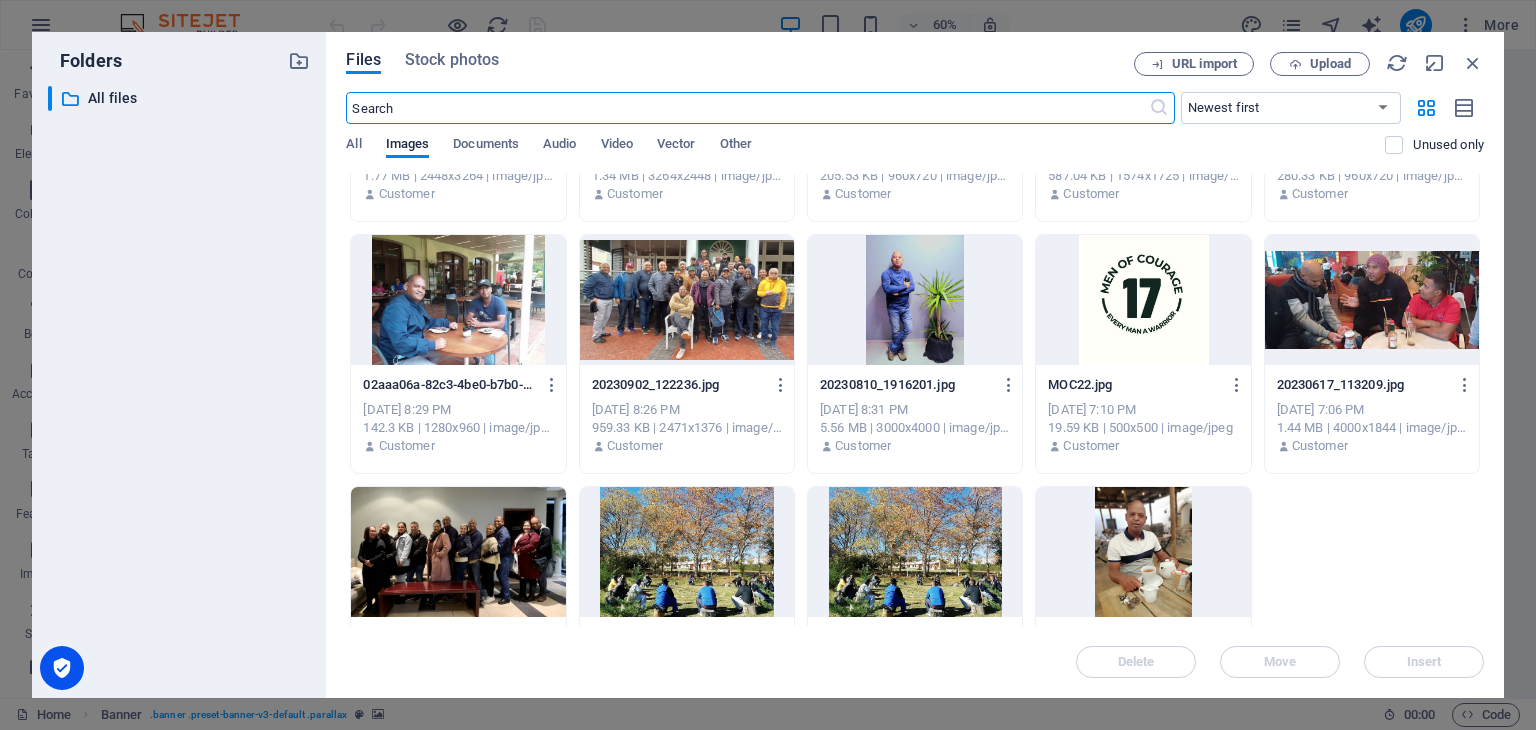click at bounding box center [687, 300] 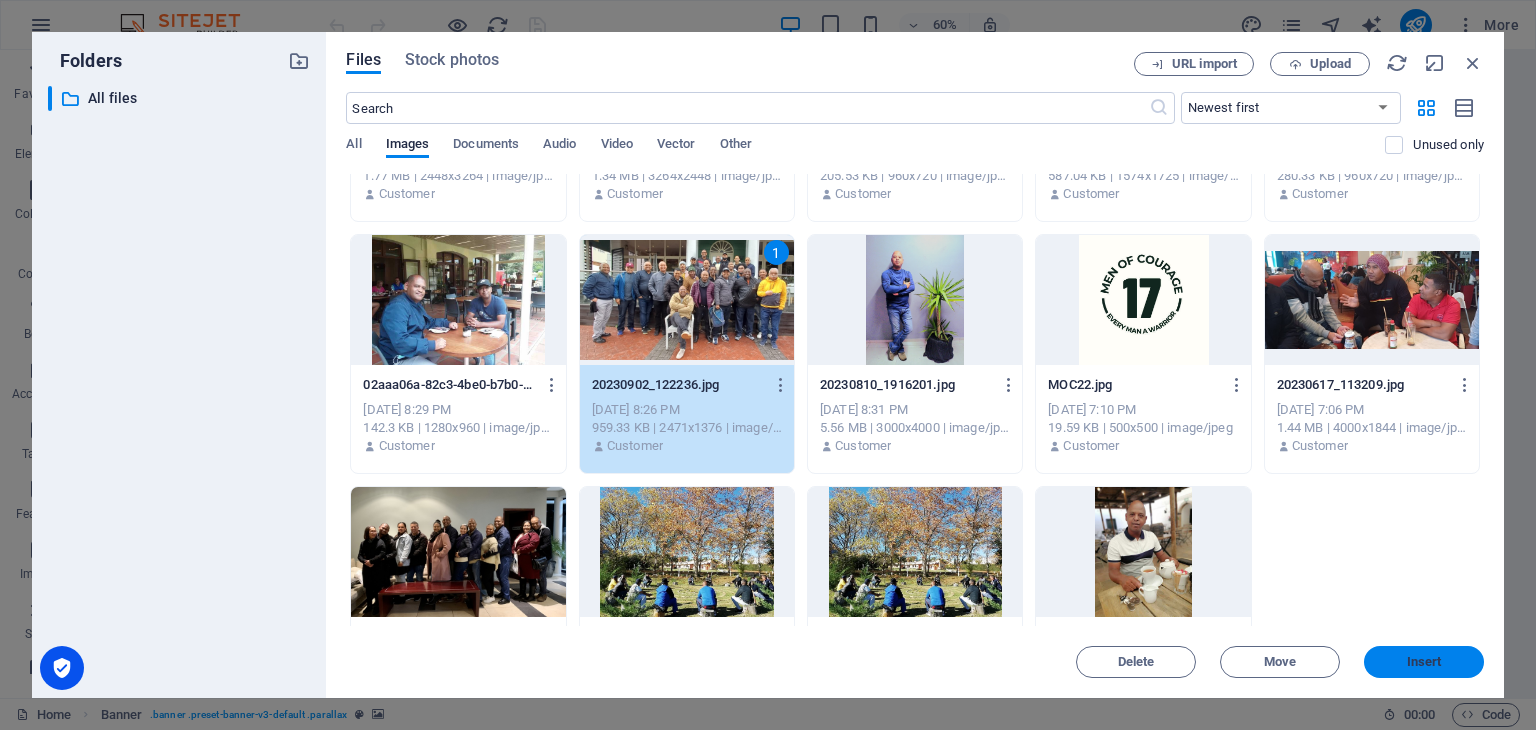 click on "Insert" at bounding box center [1424, 662] 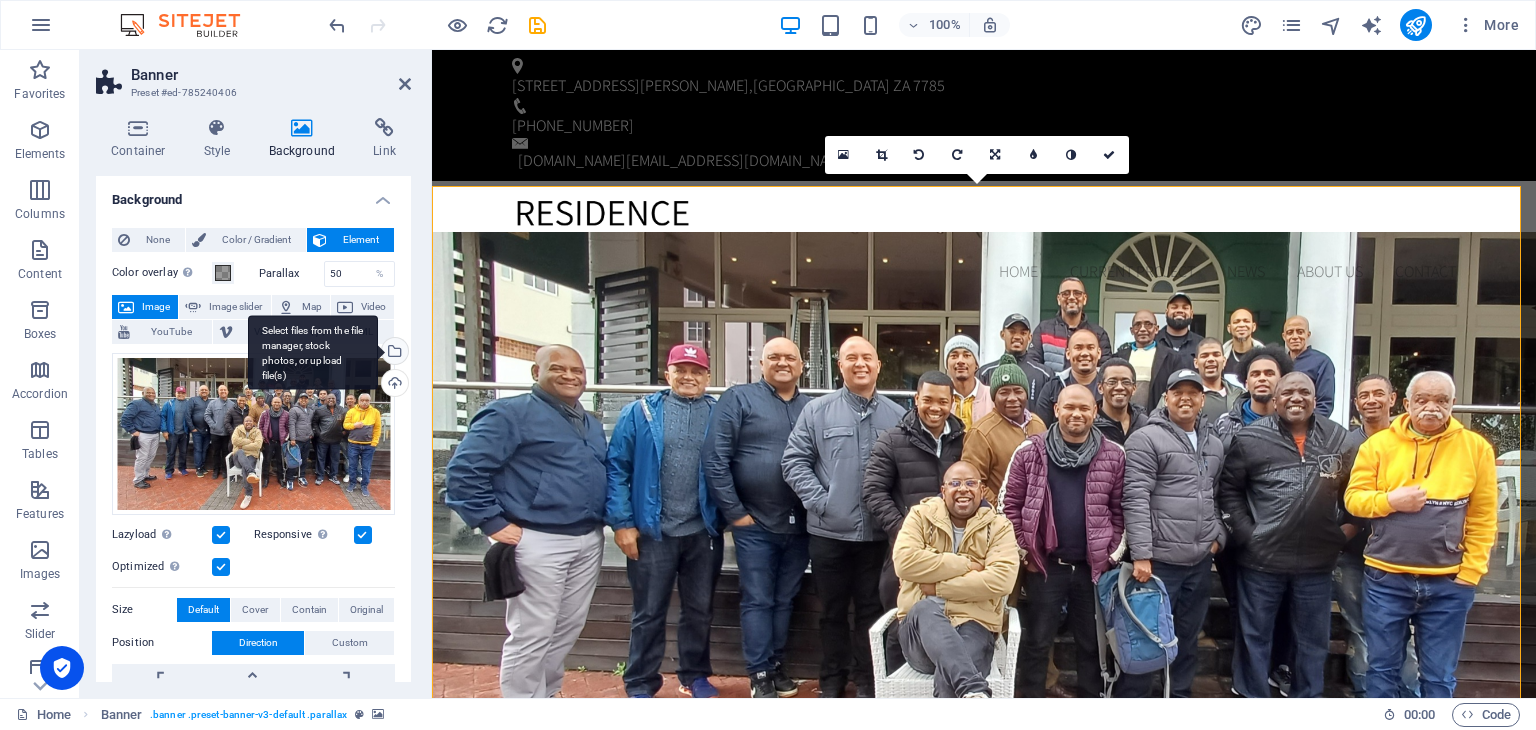 click on "Select files from the file manager, stock photos, or upload file(s)" at bounding box center [393, 353] 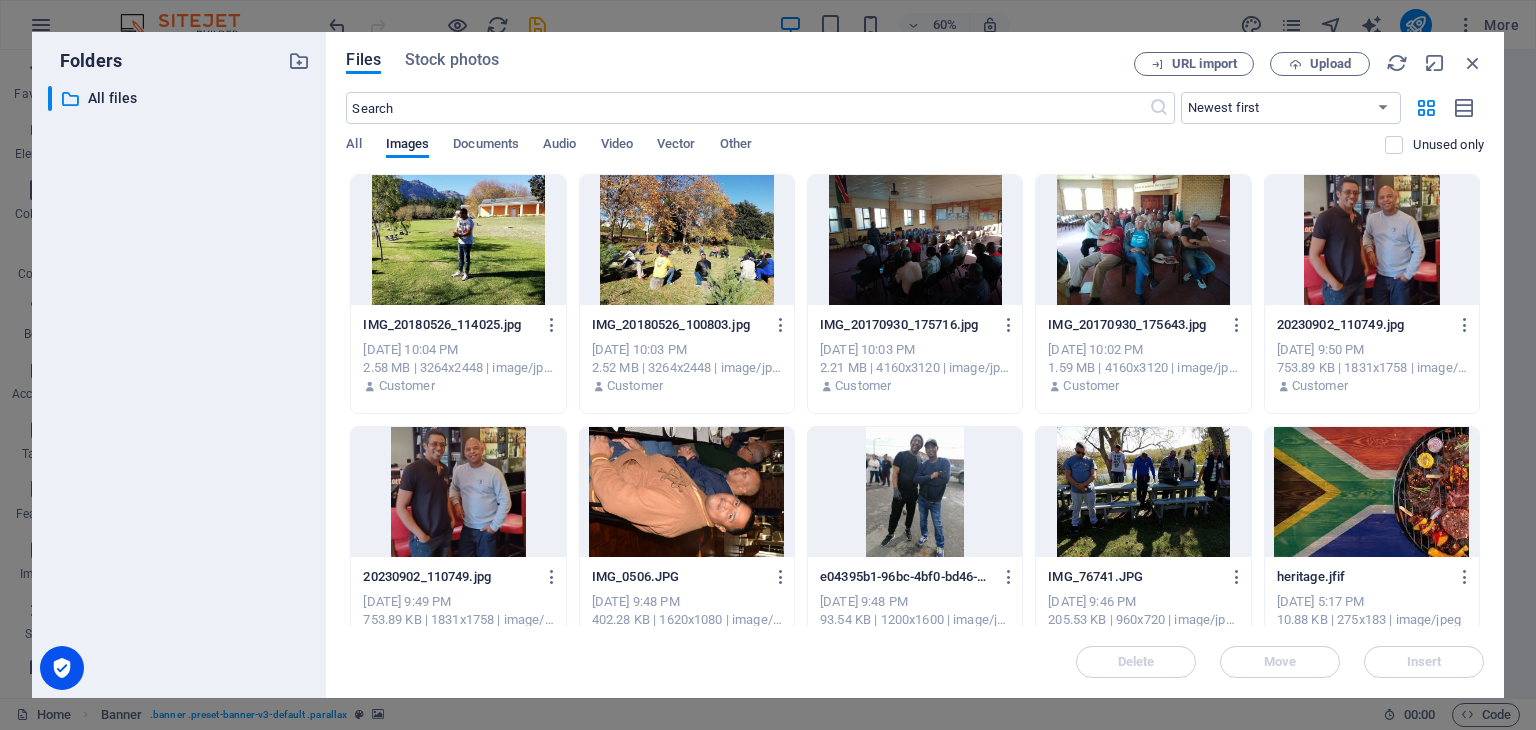 drag, startPoint x: 1485, startPoint y: 295, endPoint x: 1487, endPoint y: 345, distance: 50.039986 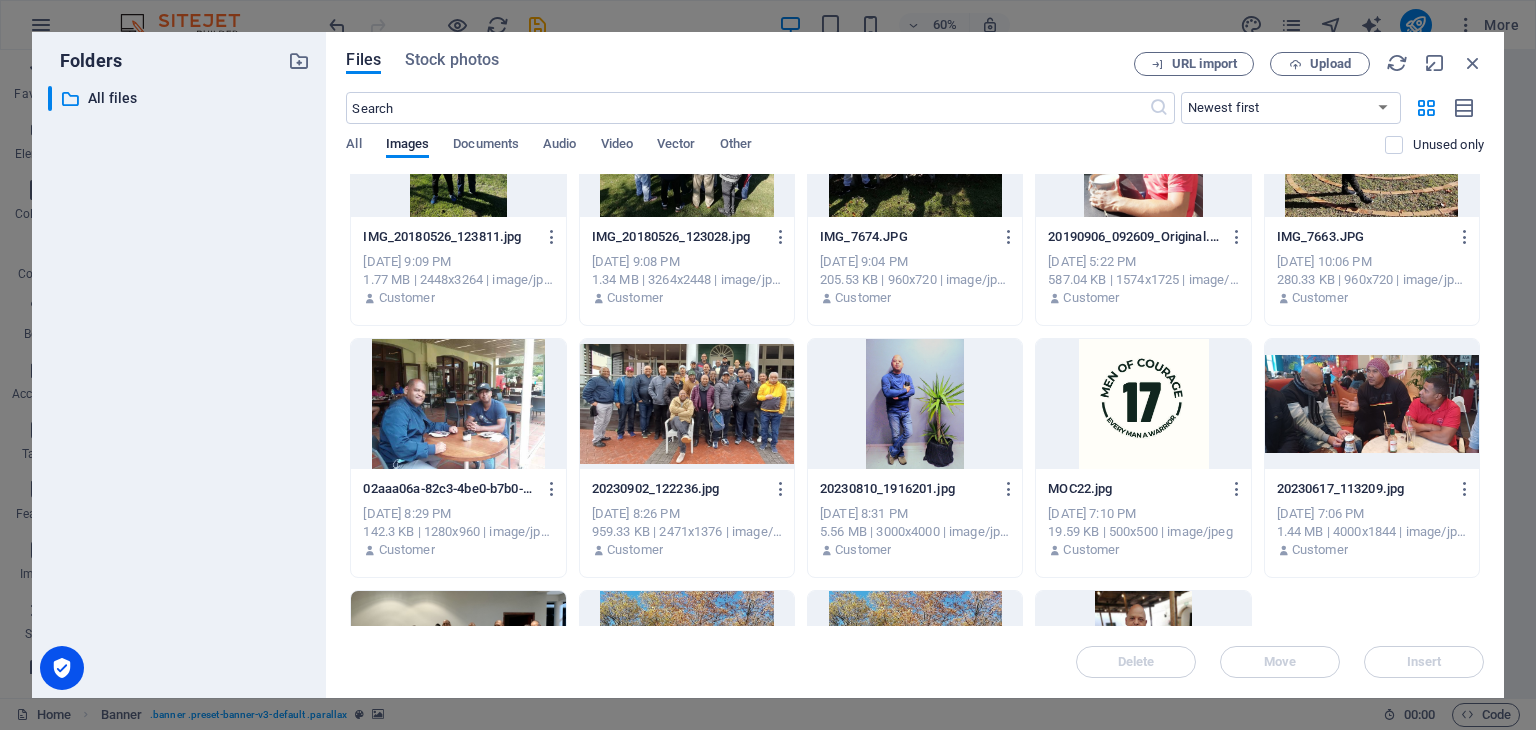 scroll, scrollTop: 605, scrollLeft: 0, axis: vertical 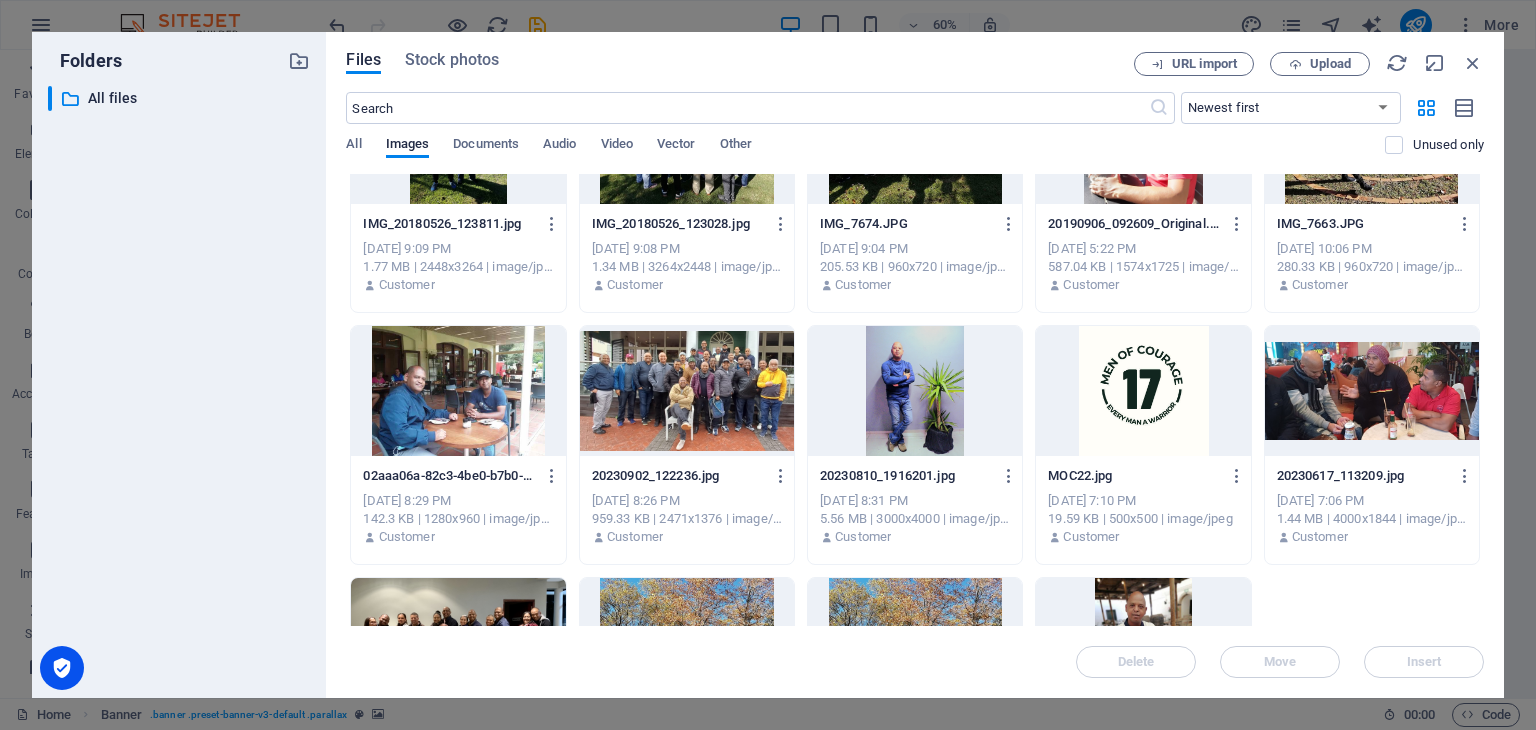 click at bounding box center (1143, 391) 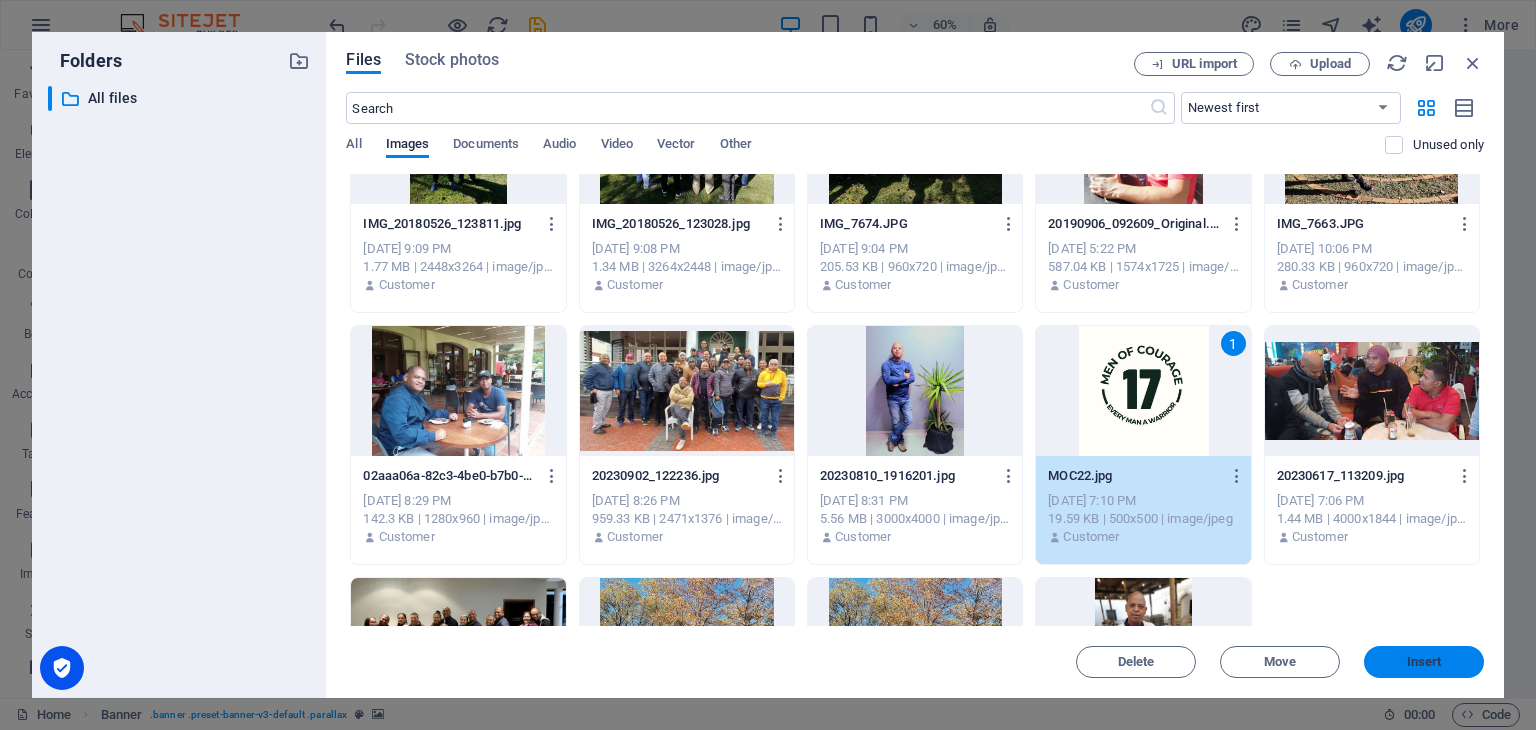 click on "Insert" at bounding box center [1424, 662] 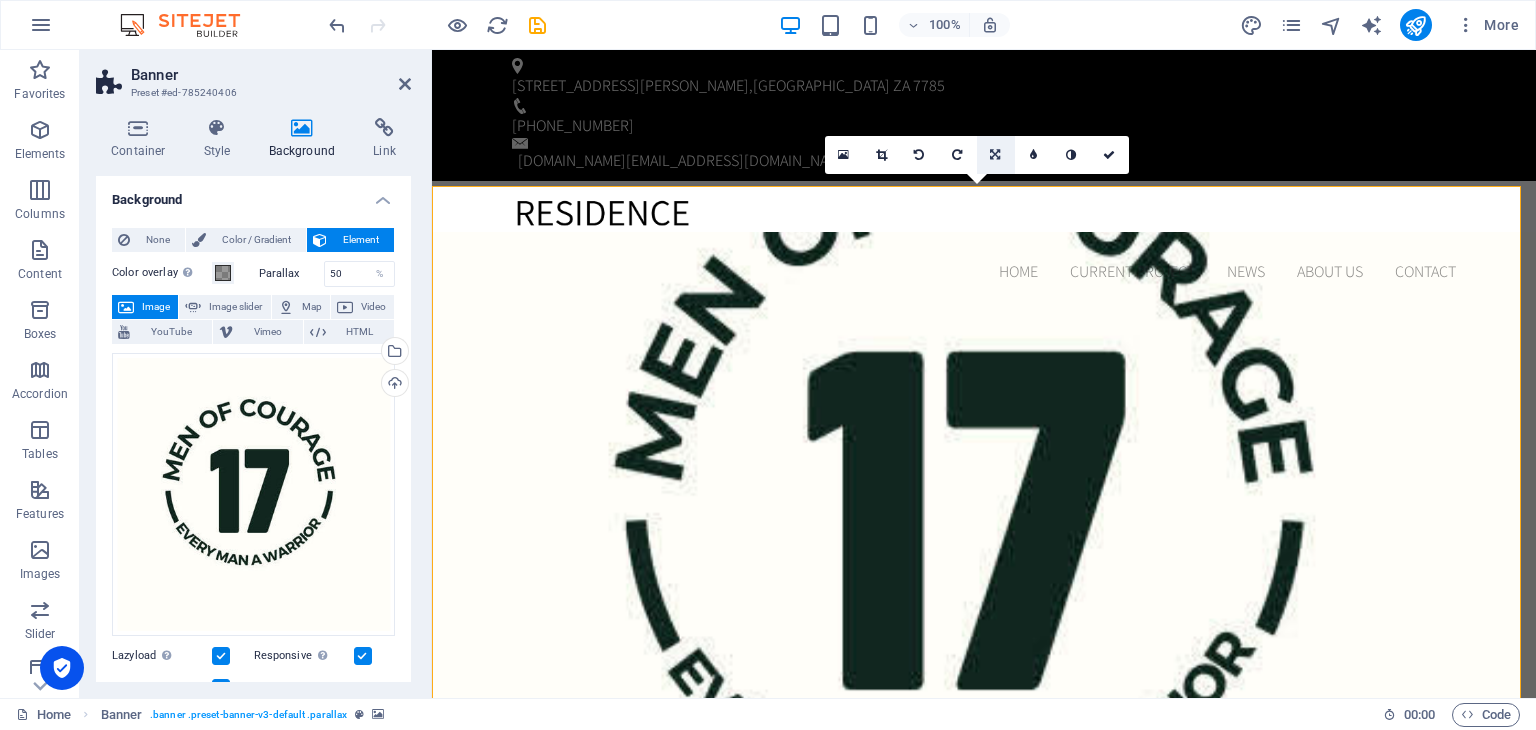 click at bounding box center [995, 155] 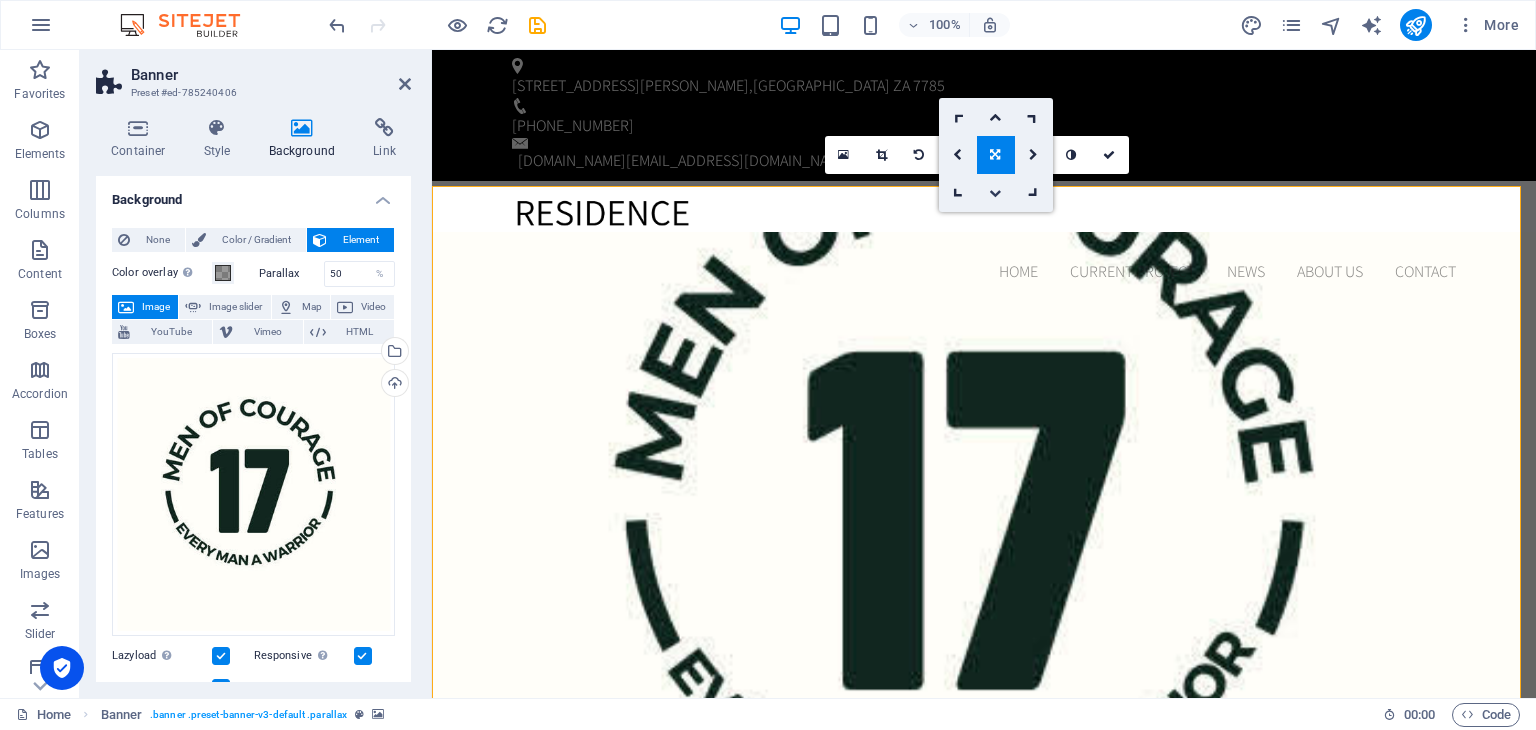 click at bounding box center (995, 193) 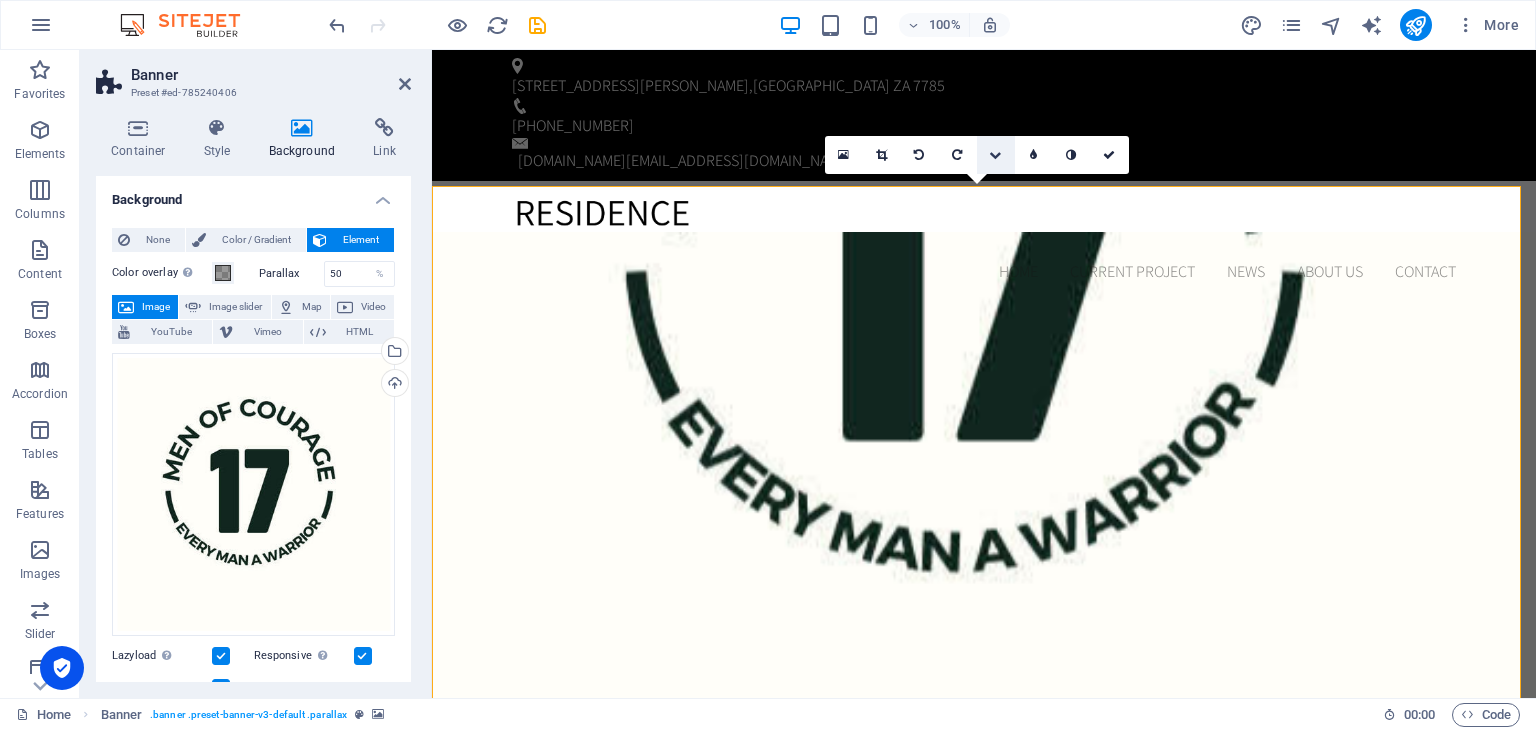 click at bounding box center [995, 155] 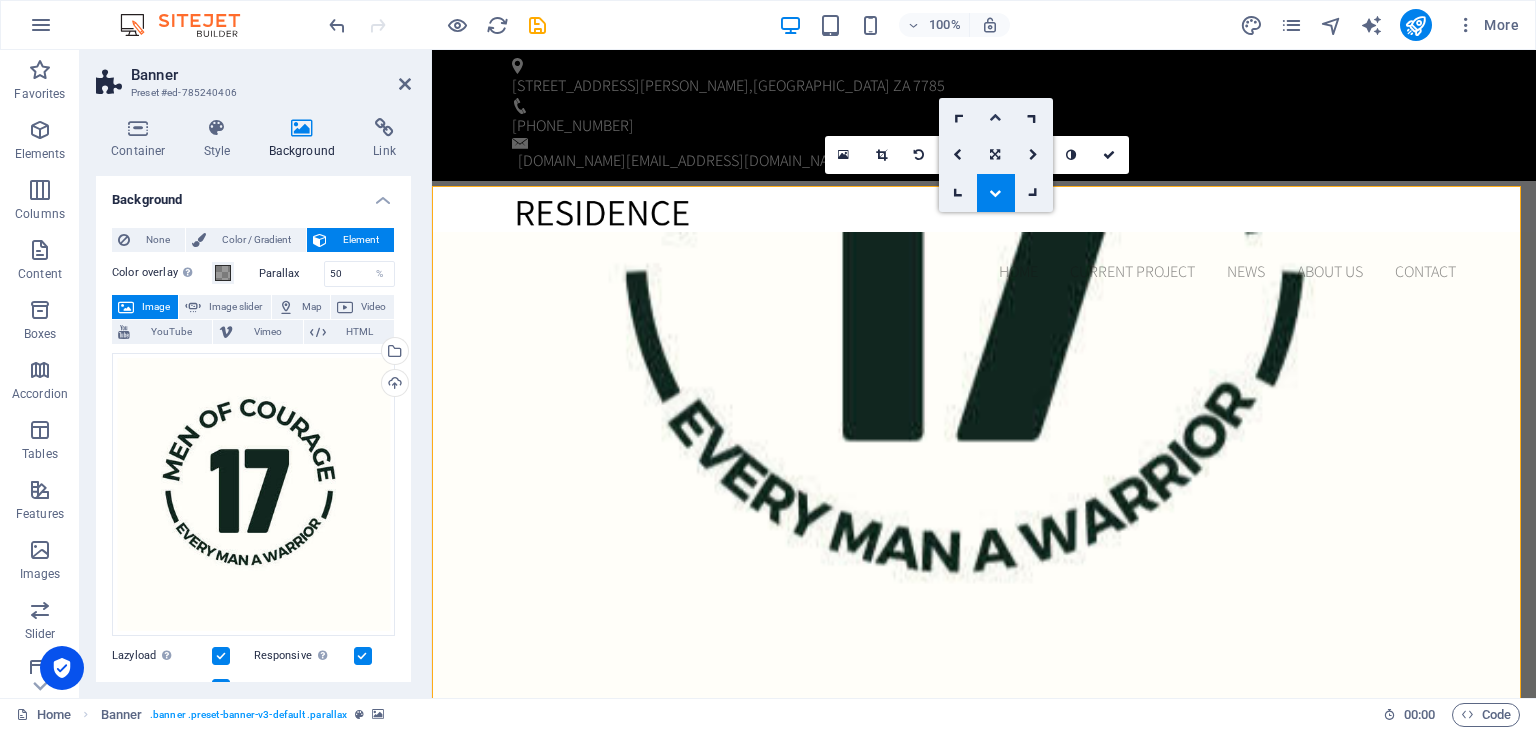 click at bounding box center (995, 117) 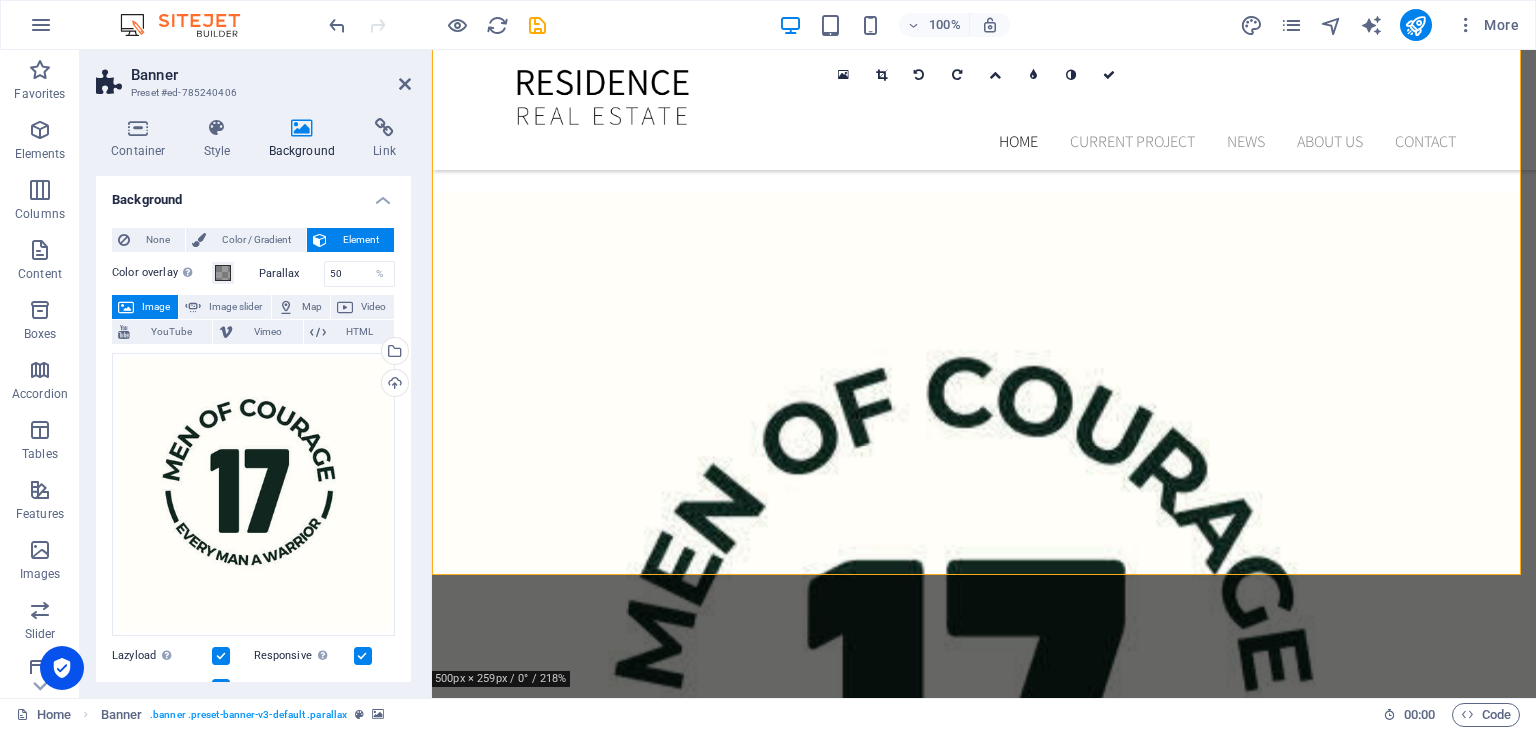 scroll, scrollTop: 0, scrollLeft: 0, axis: both 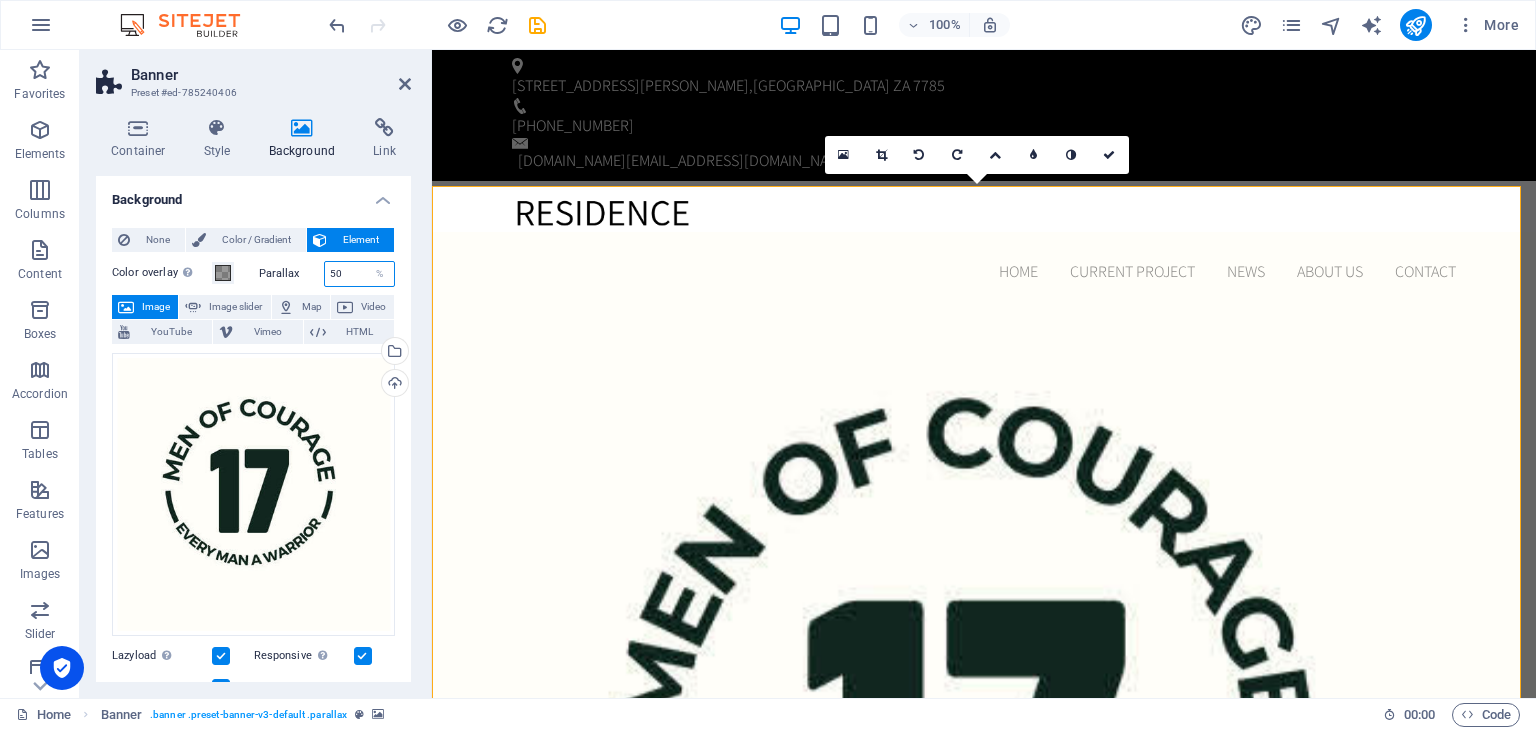 click on "50" at bounding box center [360, 274] 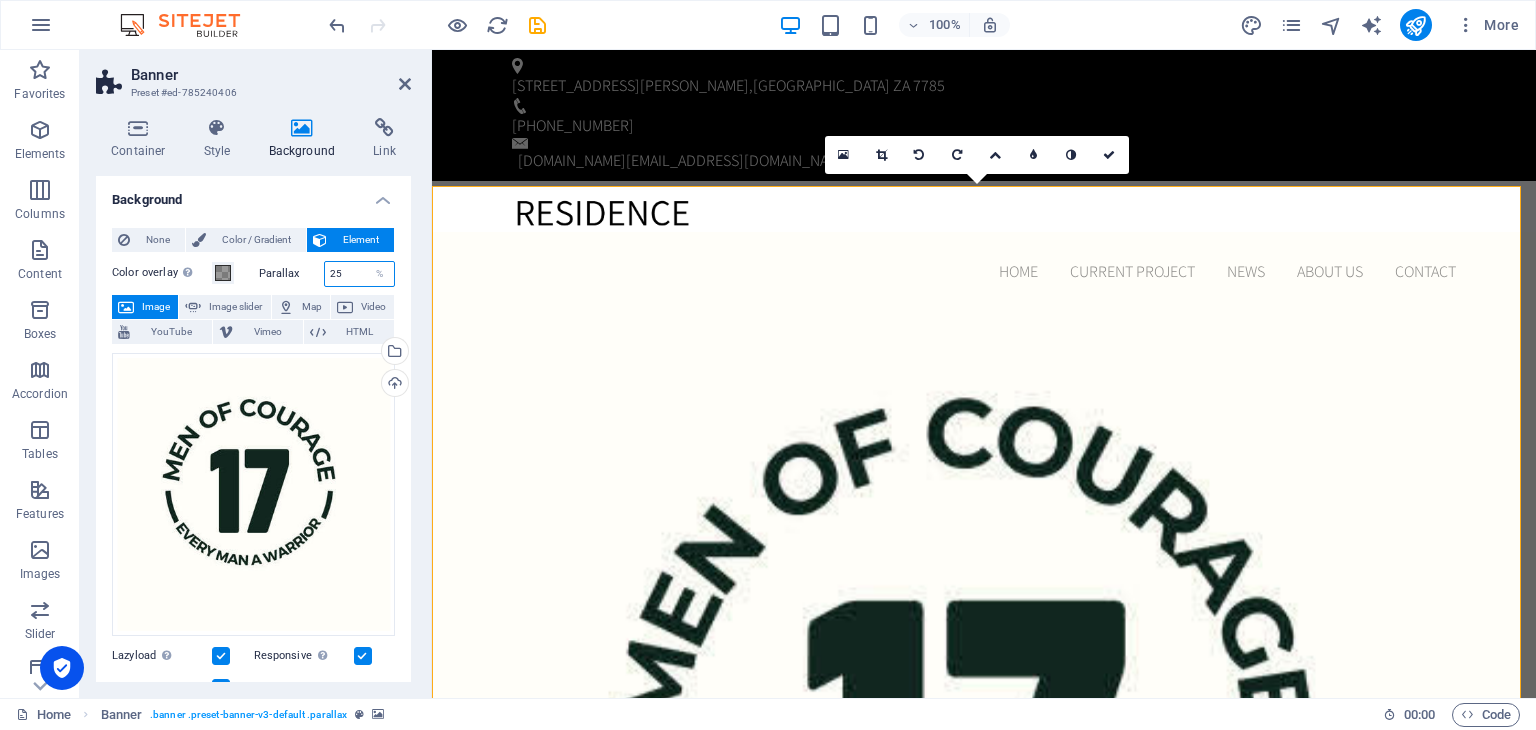 type on "25" 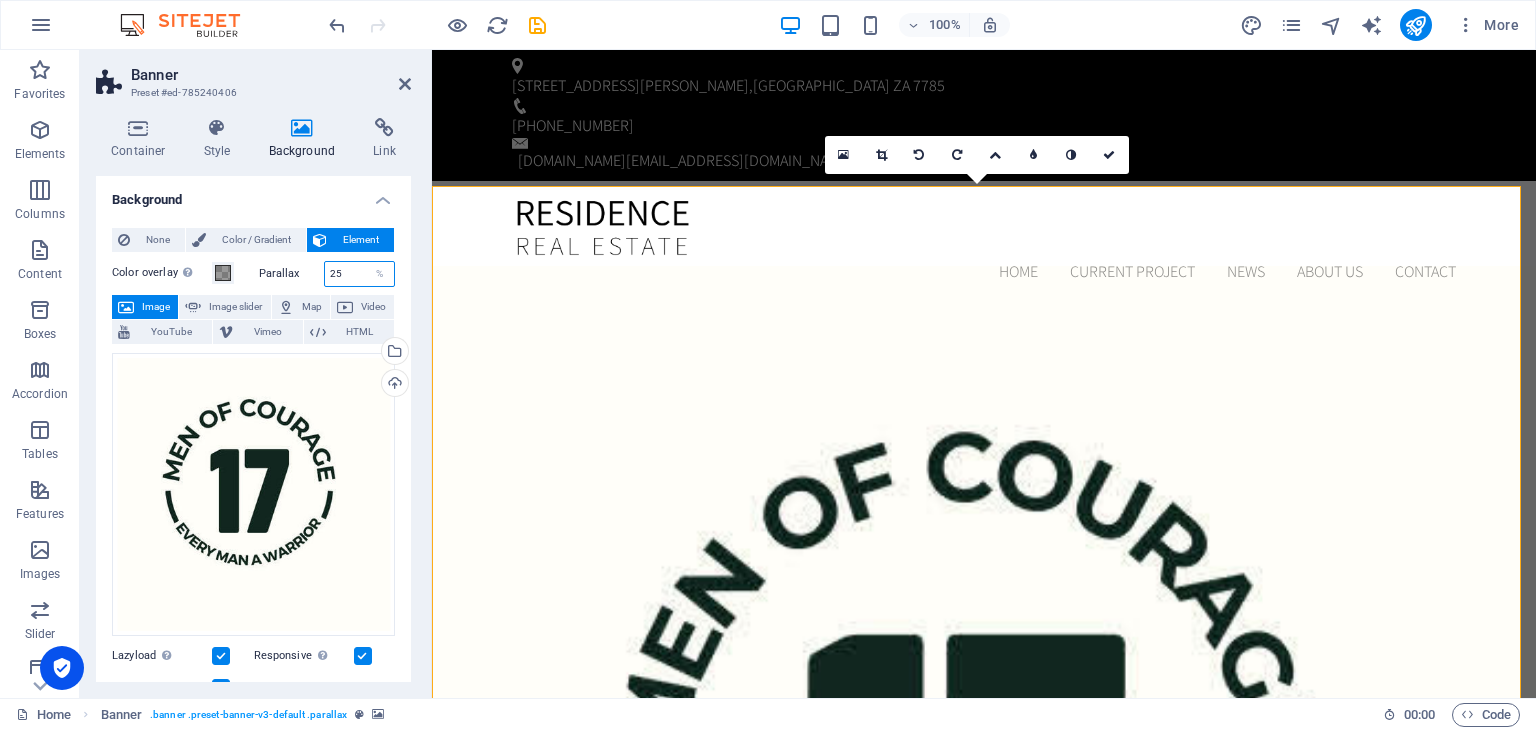 click on "25" at bounding box center [360, 274] 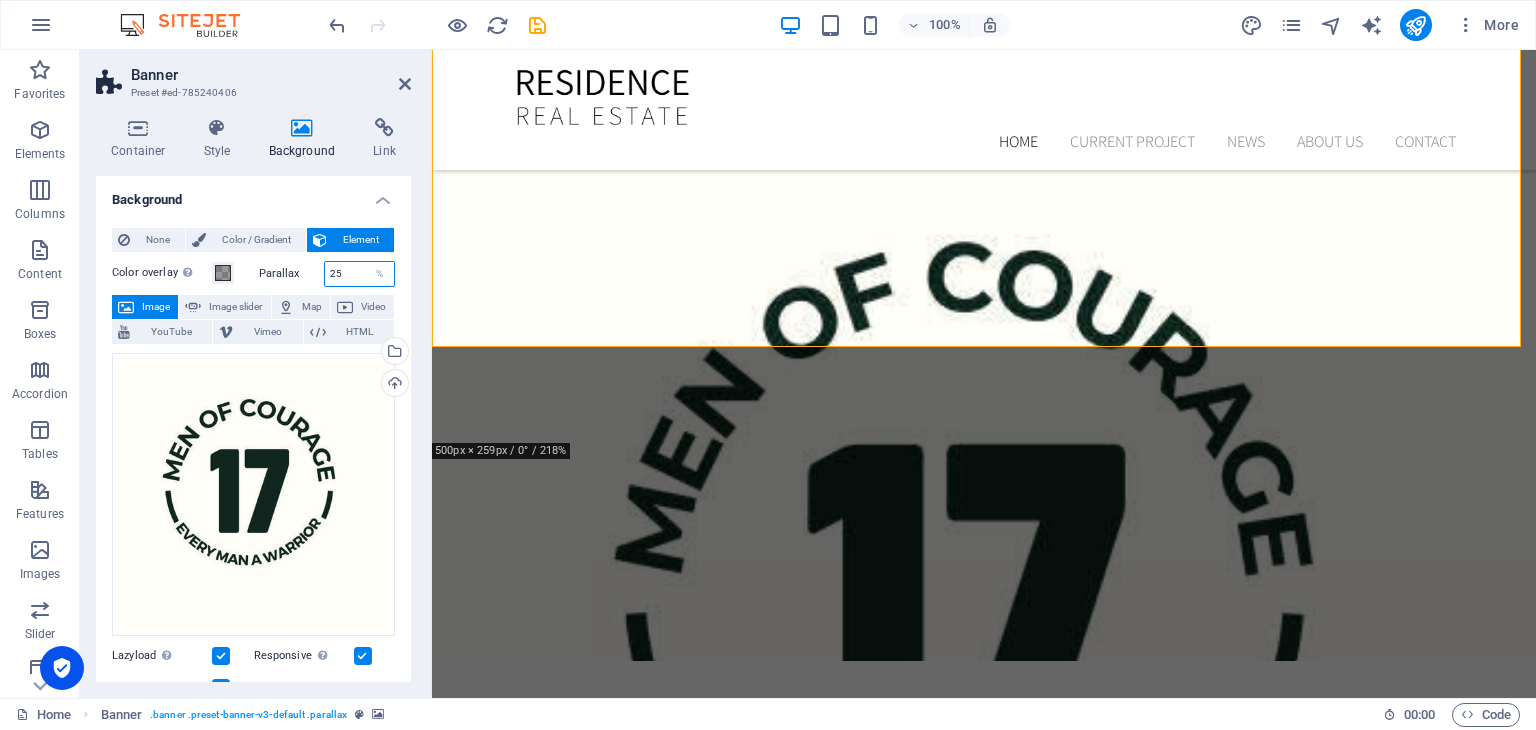 scroll, scrollTop: 211, scrollLeft: 0, axis: vertical 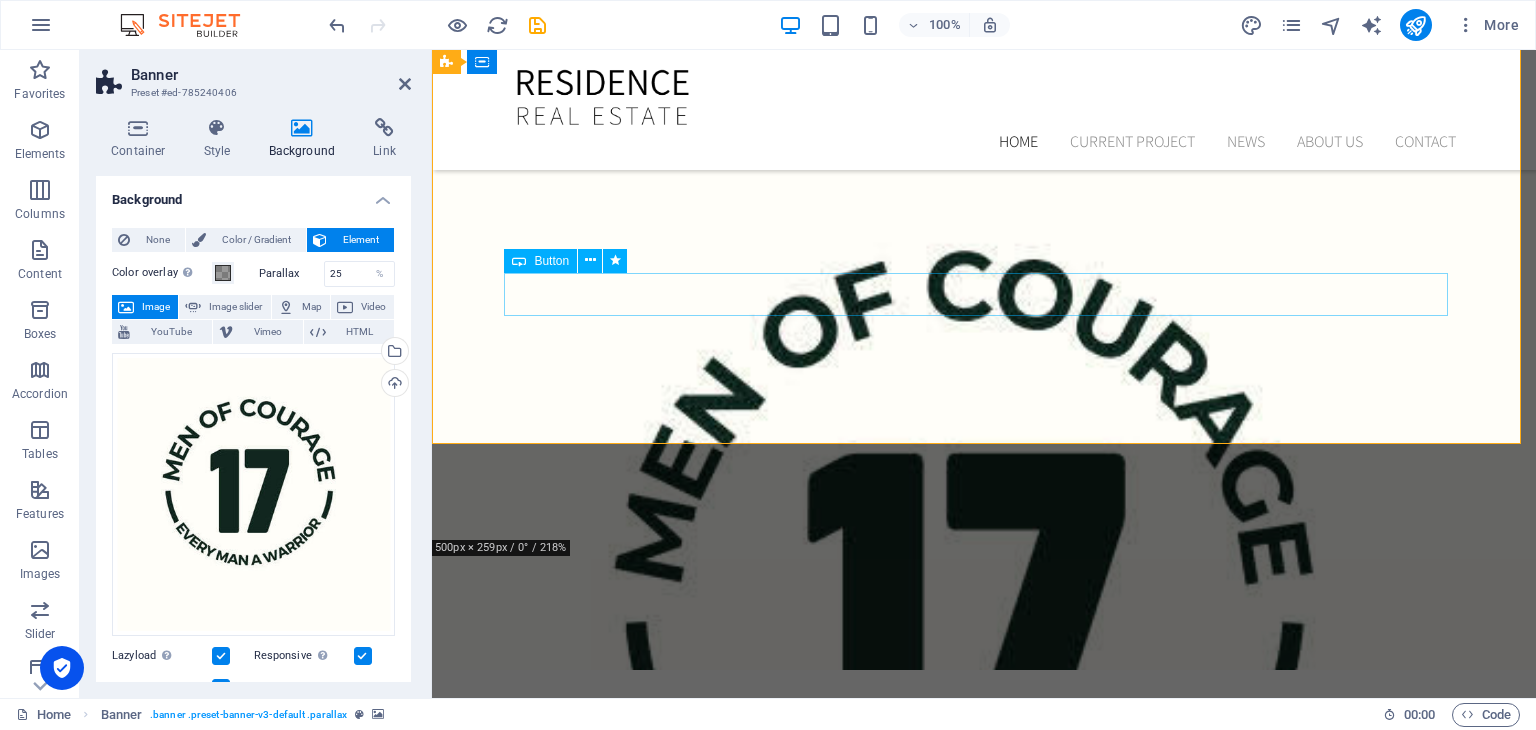 click on "Our Current Project" at bounding box center (984, 995) 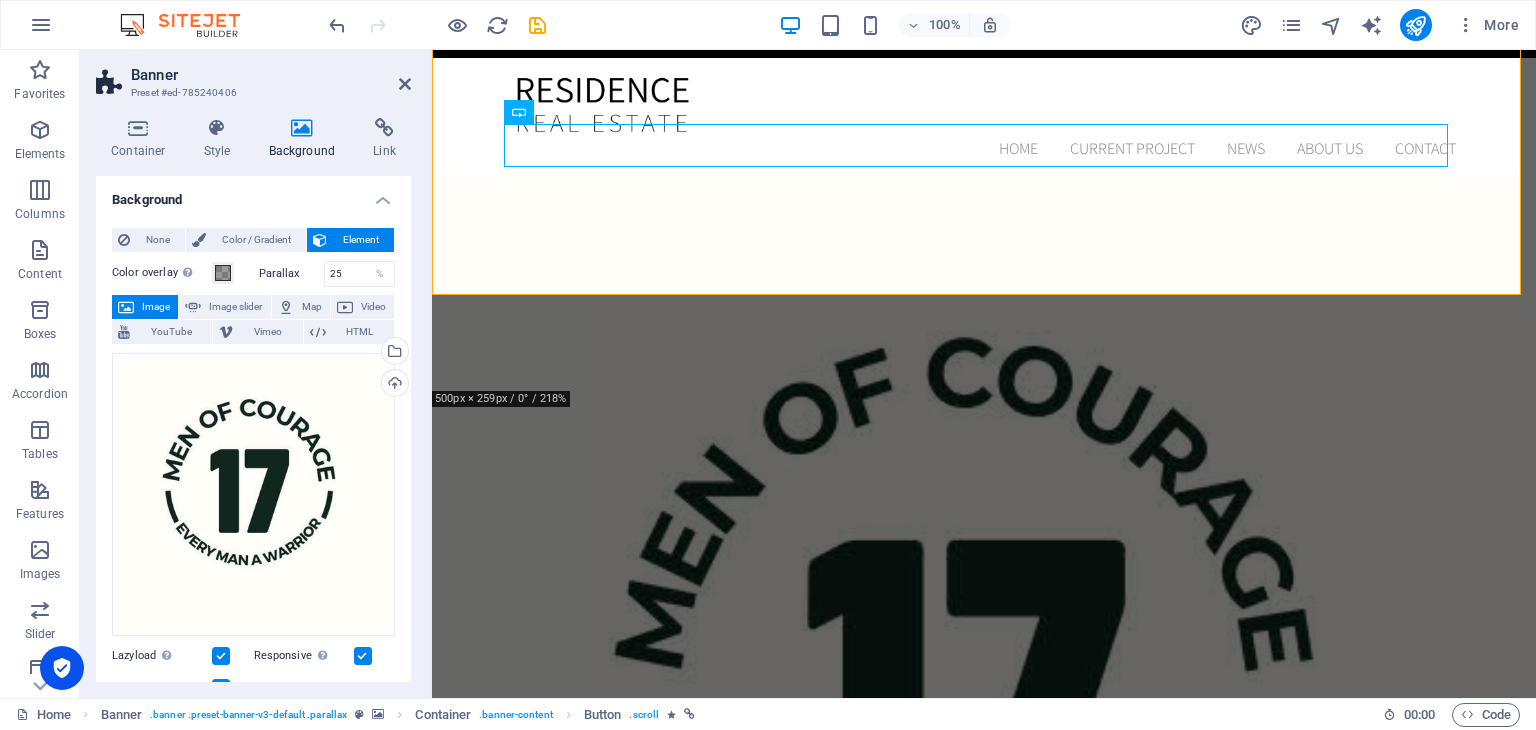 scroll, scrollTop: 0, scrollLeft: 0, axis: both 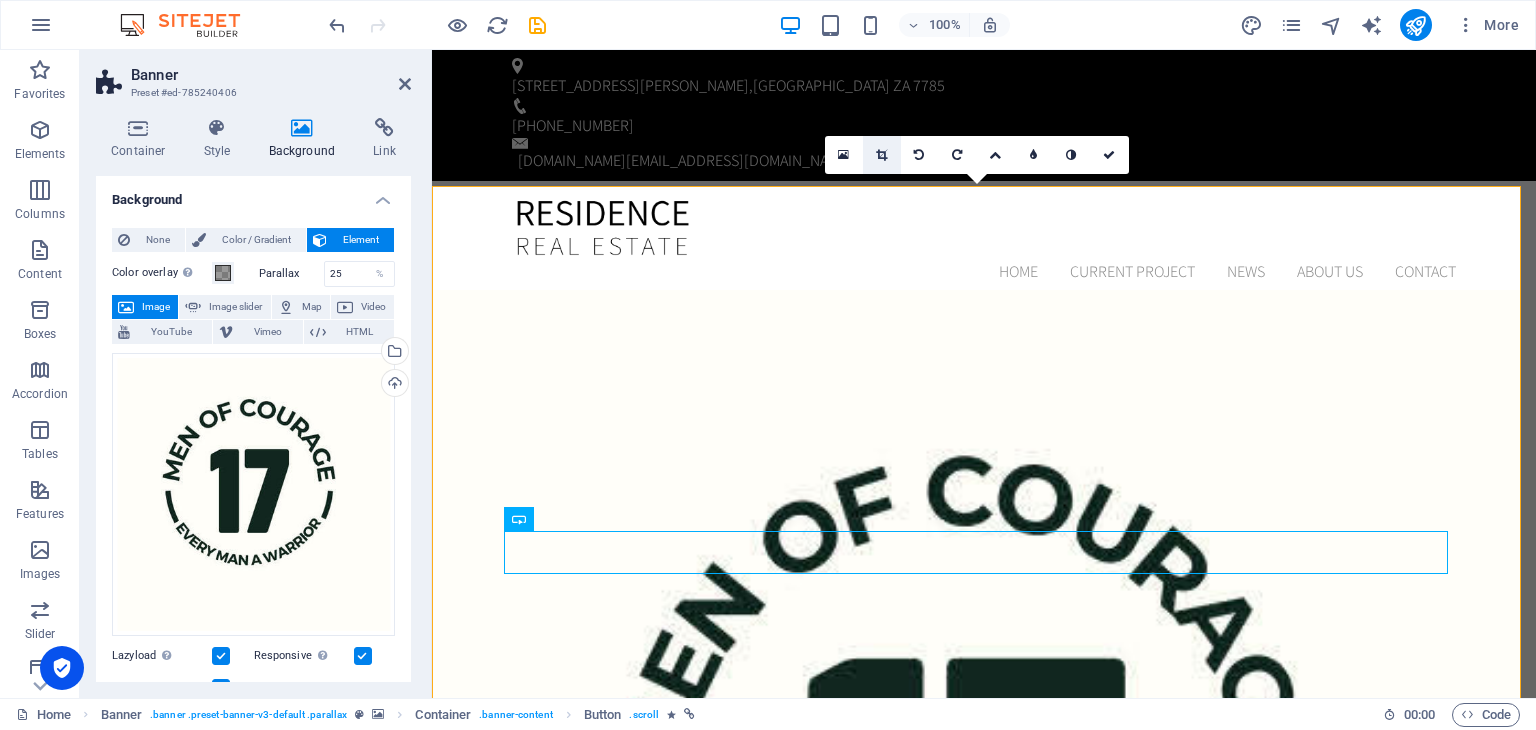 click at bounding box center (882, 155) 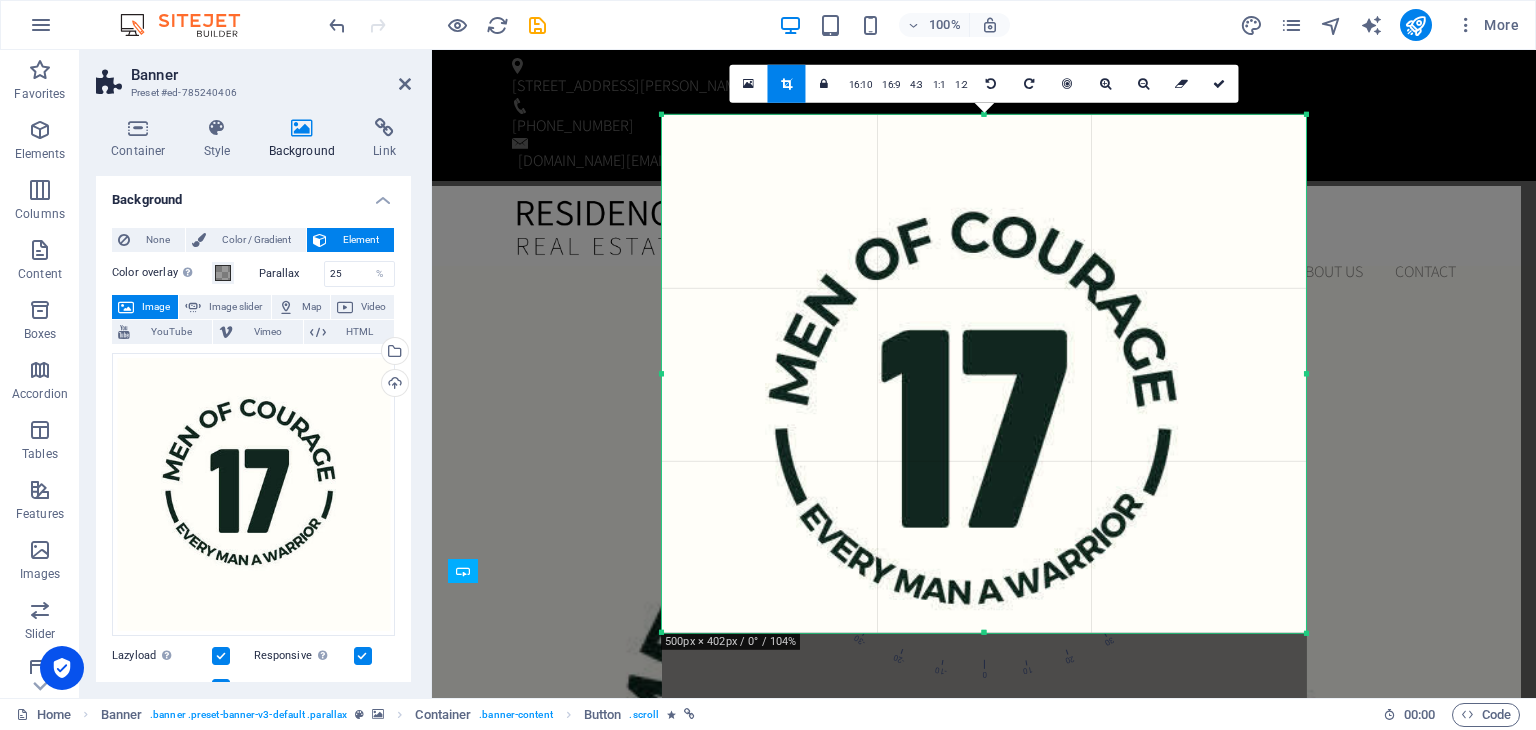 drag, startPoint x: 724, startPoint y: 119, endPoint x: 597, endPoint y: 213, distance: 158.00316 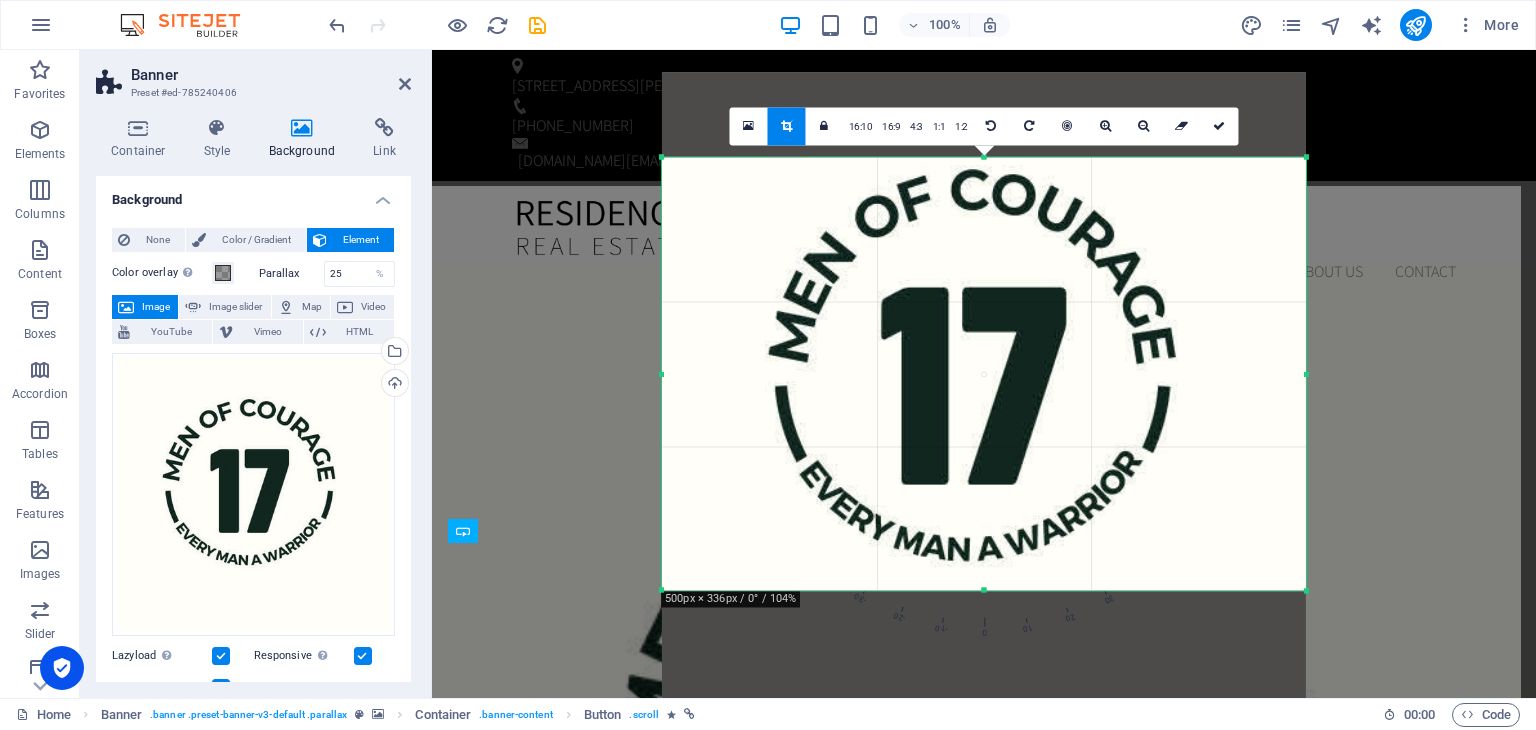drag, startPoint x: 980, startPoint y: 111, endPoint x: 982, endPoint y: 196, distance: 85.02353 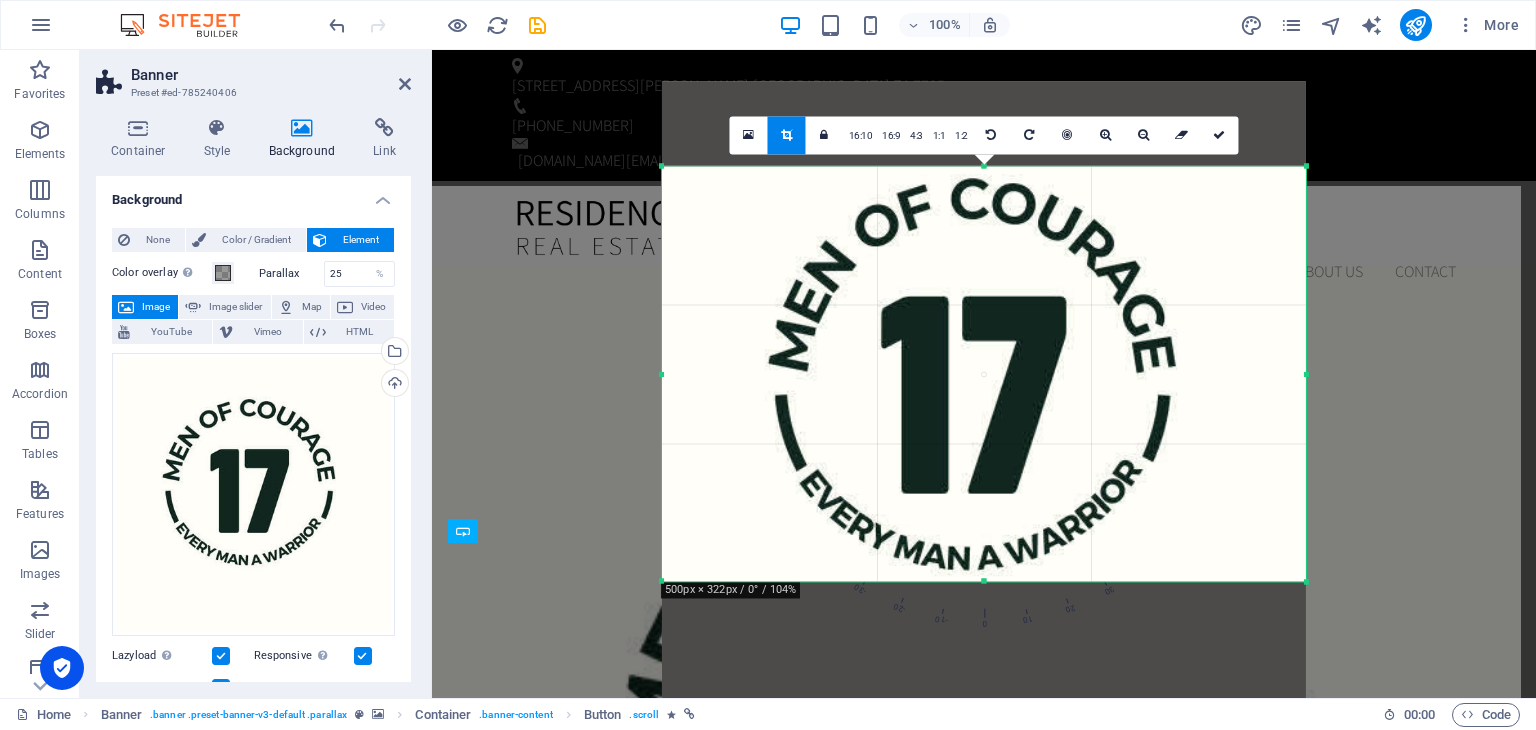 drag, startPoint x: 984, startPoint y: 590, endPoint x: 991, endPoint y: 572, distance: 19.313208 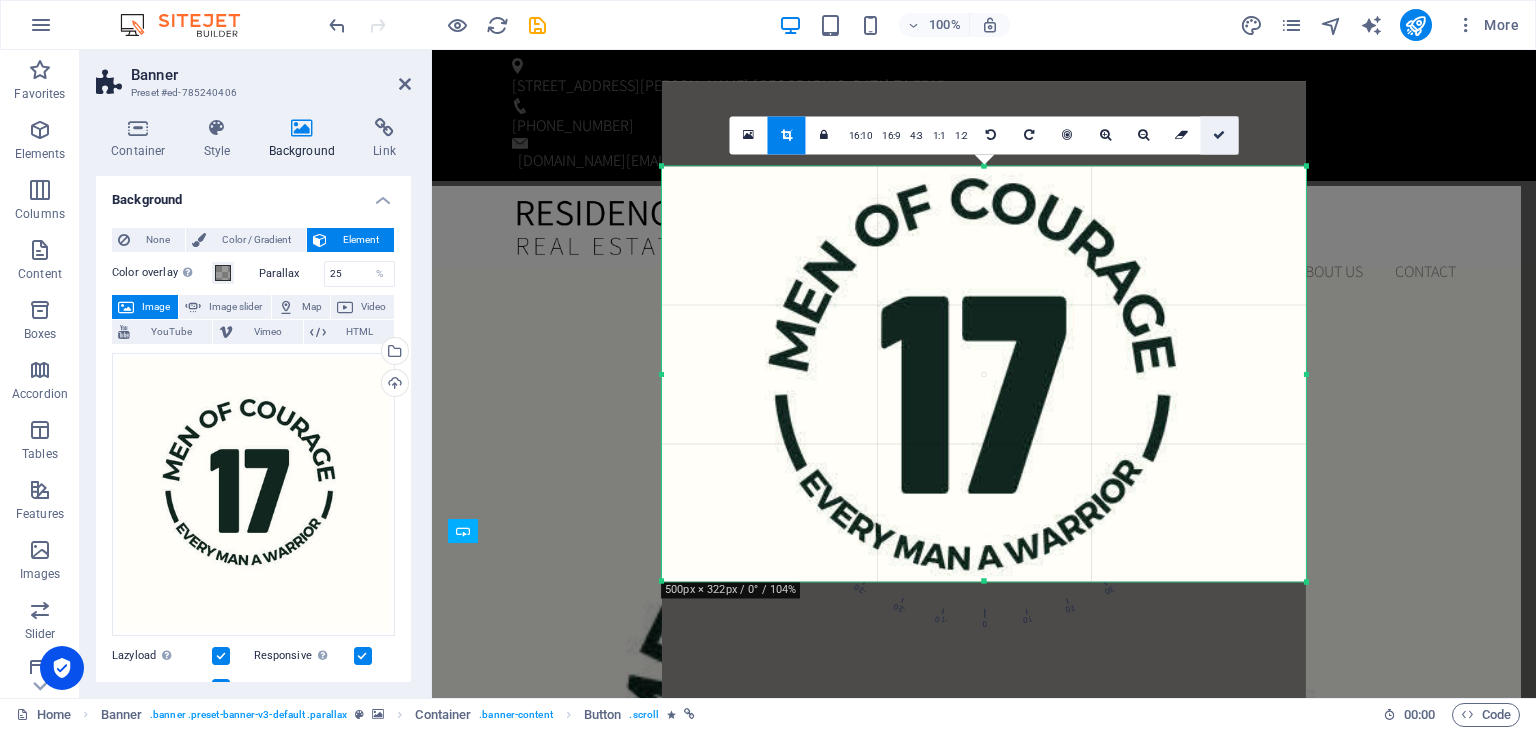 click at bounding box center (1219, 135) 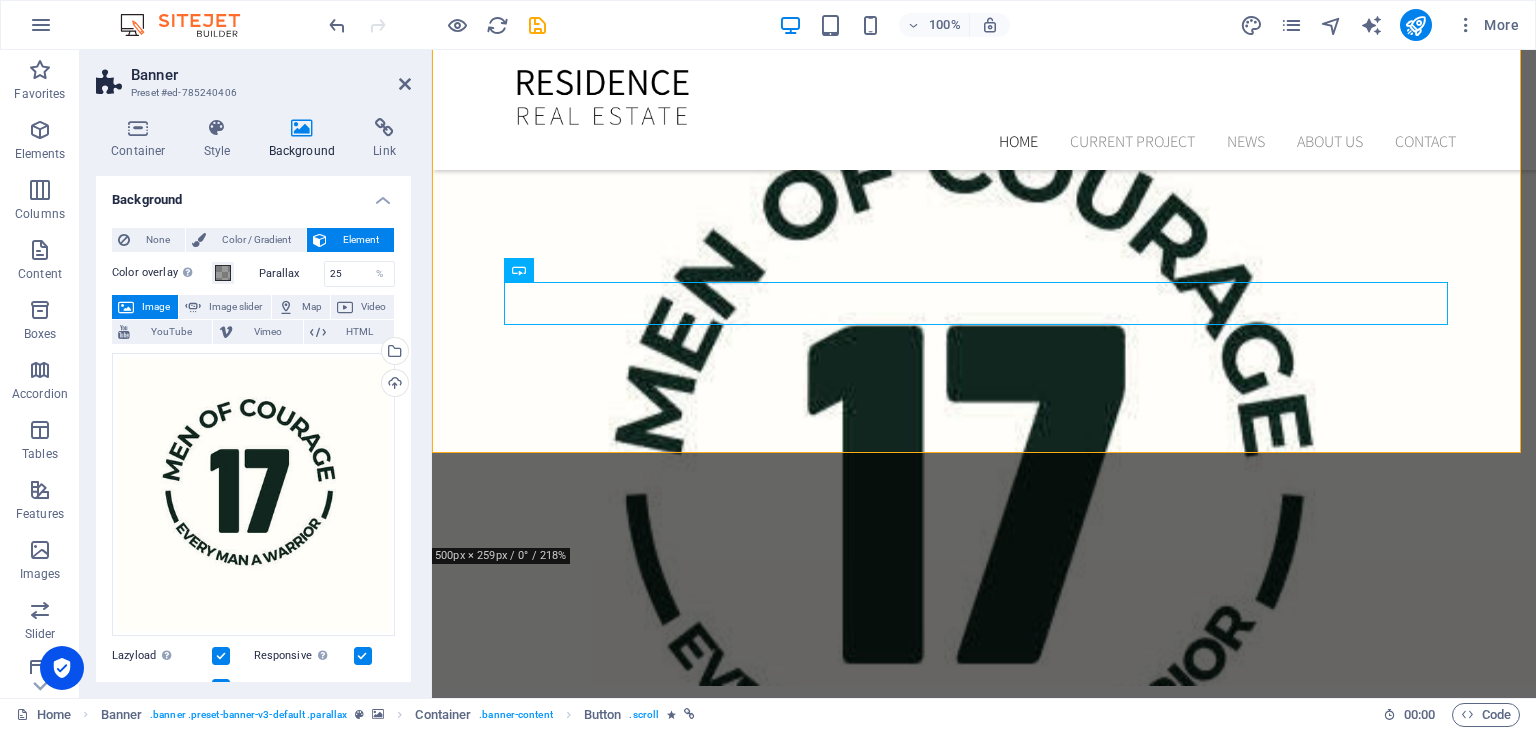 scroll, scrollTop: 140, scrollLeft: 0, axis: vertical 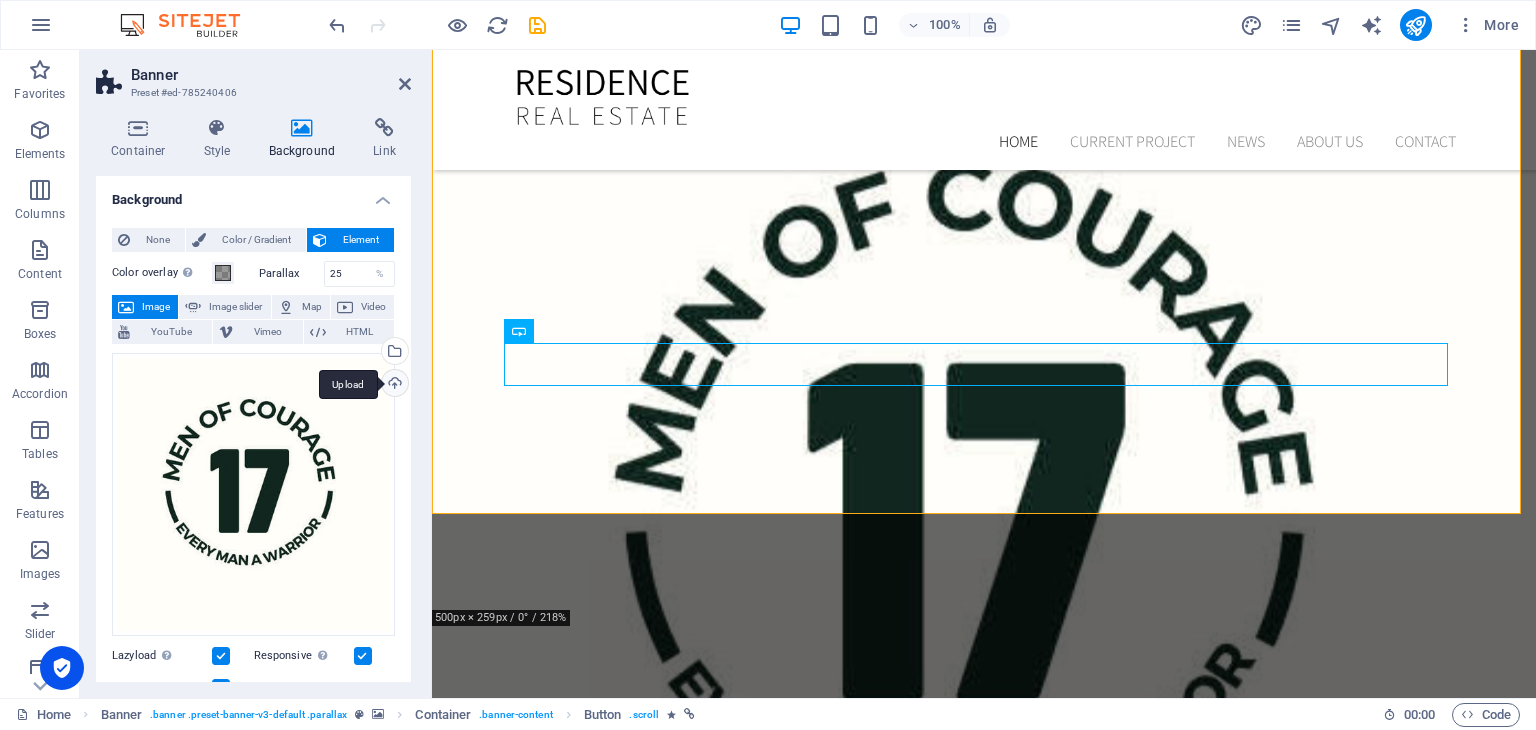 click on "Upload" at bounding box center [393, 385] 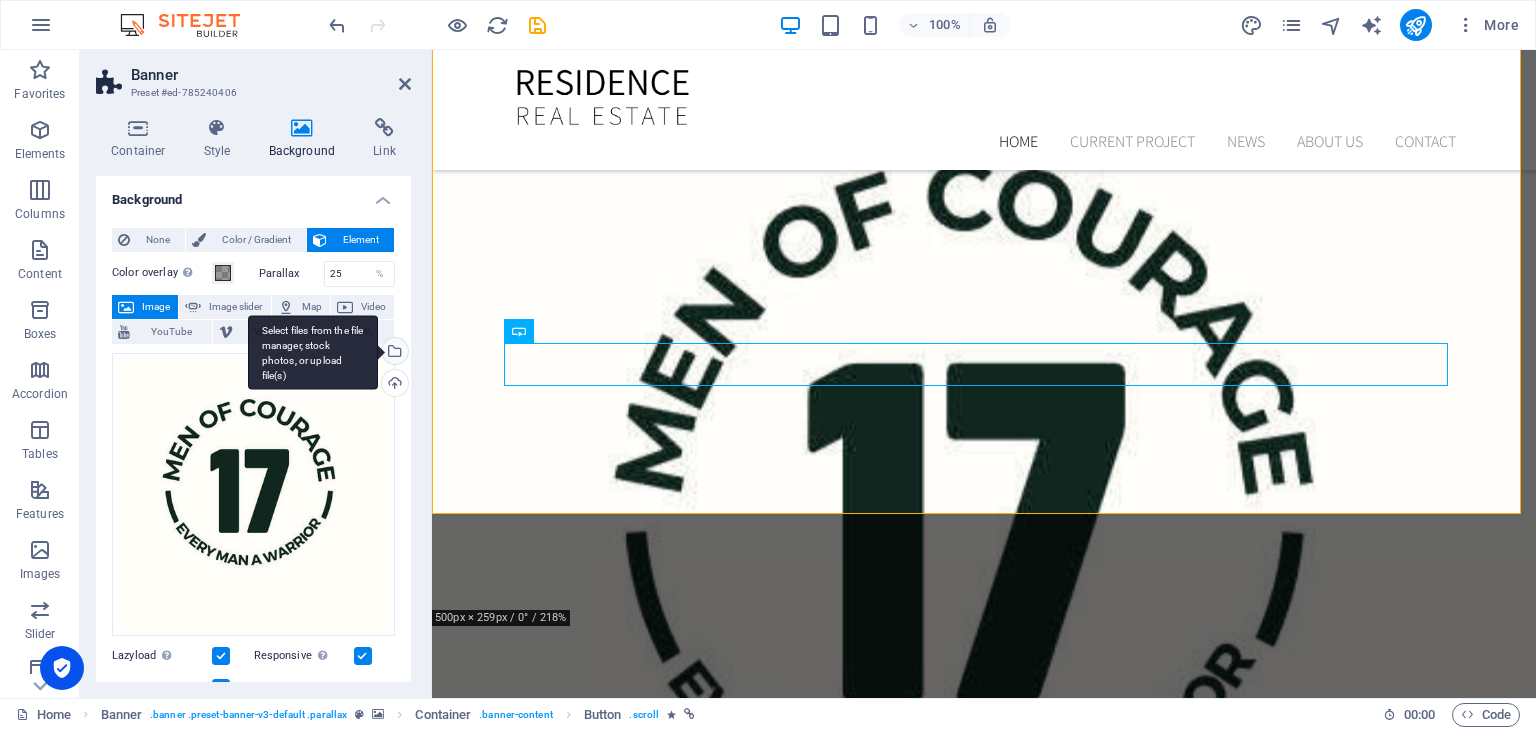 click on "Select files from the file manager, stock photos, or upload file(s)" at bounding box center (393, 353) 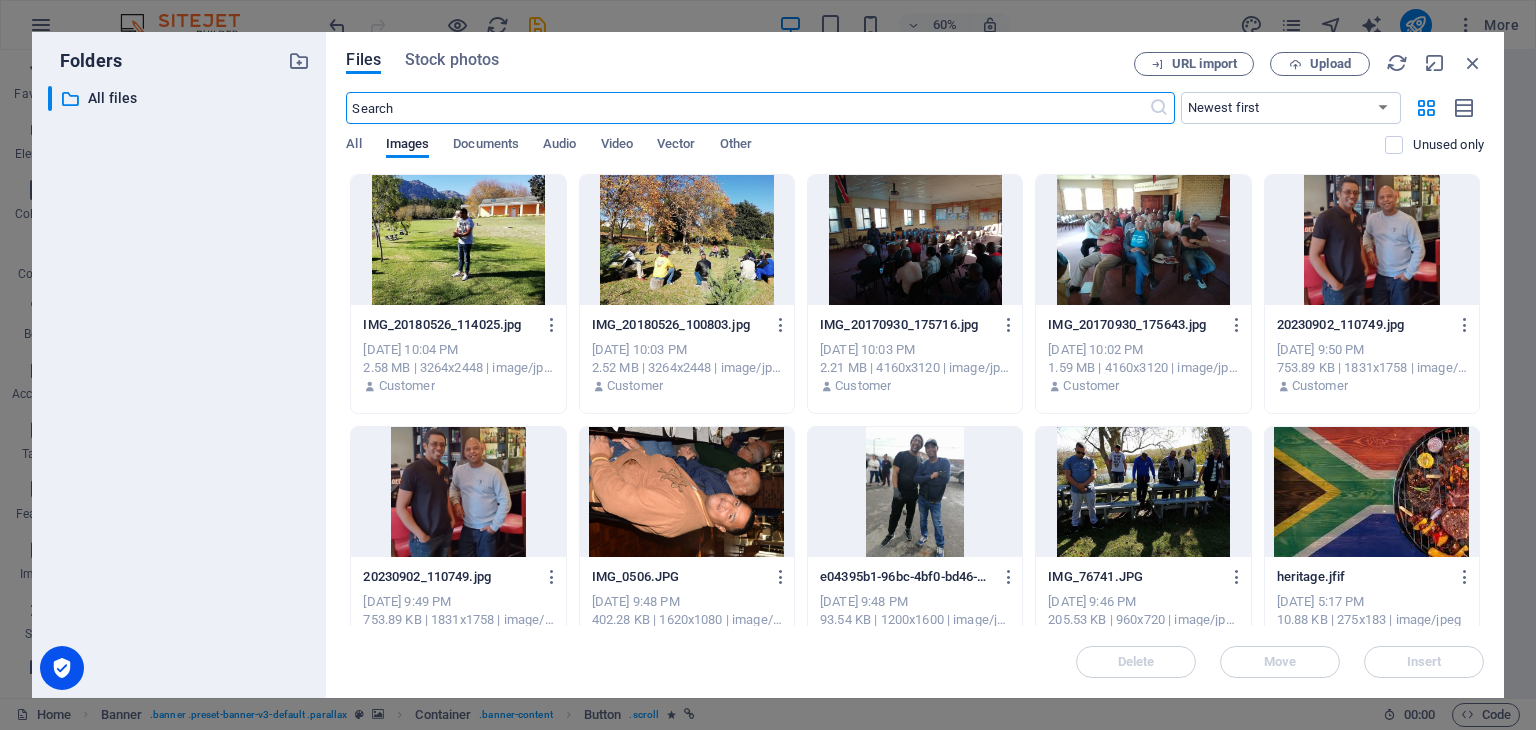 click at bounding box center [1143, 492] 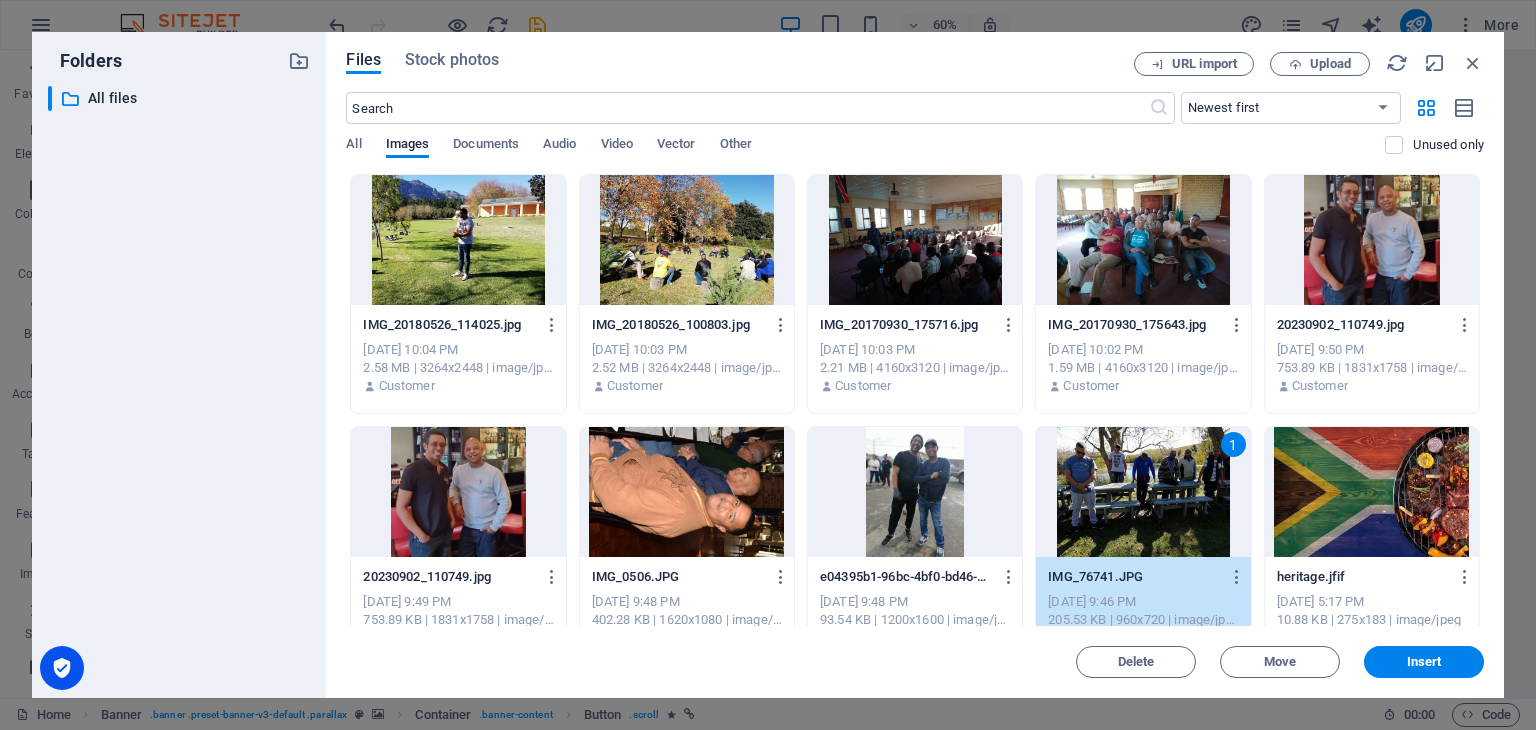 drag, startPoint x: 1484, startPoint y: 257, endPoint x: 1484, endPoint y: 315, distance: 58 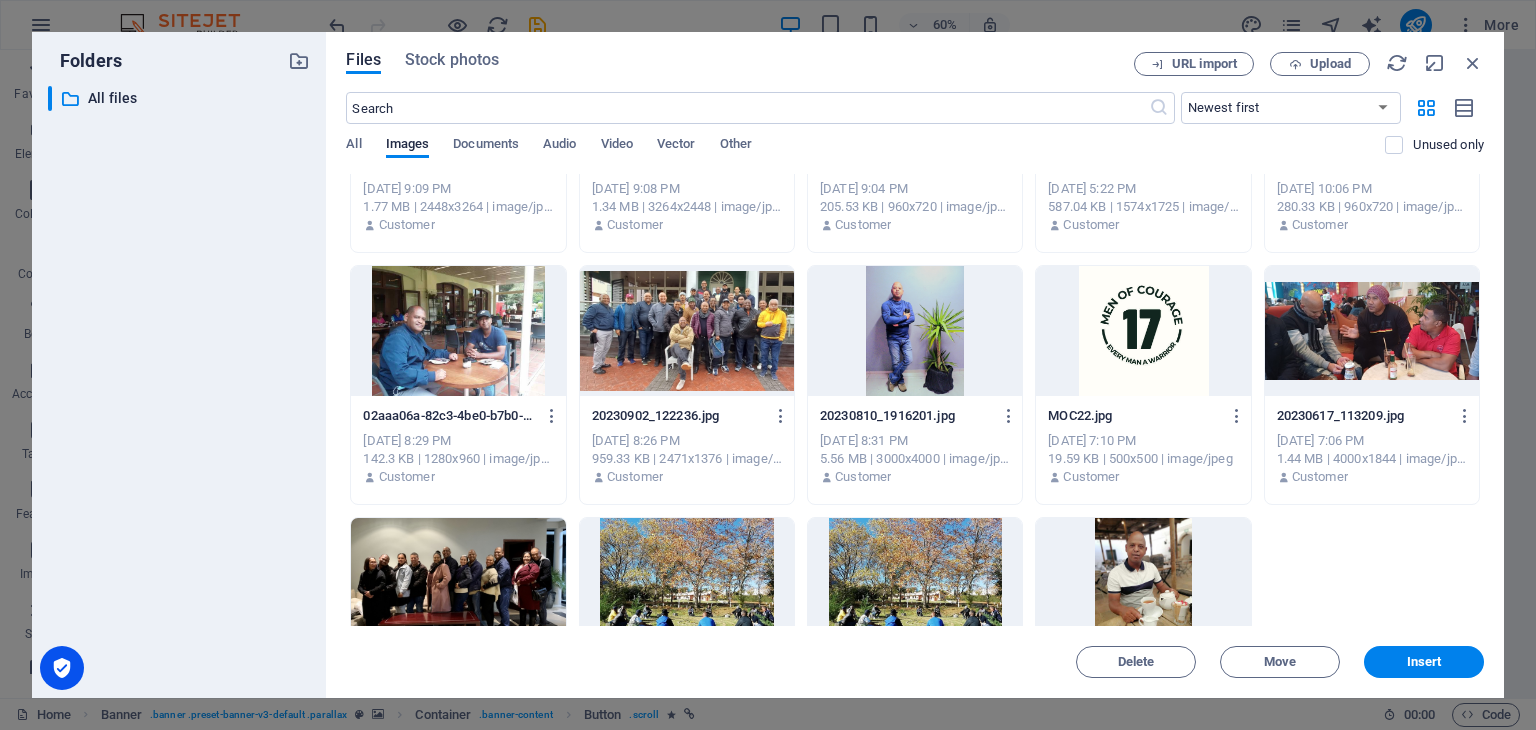 scroll, scrollTop: 668, scrollLeft: 0, axis: vertical 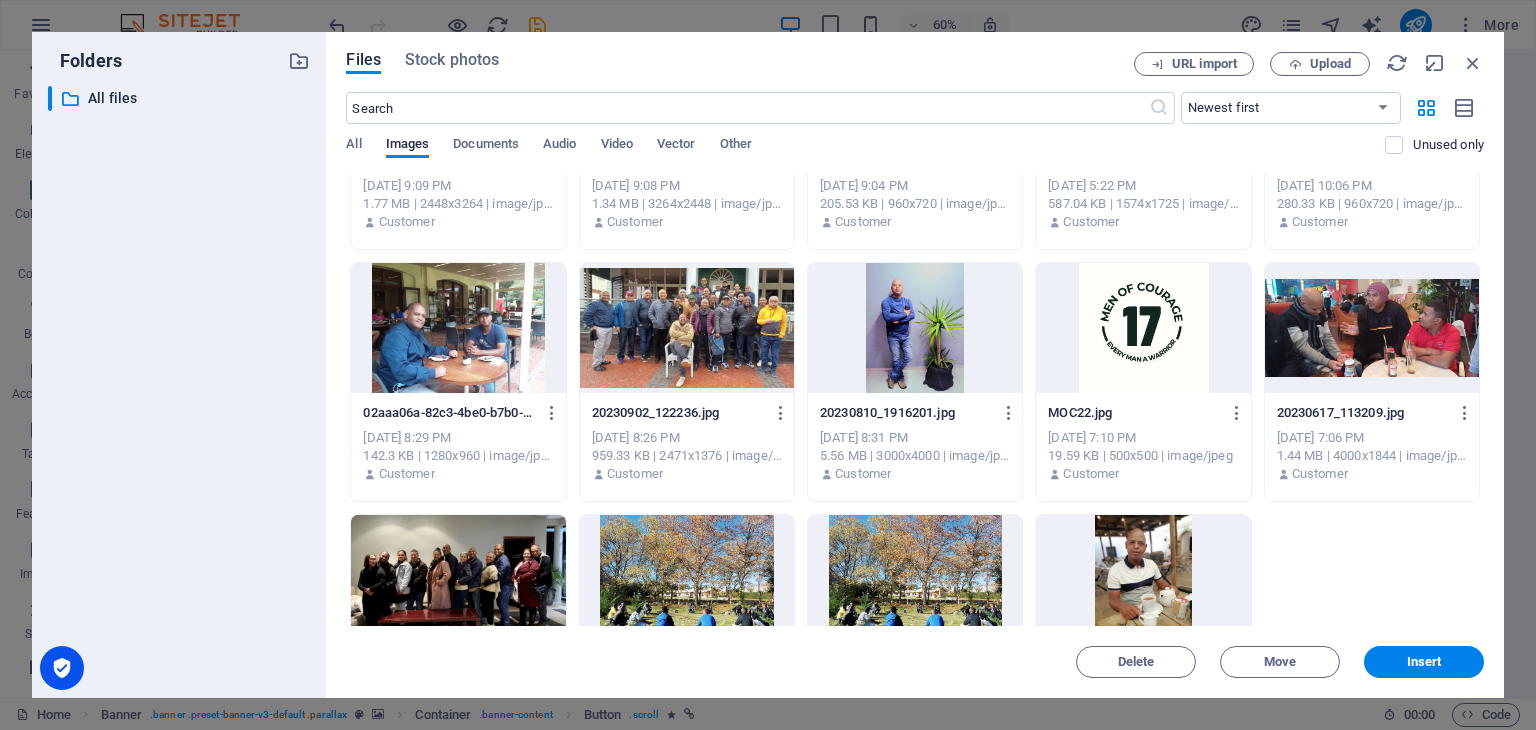 click at bounding box center [687, 328] 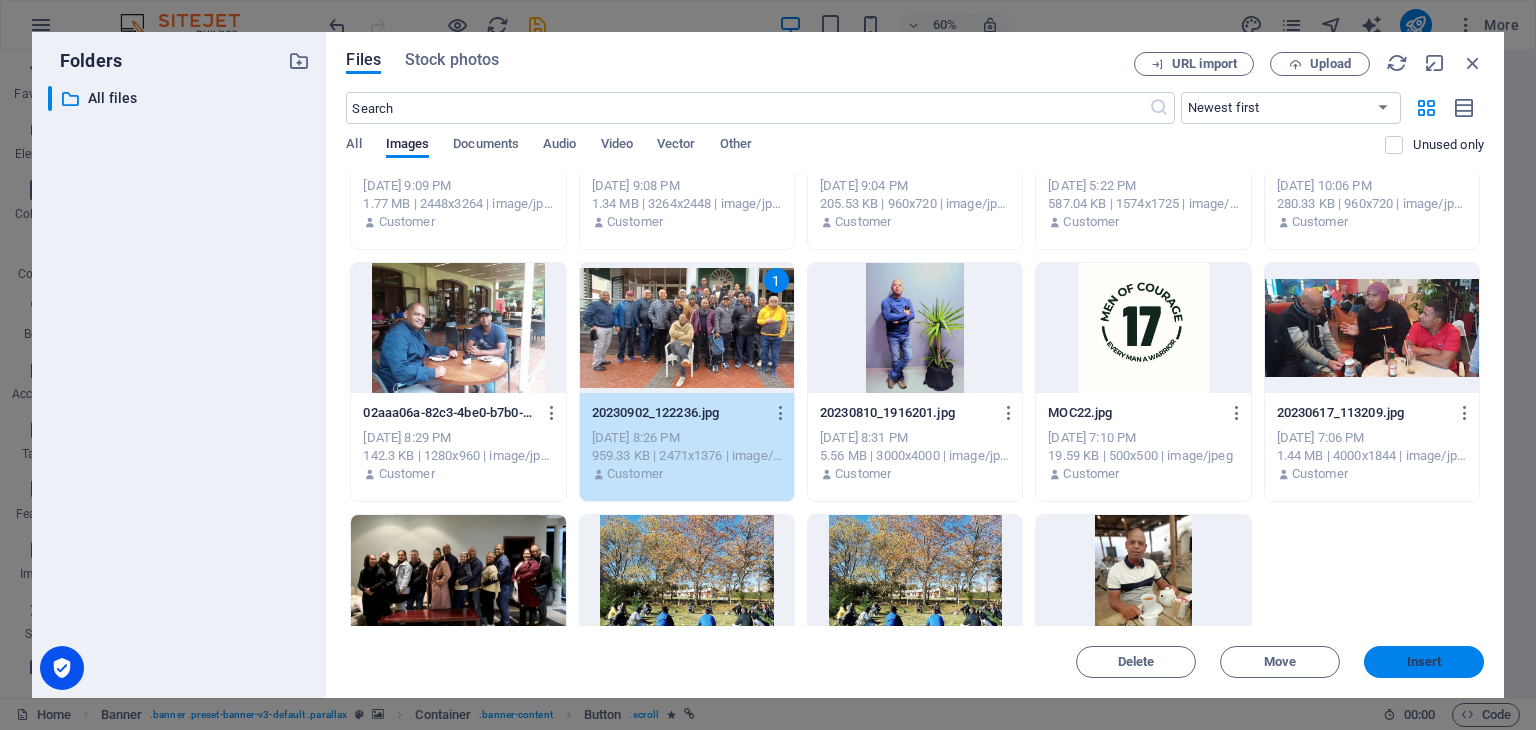click on "Insert" at bounding box center (1424, 662) 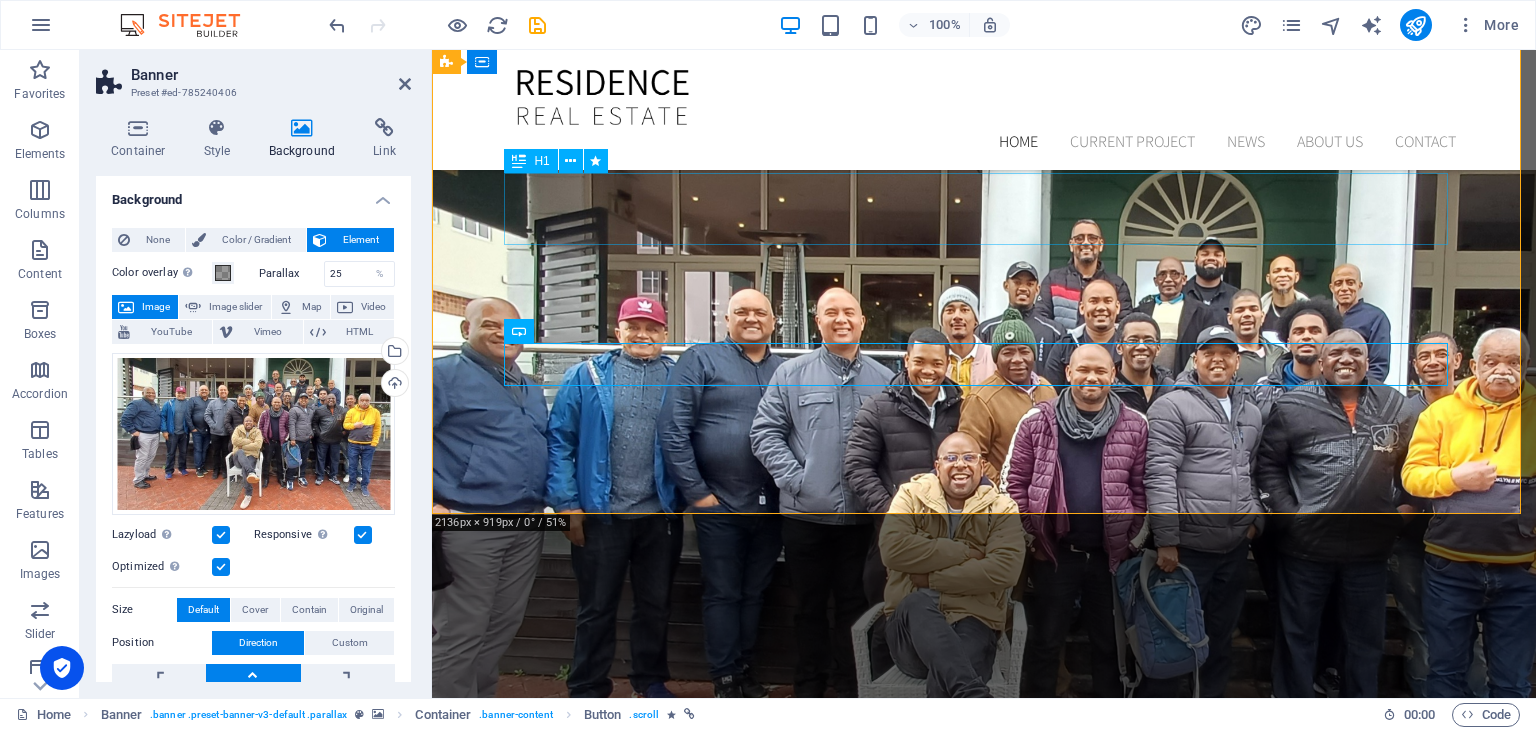 click on "Your Property in New York" at bounding box center (984, 887) 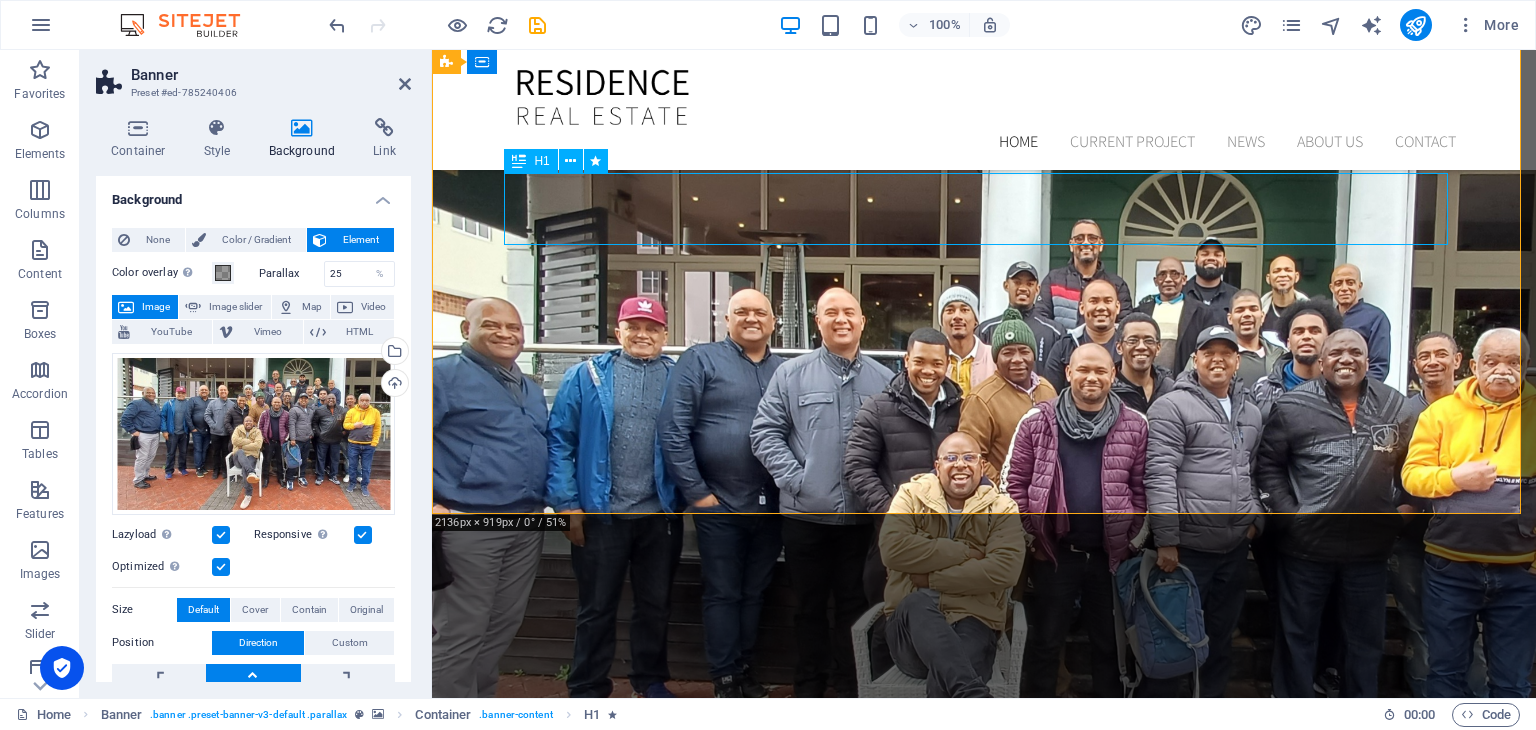click on "Your Property in New York" at bounding box center [984, 887] 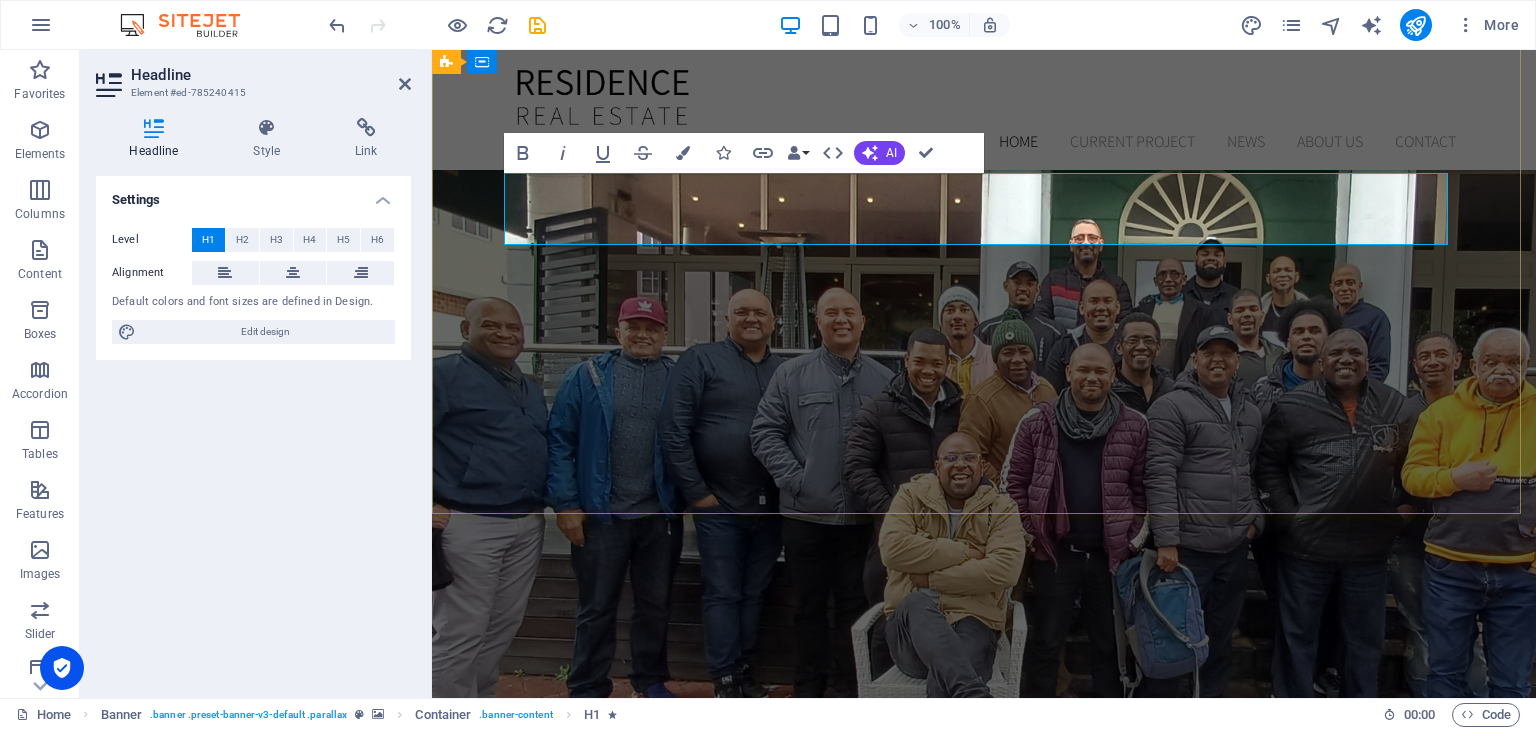 type 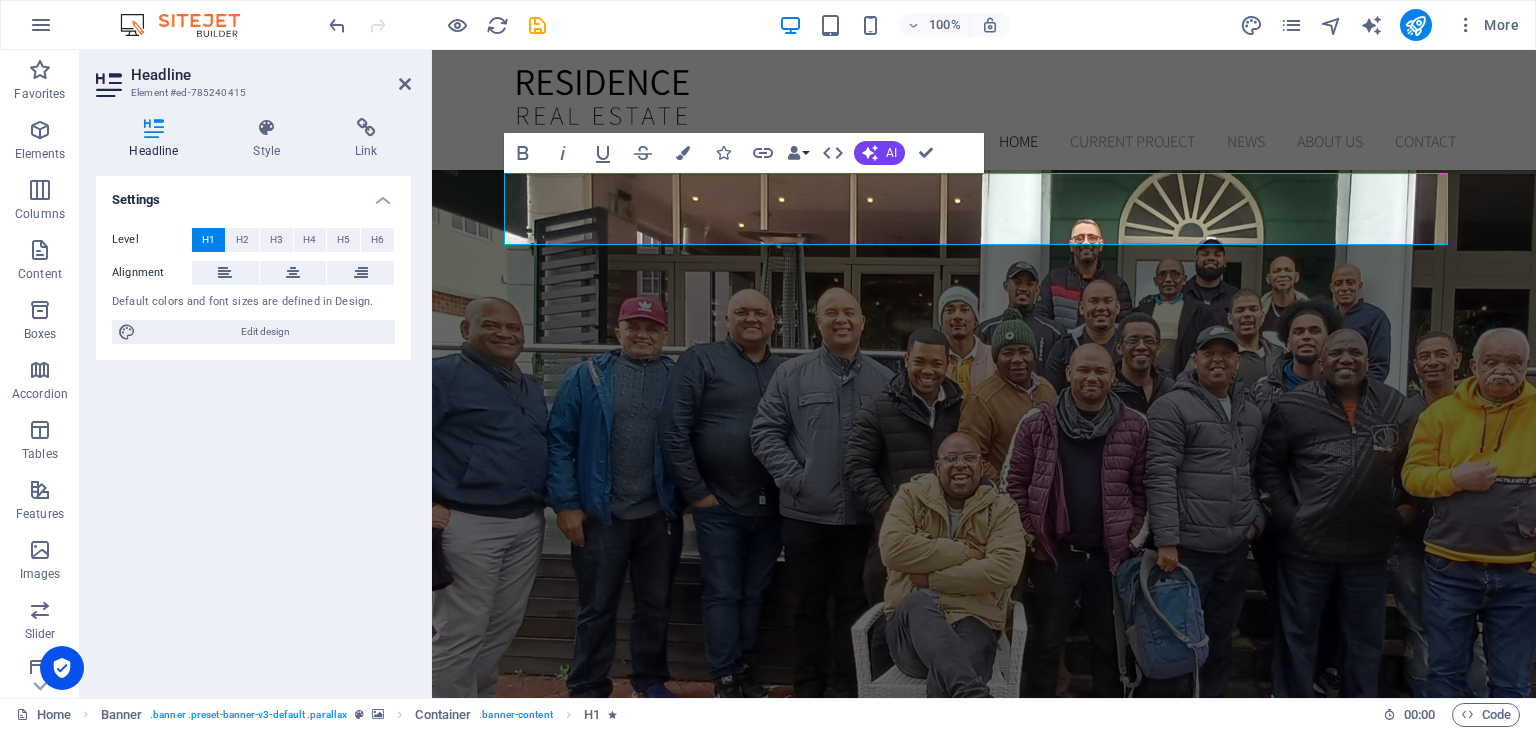 click on "100% More" at bounding box center [768, 25] 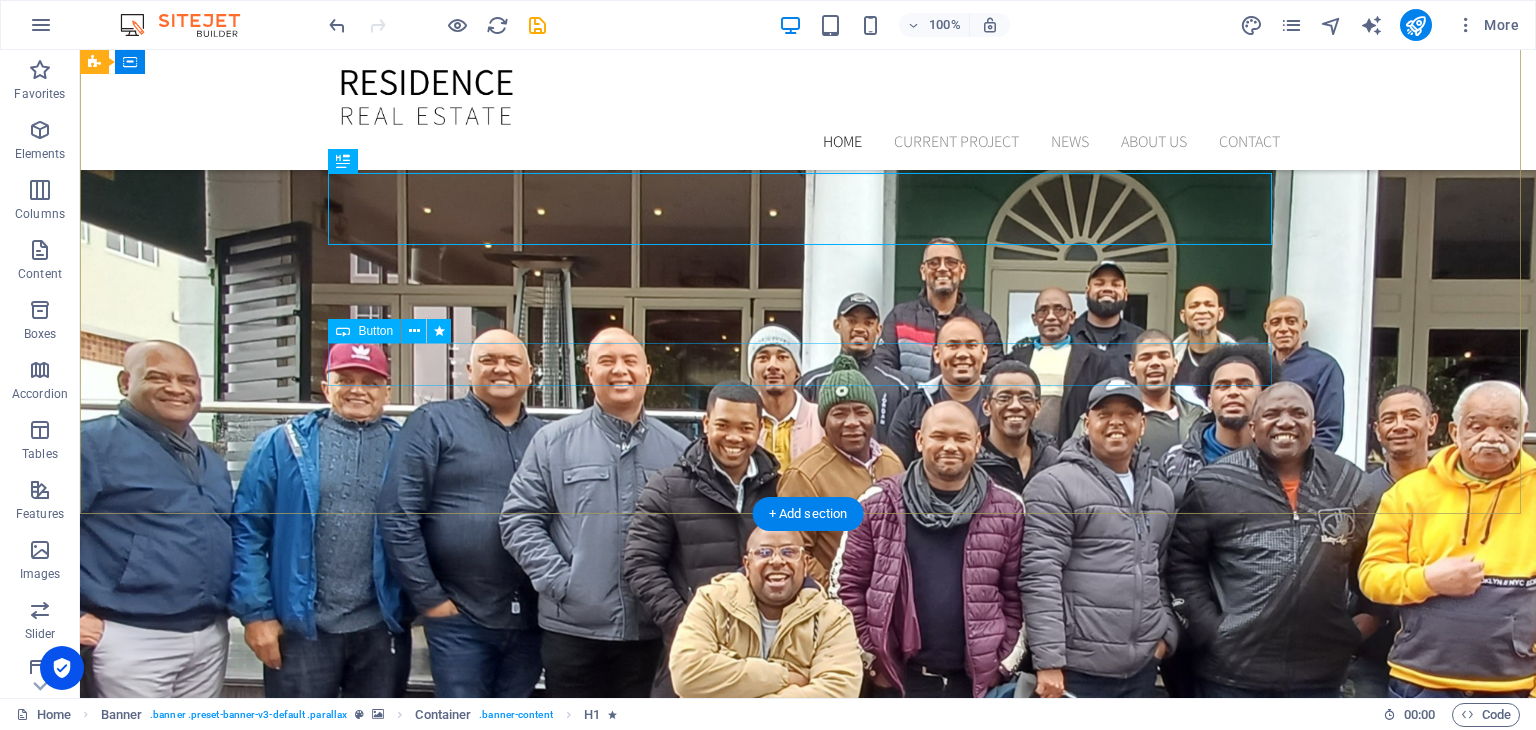 click on "Our Current Project" at bounding box center [808, 1067] 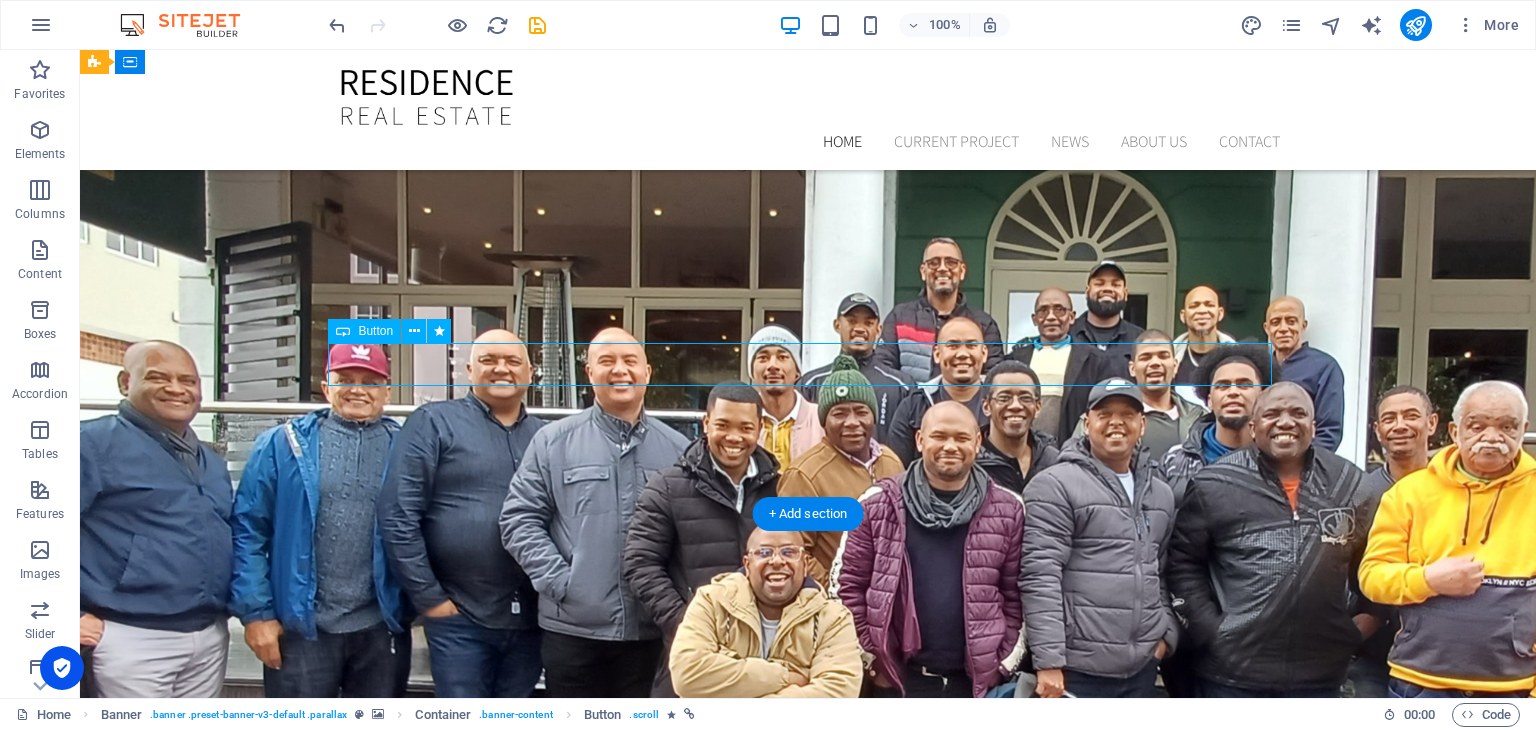 click on "Our Current Project" at bounding box center [808, 1067] 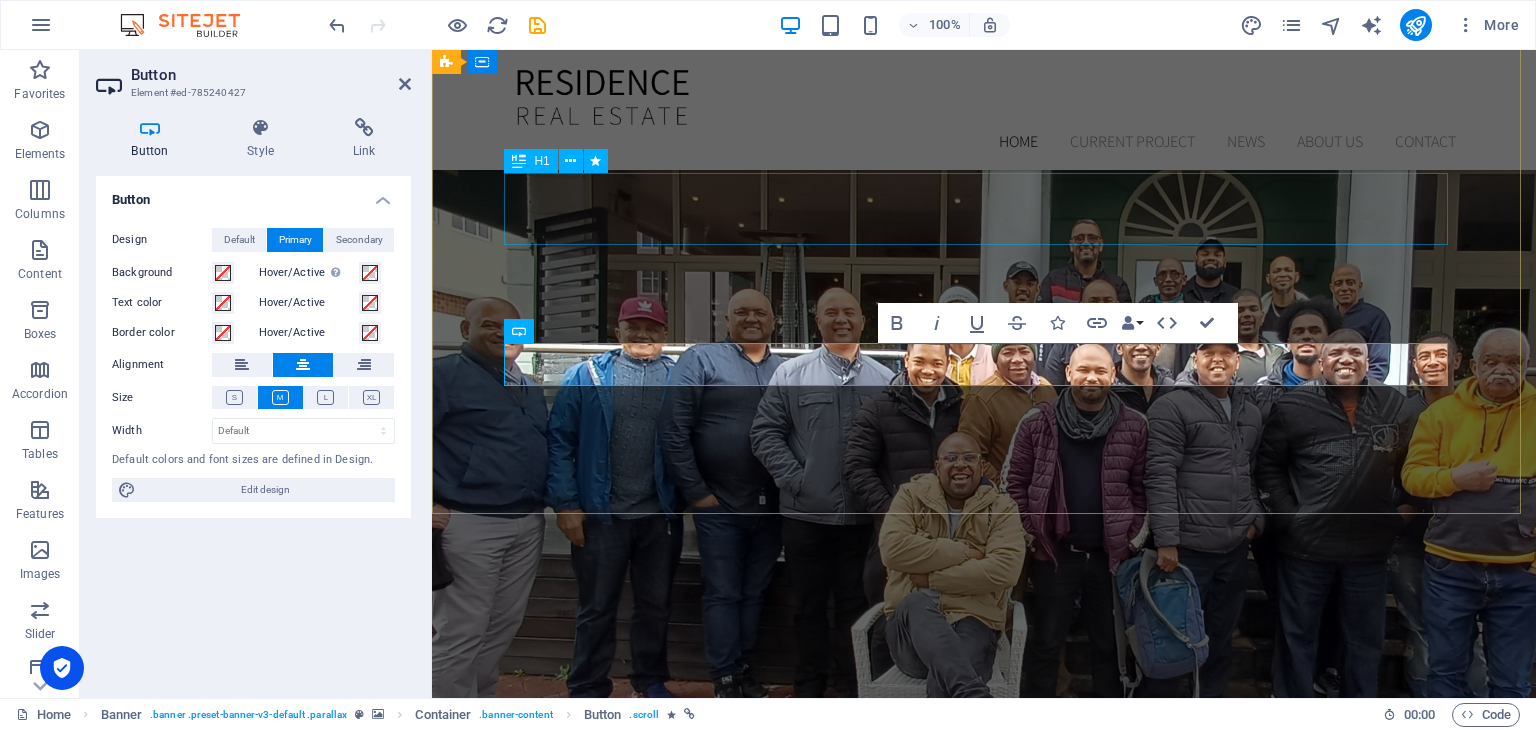 click on "every man a warrior" at bounding box center (984, 887) 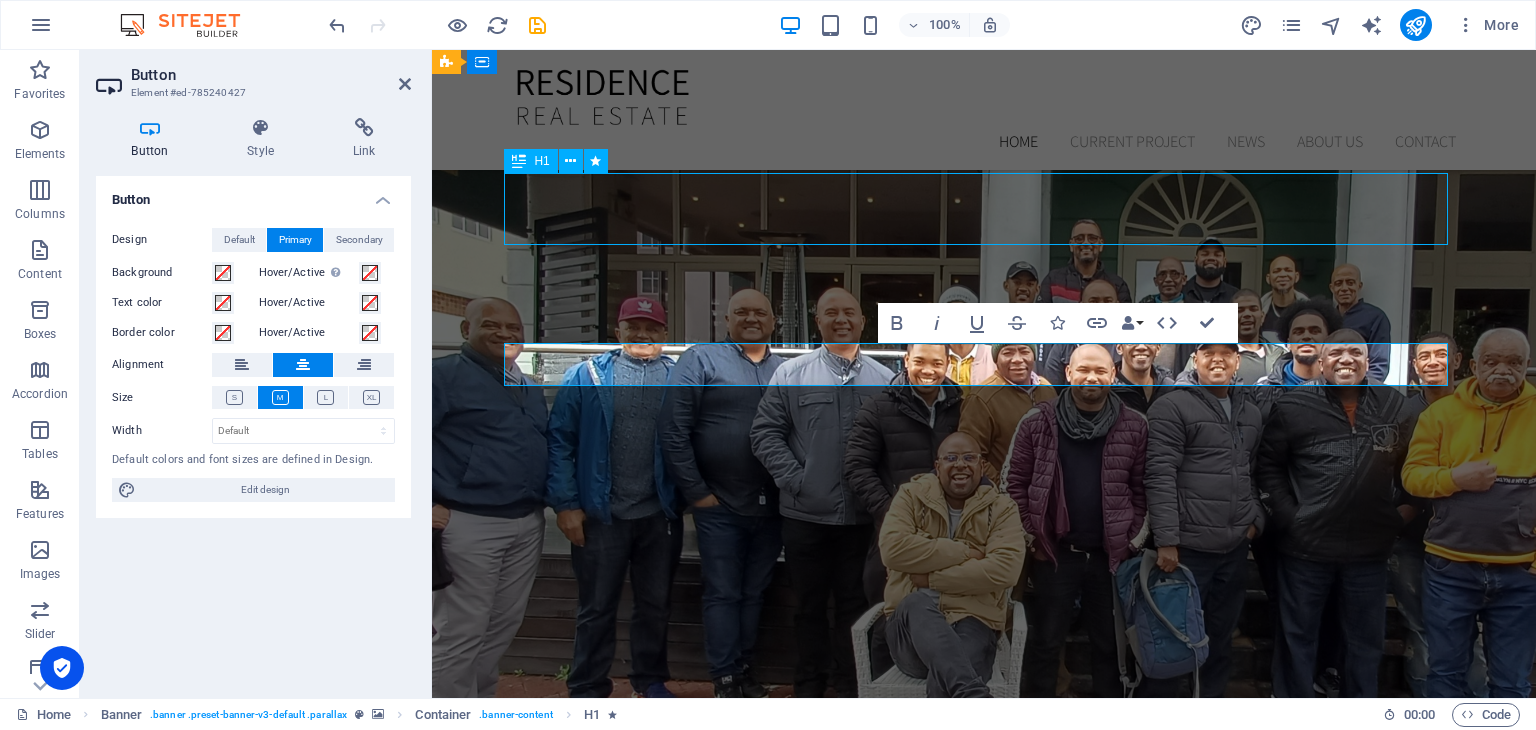 click on "every man a warrior" at bounding box center (984, 887) 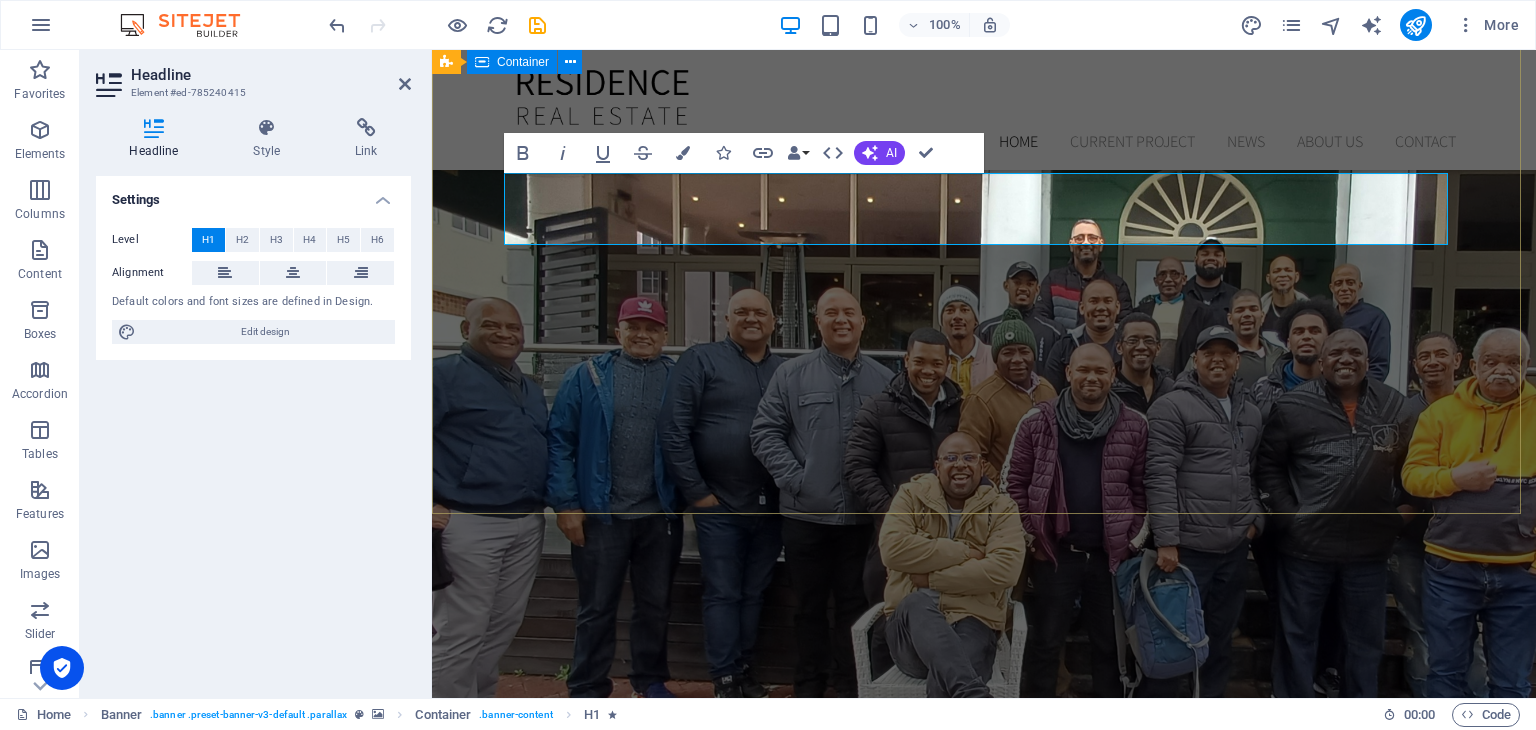 click on "every man a warrior Lorem ipsum dolor sit amet, consetetur sadipscing elitr, sed diam nonumy eirmod tempor invidunt ut labore et dolore magna aliquyam erat, sed diam voluptua. At vero eos et accusam et justo duo dolores et ea rebum. t vero eos et accusam et justo duo dolores et ea rebum. Our Current Project" at bounding box center (984, 970) 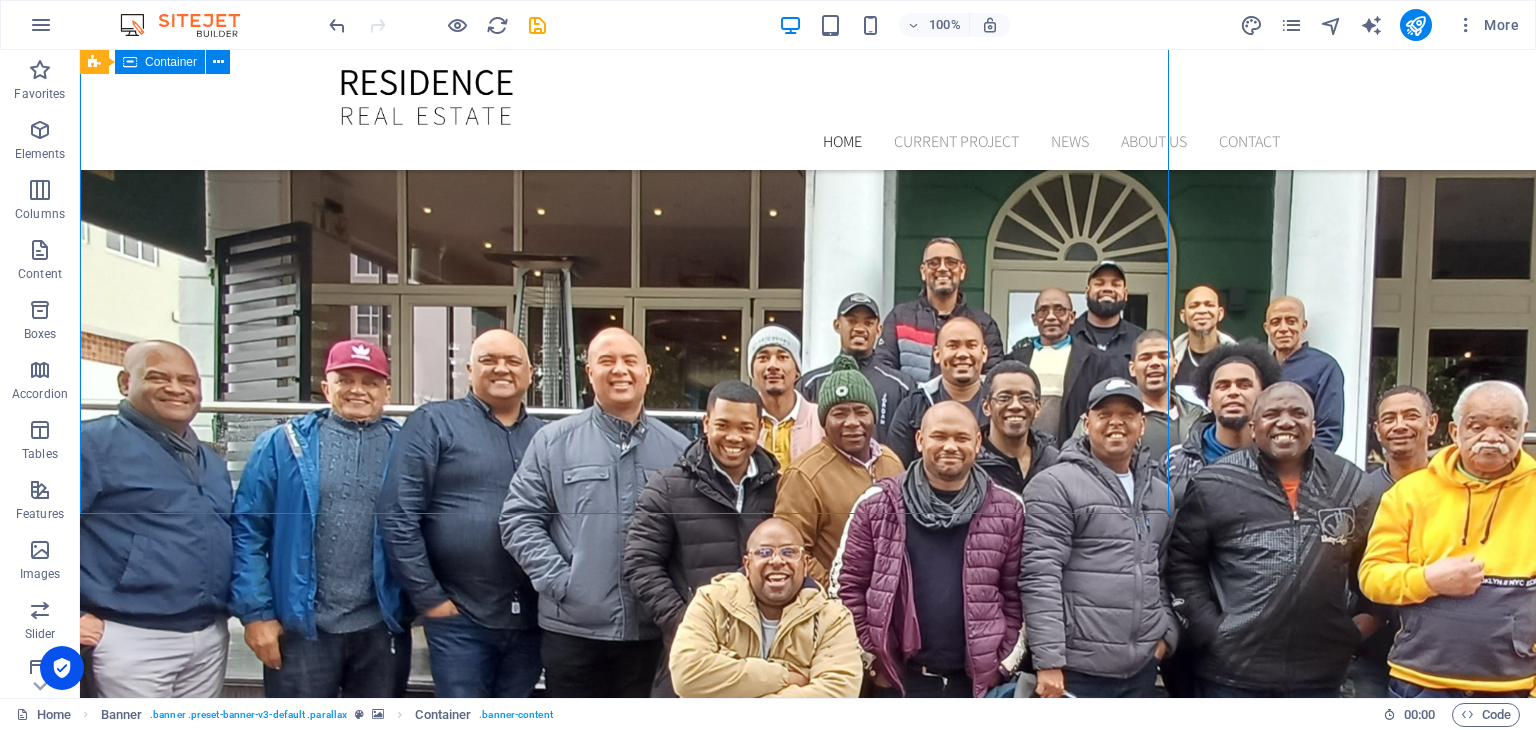 click on "every man a warrior Lorem ipsum dolor sit amet, consetetur sadipscing elitr, sed diam nonumy eirmod tempor invidunt ut labore et dolore magna aliquyam erat, sed diam voluptua. At vero eos et accusam et justo duo dolores et ea rebum. t vero eos et accusam et justo duo dolores et ea rebum. Our Current Project" at bounding box center [808, 970] 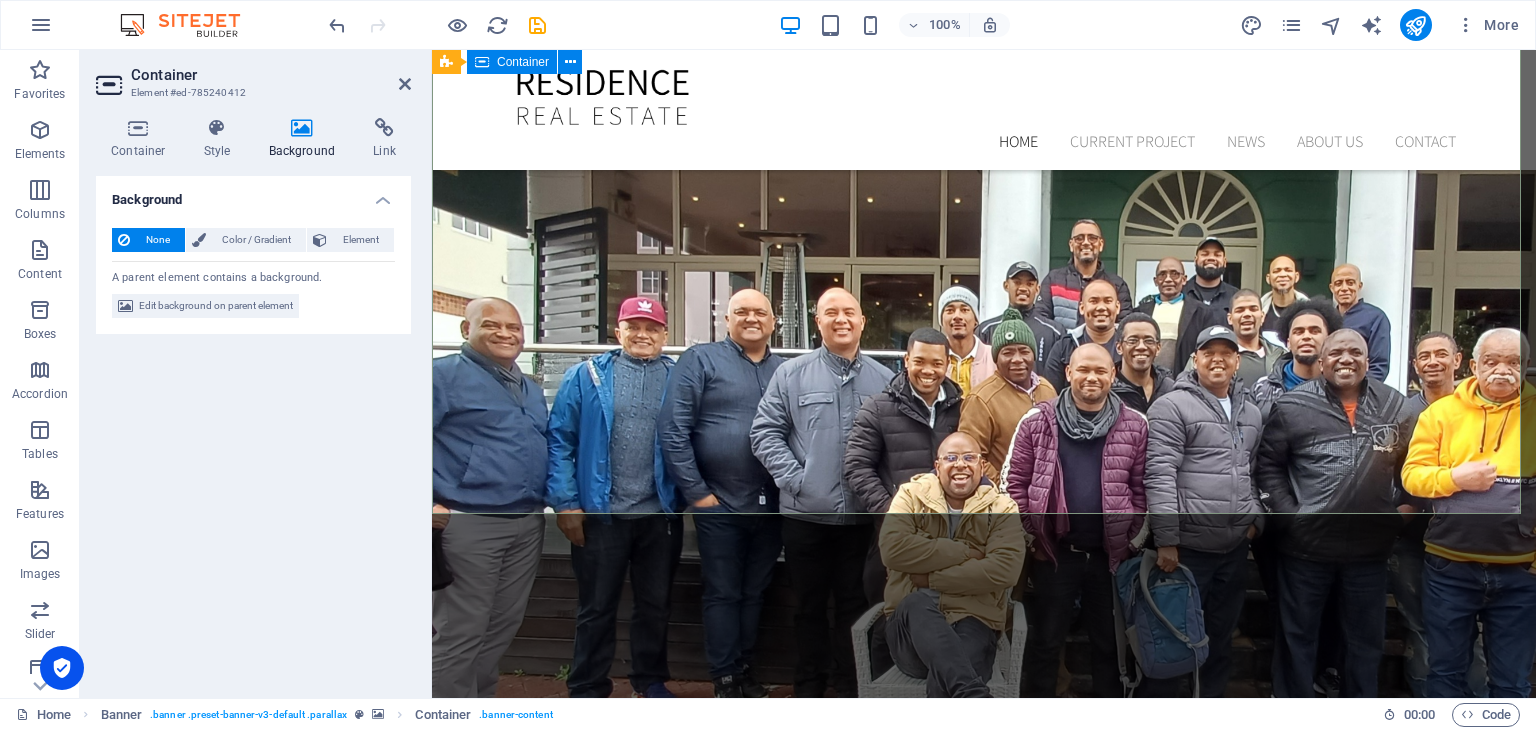 click on "every man a warrior Lorem ipsum dolor sit amet, consetetur sadipscing elitr, sed diam nonumy eirmod tempor invidunt ut labore et dolore magna aliquyam erat, sed diam voluptua. At vero eos et accusam et justo duo dolores et ea rebum. t vero eos et accusam et justo duo dolores et ea rebum. Our Current Project" at bounding box center (984, 970) 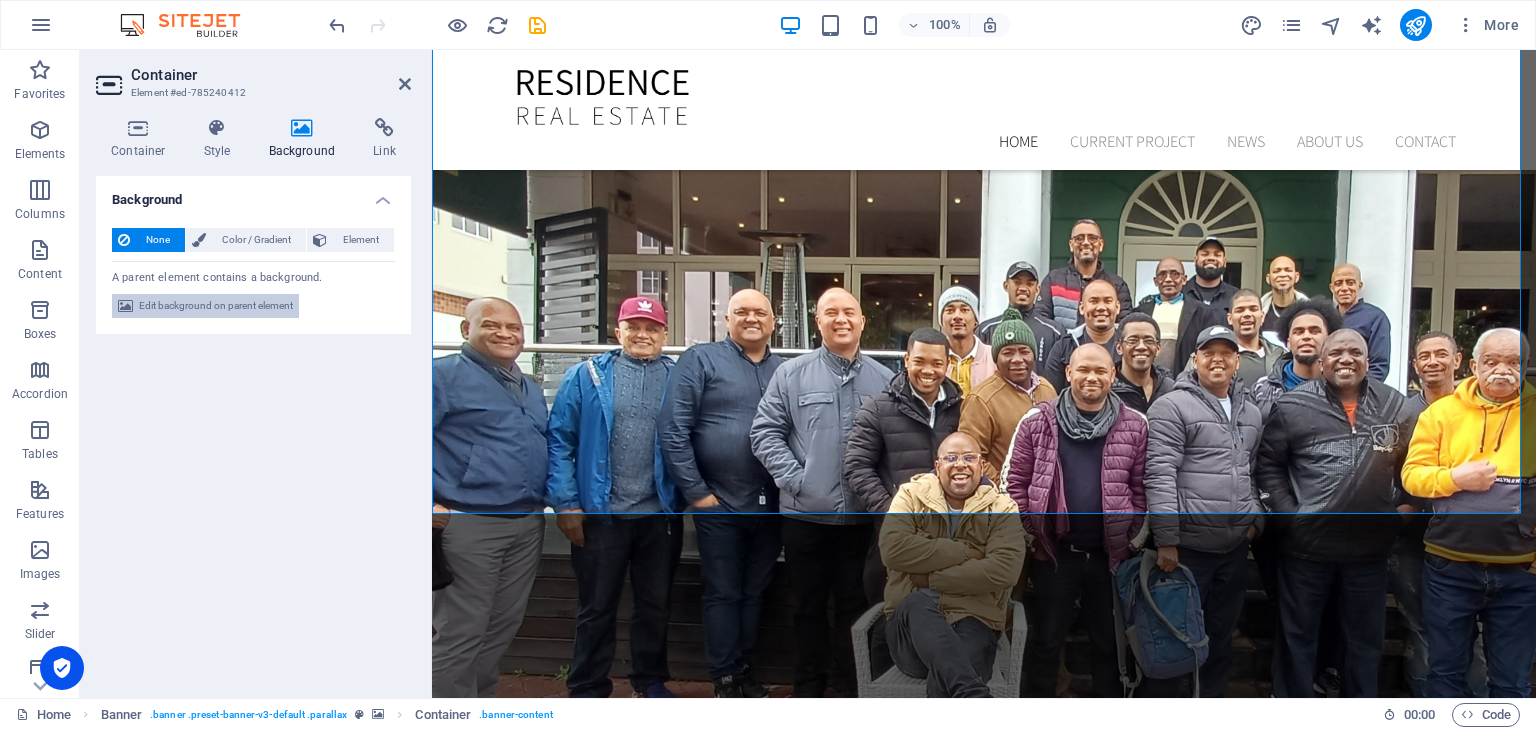 click on "Edit background on parent element" at bounding box center [216, 306] 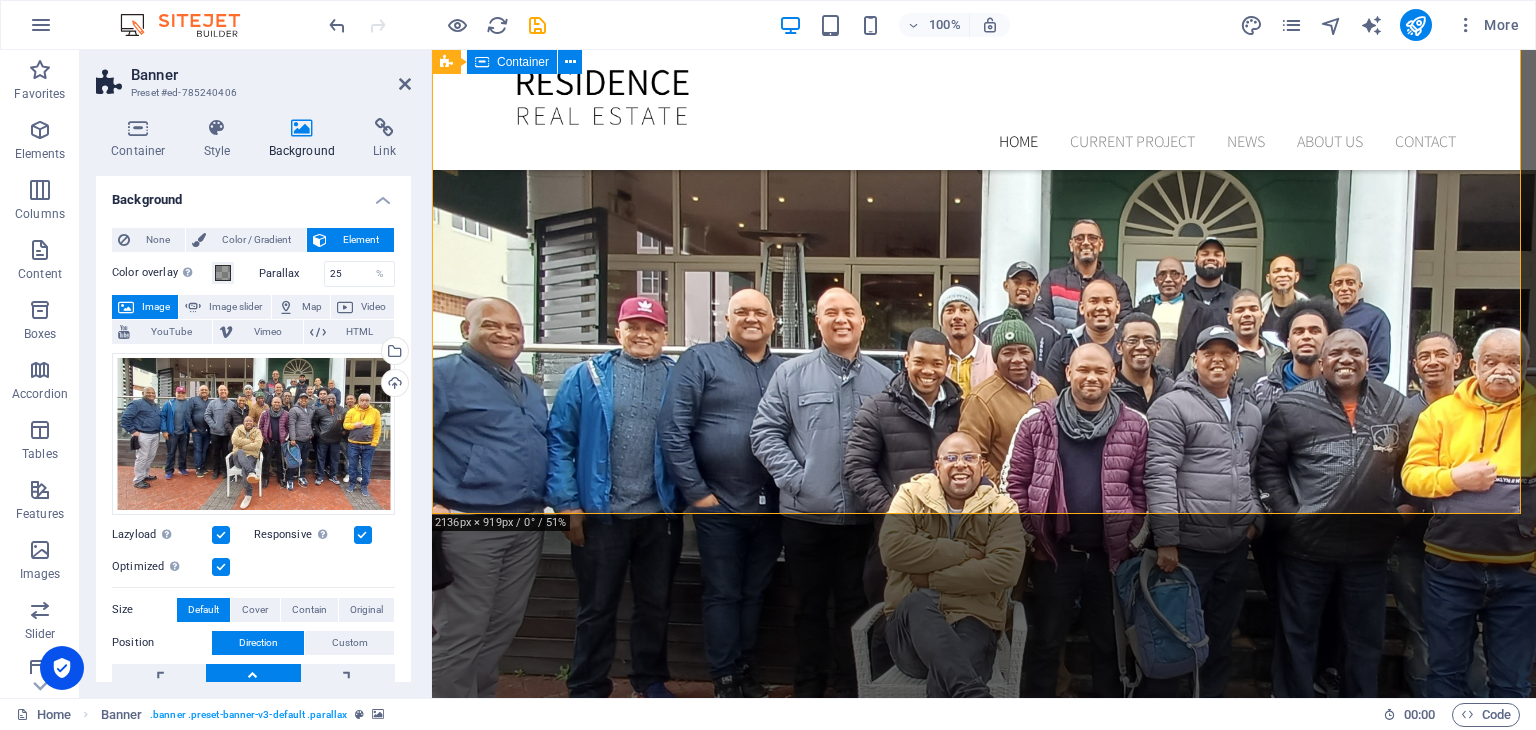 click on "every man a warrior Lorem ipsum dolor sit amet, consetetur sadipscing elitr, sed diam nonumy eirmod tempor invidunt ut labore et dolore magna aliquyam erat, sed diam voluptua. At vero eos et accusam et justo duo dolores et ea rebum. t vero eos et accusam et justo duo dolores et ea rebum. Our Current Project" at bounding box center [984, 970] 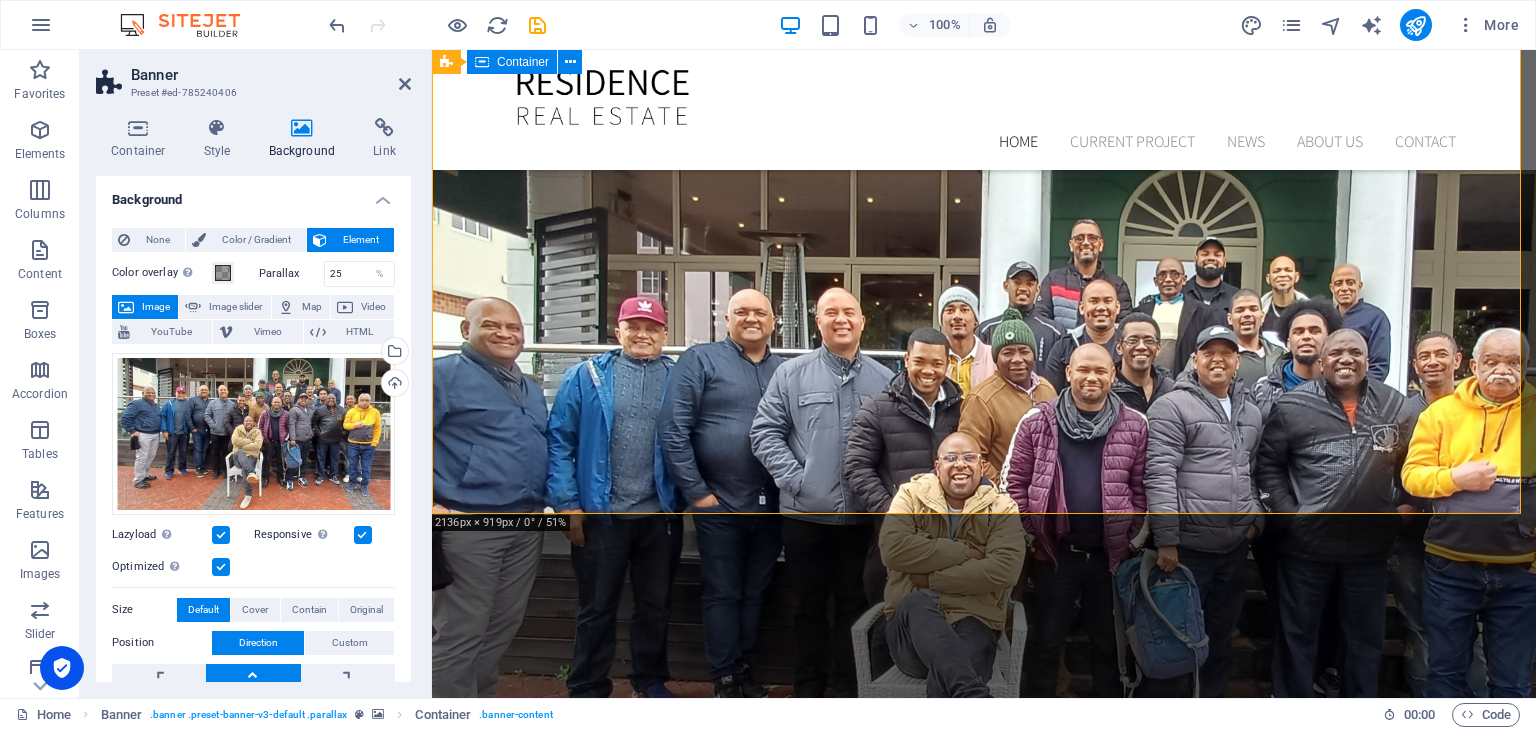 click on "every man a warrior Lorem ipsum dolor sit amet, consetetur sadipscing elitr, sed diam nonumy eirmod tempor invidunt ut labore et dolore magna aliquyam erat, sed diam voluptua. At vero eos et accusam et justo duo dolores et ea rebum. t vero eos et accusam et justo duo dolores et ea rebum. Our Current Project" at bounding box center [984, 970] 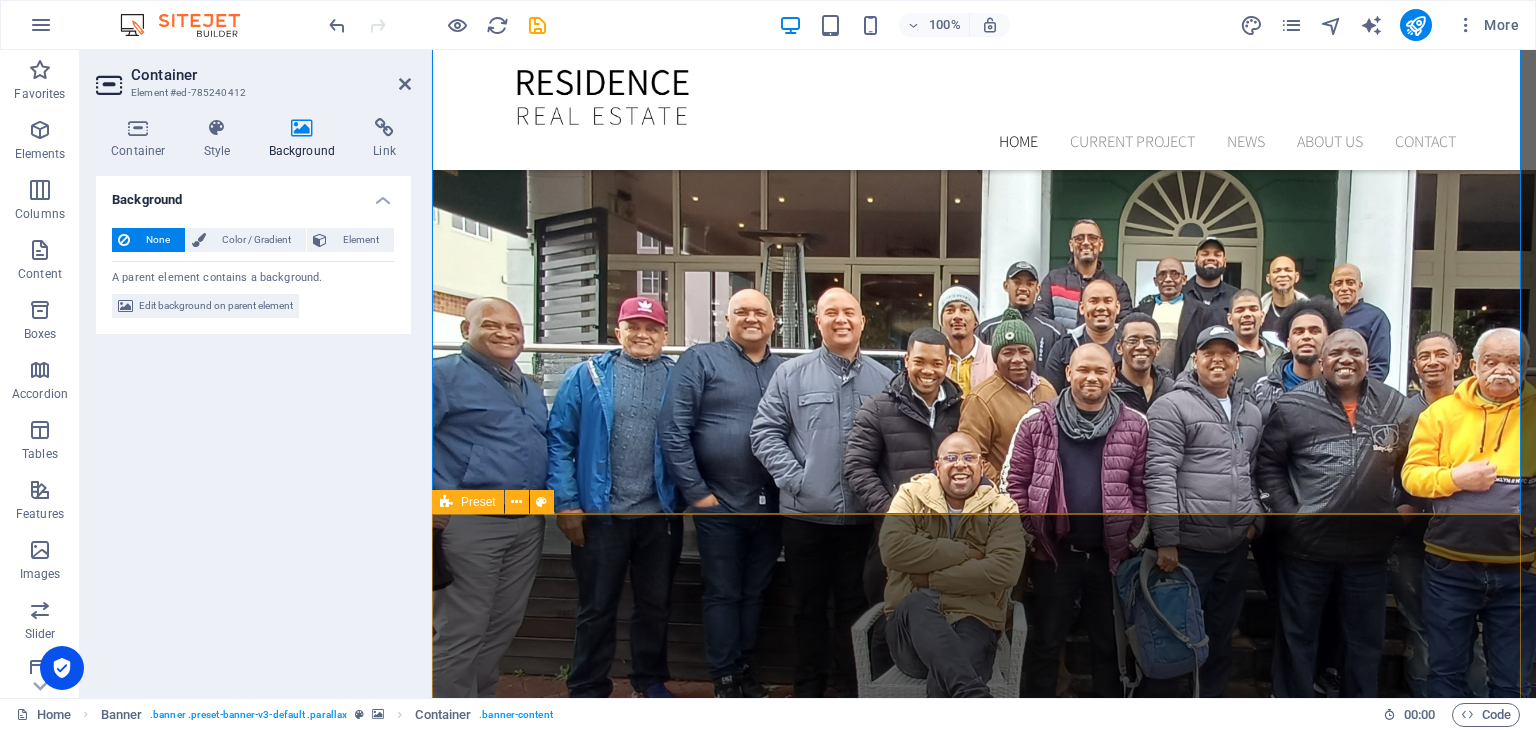 click on "Welcome to Residence Real Estate "Lorem ipsum dolor sit amet, consetetur sadipscing elitr, sed diam nonumy eirmod tempor invidunt ut labore et dolore magna aliquyam erat, sed diam voluptua. At vero eos et accusam et justo duo dolores et ea rebum. Stet clita kasd gubergren, no sea takimata sanctus est Lorem ipsum dolor sit amet." Lorem ipsum dolor sit amet, consectetuer adipiscing elit, sed diam nonummy nibh euismod tincidunt ut laoreet dolore magna aliquam erat volutpat. Ut wisi enim ad minim veniam, quis nostrud exerci tation ullamcorper suscipit lobortis nisl ut aliquip ex ea commodo consequat. Duis autem vel eum iriure dolor in hendrerit in vulputate velit esse molestie consequat." at bounding box center [984, 1533] 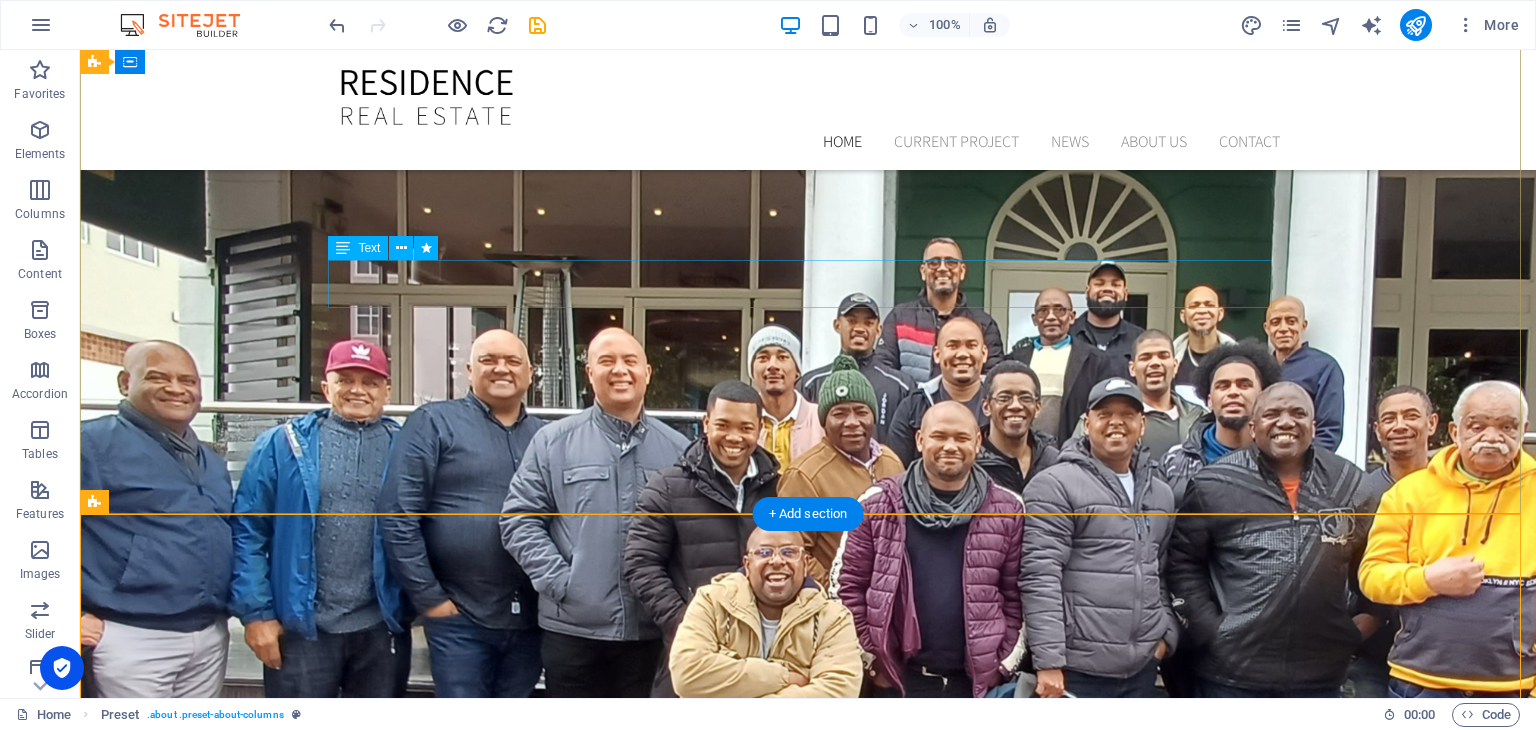 click on "Lorem ipsum dolor sit amet, consetetur sadipscing elitr, sed diam nonumy eirmod tempor invidunt ut labore et dolore magna aliquyam erat, sed diam voluptua. At vero eos et accusam et justo duo dolores et ea rebum. t vero eos et accusam et justo duo dolores et ea rebum." at bounding box center (808, 974) 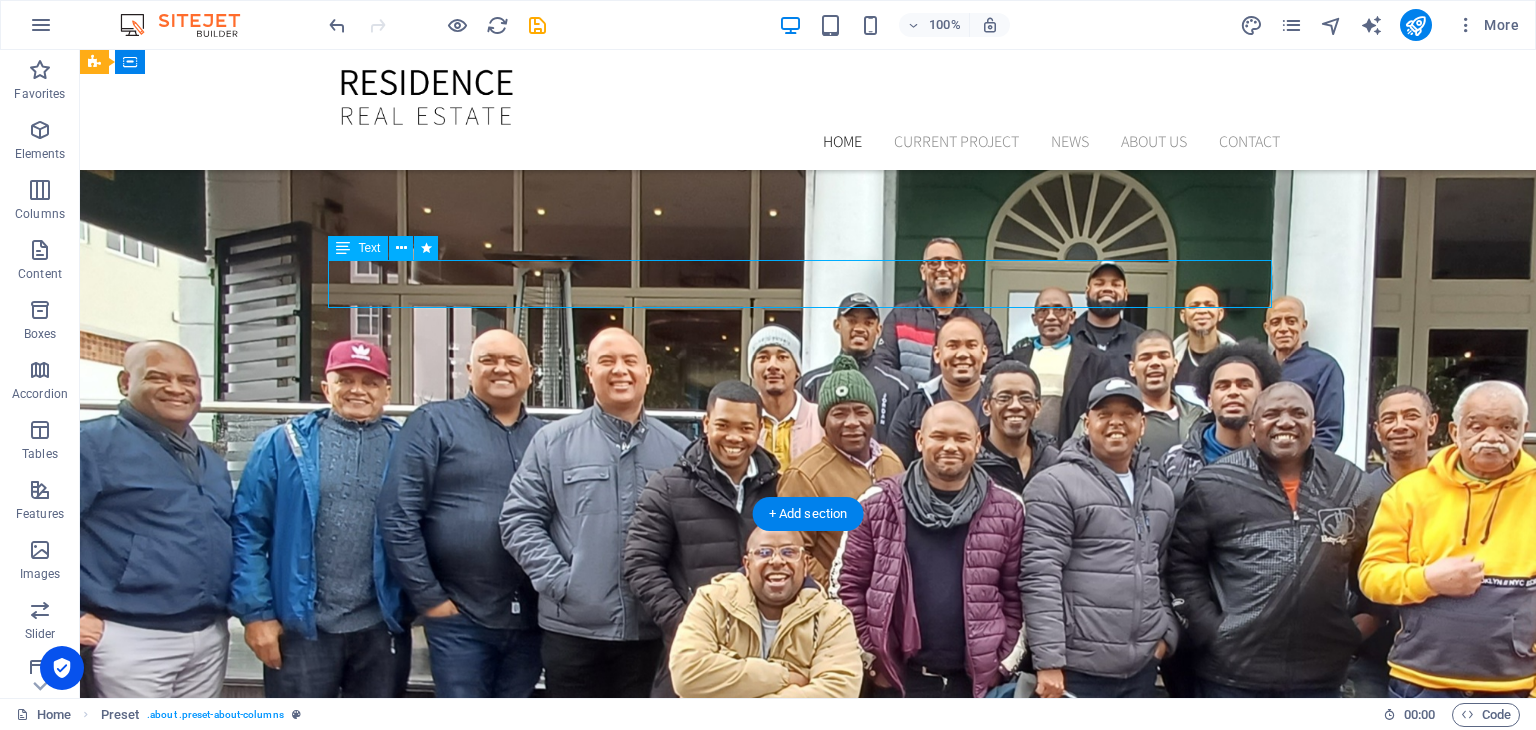 click on "Lorem ipsum dolor sit amet, consetetur sadipscing elitr, sed diam nonumy eirmod tempor invidunt ut labore et dolore magna aliquyam erat, sed diam voluptua. At vero eos et accusam et justo duo dolores et ea rebum. t vero eos et accusam et justo duo dolores et ea rebum." at bounding box center (808, 974) 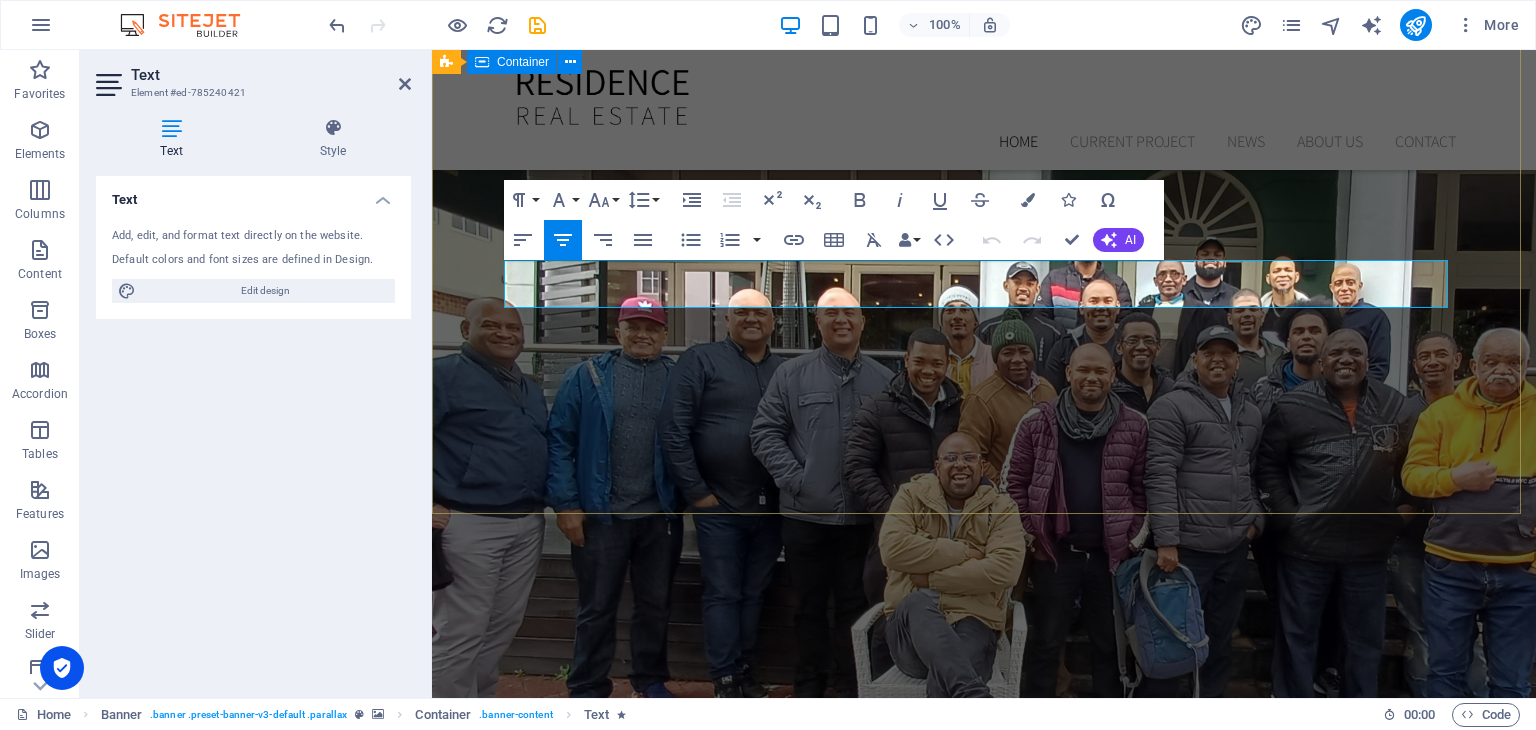 drag, startPoint x: 1399, startPoint y: 293, endPoint x: 499, endPoint y: 270, distance: 900.2938 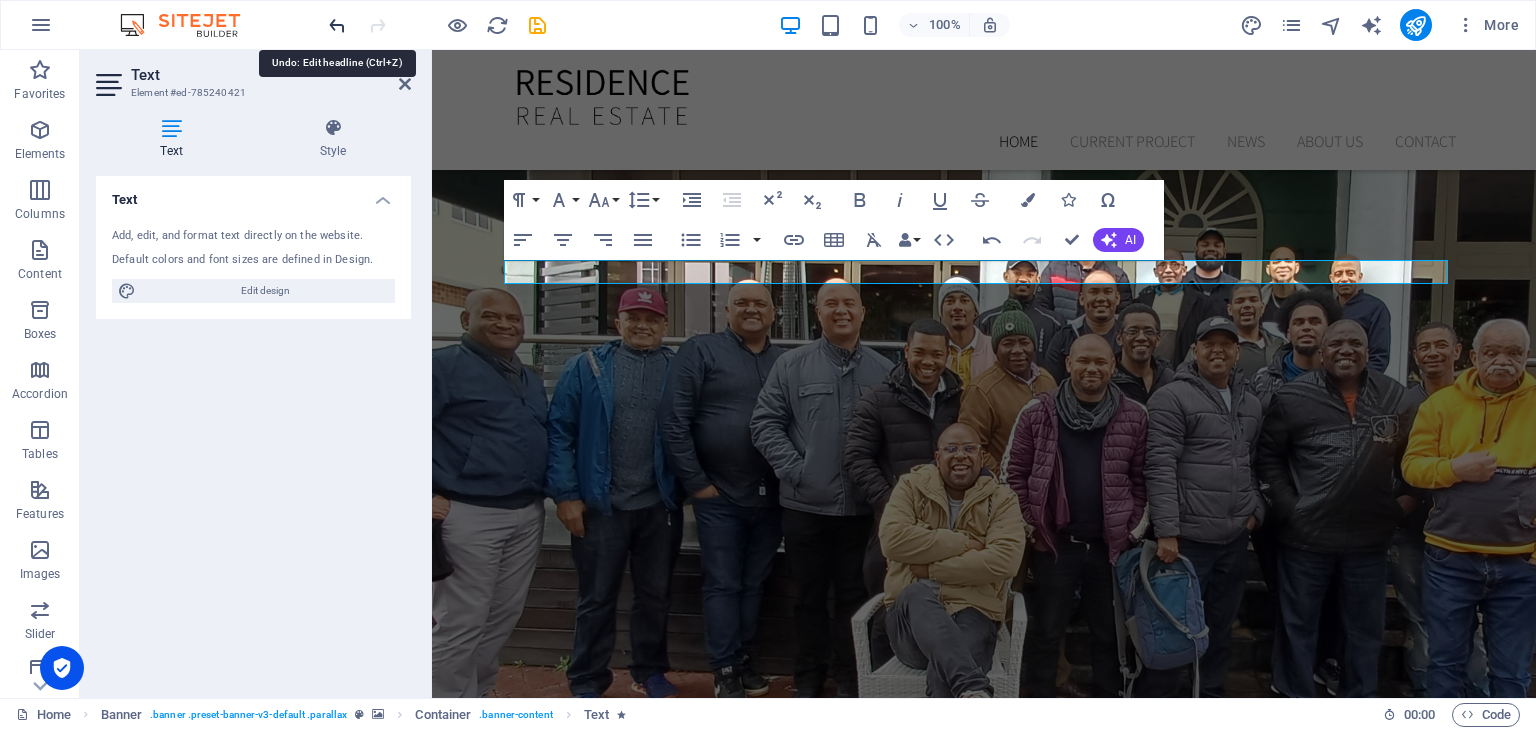 click at bounding box center [337, 25] 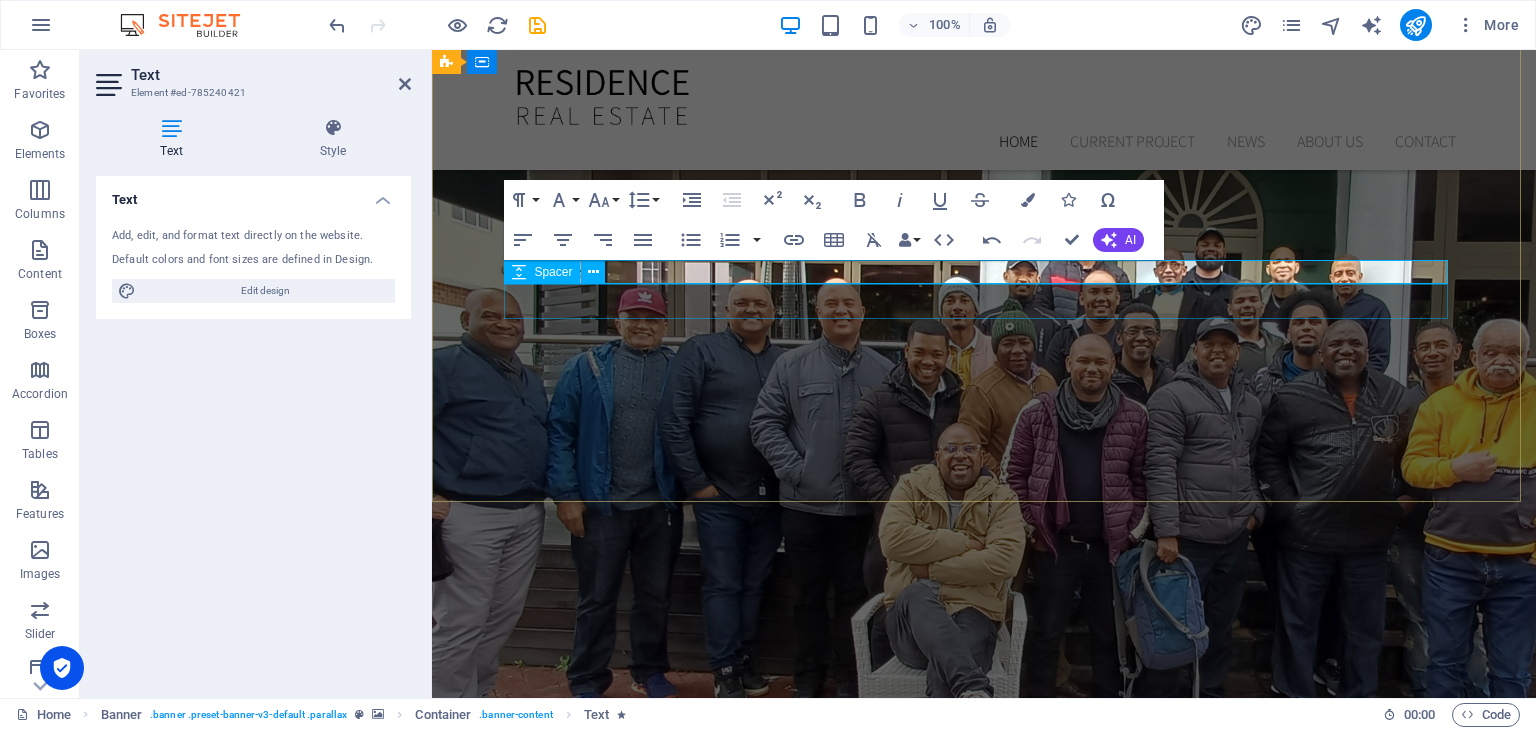 click at bounding box center (984, 966) 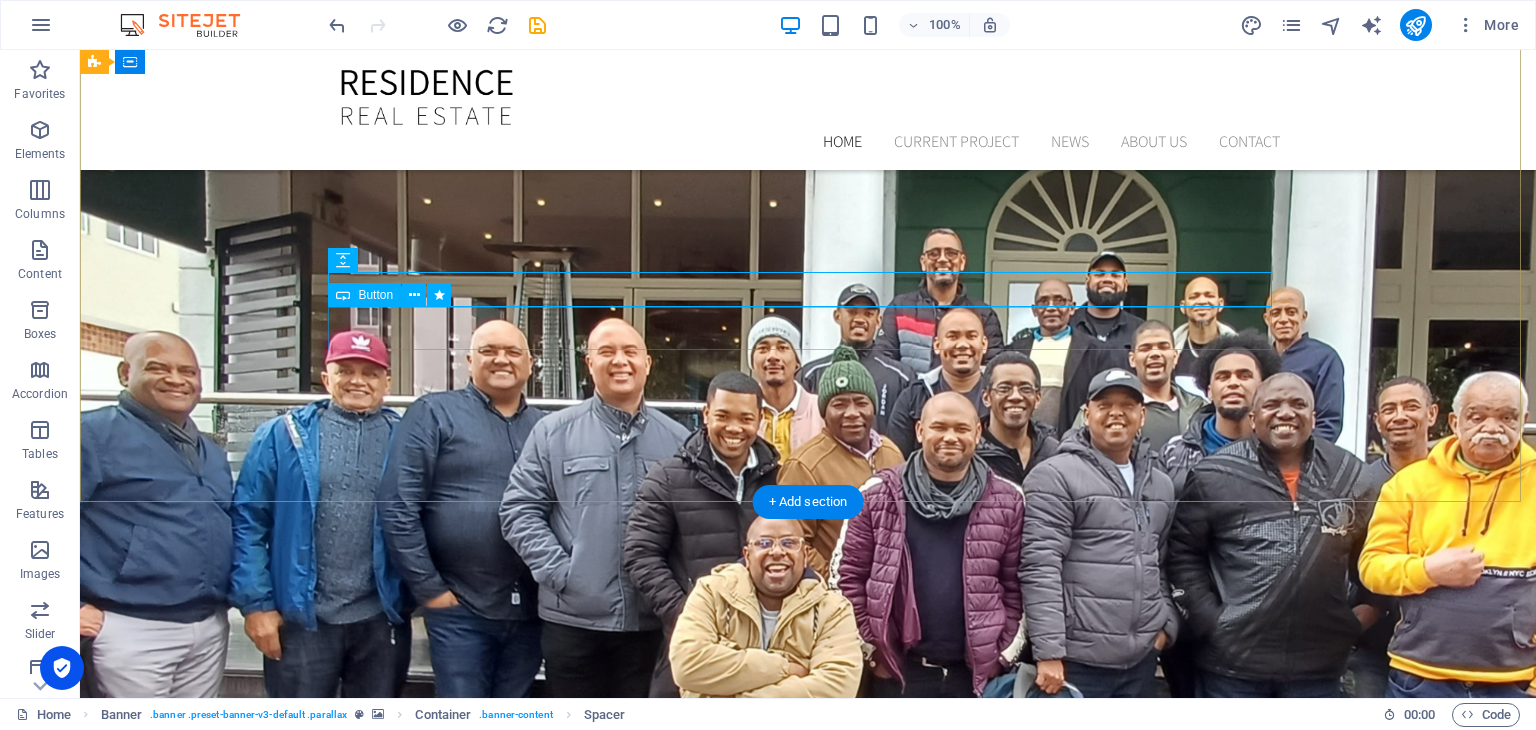 click on "every man a warrior Our Current Project" at bounding box center [808, 921] 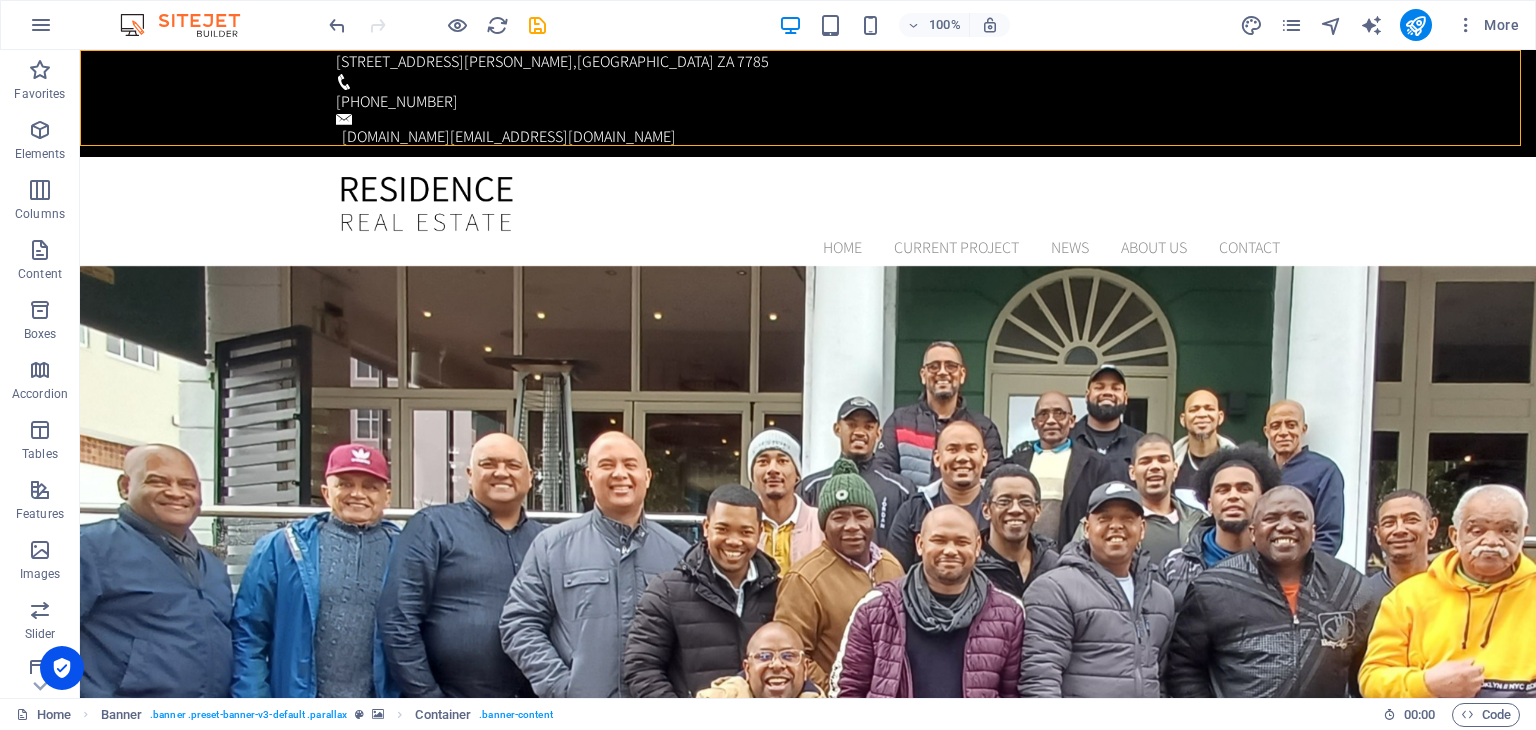 scroll, scrollTop: 0, scrollLeft: 0, axis: both 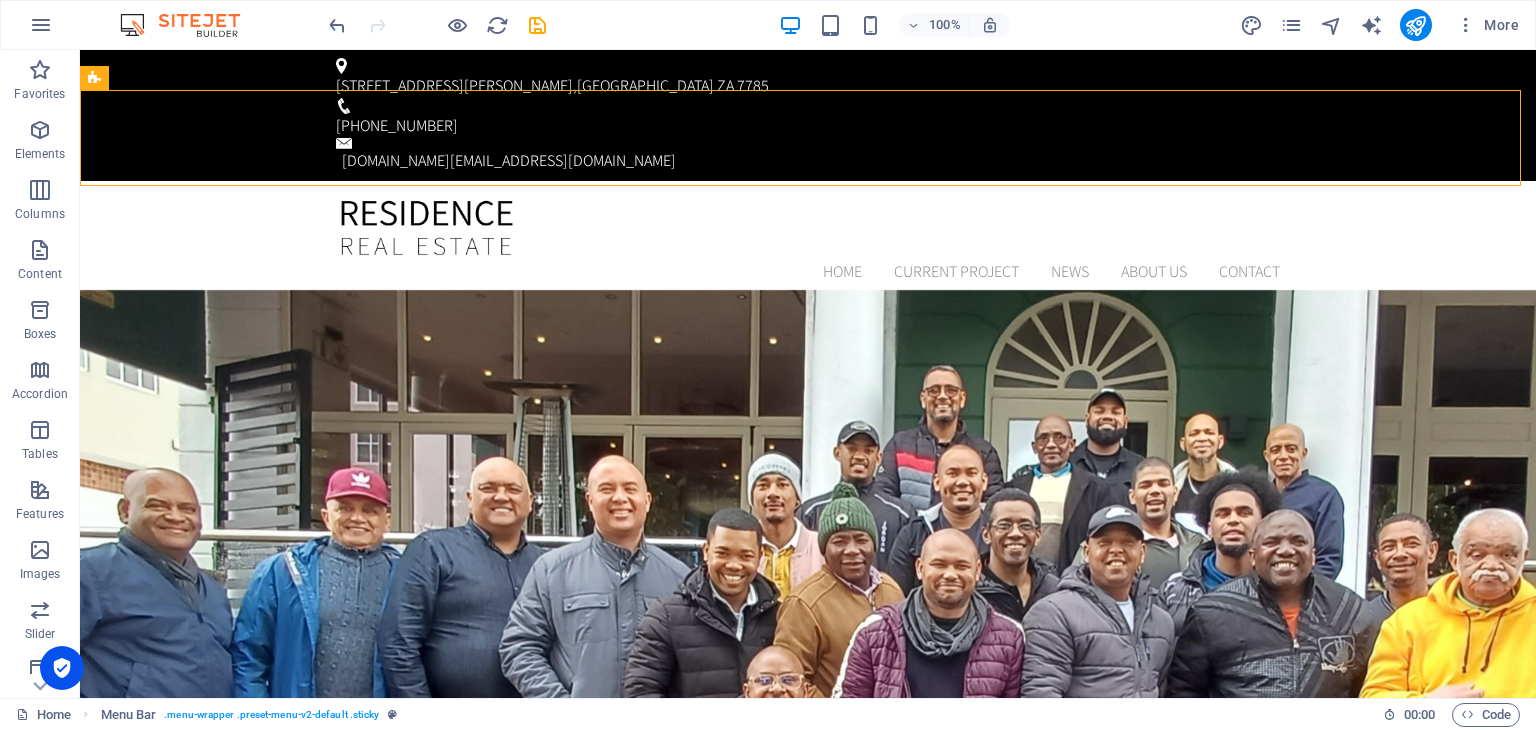 drag, startPoint x: 1517, startPoint y: 105, endPoint x: 1528, endPoint y: 49, distance: 57.070133 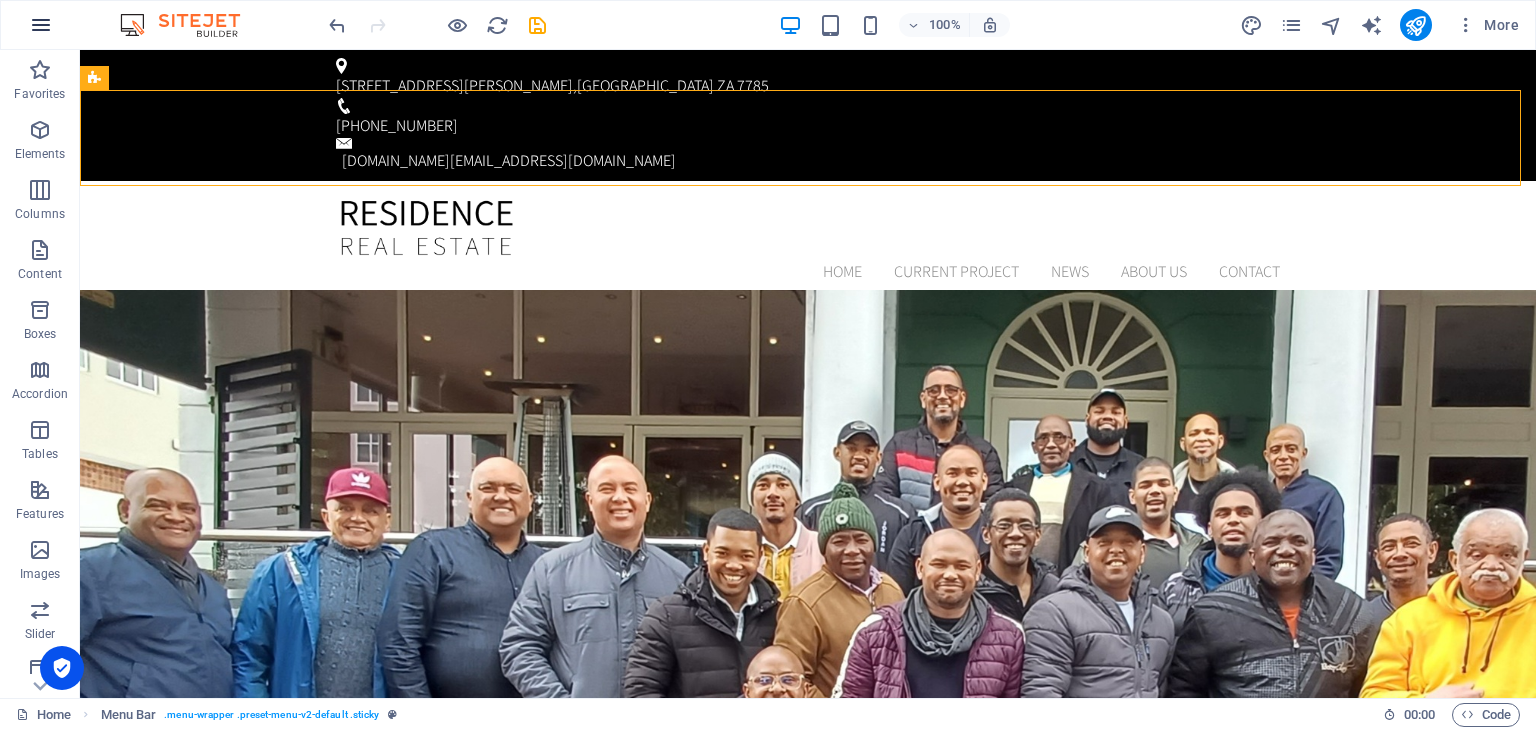 click at bounding box center (41, 25) 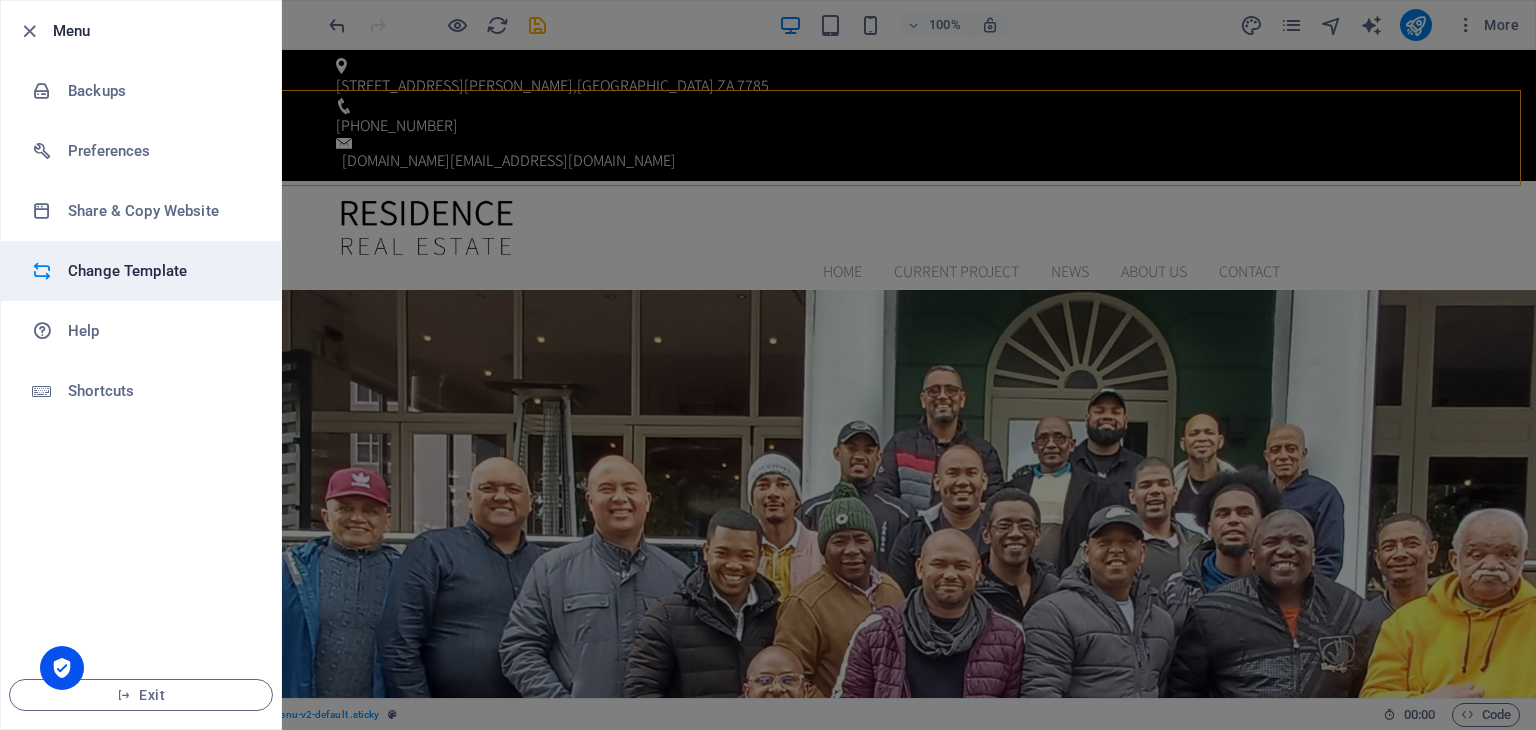 click on "Change Template" at bounding box center [160, 271] 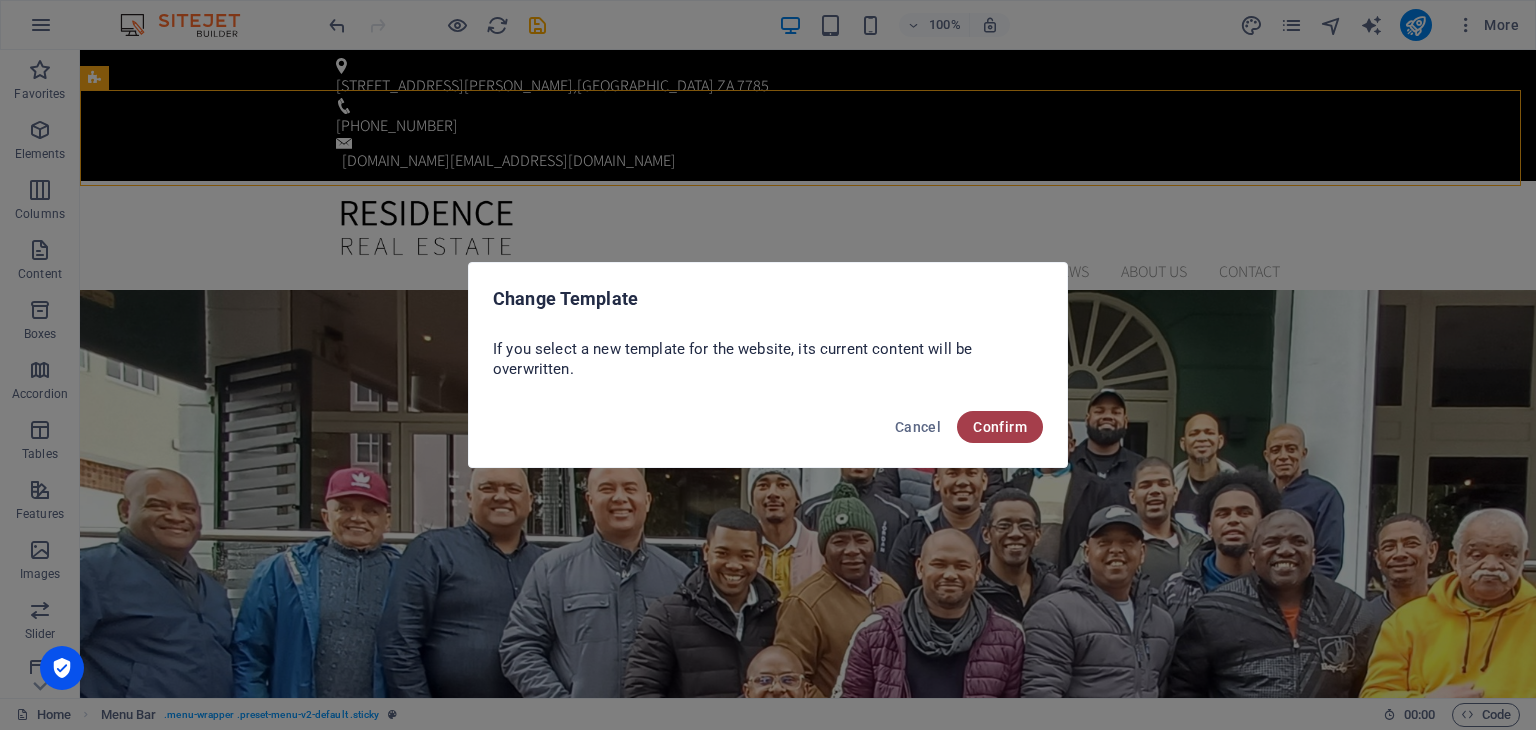 click on "Confirm" at bounding box center (1000, 427) 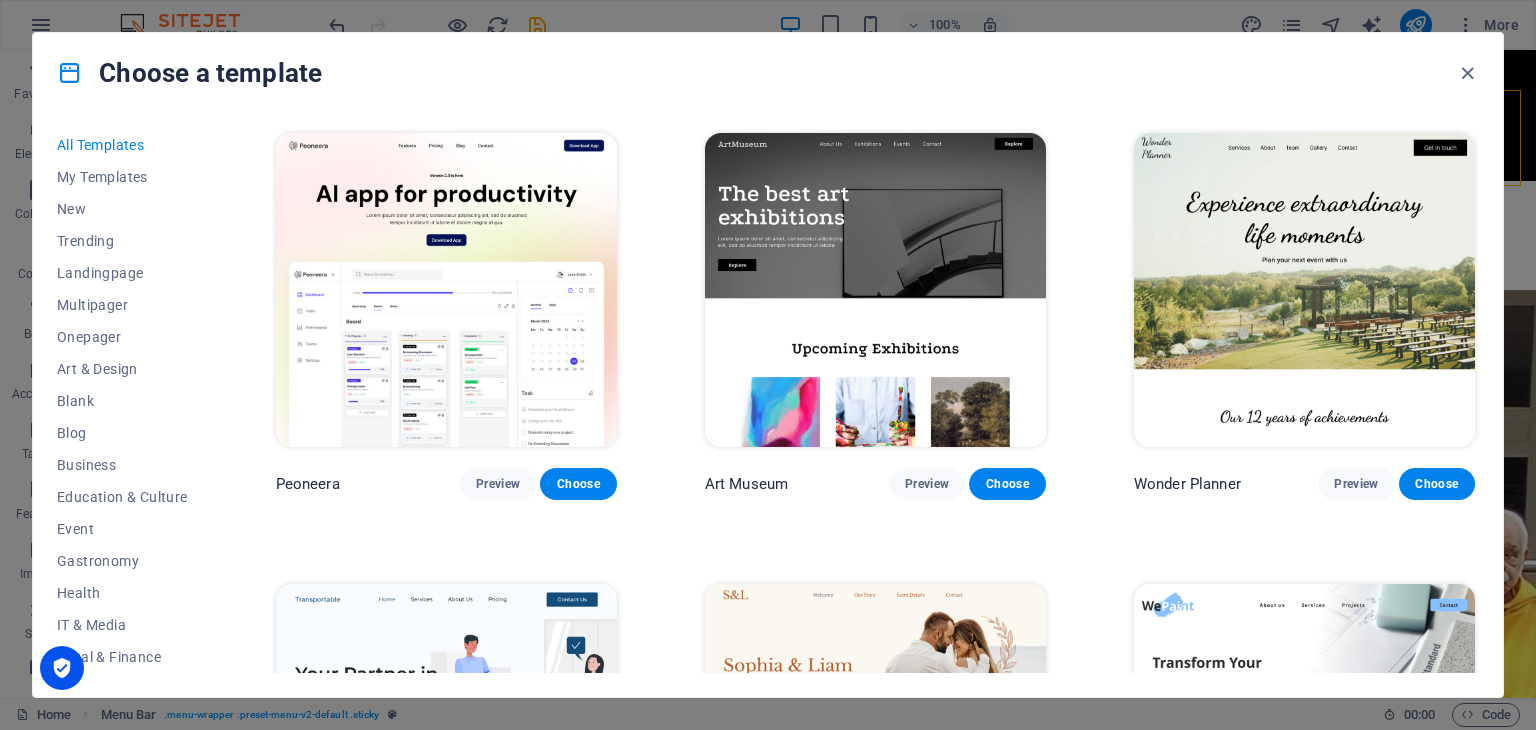 drag, startPoint x: 1480, startPoint y: 132, endPoint x: 1480, endPoint y: 153, distance: 21 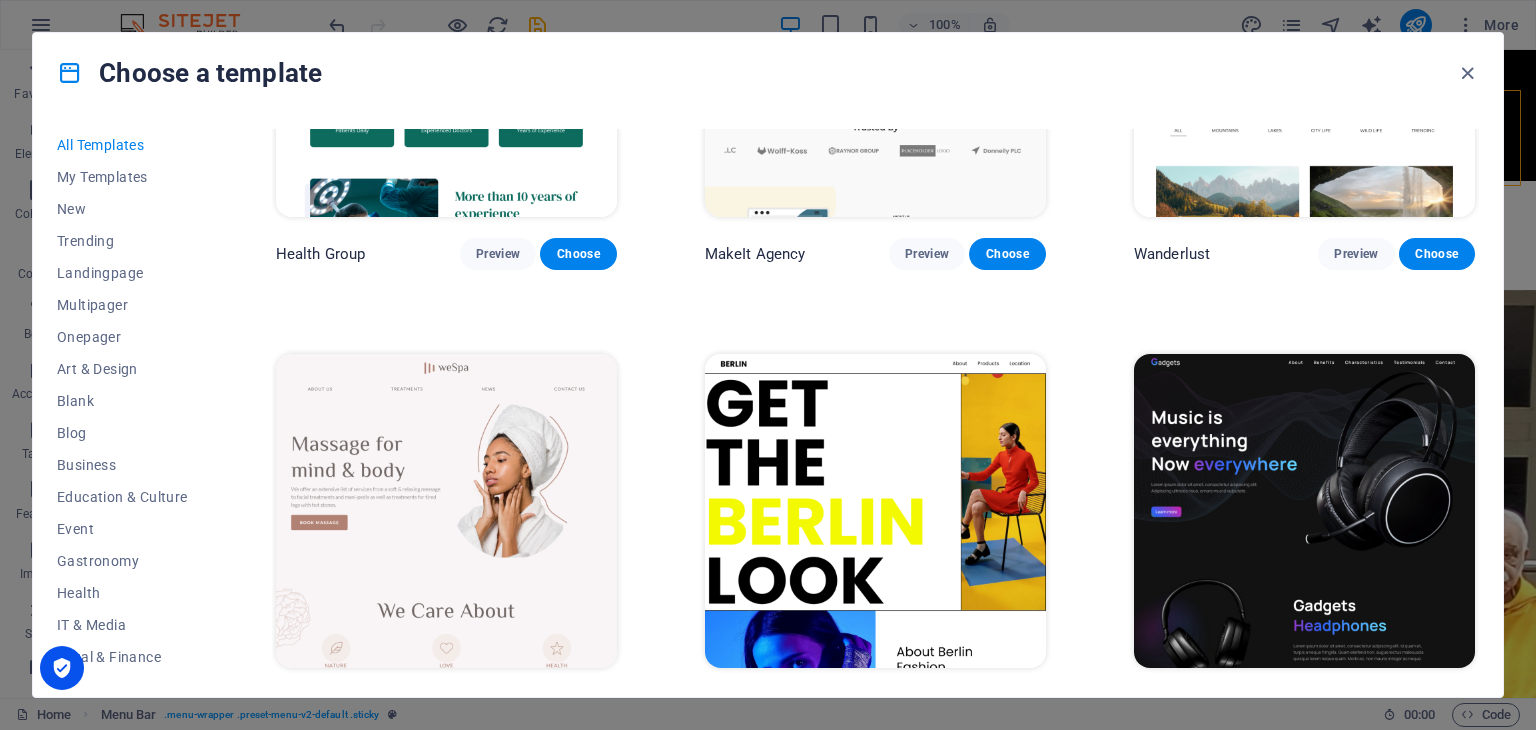 scroll, scrollTop: 4364, scrollLeft: 0, axis: vertical 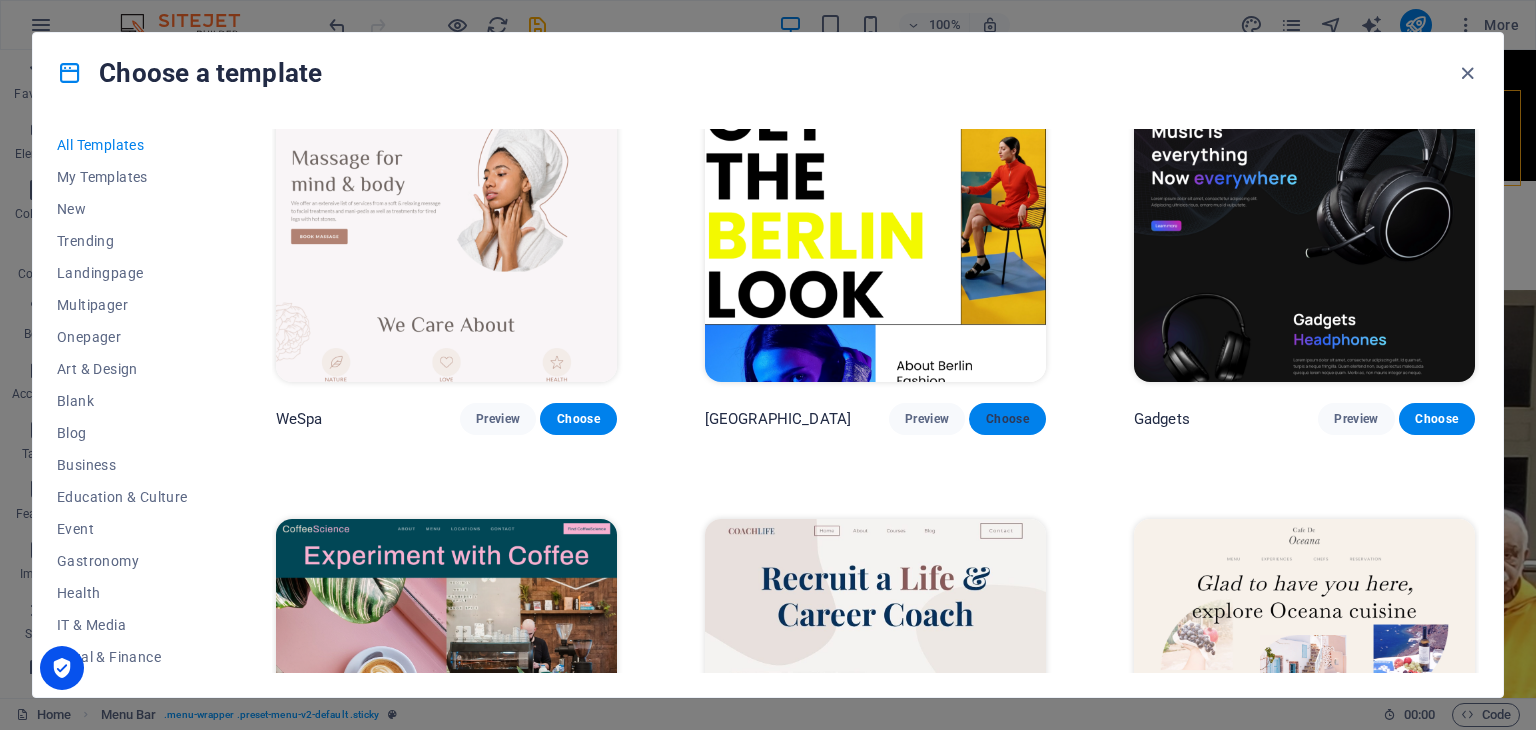 click on "Choose" at bounding box center [1007, 419] 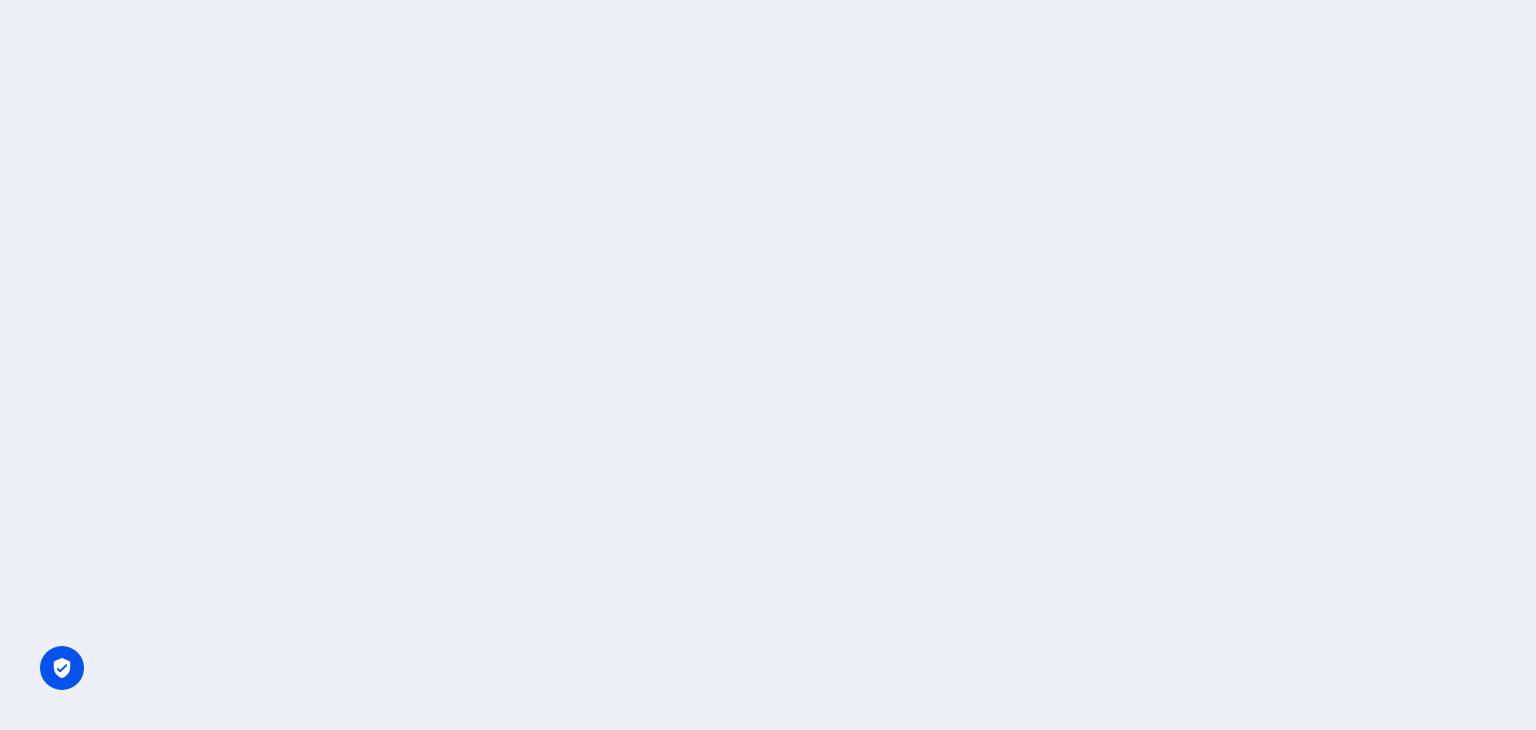 scroll, scrollTop: 0, scrollLeft: 0, axis: both 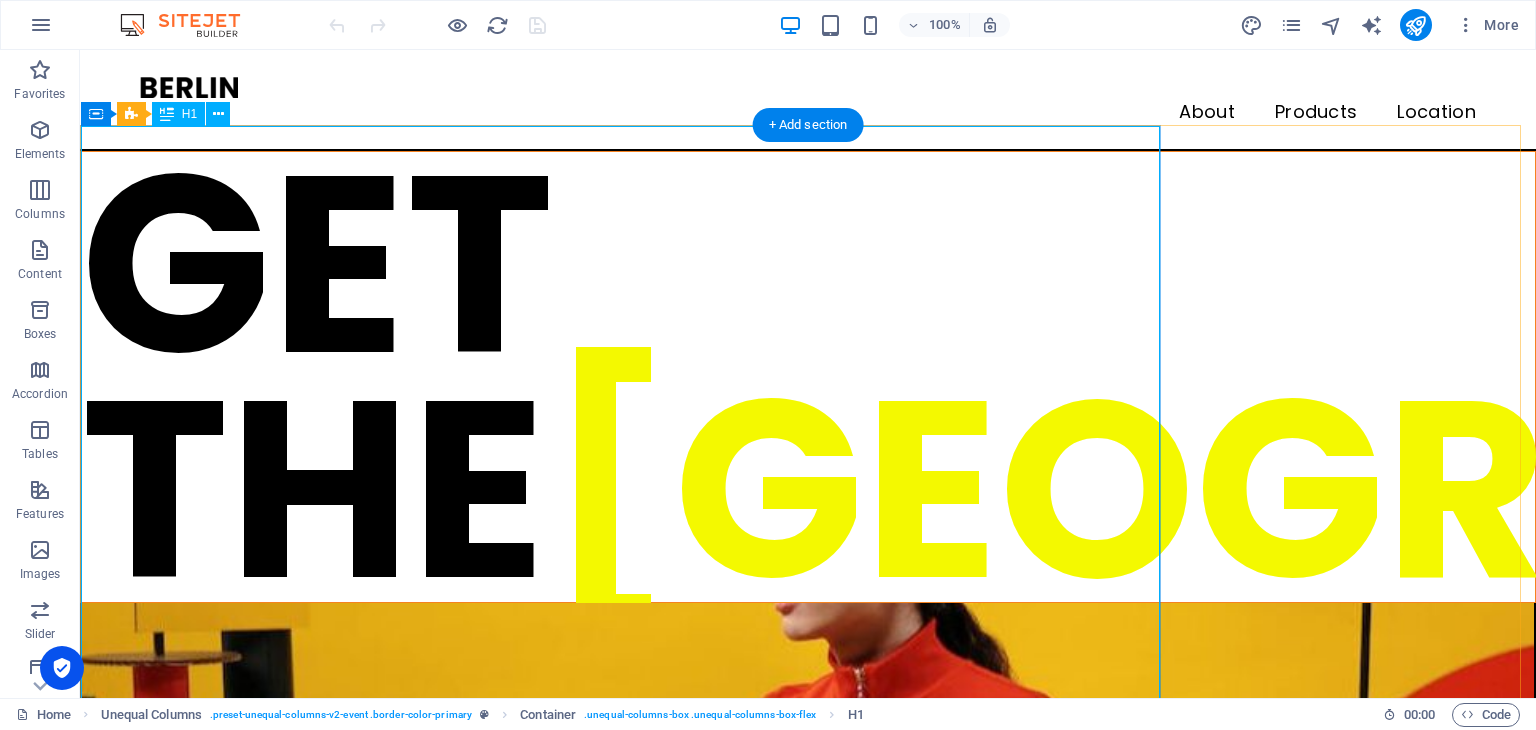 click on "GET THE  BERLIN  LOOK" at bounding box center [808, 377] 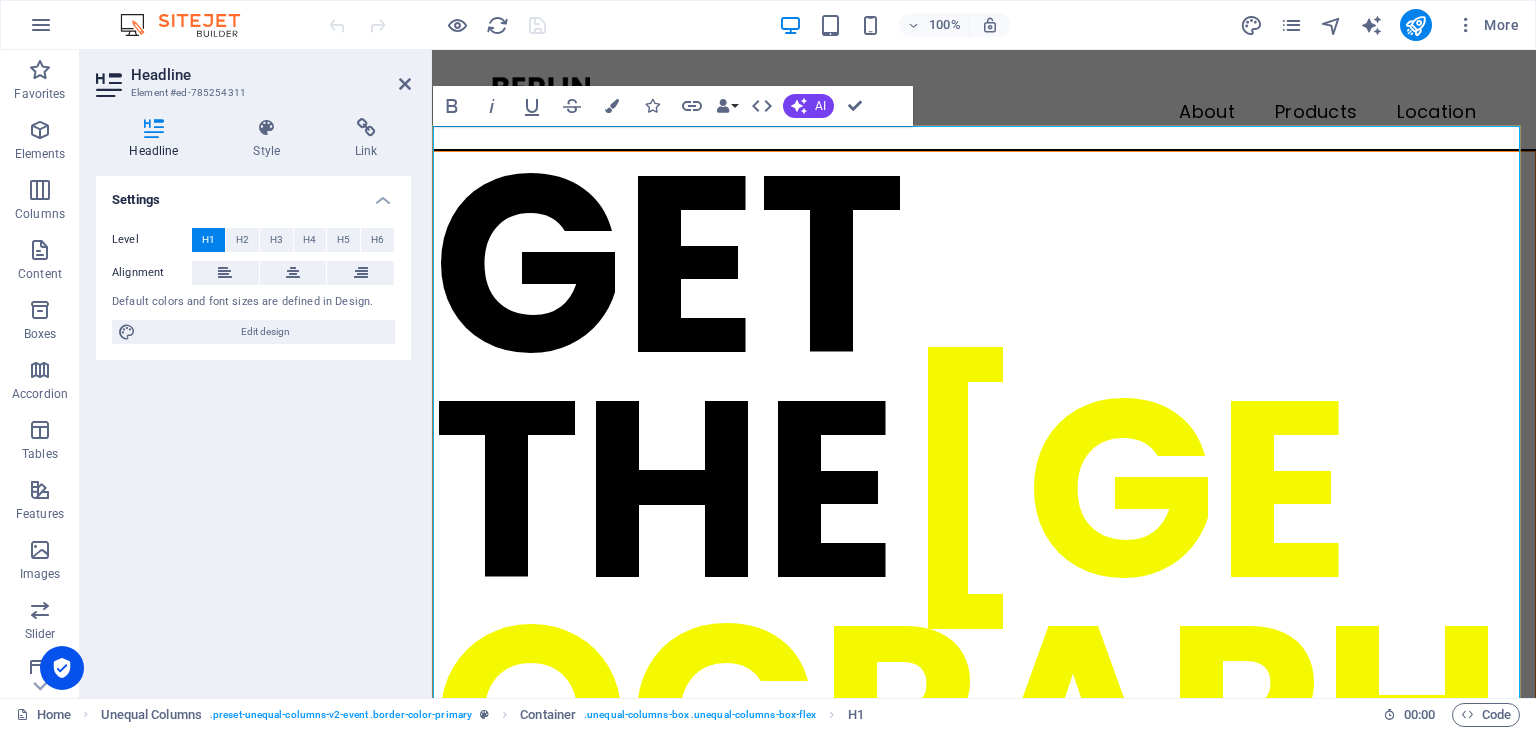 type 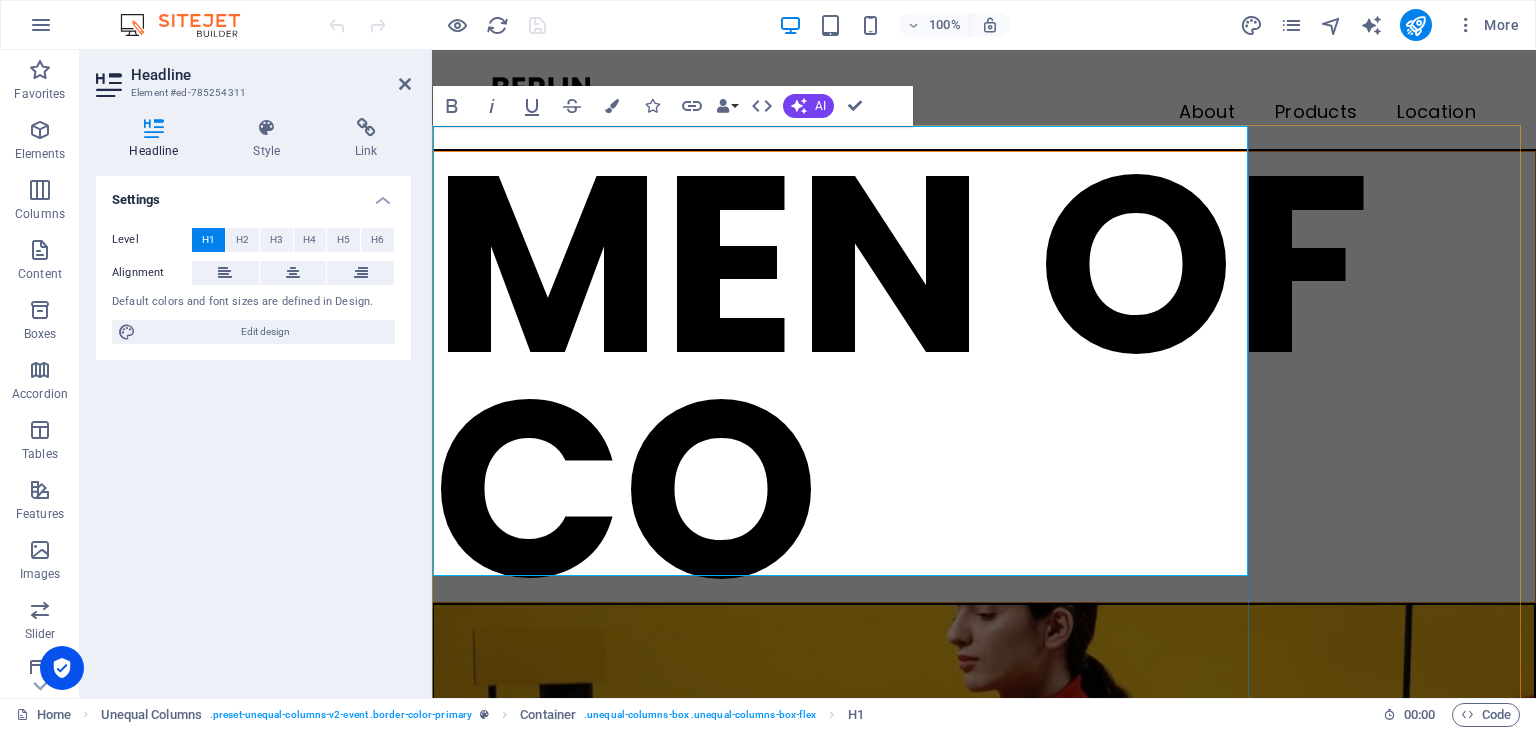 scroll, scrollTop: 165, scrollLeft: 0, axis: vertical 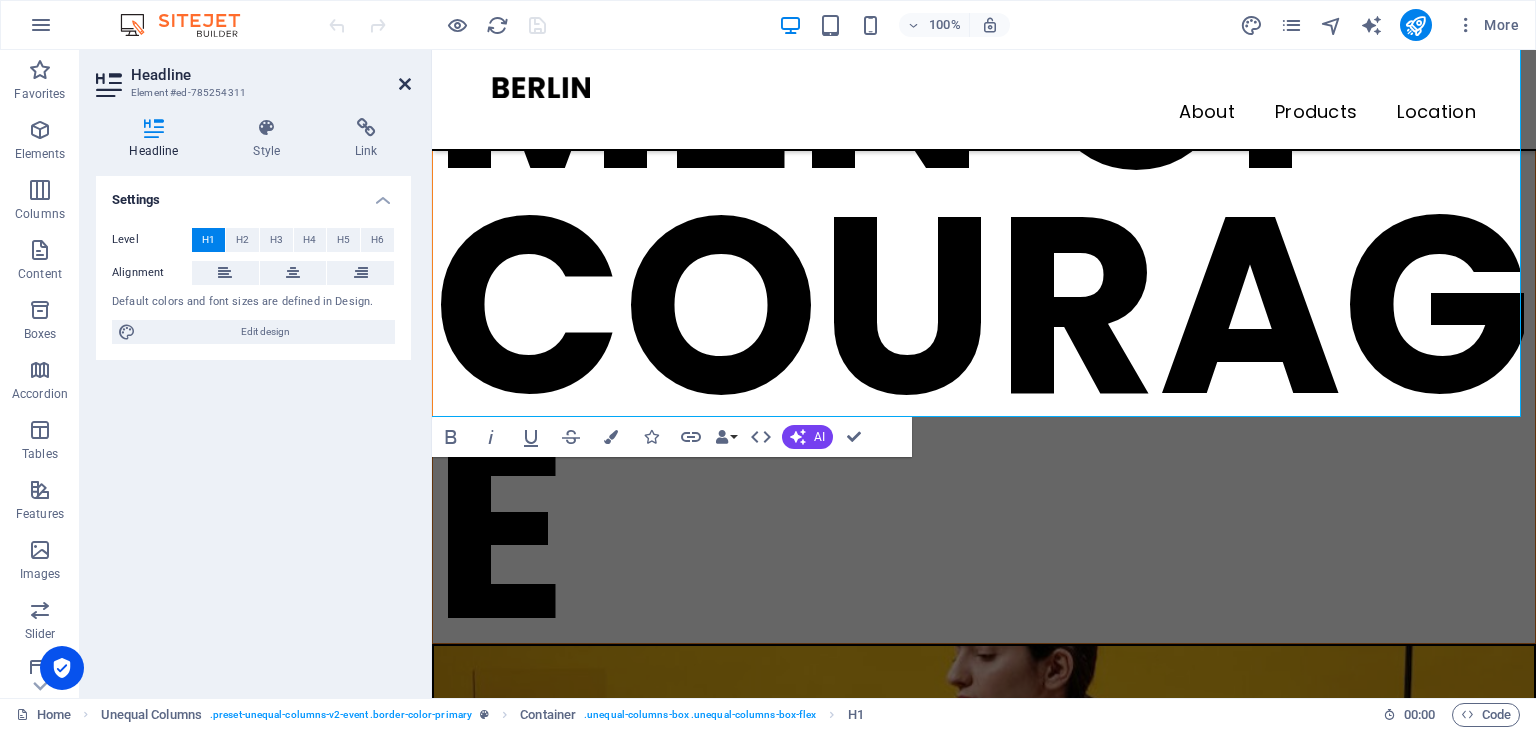 click at bounding box center [405, 84] 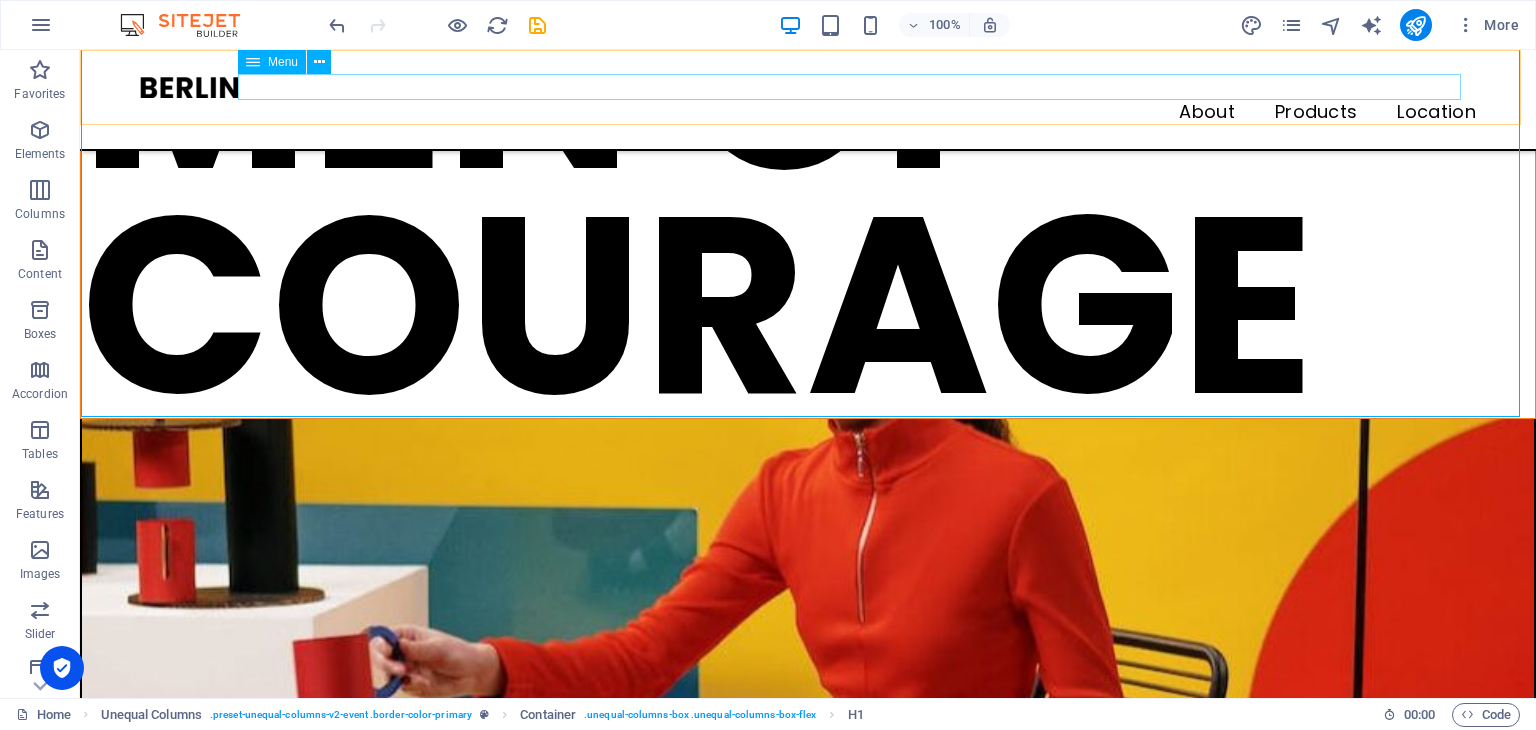 scroll, scrollTop: 0, scrollLeft: 0, axis: both 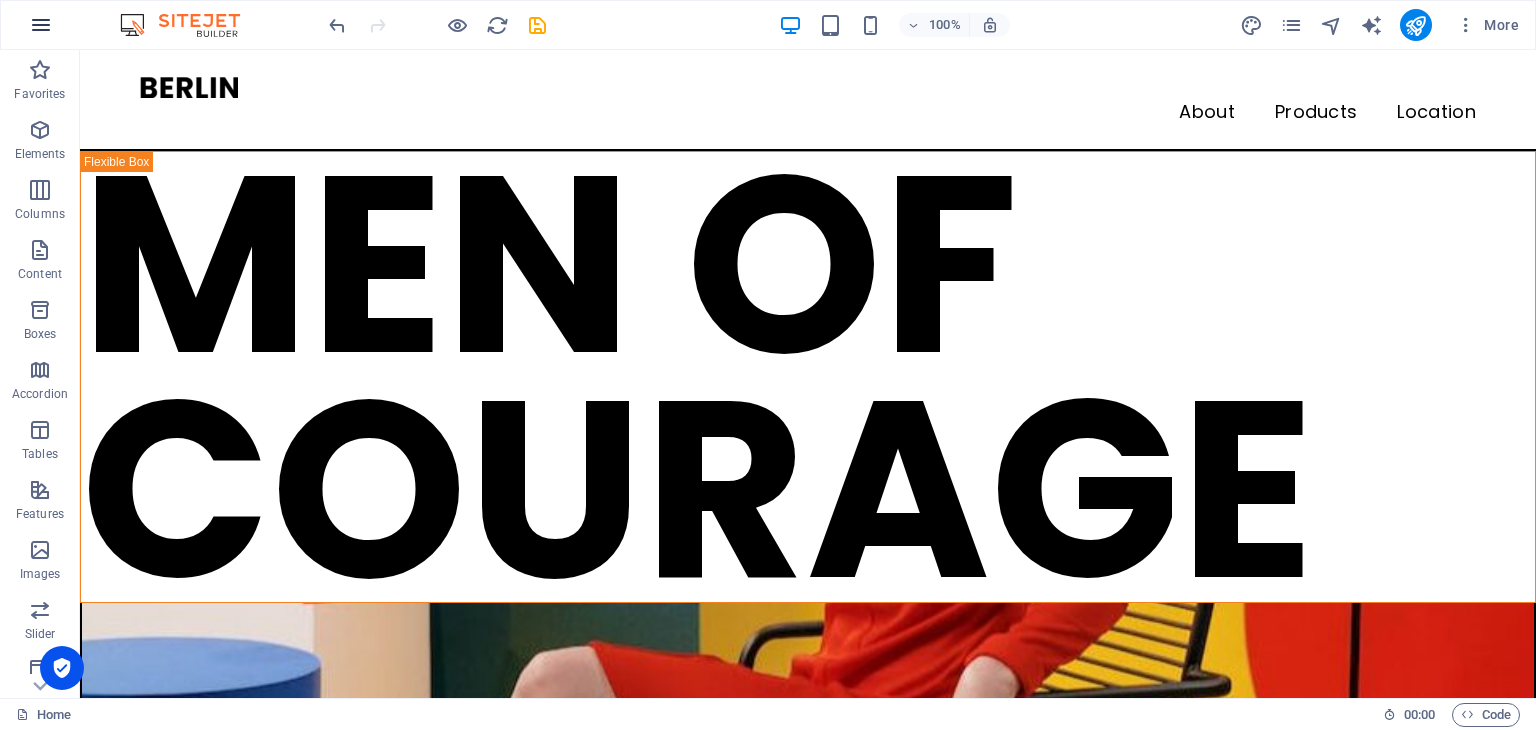 click at bounding box center [41, 25] 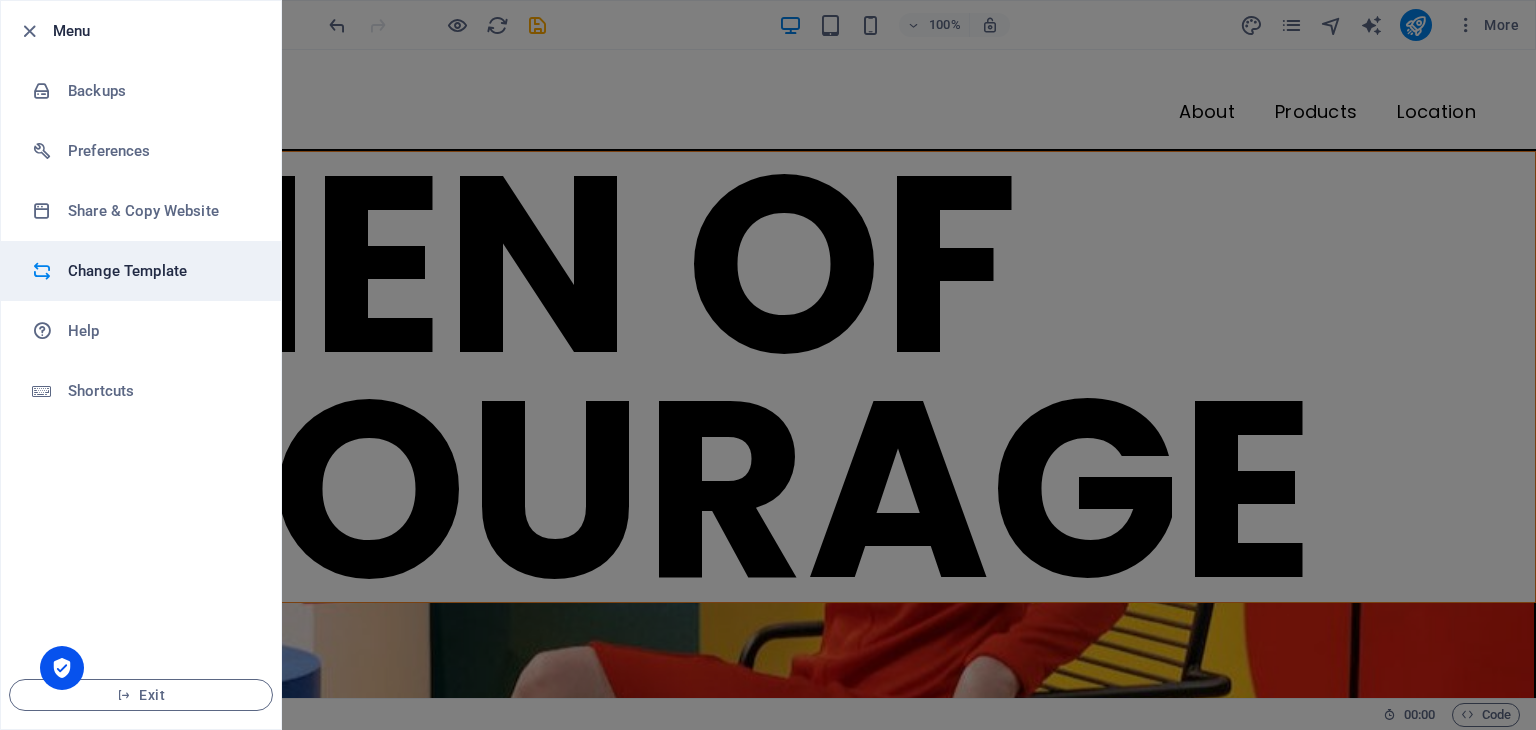 click on "Change Template" at bounding box center (160, 271) 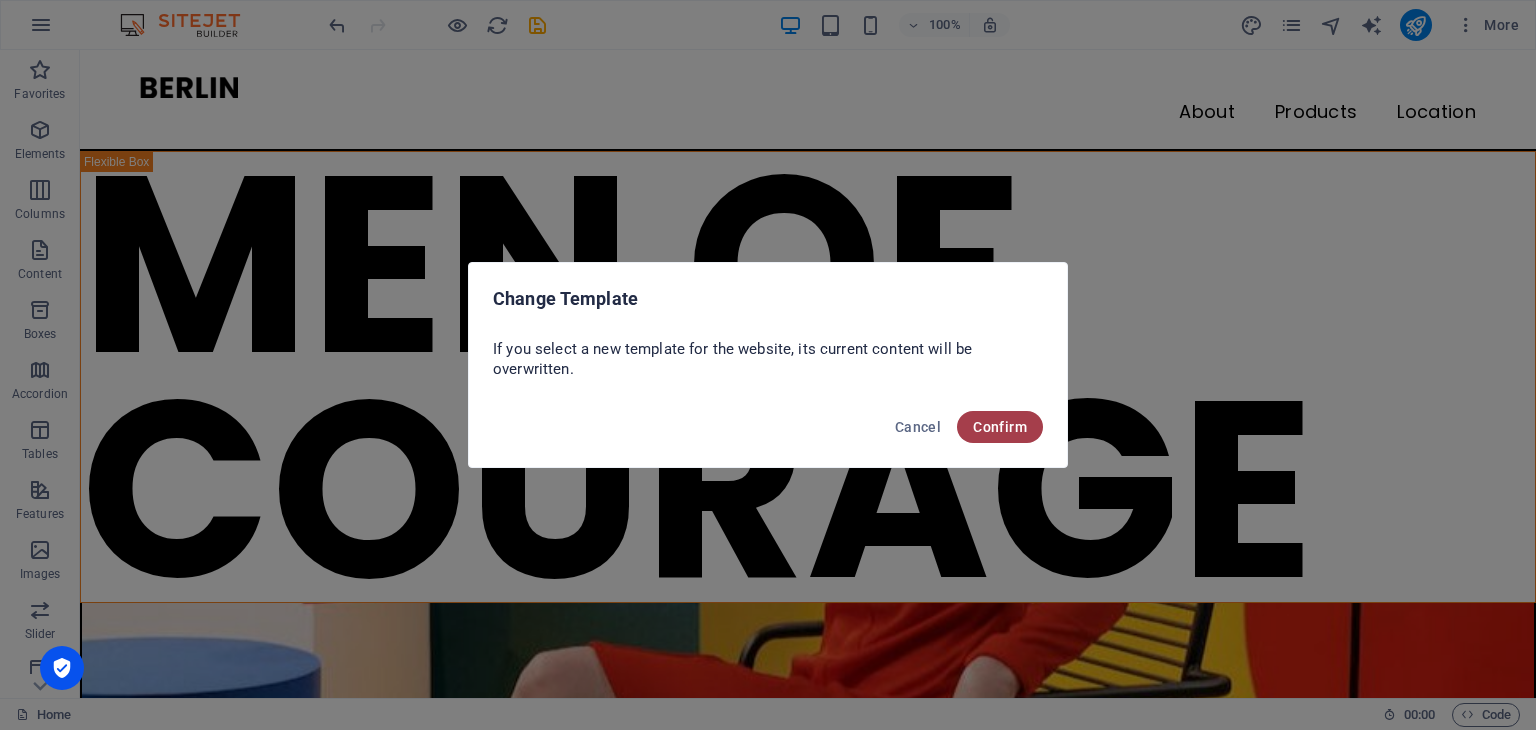 click on "Confirm" at bounding box center [1000, 427] 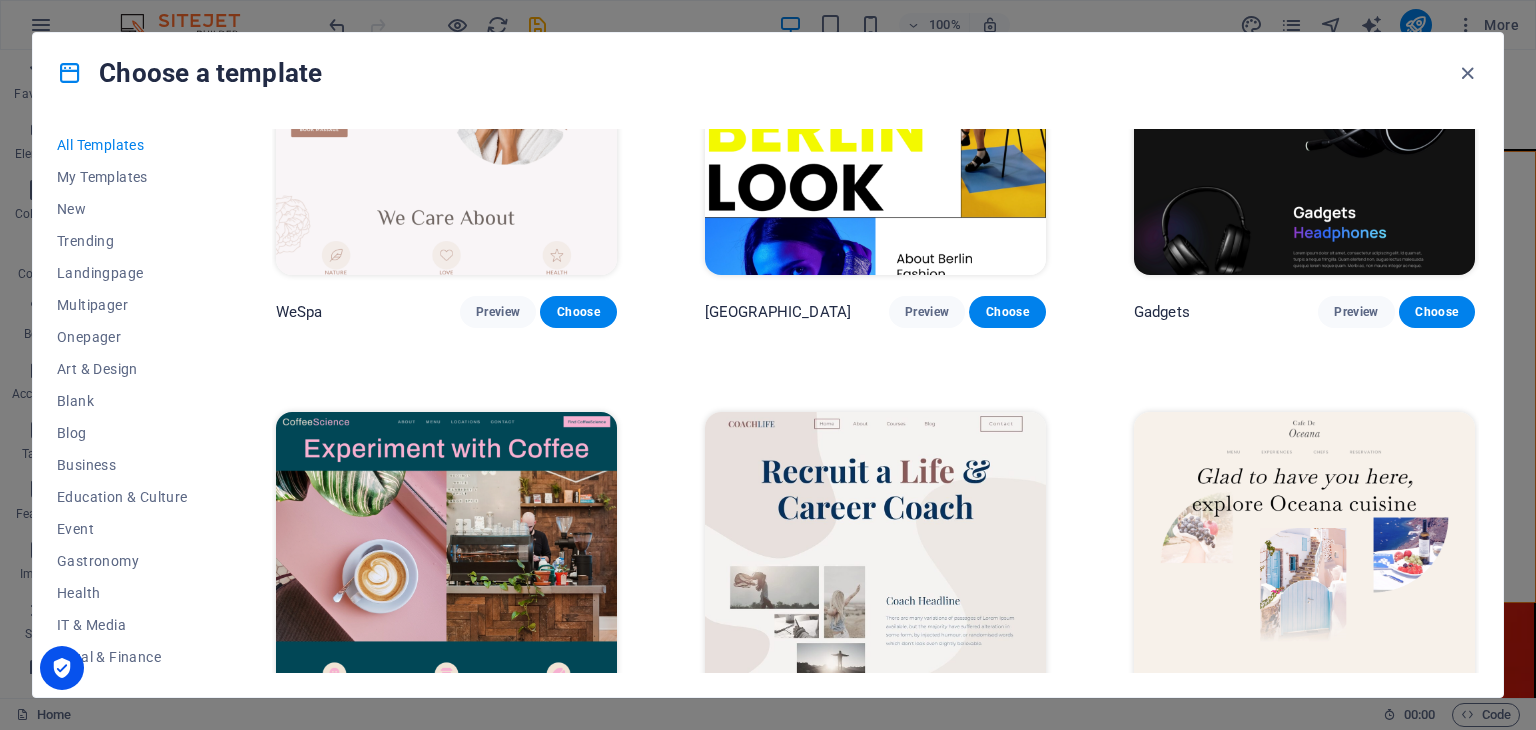 scroll, scrollTop: 4649, scrollLeft: 0, axis: vertical 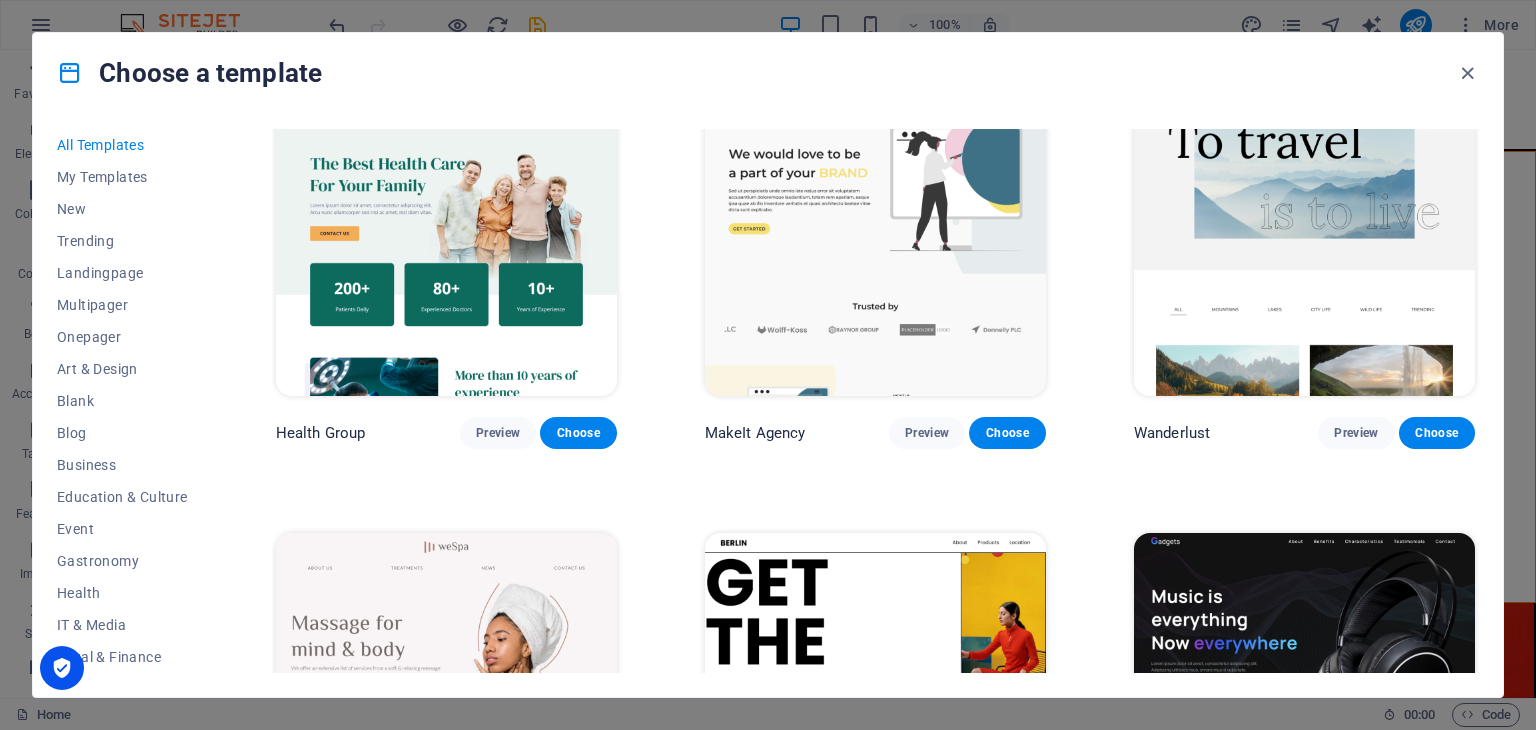 click at bounding box center (446, 239) 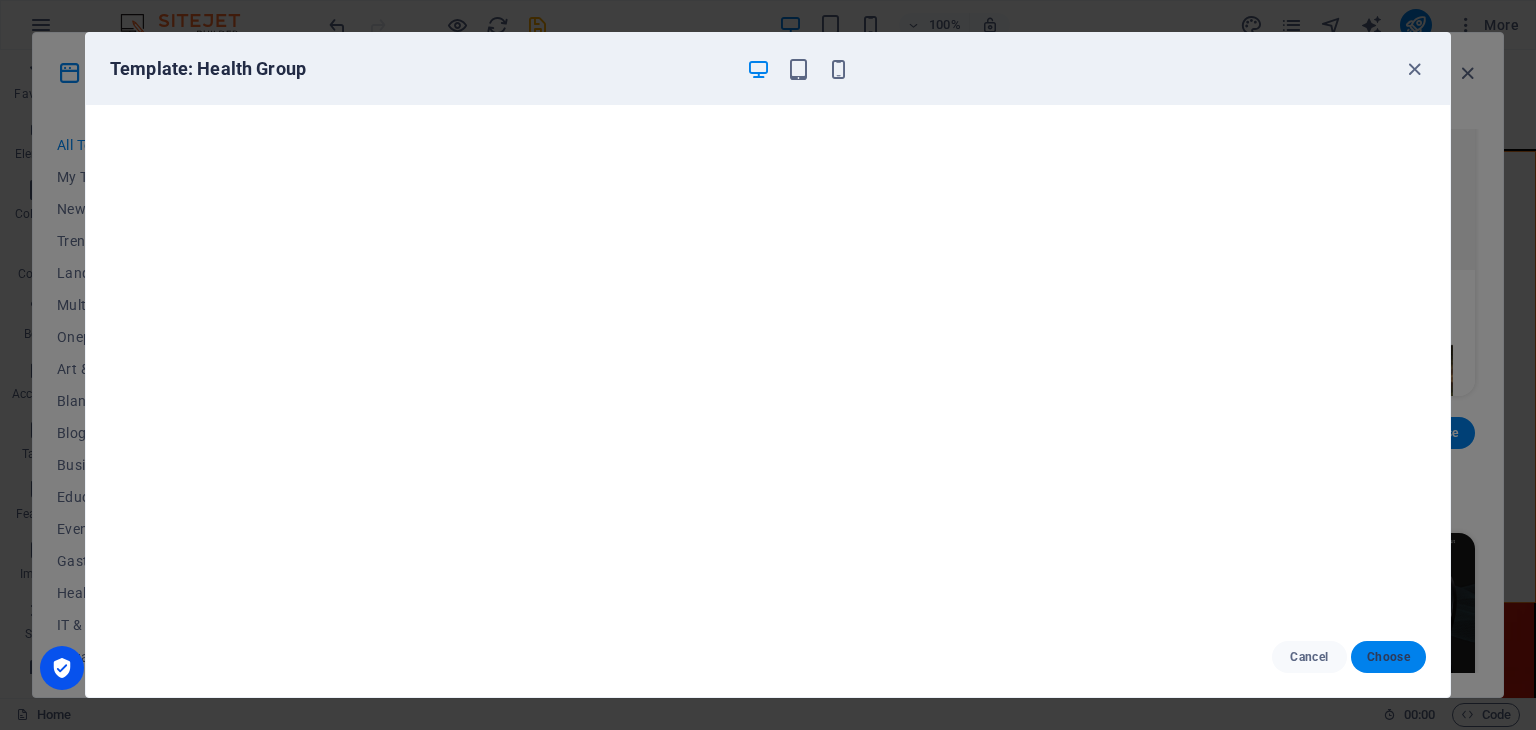 click on "Choose" at bounding box center [1388, 657] 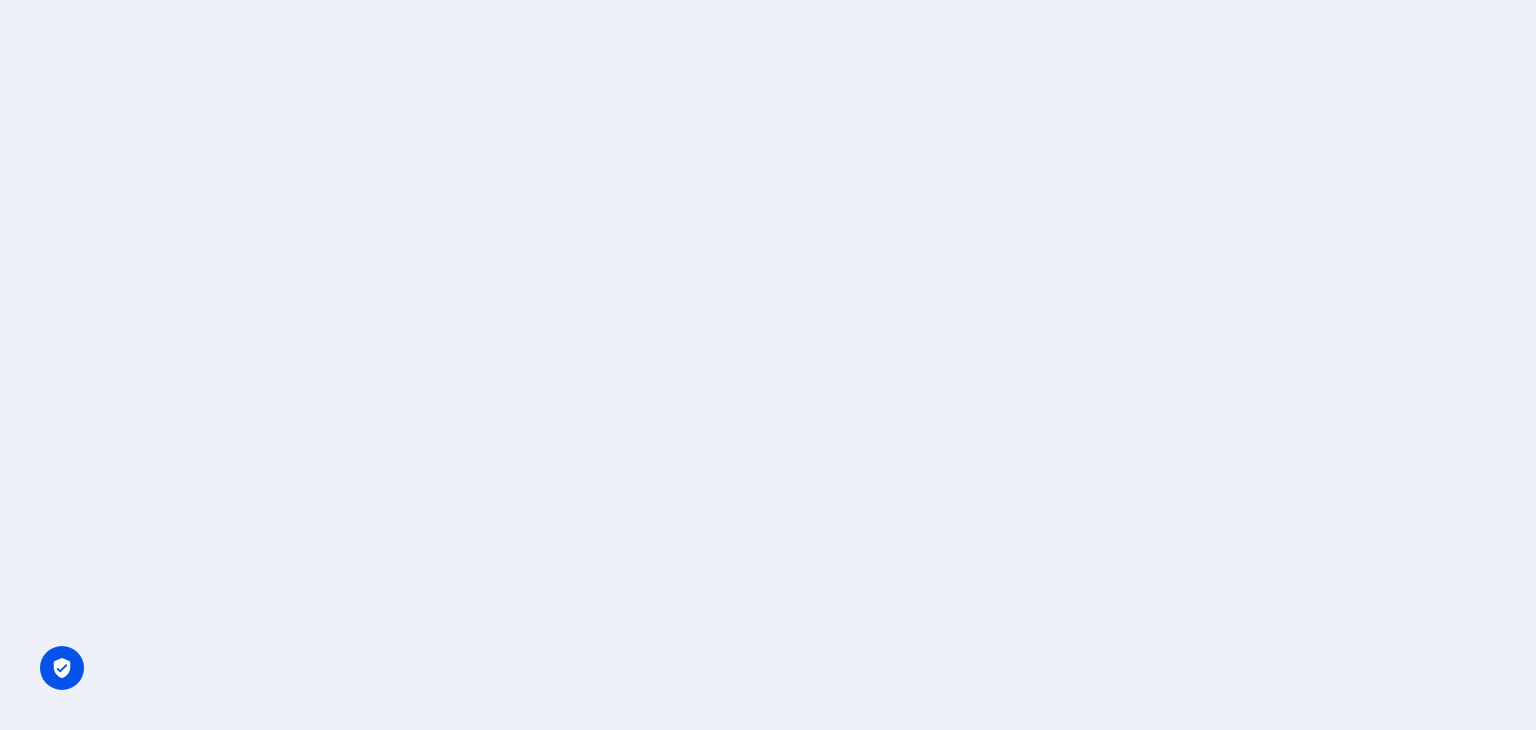 scroll, scrollTop: 0, scrollLeft: 0, axis: both 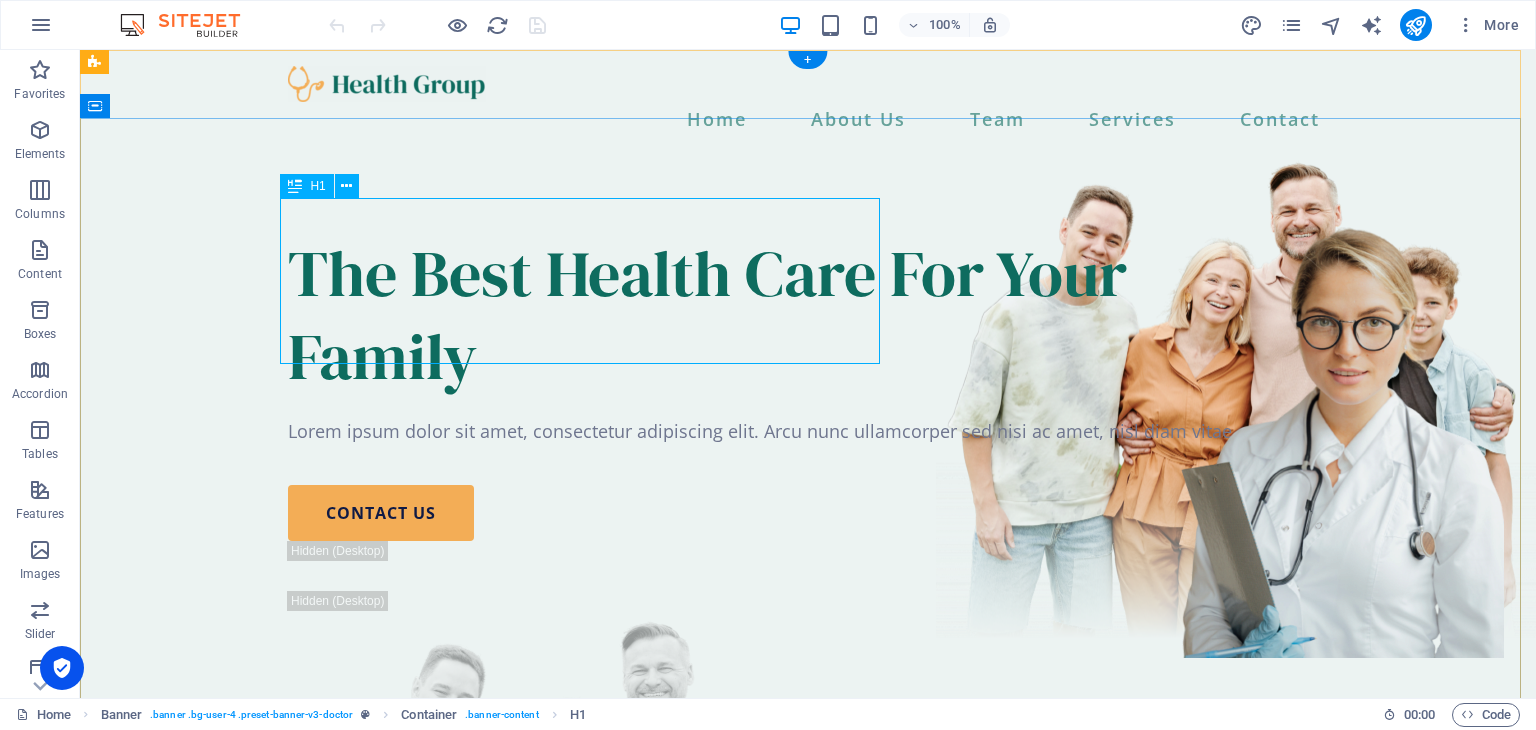 click on "The Best Health Care For Your Family" at bounding box center (808, 315) 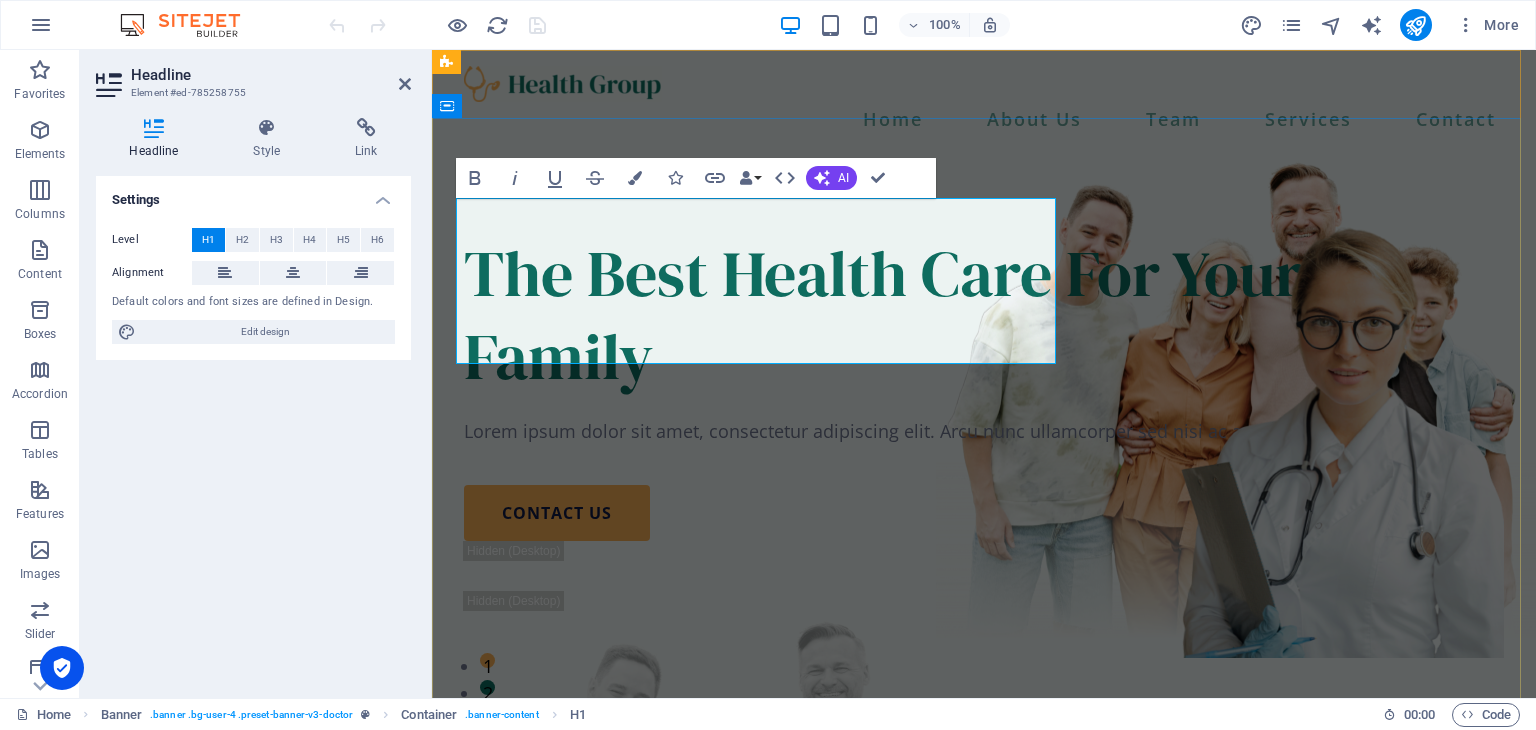 type 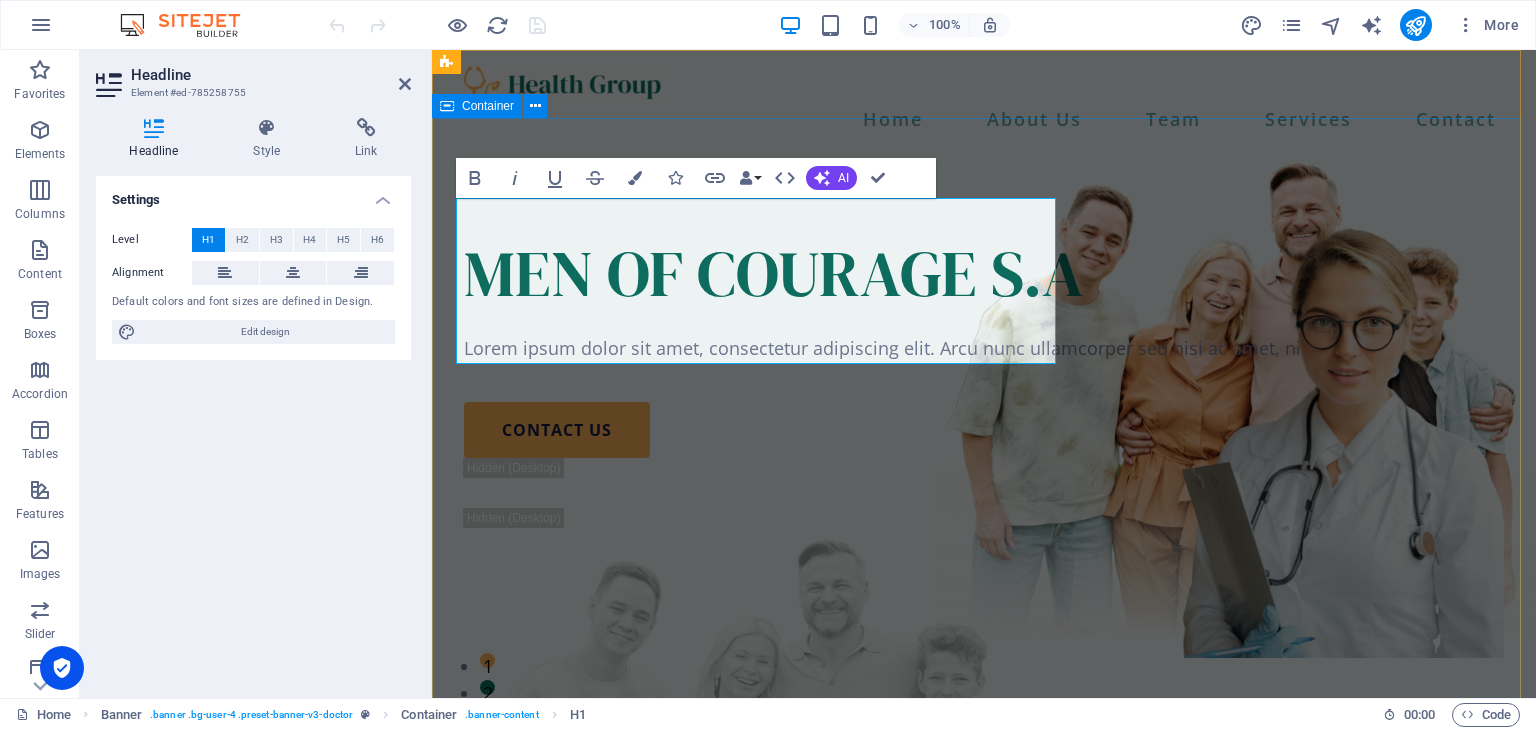 click on "MEN OF COURAGE S.A Lorem ipsum dolor sit amet, consectetur adipiscing elit. Arcu nunc ullamcorper sed nisi ac amet, nisl diam vitae. contact us" at bounding box center (984, 623) 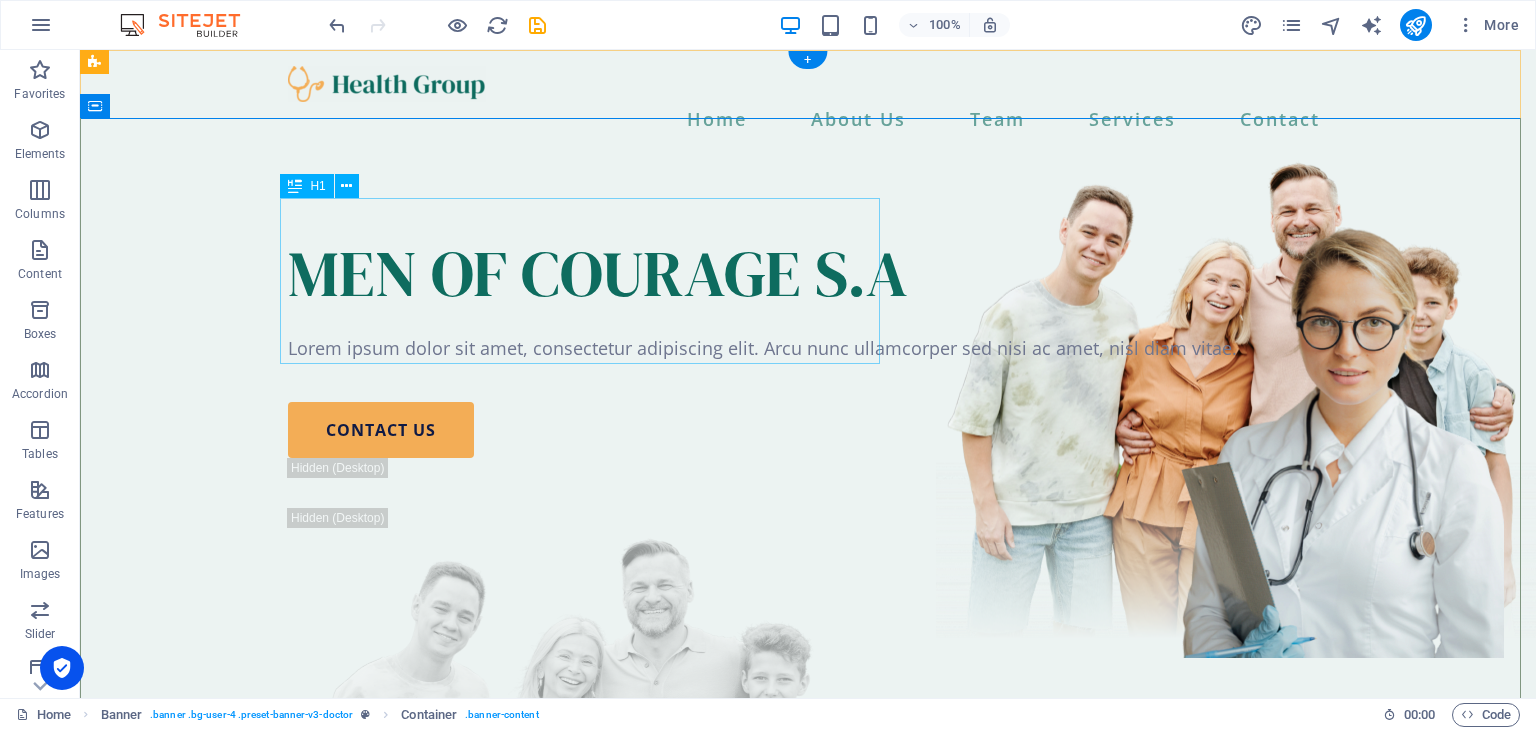 click on "MEN OF COURAGE S.A" at bounding box center [808, 273] 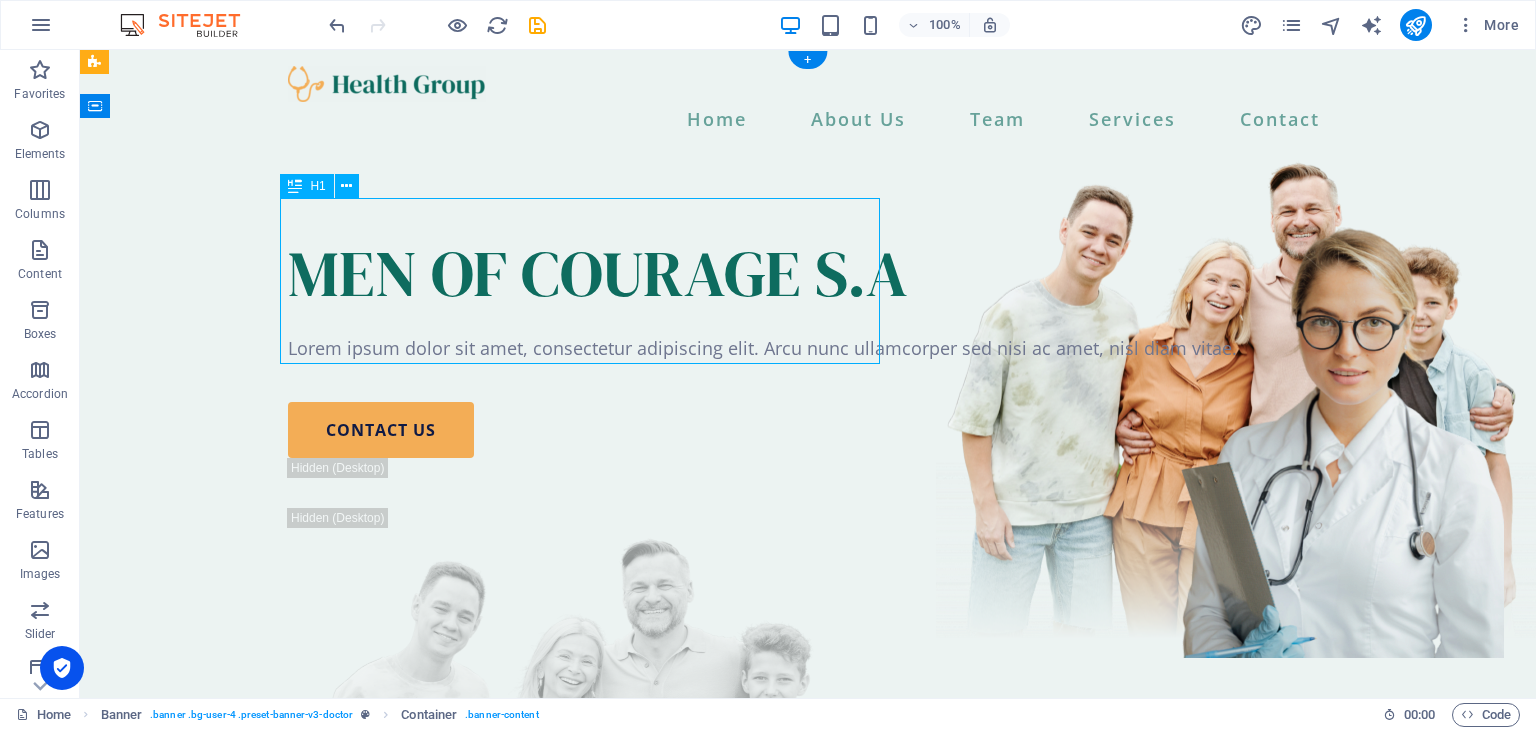 click on "MEN OF COURAGE S.A" at bounding box center [808, 273] 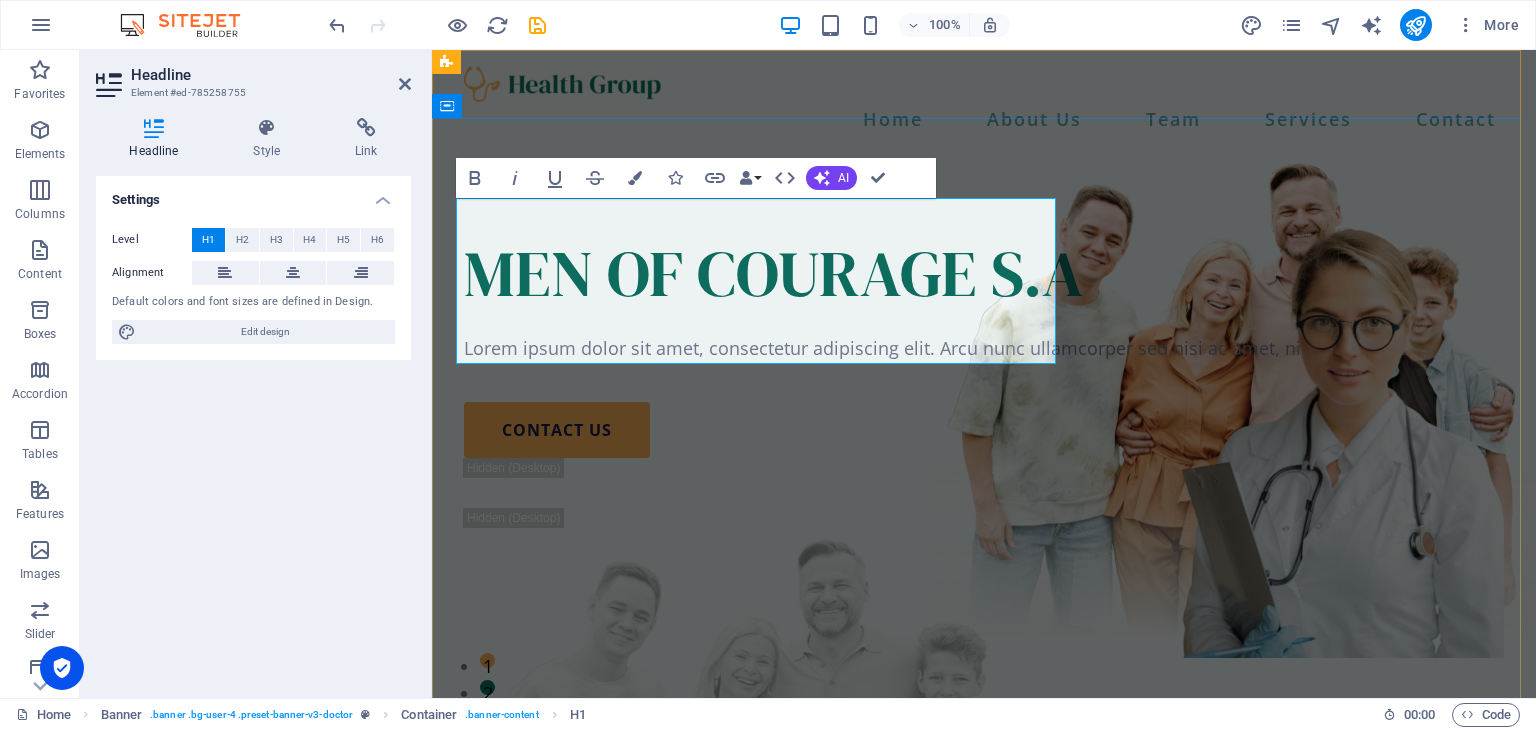 click on "MEN OF COURAGE S.A" at bounding box center [984, 273] 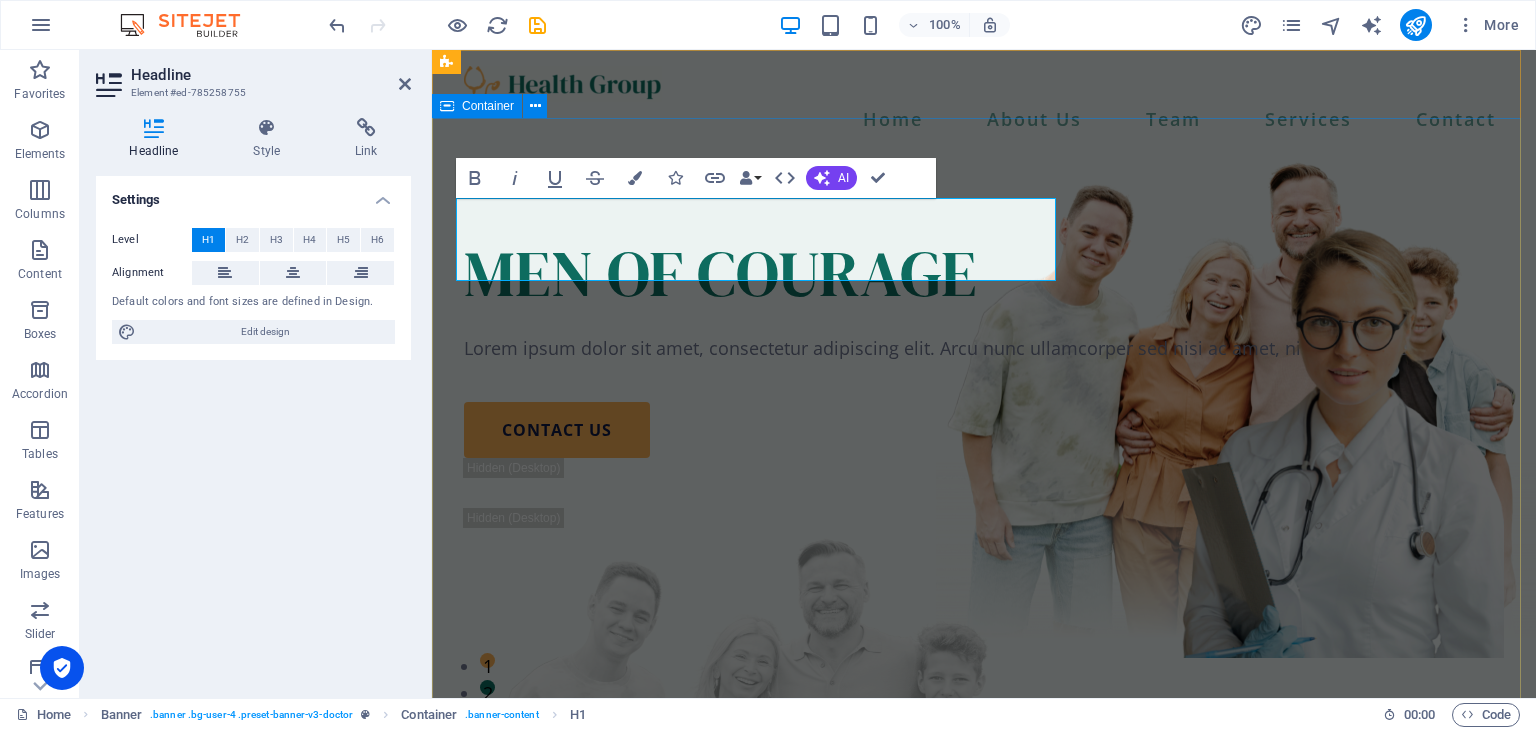 click on "MEN OF COURAGE  Lorem ipsum dolor sit amet, consectetur adipiscing elit. Arcu nunc ullamcorper sed nisi ac amet, nisl diam vitae. contact us" at bounding box center (984, 623) 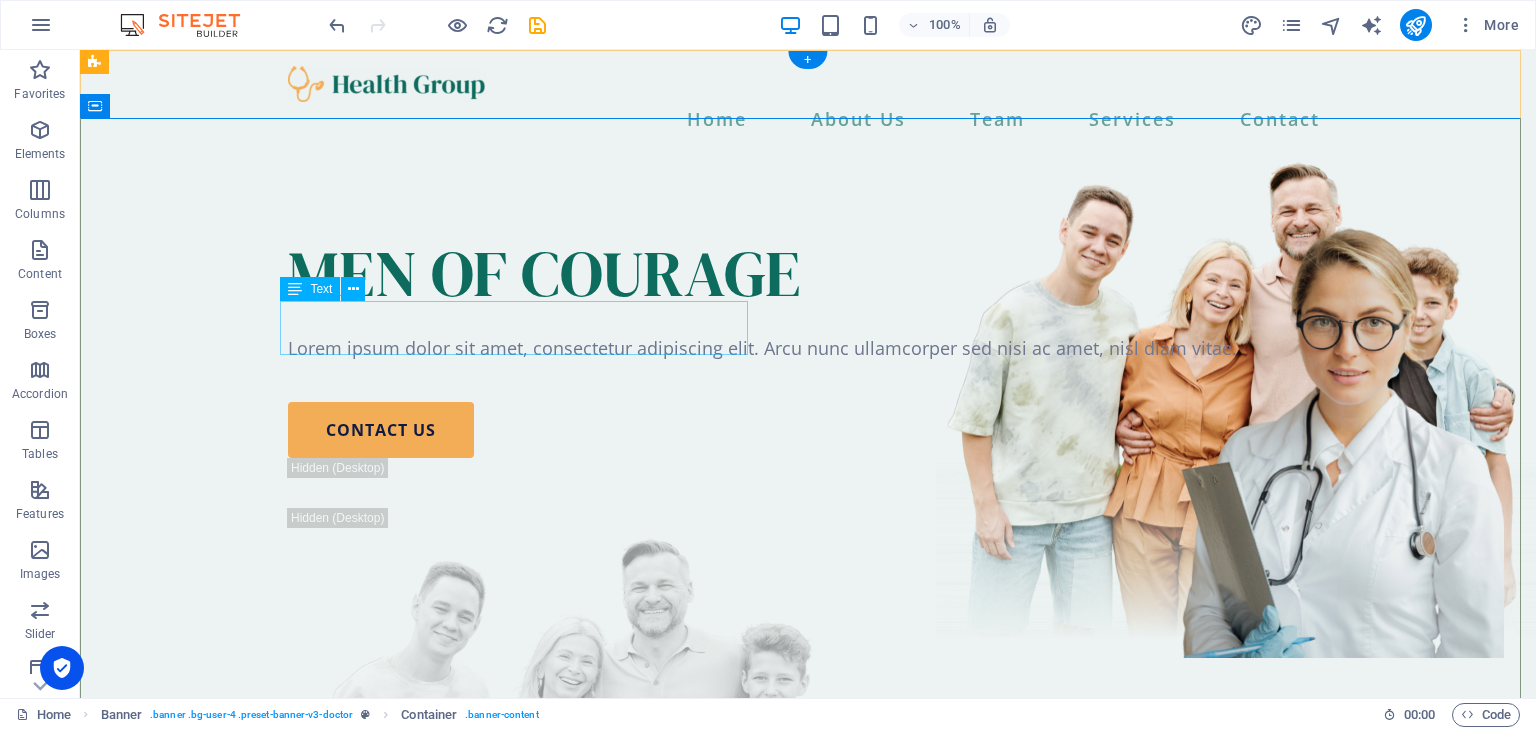 click on "Lorem ipsum dolor sit amet, consectetur adipiscing elit. Arcu nunc ullamcorper sed nisi ac amet, nisl diam vitae." at bounding box center [808, 348] 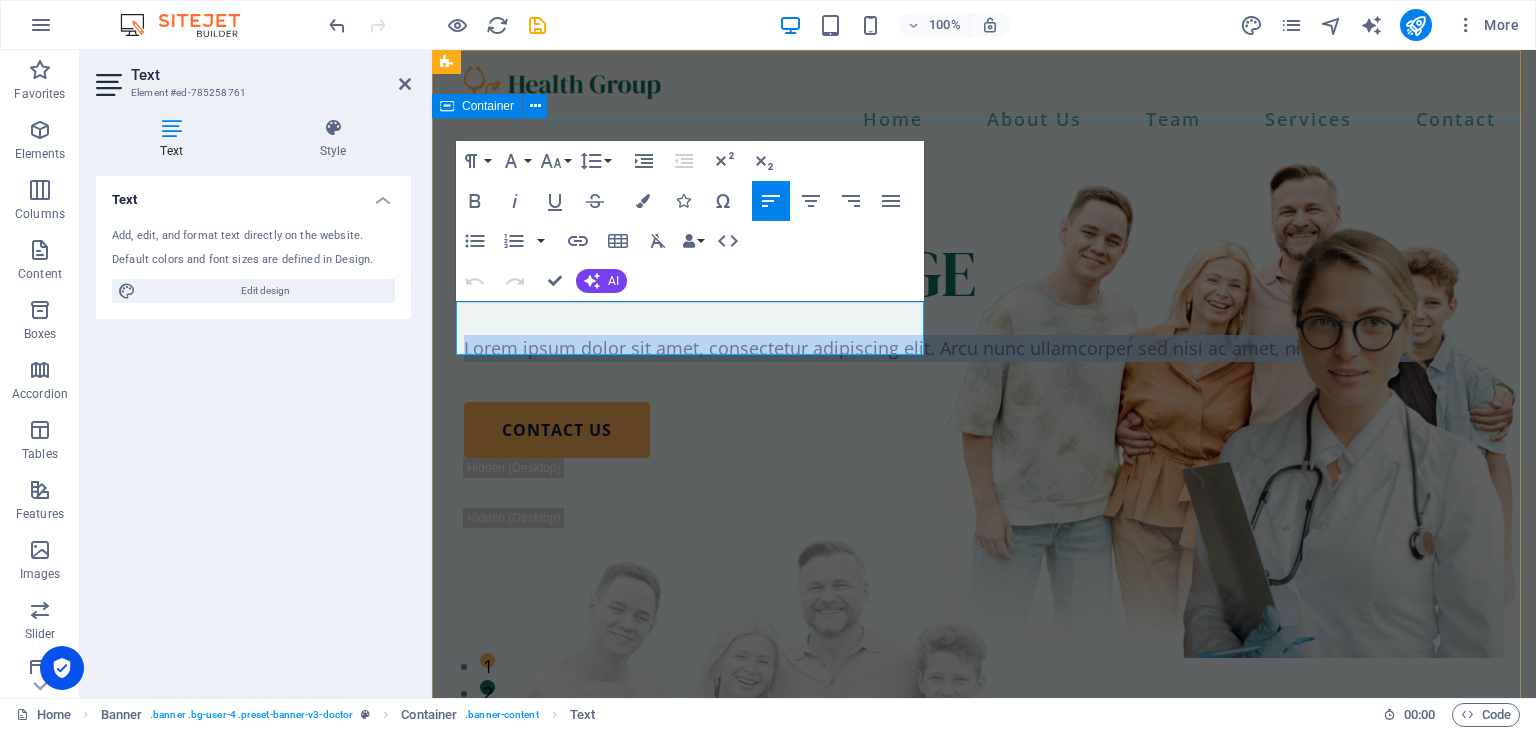 drag, startPoint x: 920, startPoint y: 342, endPoint x: 452, endPoint y: 305, distance: 469.46033 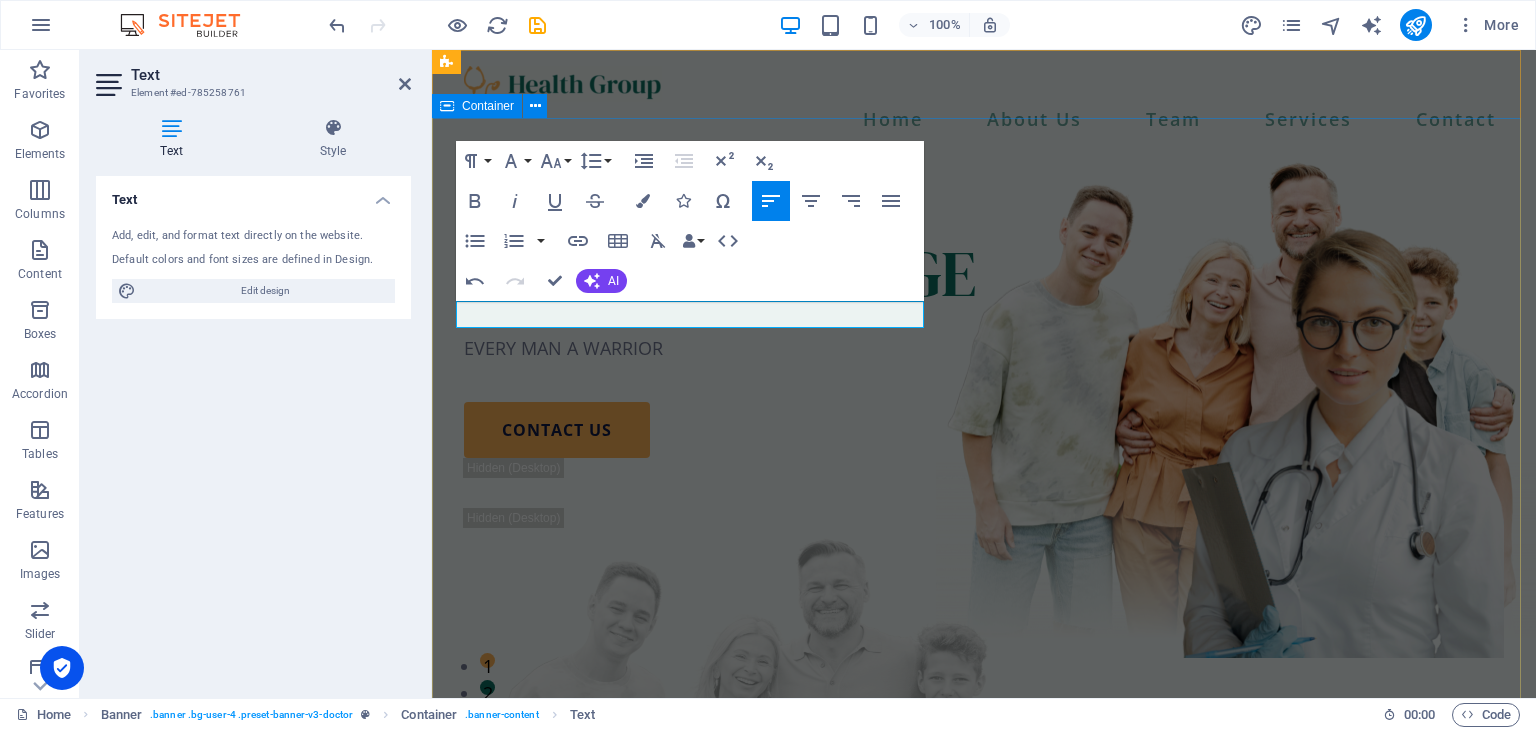 click on "MEN OF COURAGE  EVERY MAN A WARRIOR contact us" at bounding box center (984, 623) 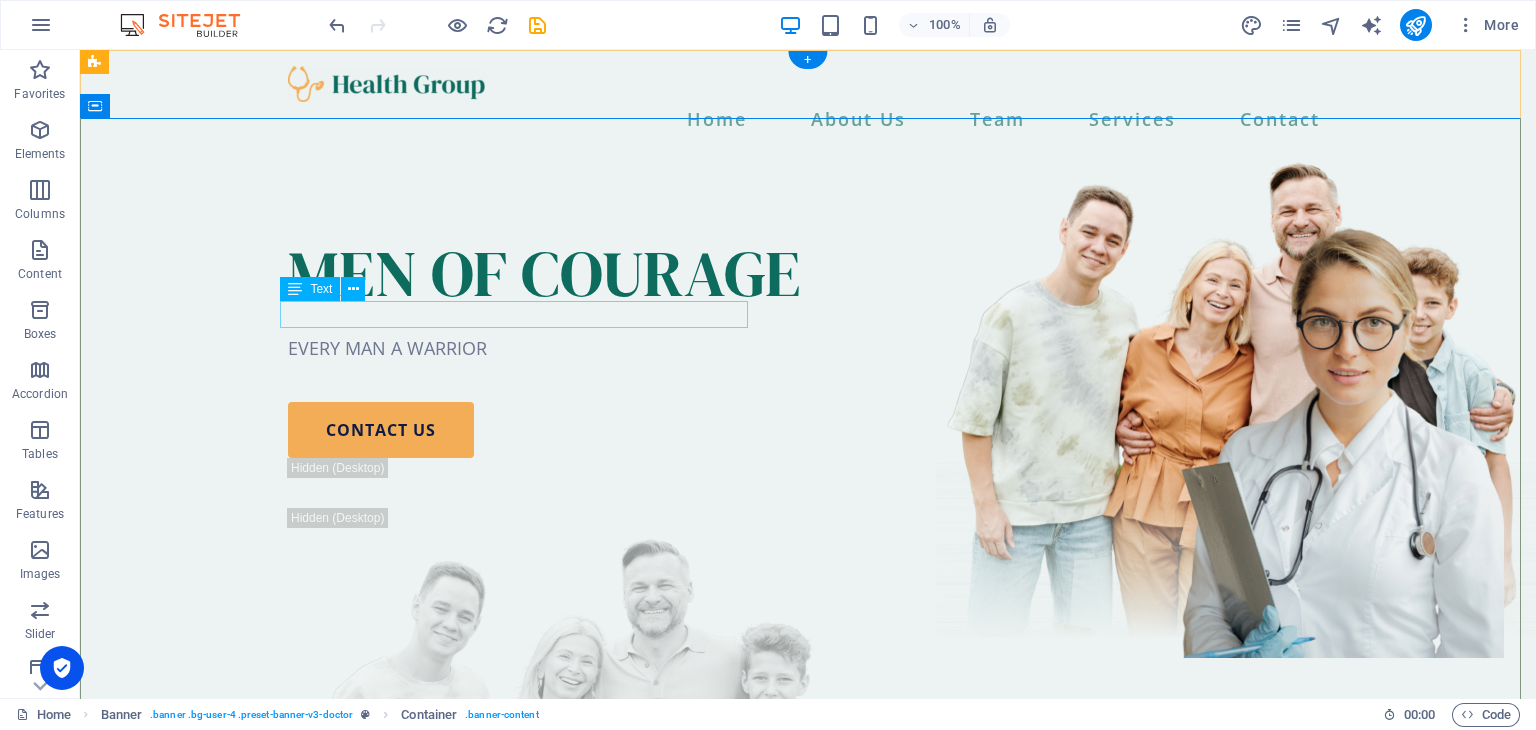 click on "EVERY MAN A WARRIOR" at bounding box center [808, 348] 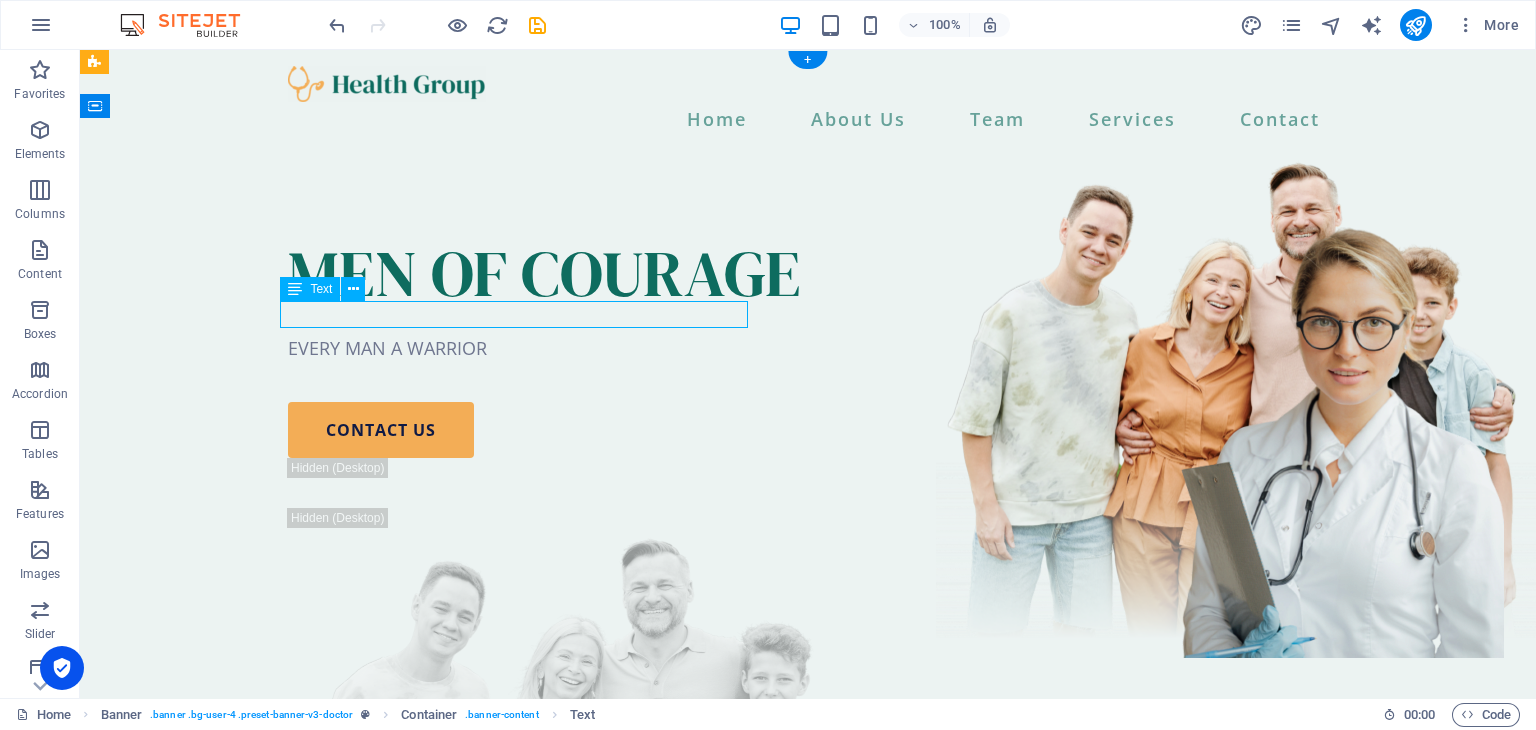 click on "EVERY MAN A WARRIOR" at bounding box center [808, 348] 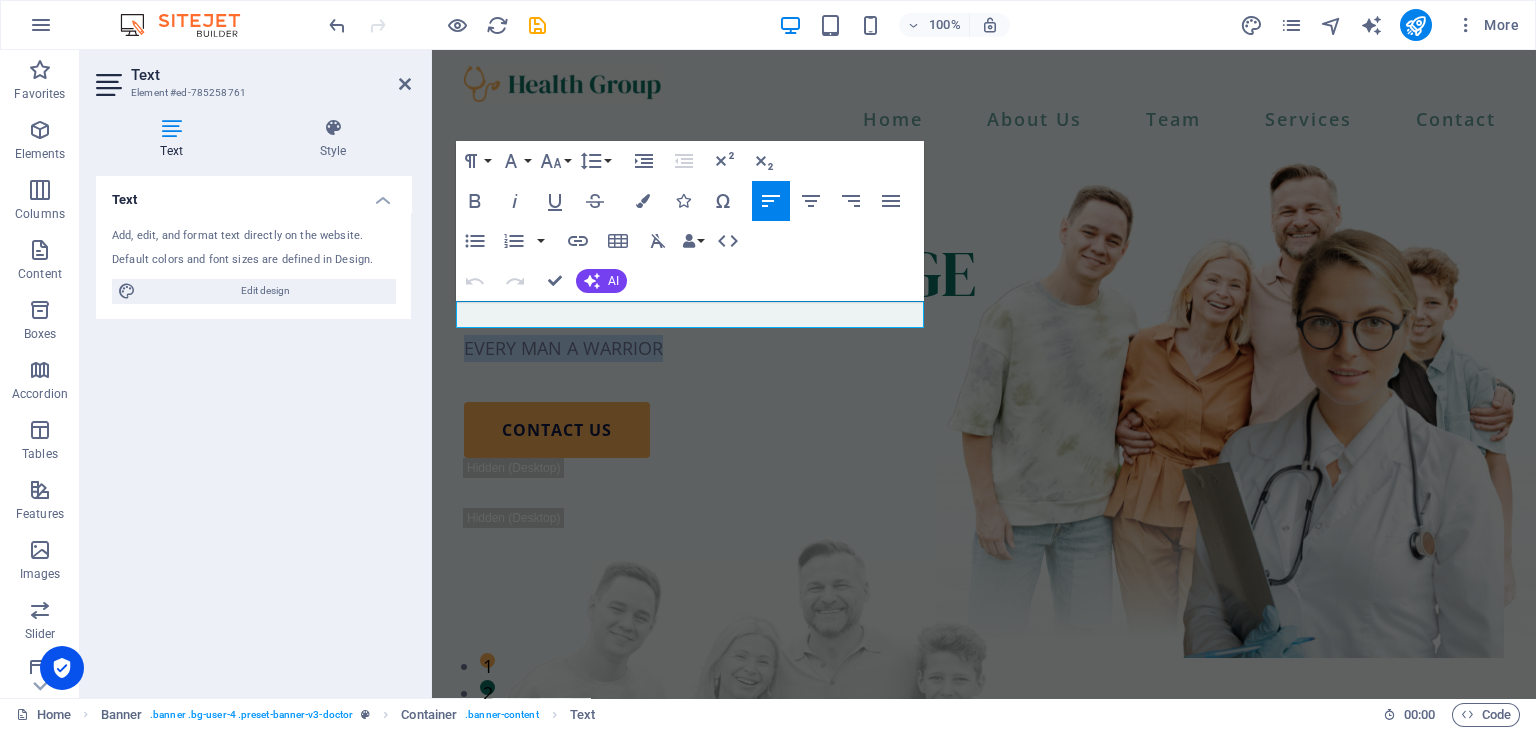 drag, startPoint x: 690, startPoint y: 315, endPoint x: 851, endPoint y: 338, distance: 162.63457 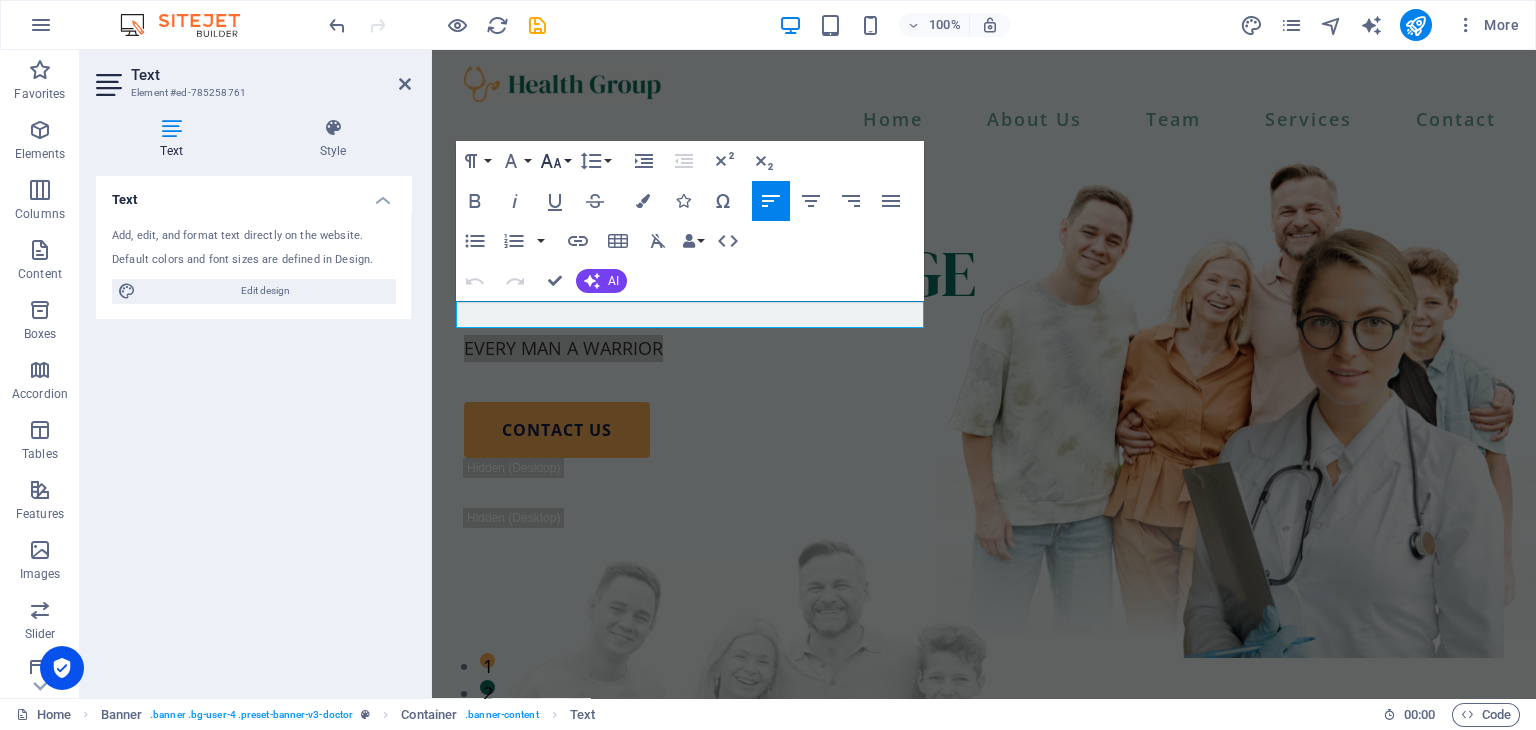 click on "Font Size" at bounding box center [555, 161] 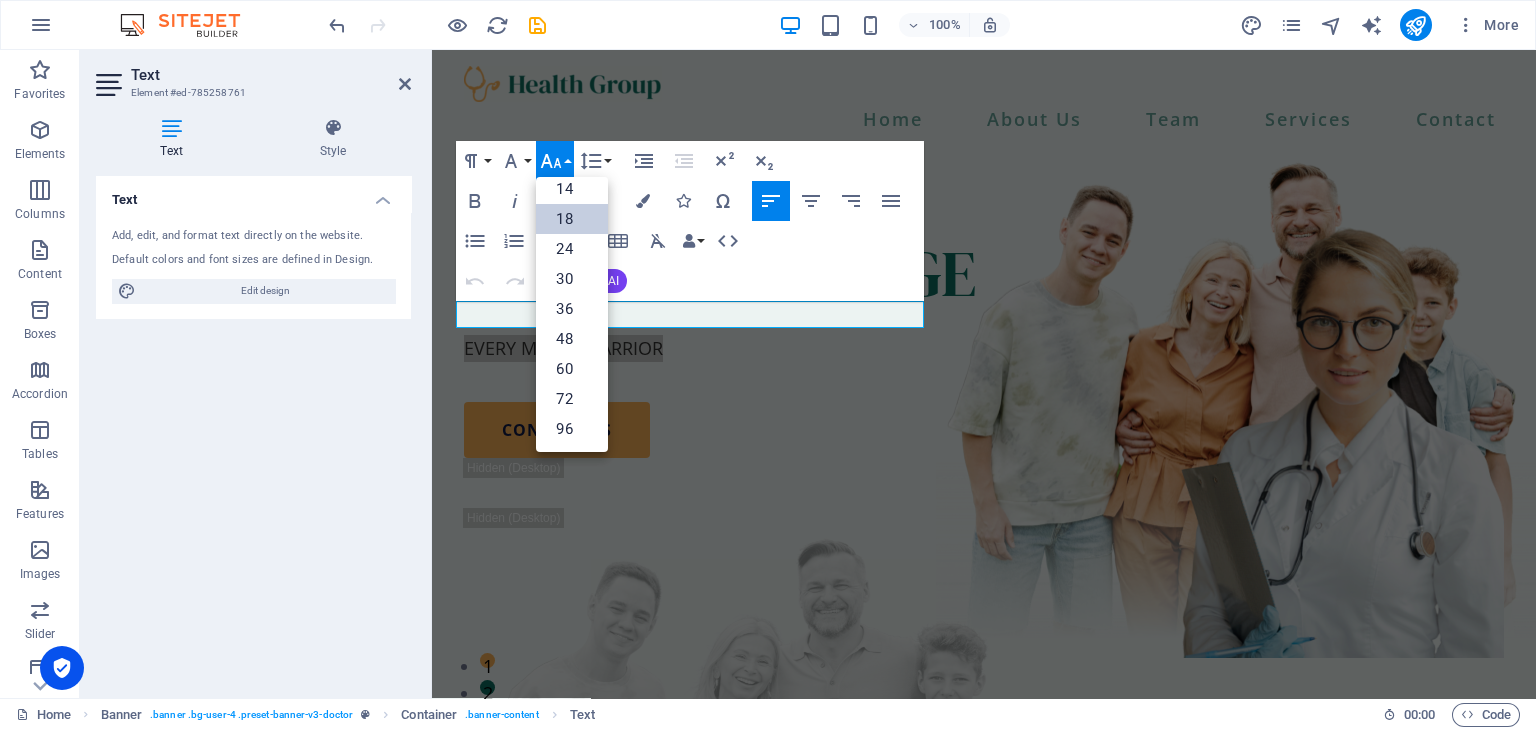 scroll, scrollTop: 160, scrollLeft: 0, axis: vertical 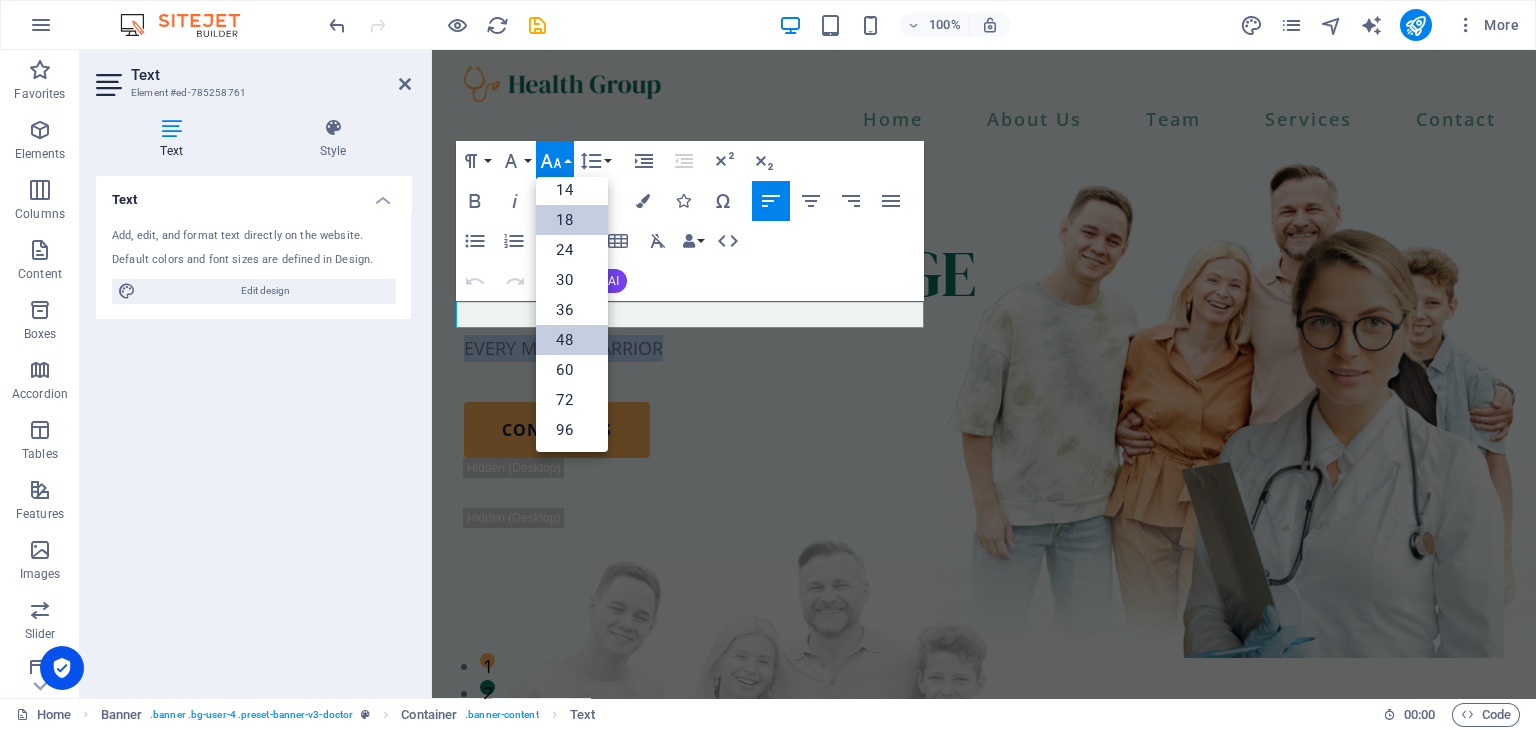 click on "48" at bounding box center (572, 340) 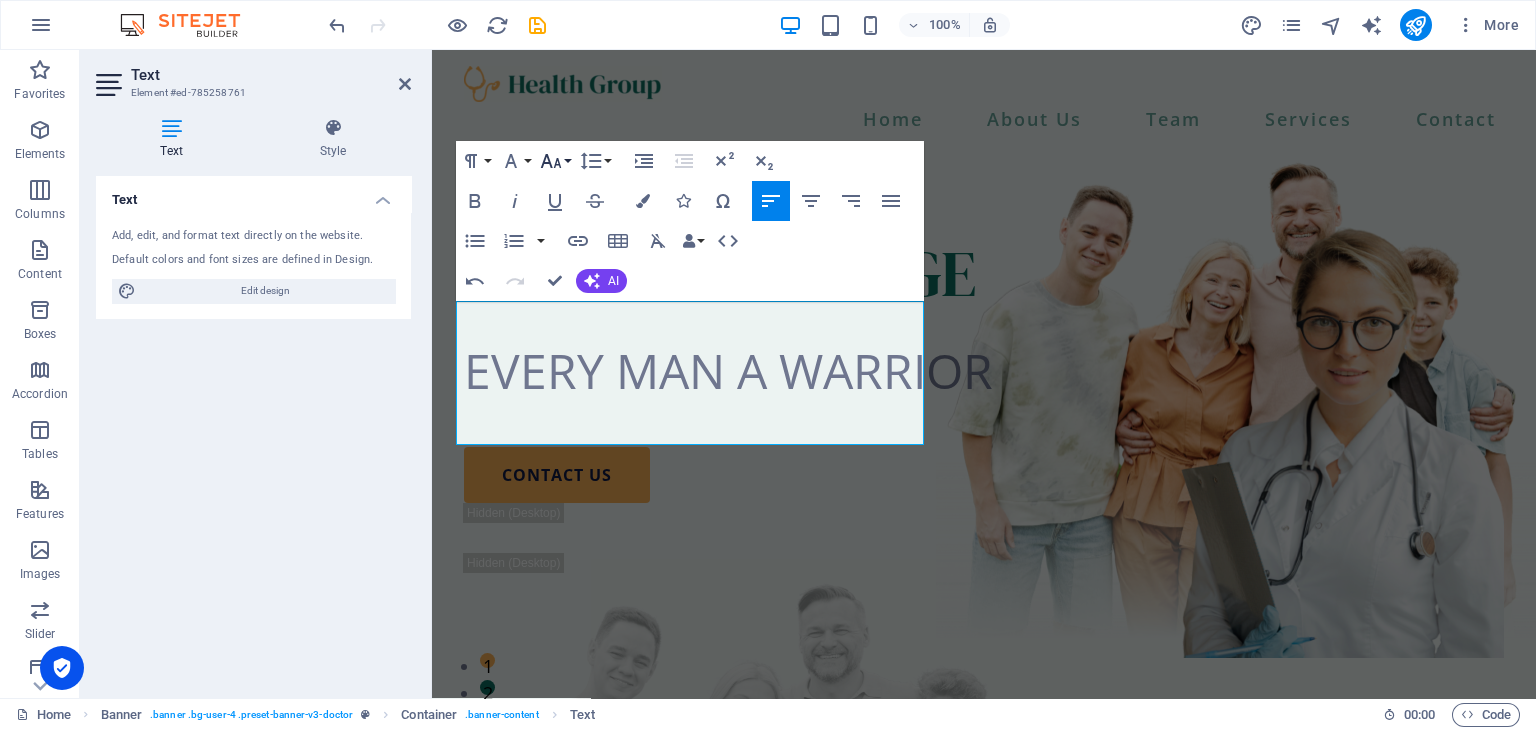 click on "Font Size" at bounding box center [555, 161] 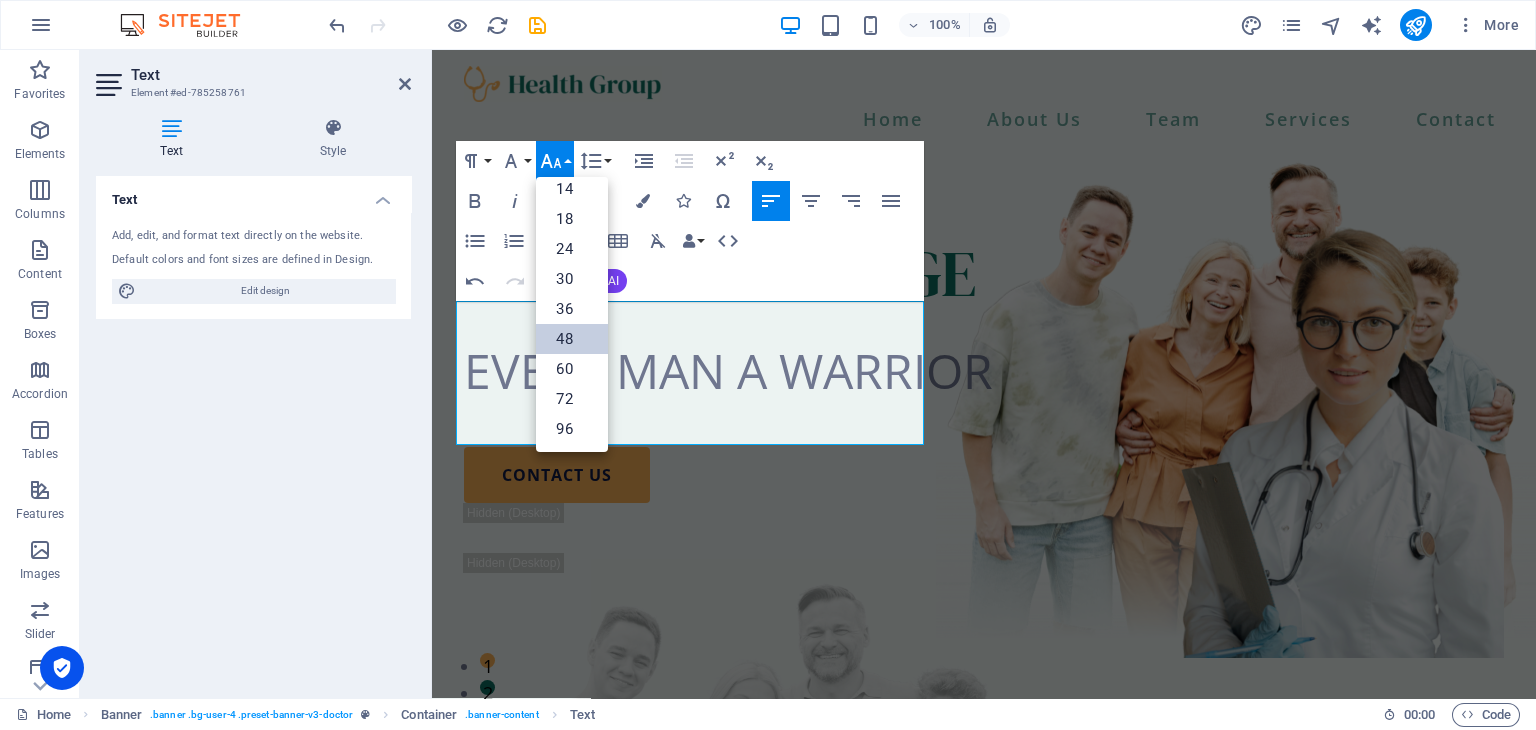 scroll, scrollTop: 160, scrollLeft: 0, axis: vertical 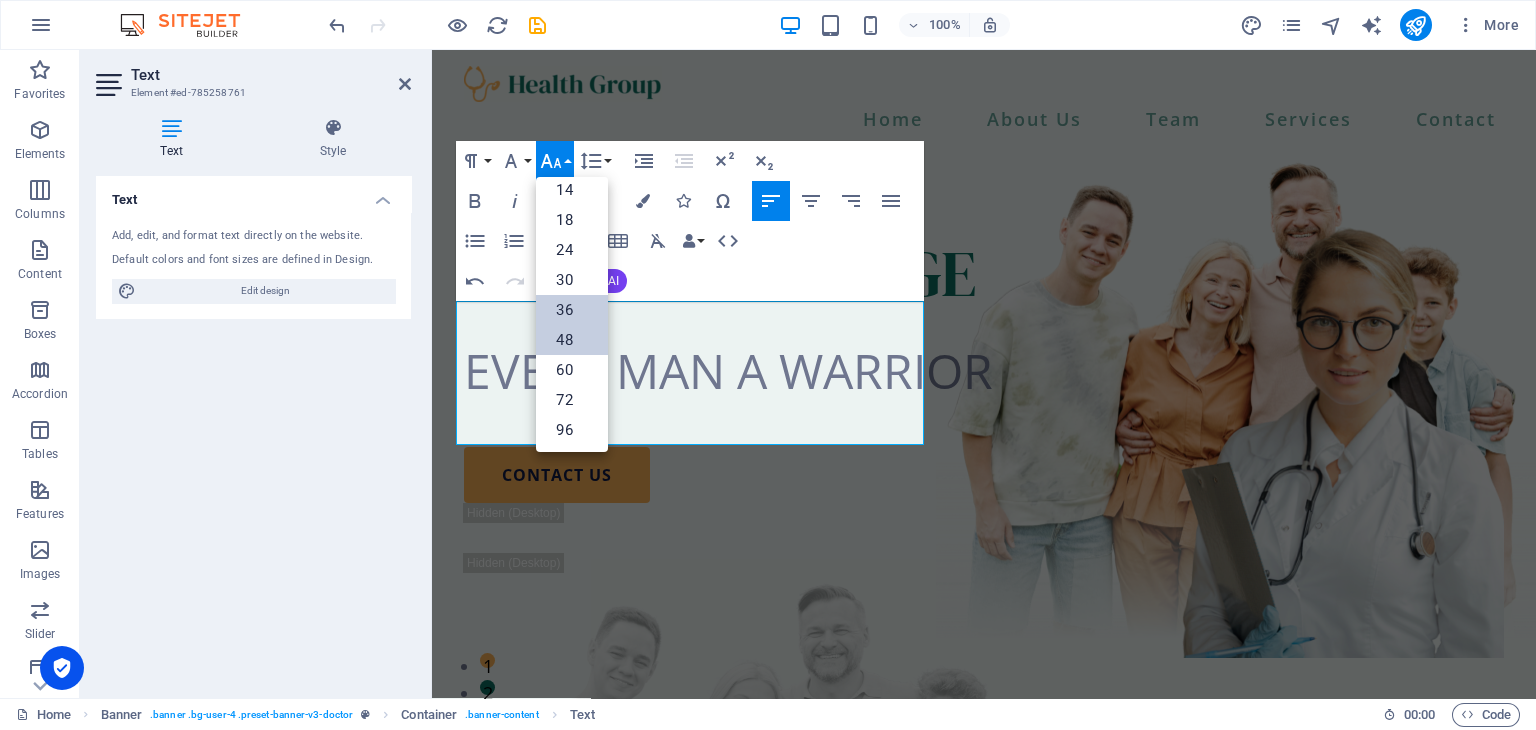 click on "36" at bounding box center (572, 310) 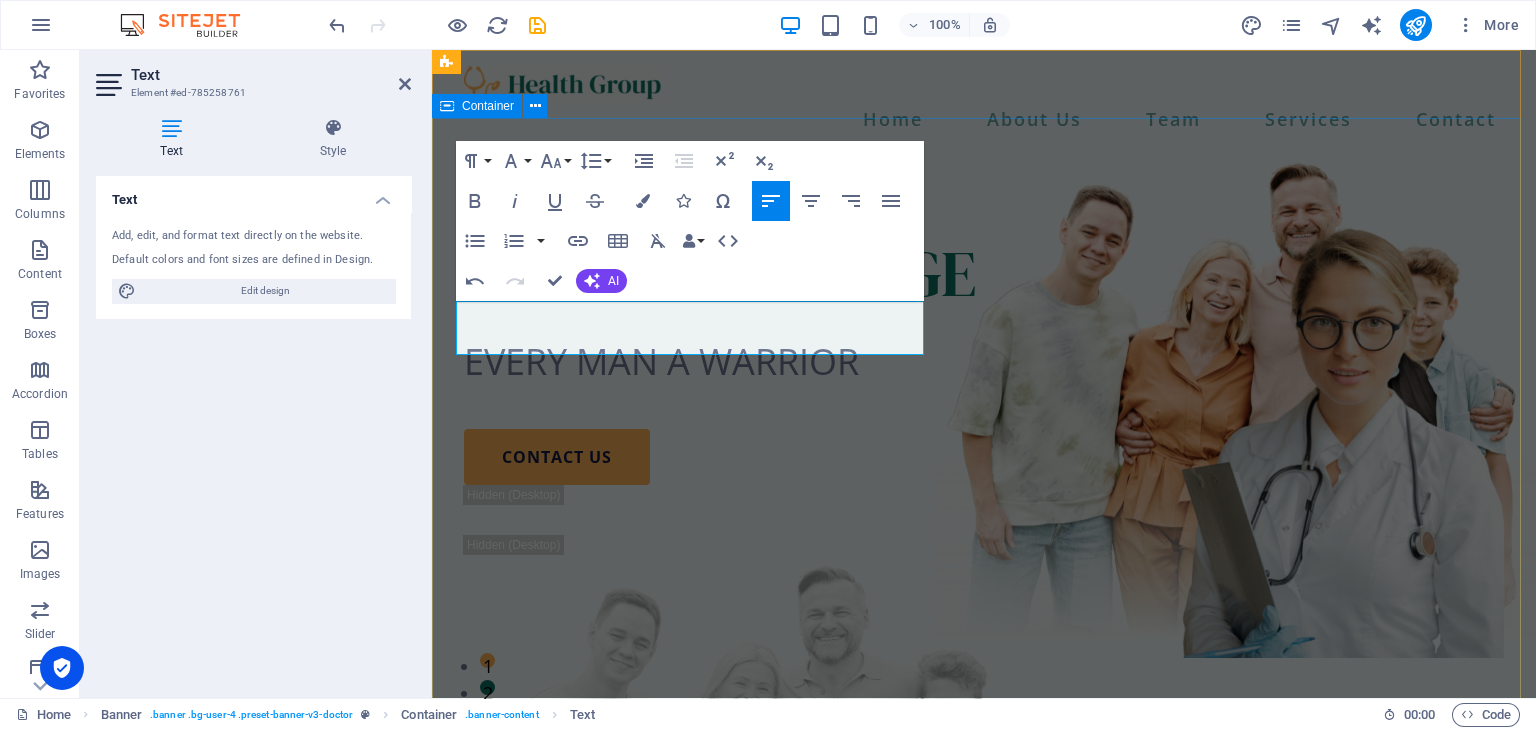 click on "MEN OF COURAGE  EVERY MAN A WARRIOR contact us" at bounding box center [984, 637] 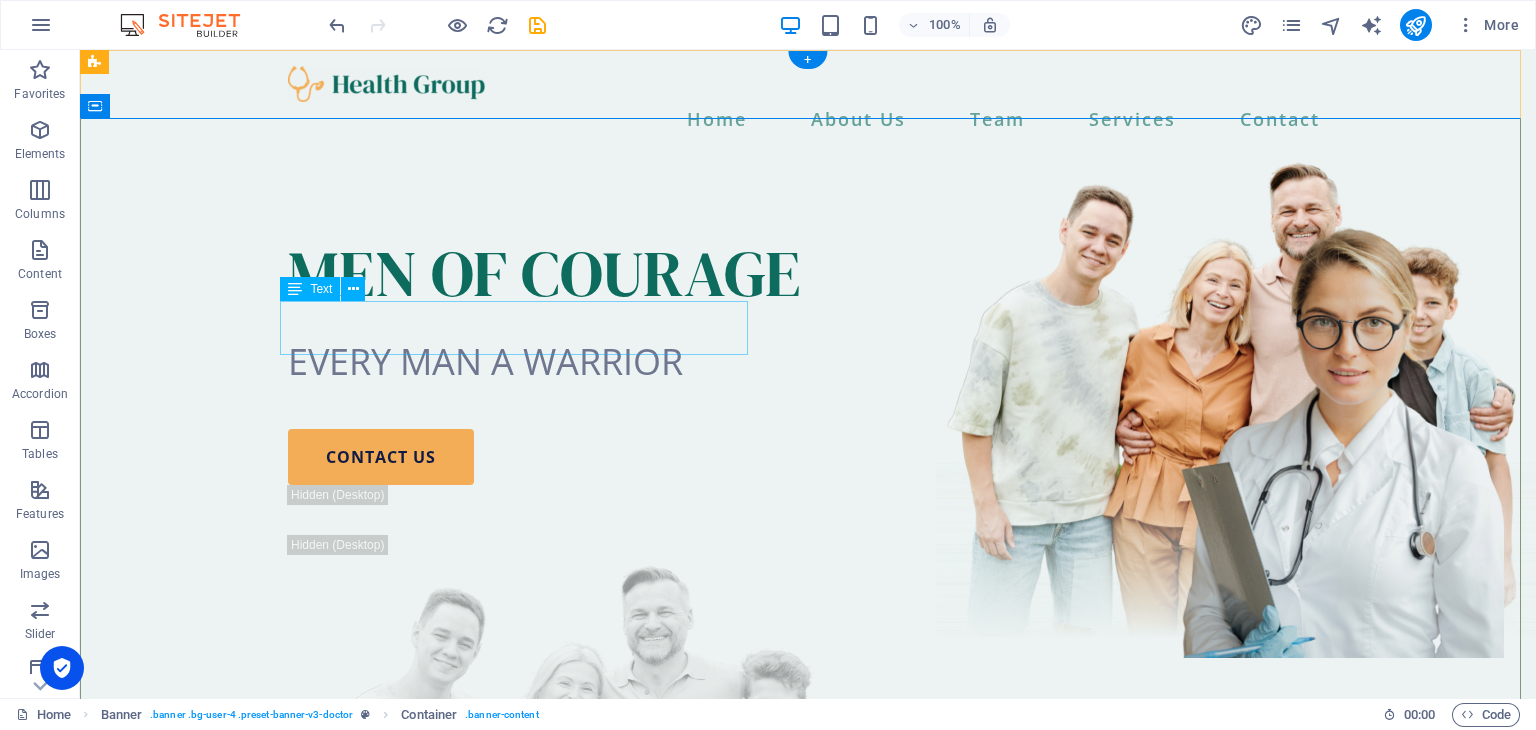 click on "EVERY MAN A WARRIOR" at bounding box center (808, 362) 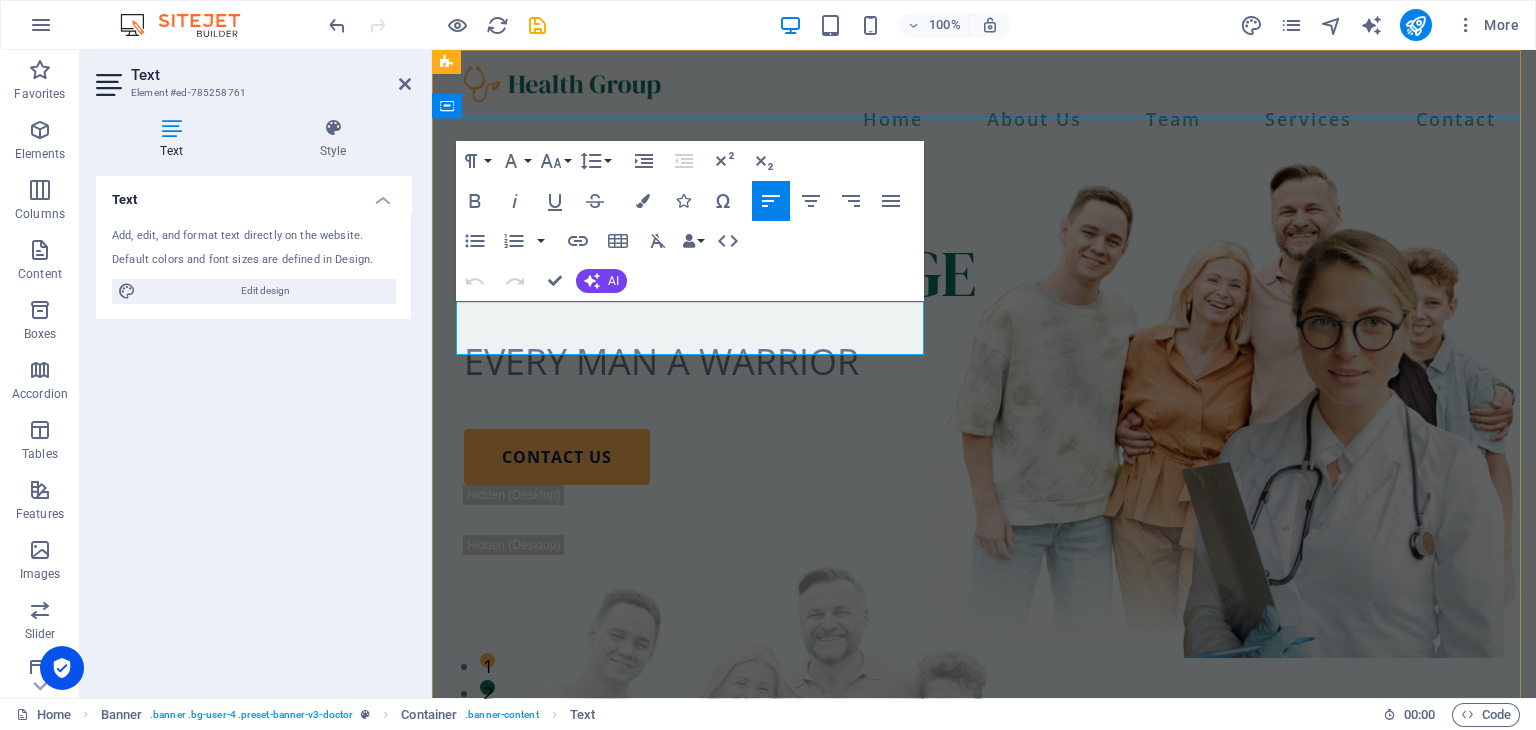click on "EVERY MAN A WARRIOR" at bounding box center (661, 361) 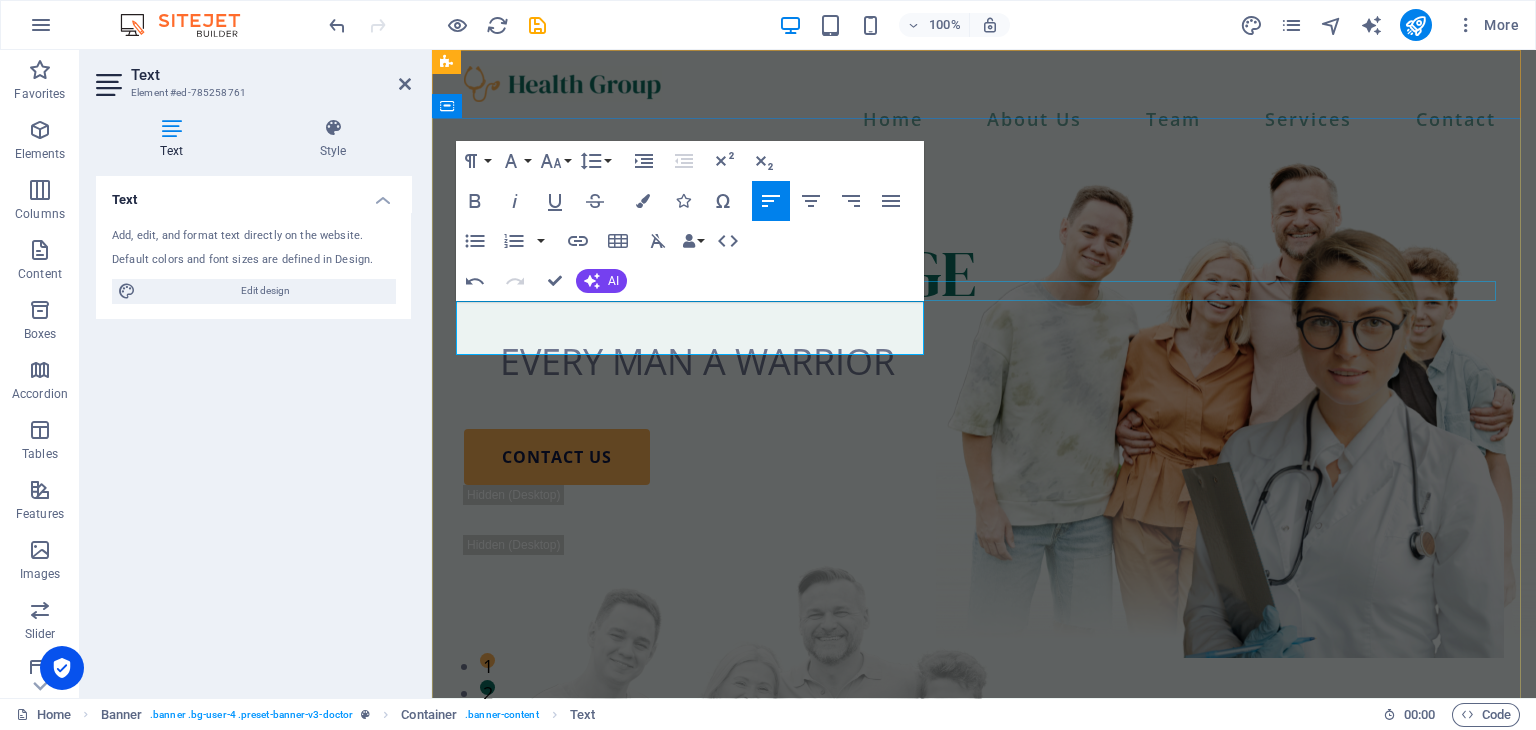 click at bounding box center (984, 325) 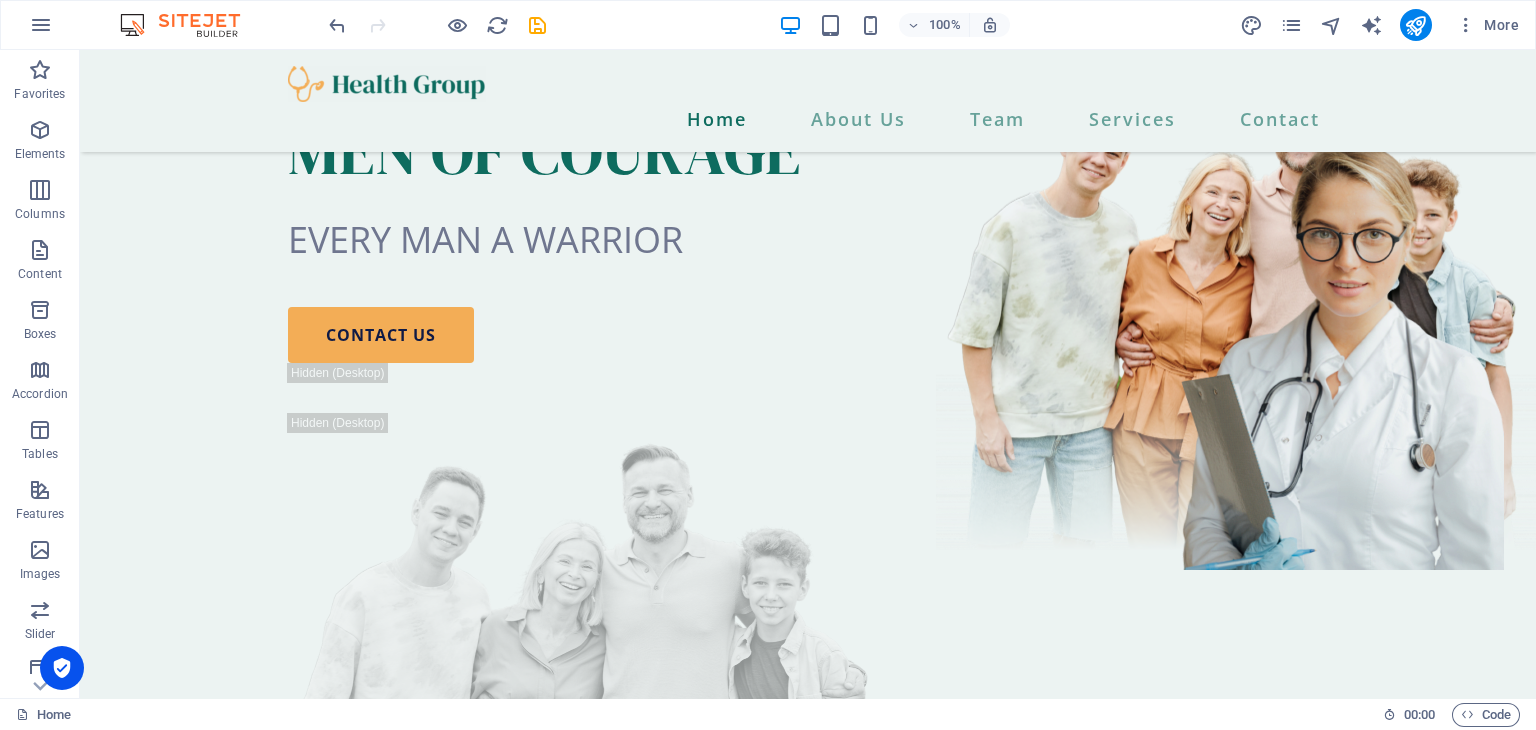 scroll, scrollTop: 0, scrollLeft: 0, axis: both 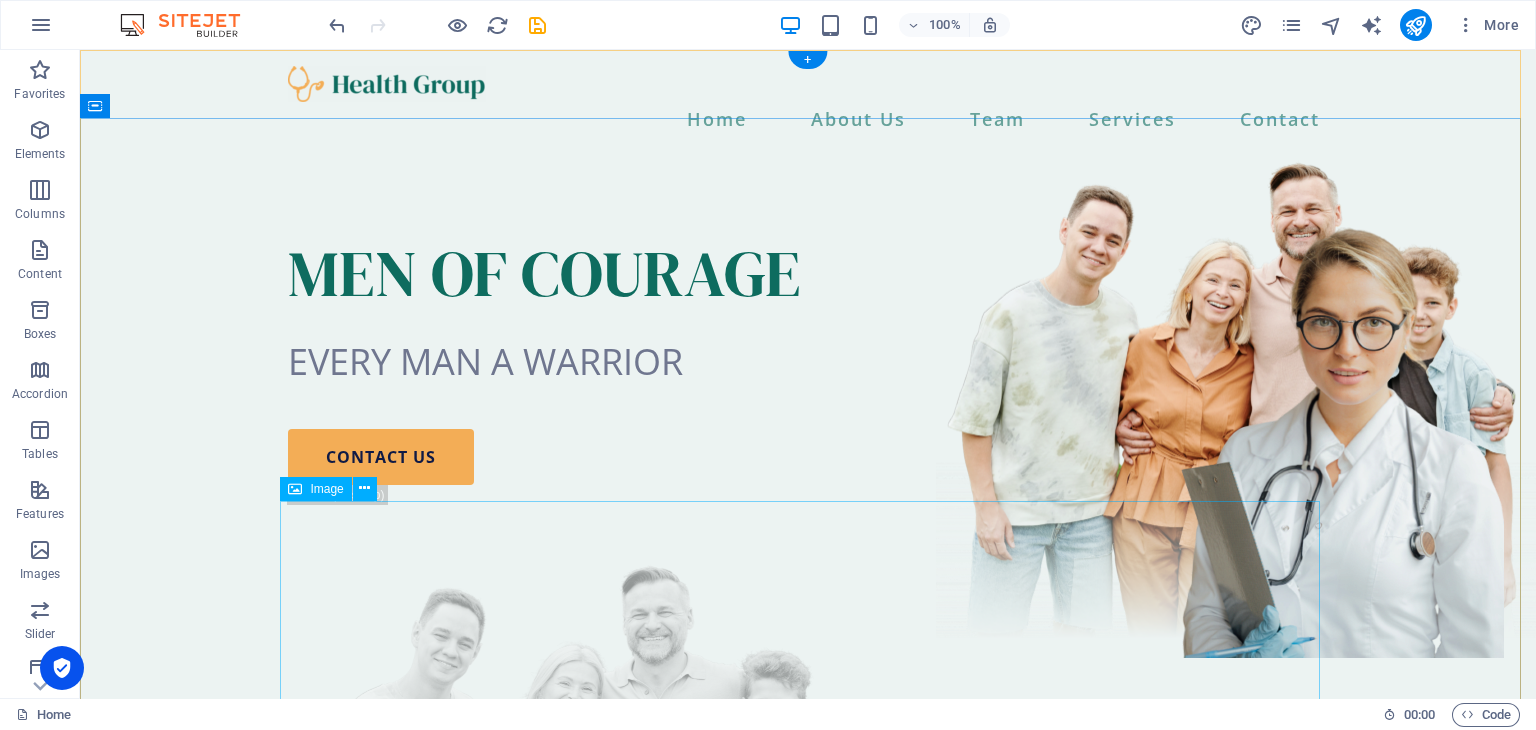 click at bounding box center (808, 788) 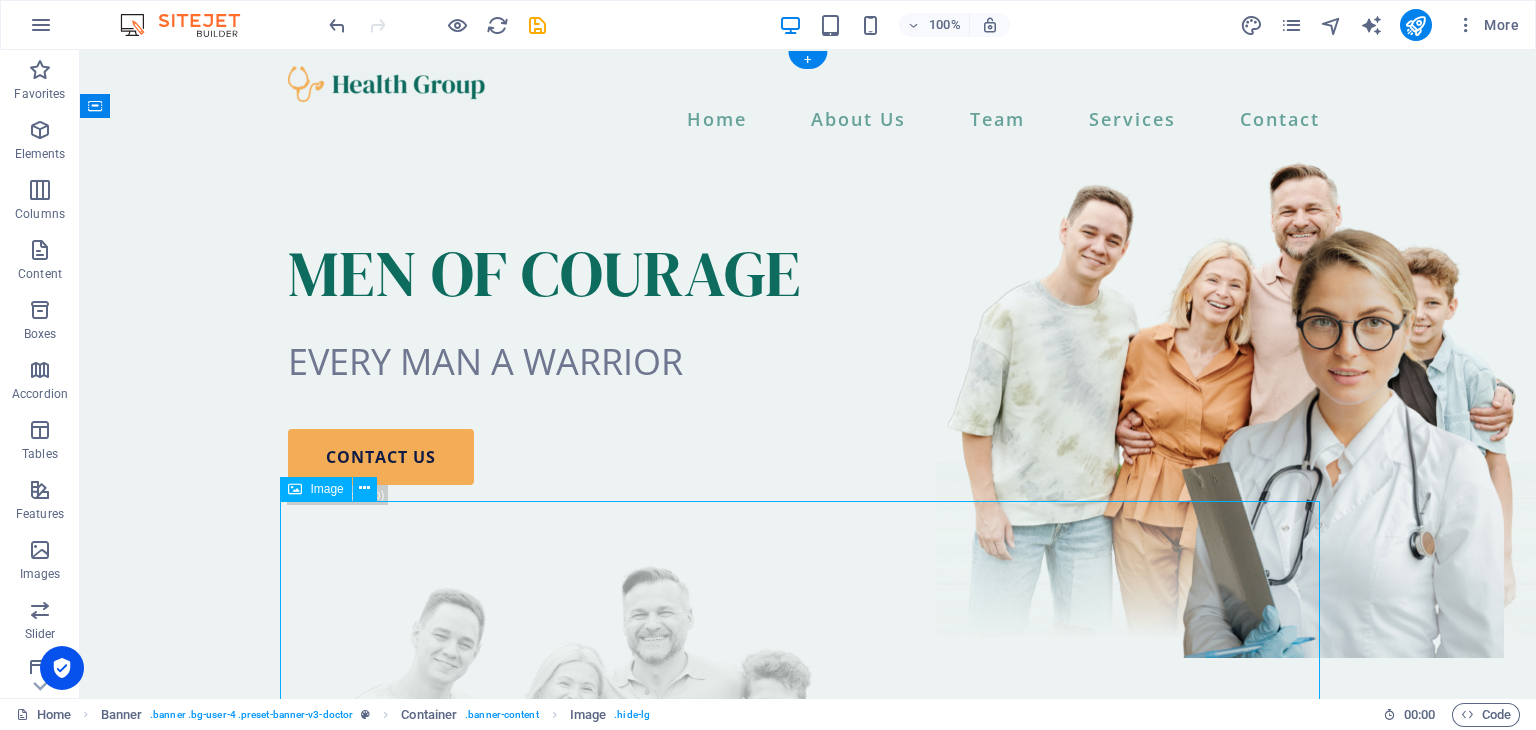 click at bounding box center [808, 788] 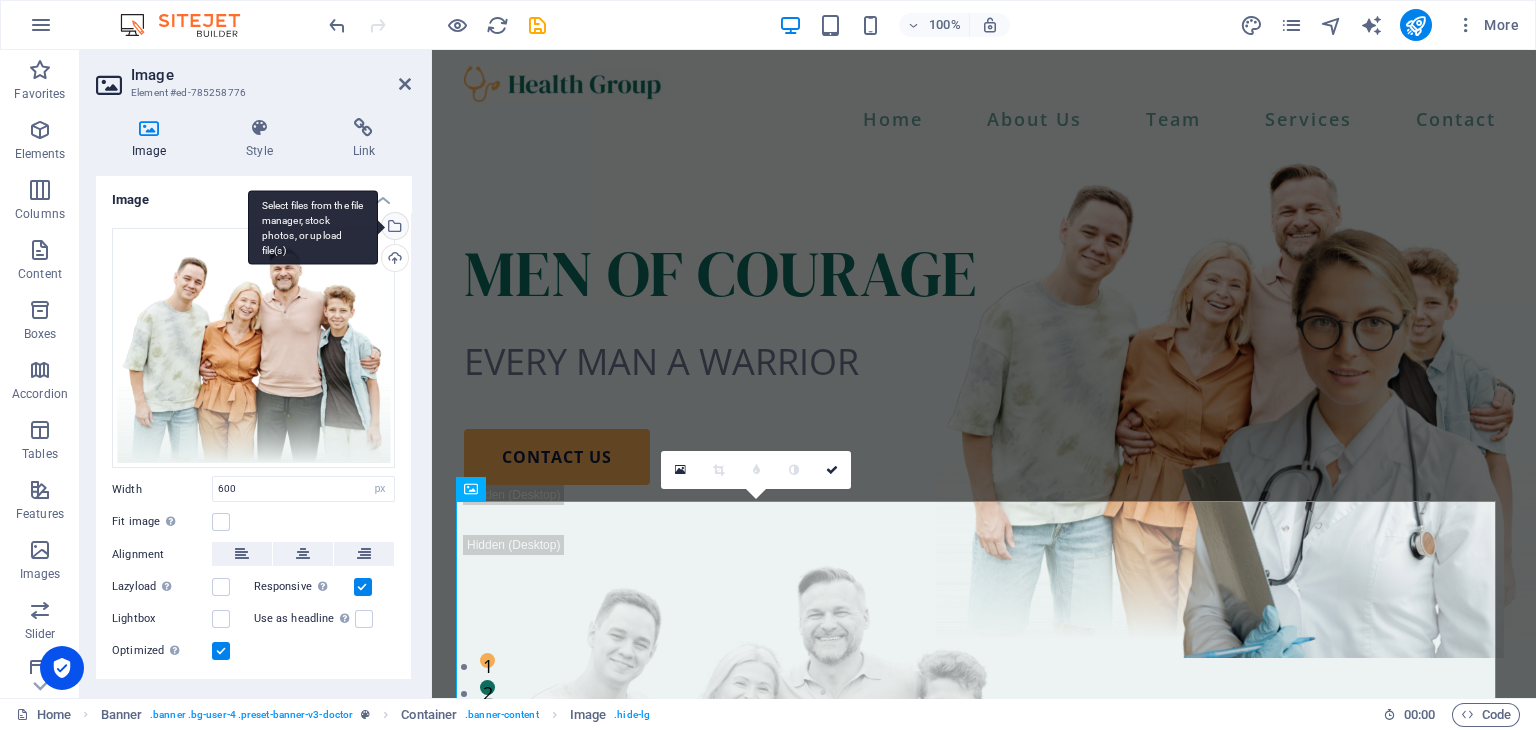 click on "Select files from the file manager, stock photos, or upload file(s)" at bounding box center (393, 228) 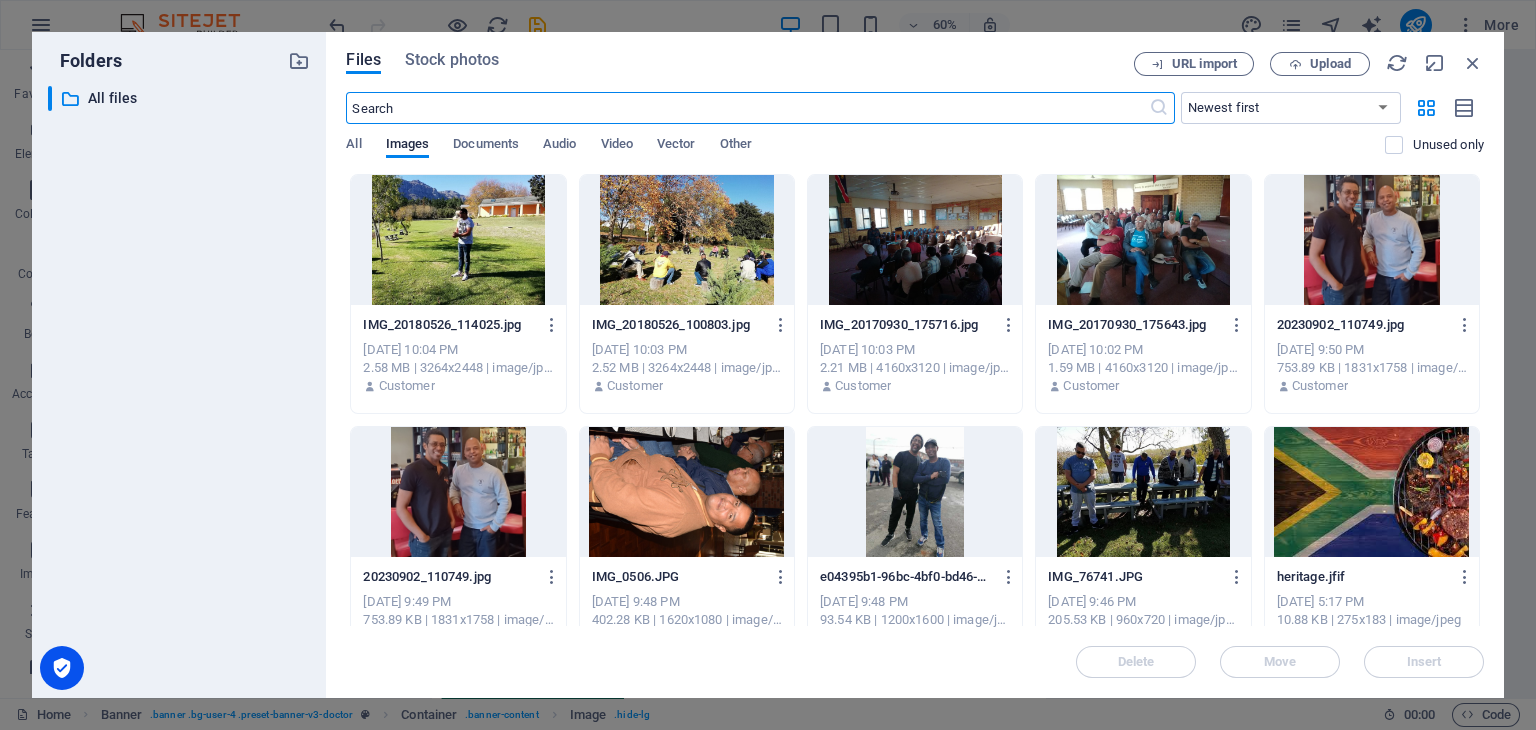 drag, startPoint x: 1484, startPoint y: 293, endPoint x: 1480, endPoint y: 348, distance: 55.145264 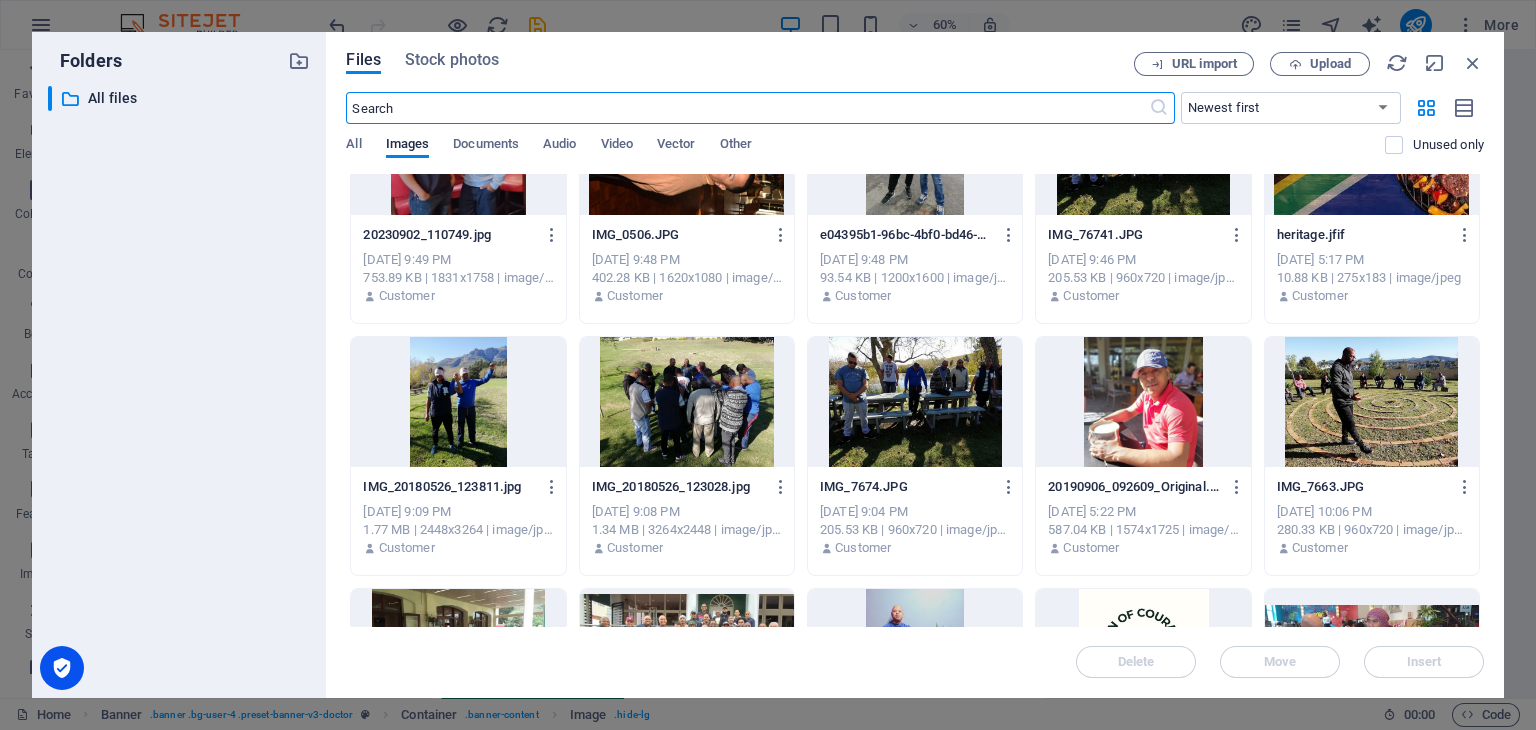 scroll, scrollTop: 347, scrollLeft: 0, axis: vertical 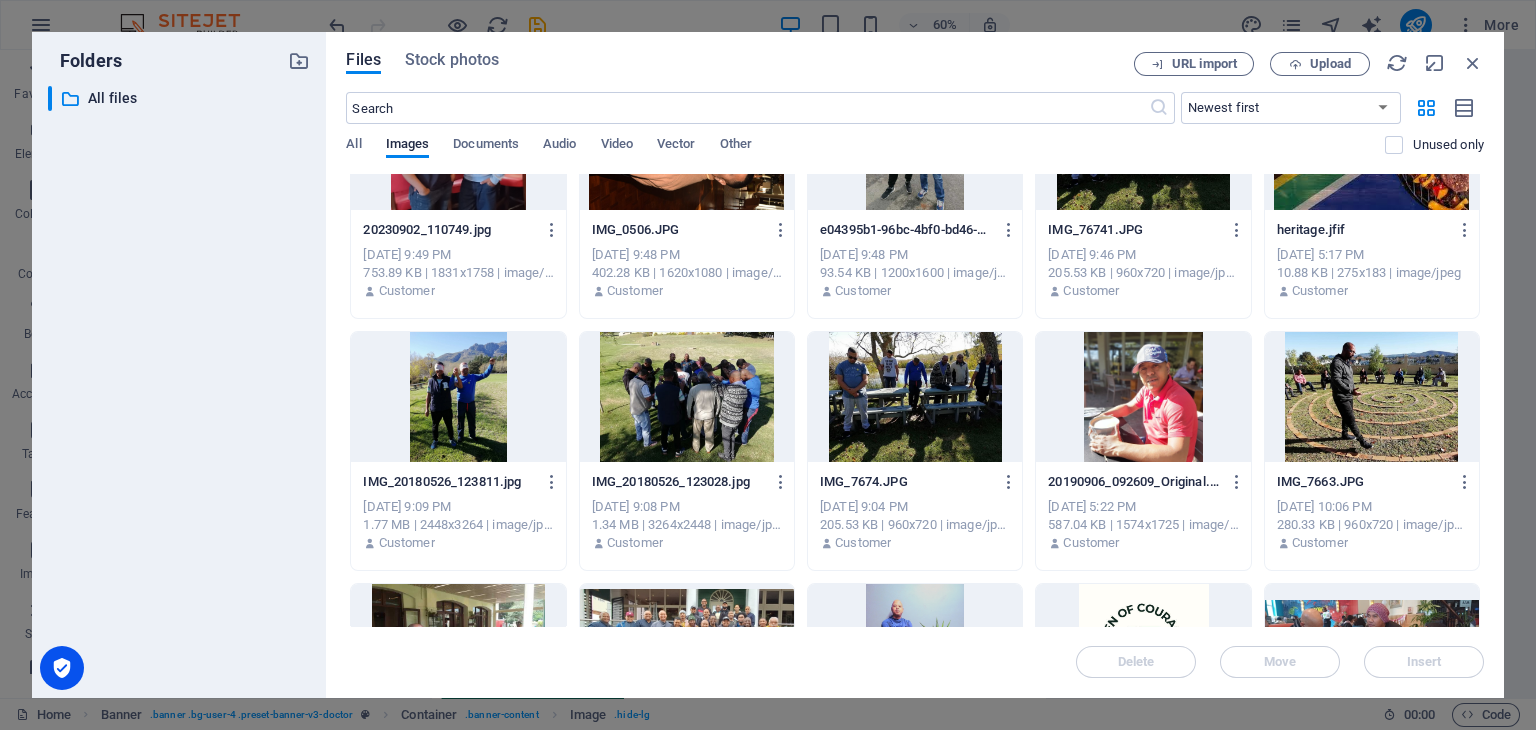 click at bounding box center [1143, 397] 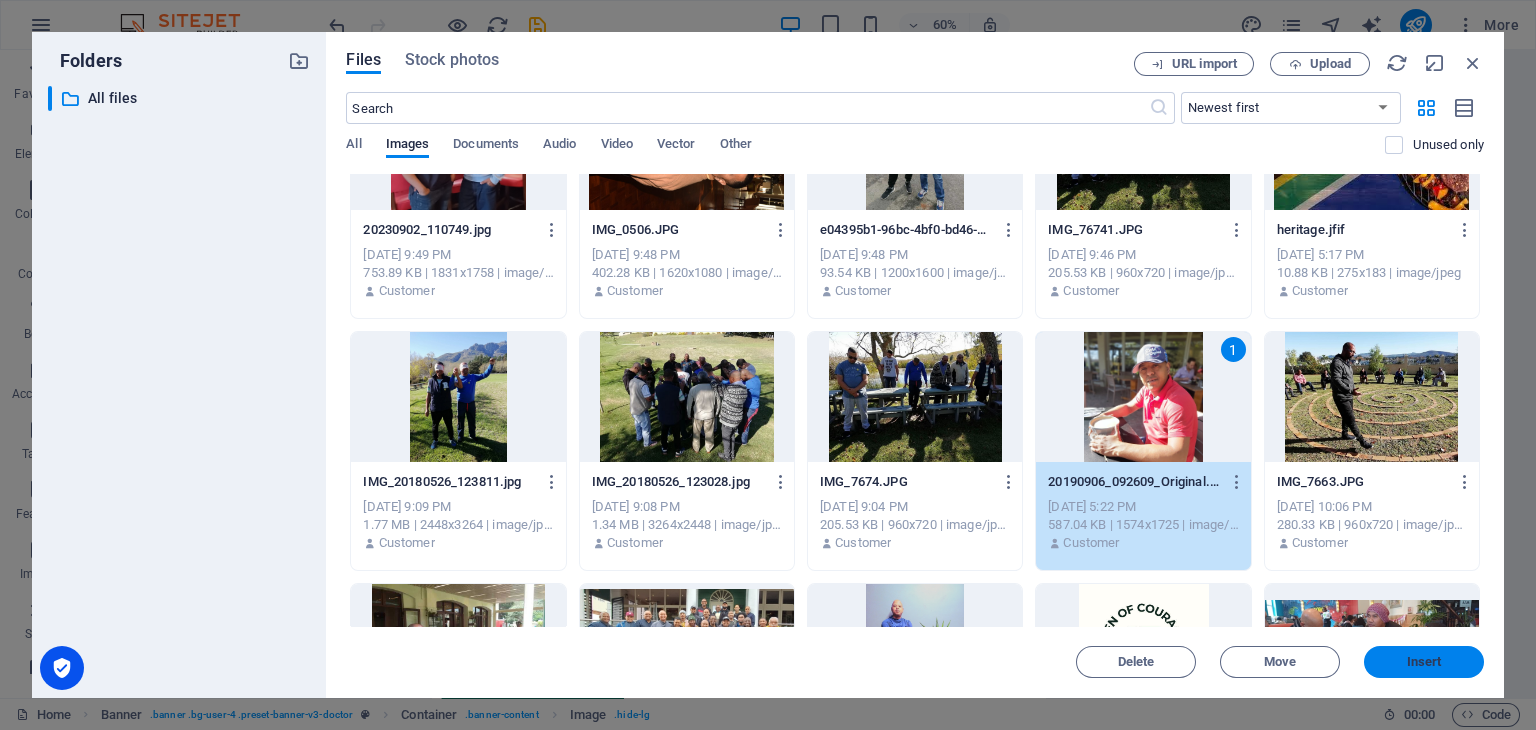 click on "Insert" at bounding box center (1424, 662) 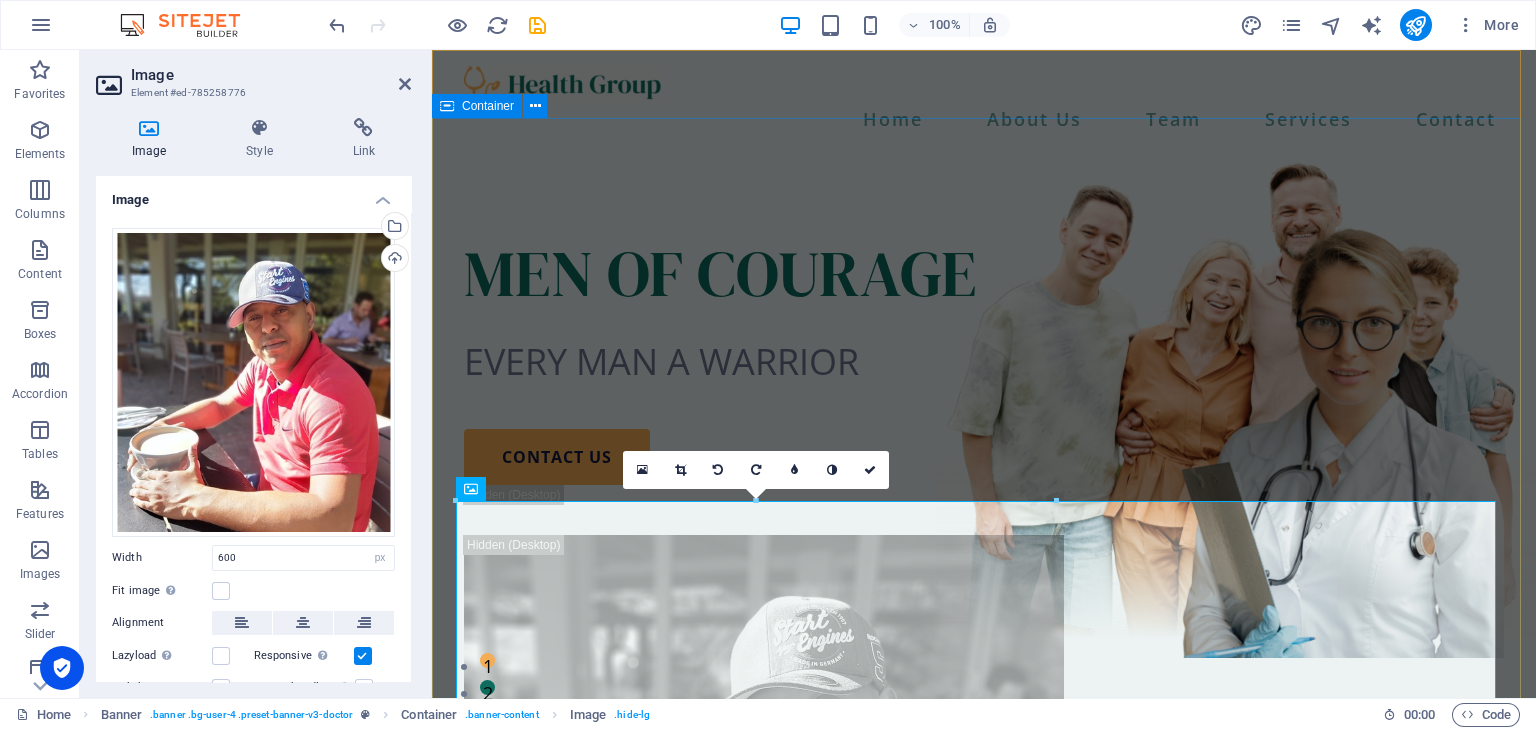 click on "MEN OF COURAGE      EVERY MAN A WARRIOR contact us" at bounding box center (984, 712) 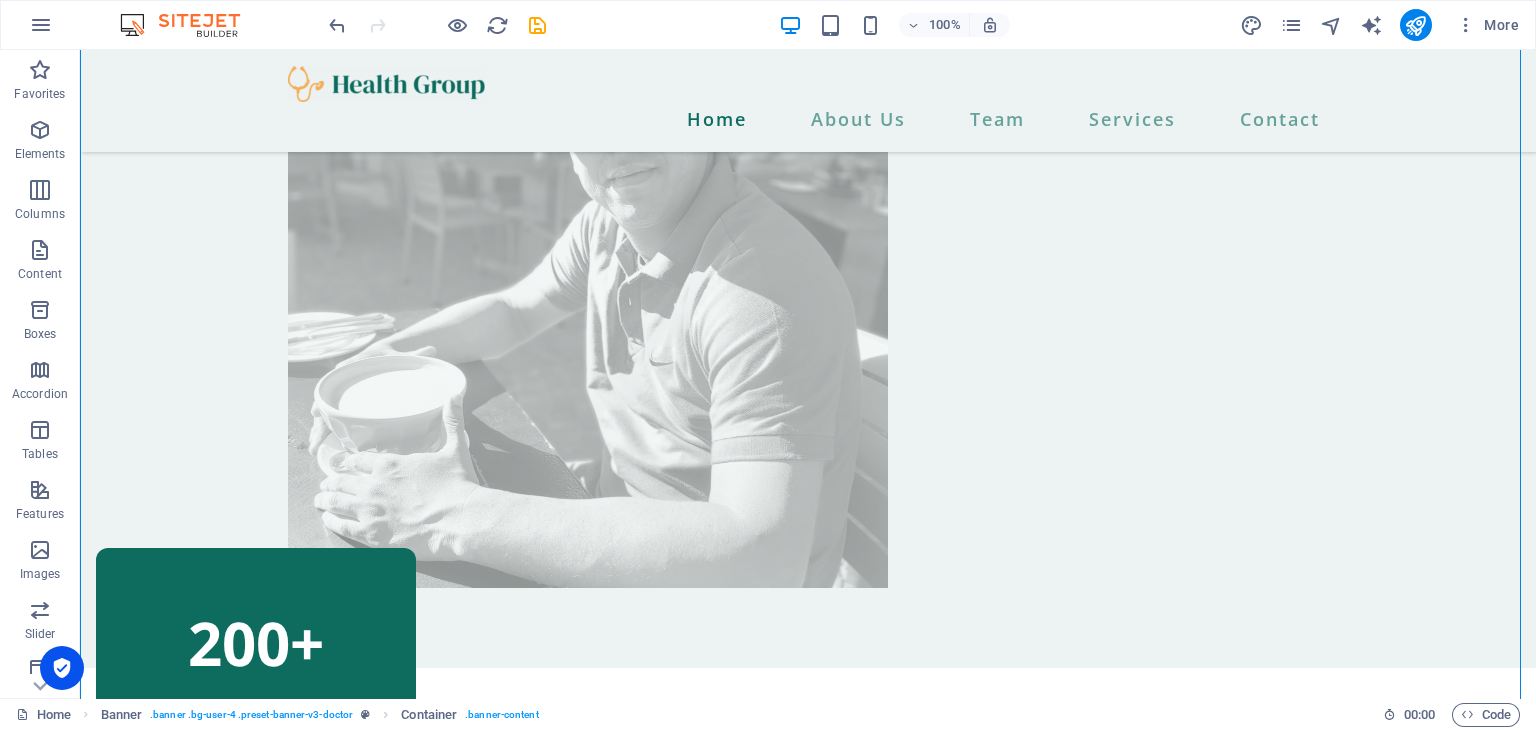 scroll, scrollTop: 535, scrollLeft: 0, axis: vertical 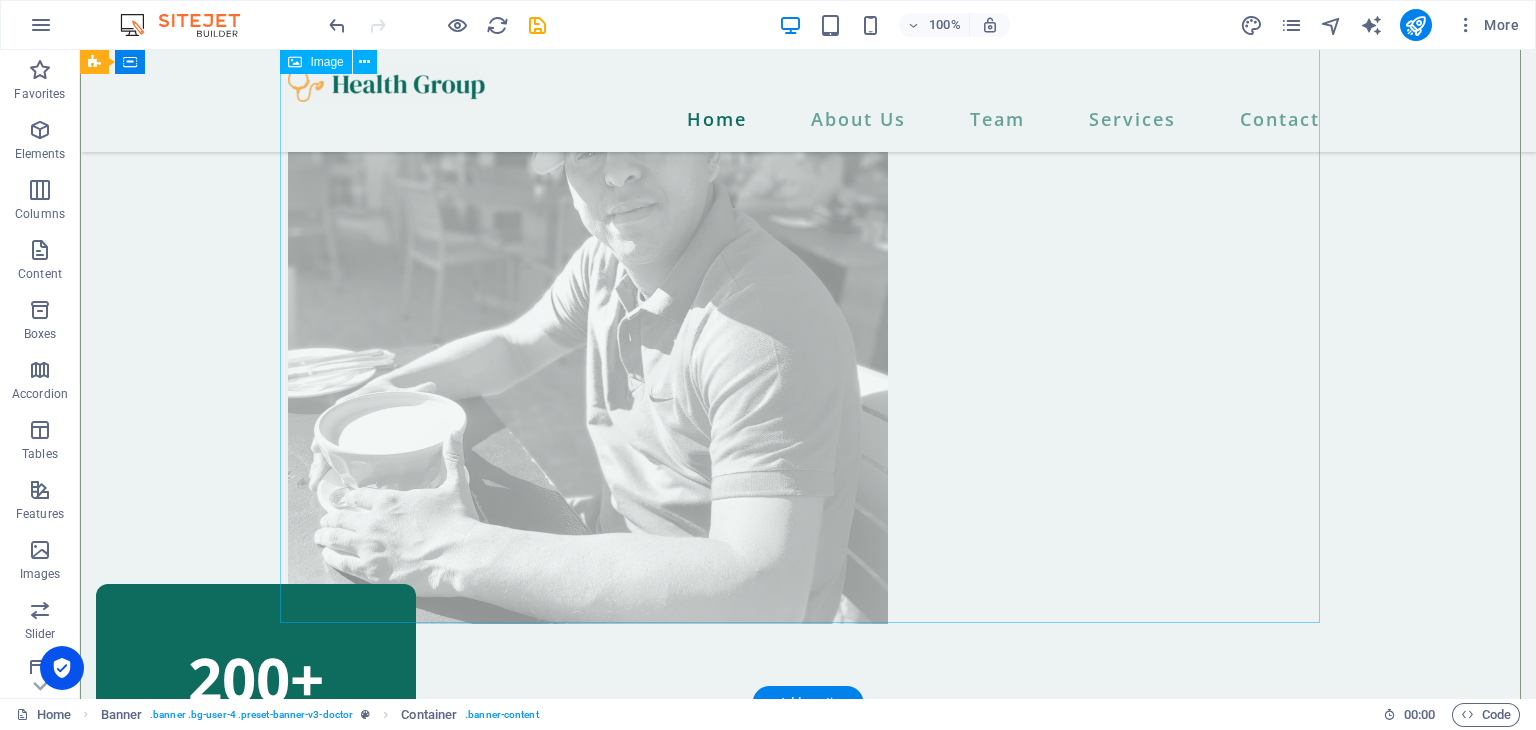 click at bounding box center (808, 295) 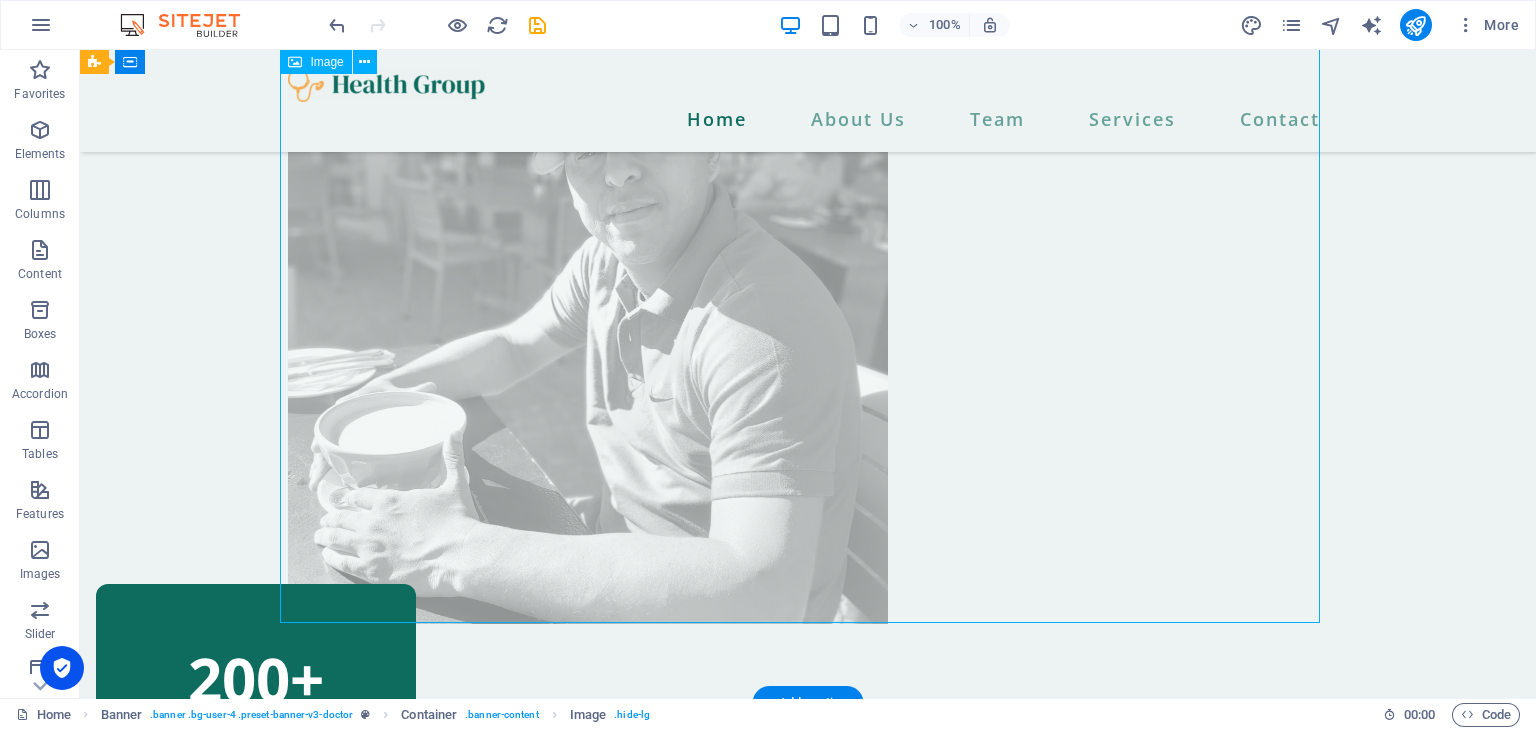 click at bounding box center (808, 295) 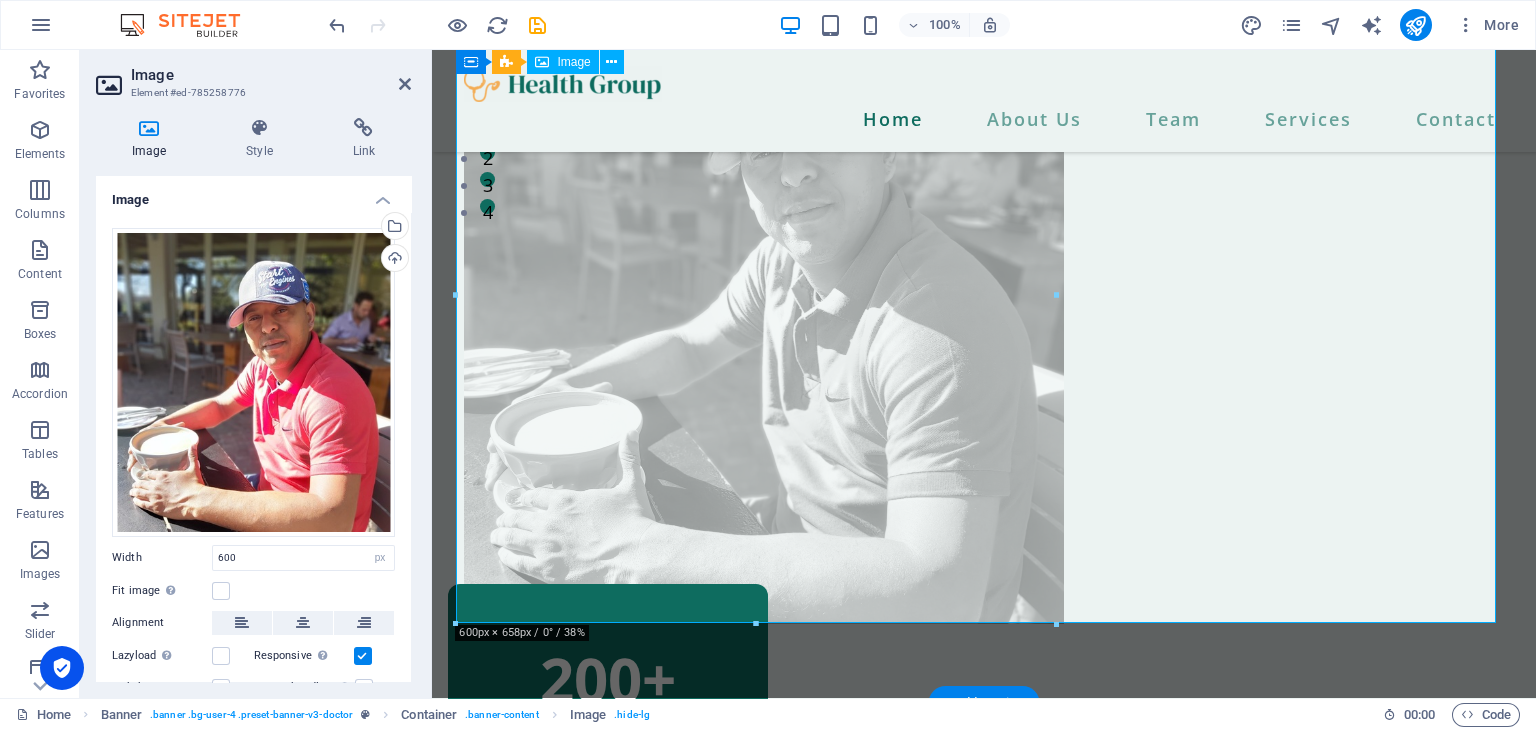 click at bounding box center [984, 295] 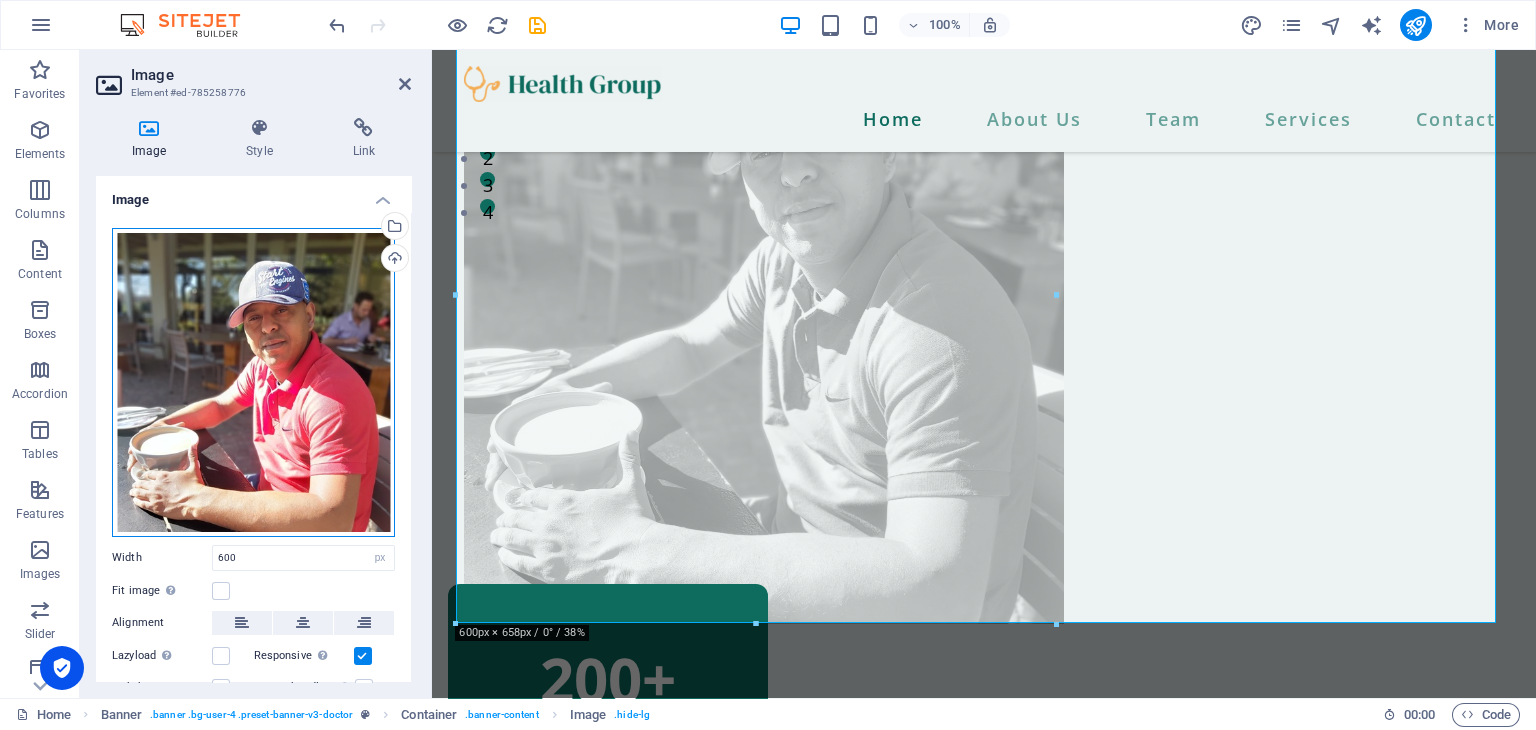 click on "Drag files here, click to choose files or select files from Files or our free stock photos & videos" at bounding box center [253, 382] 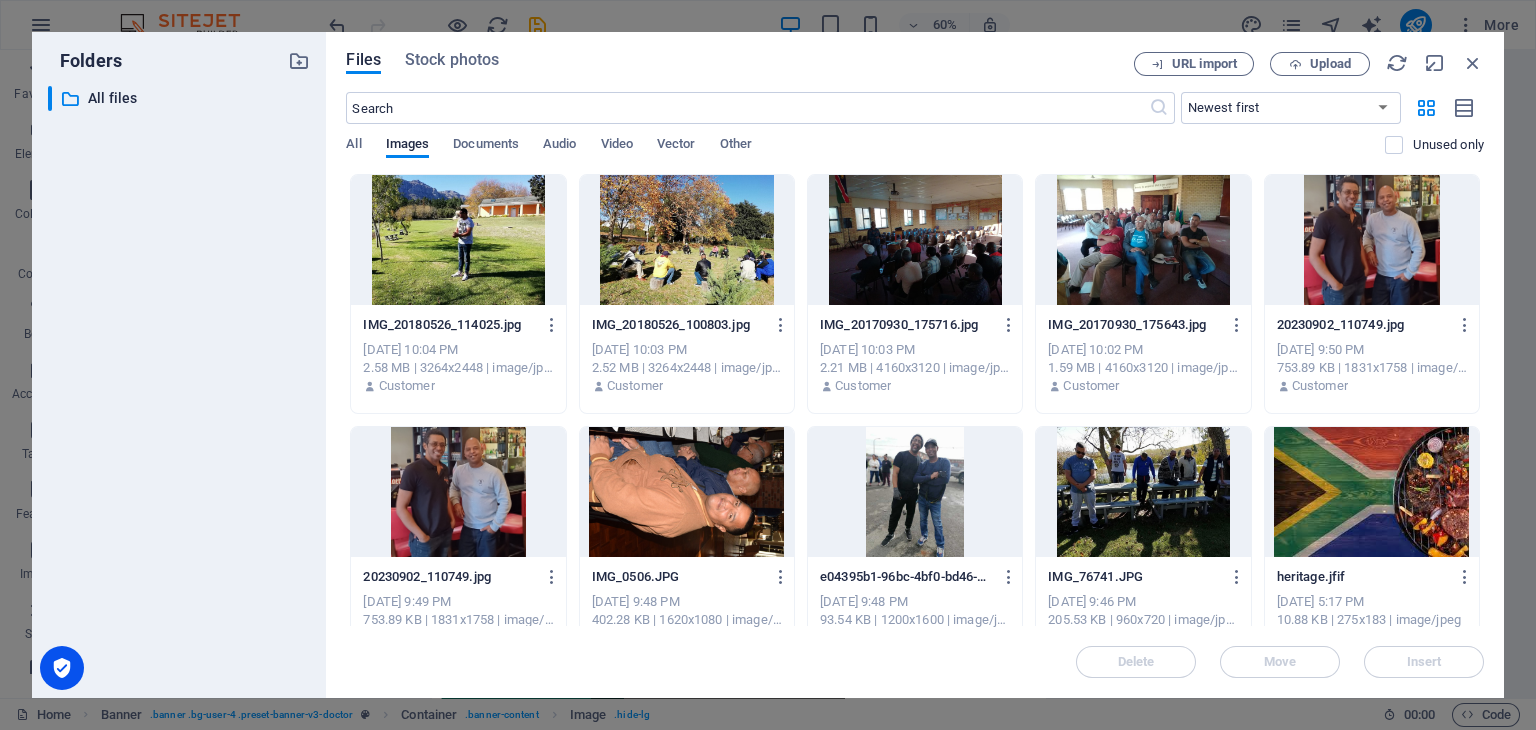 drag, startPoint x: 1479, startPoint y: 302, endPoint x: 1483, endPoint y: 515, distance: 213.03755 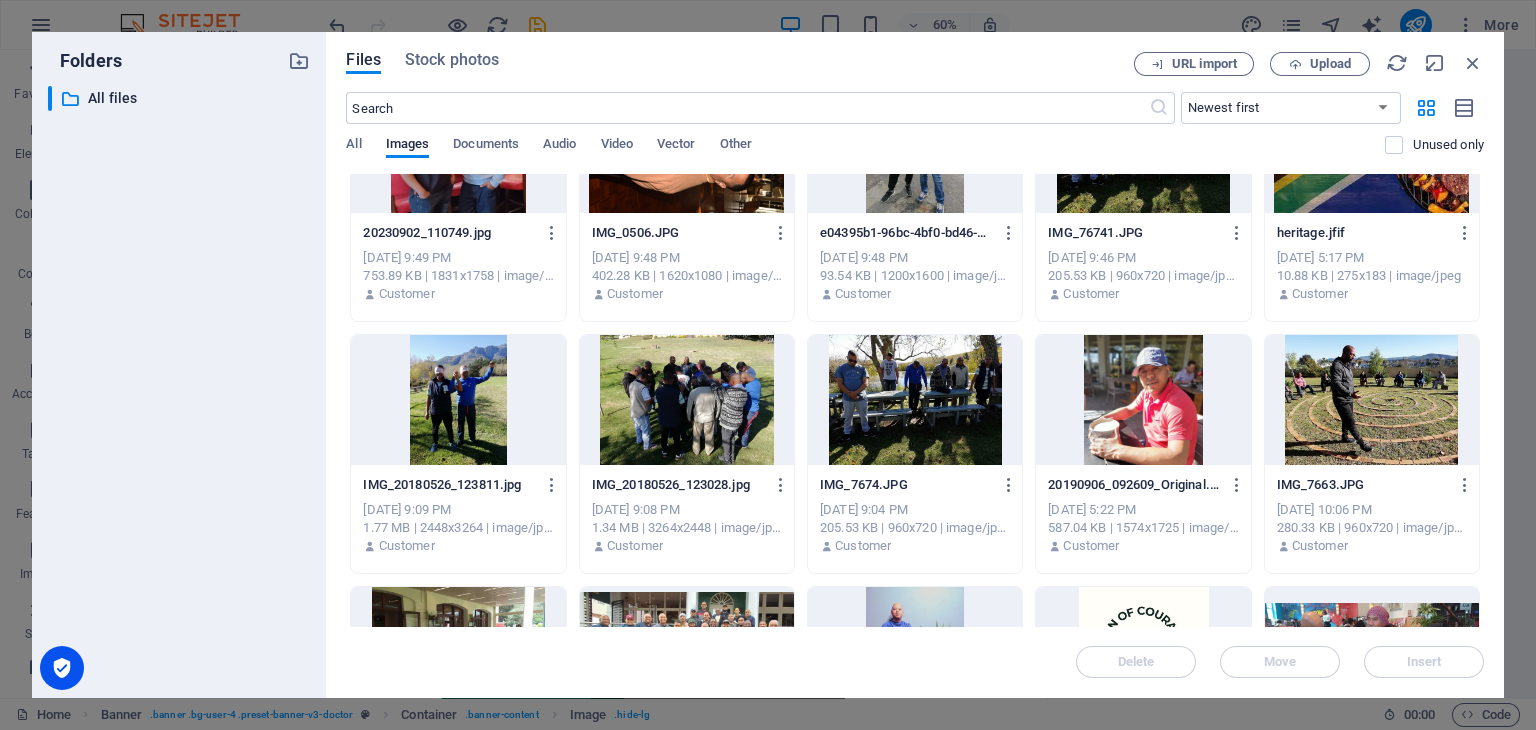 scroll, scrollTop: 446, scrollLeft: 0, axis: vertical 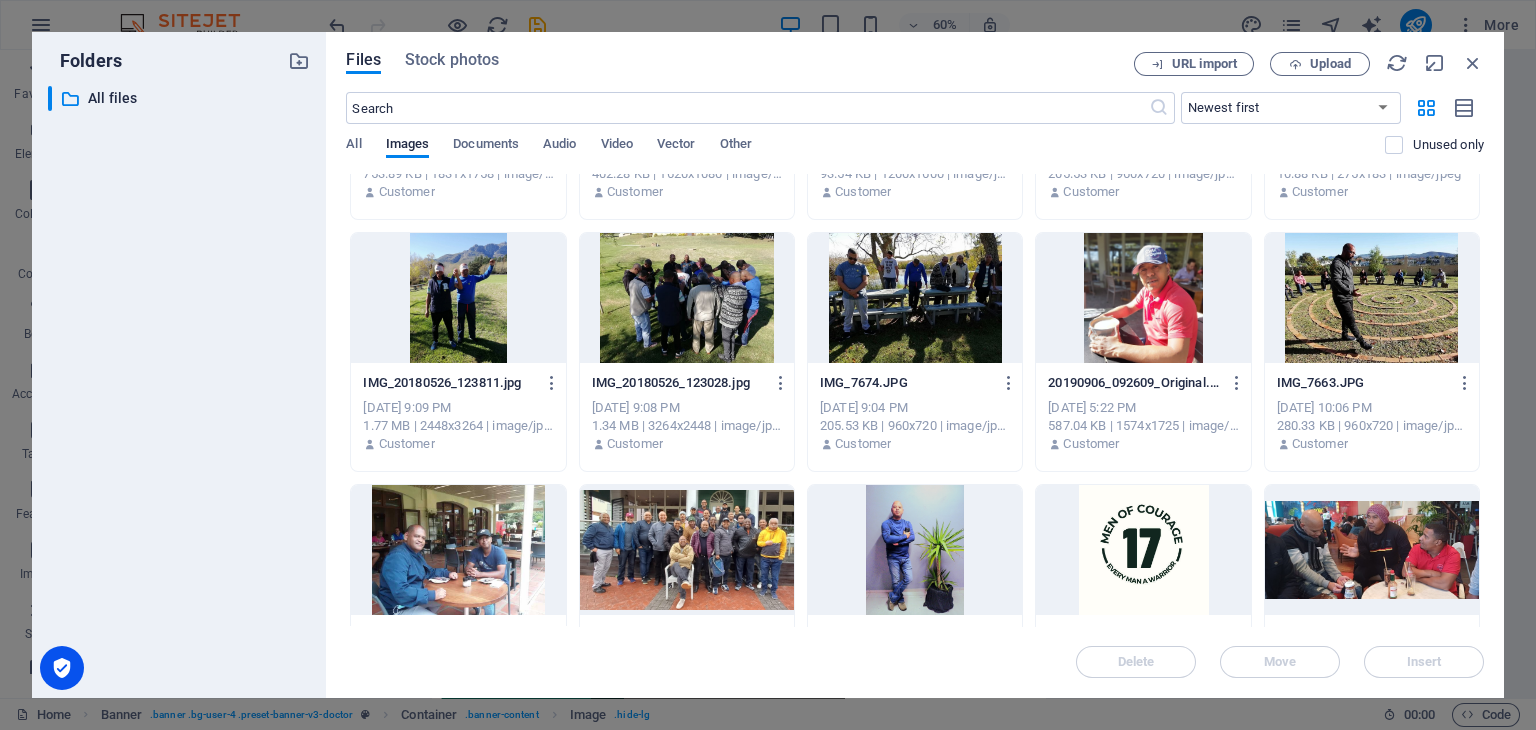 click at bounding box center (1143, 298) 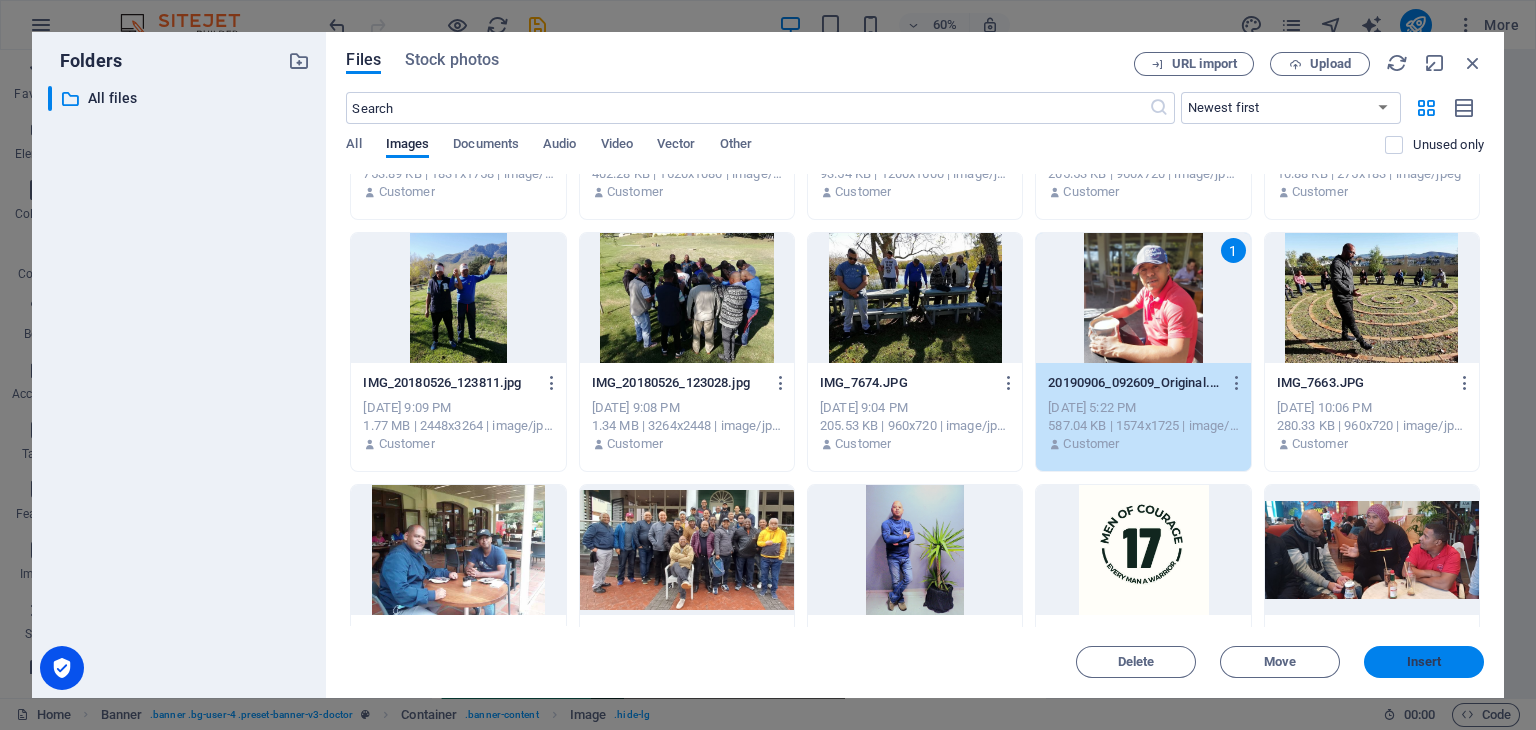 click on "Insert" at bounding box center (1424, 662) 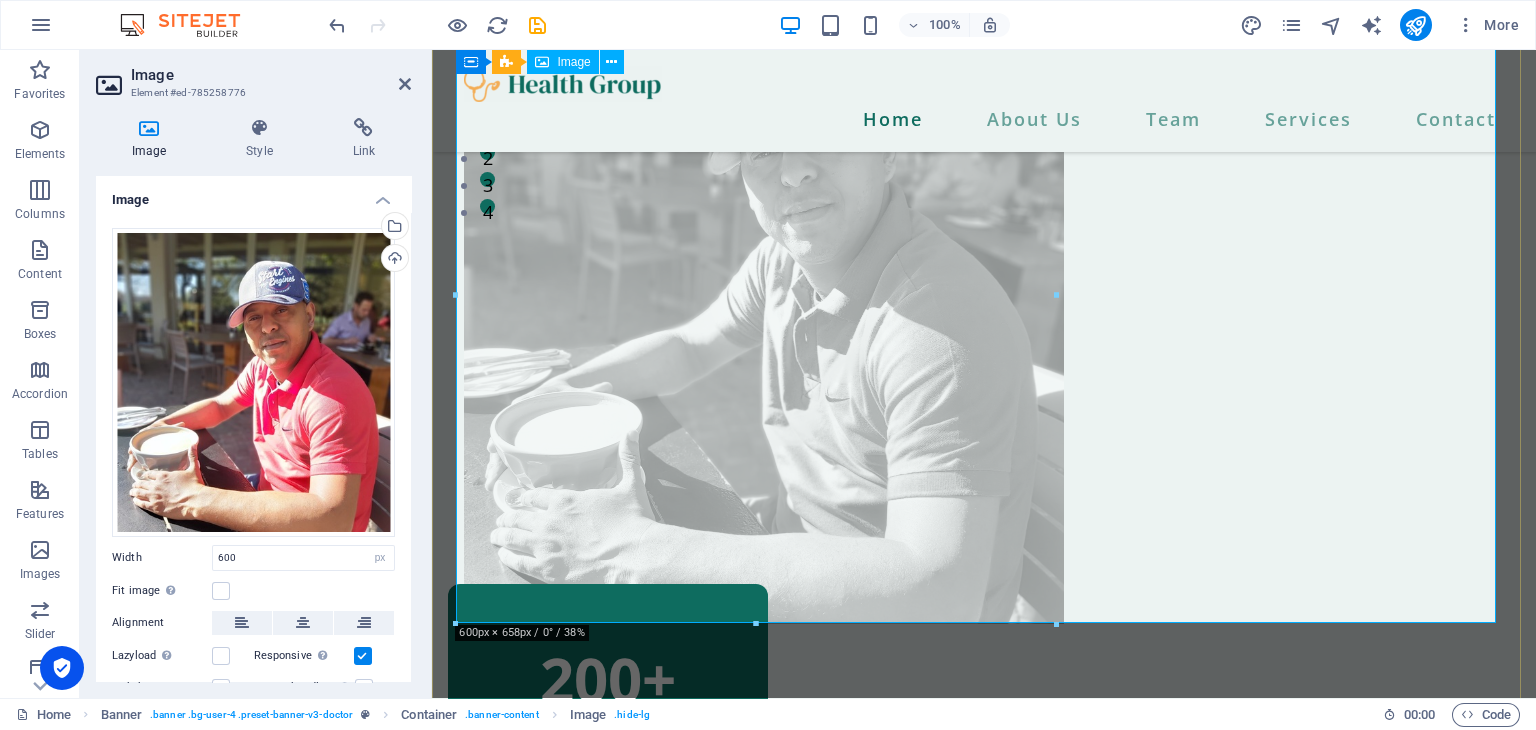 click at bounding box center (984, 295) 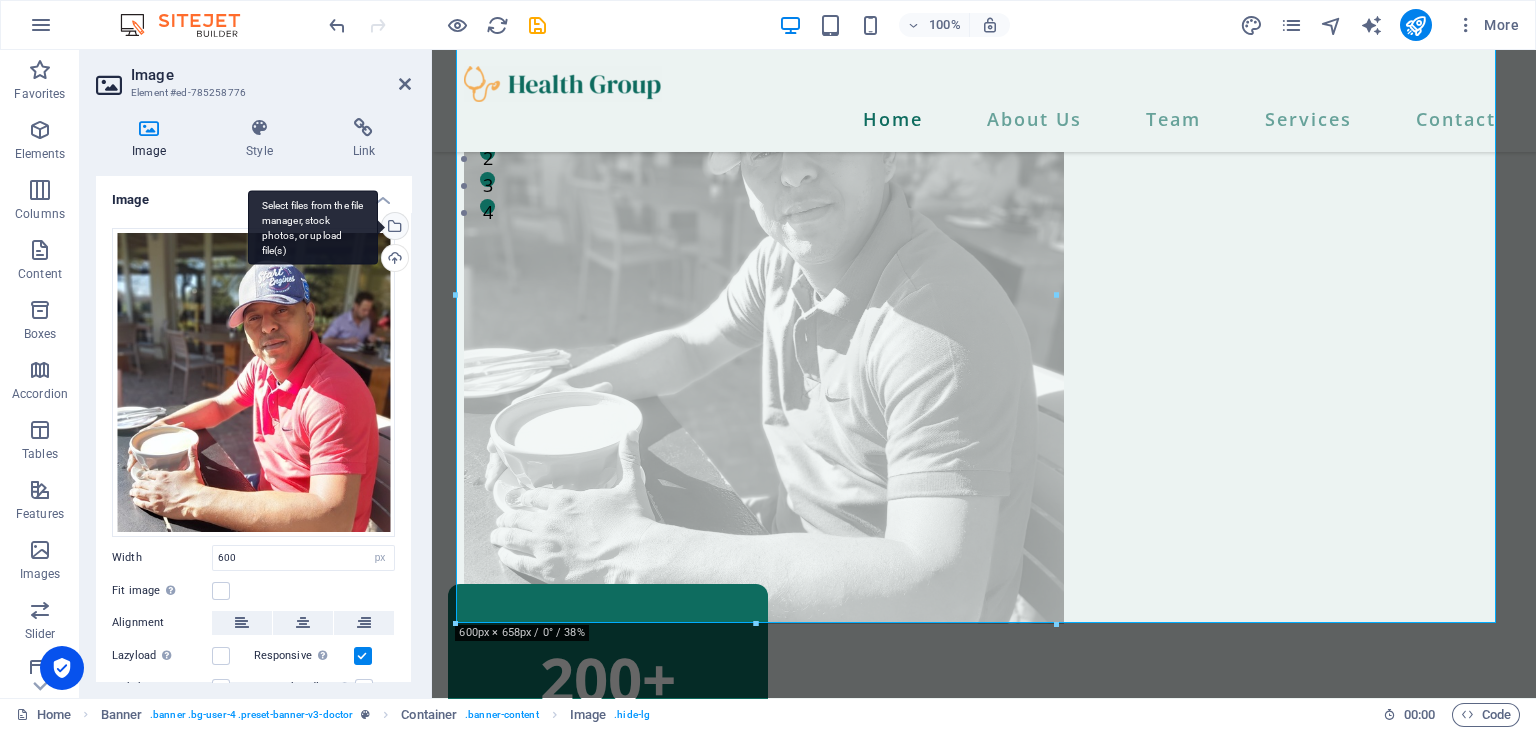 click on "Select files from the file manager, stock photos, or upload file(s)" at bounding box center [393, 228] 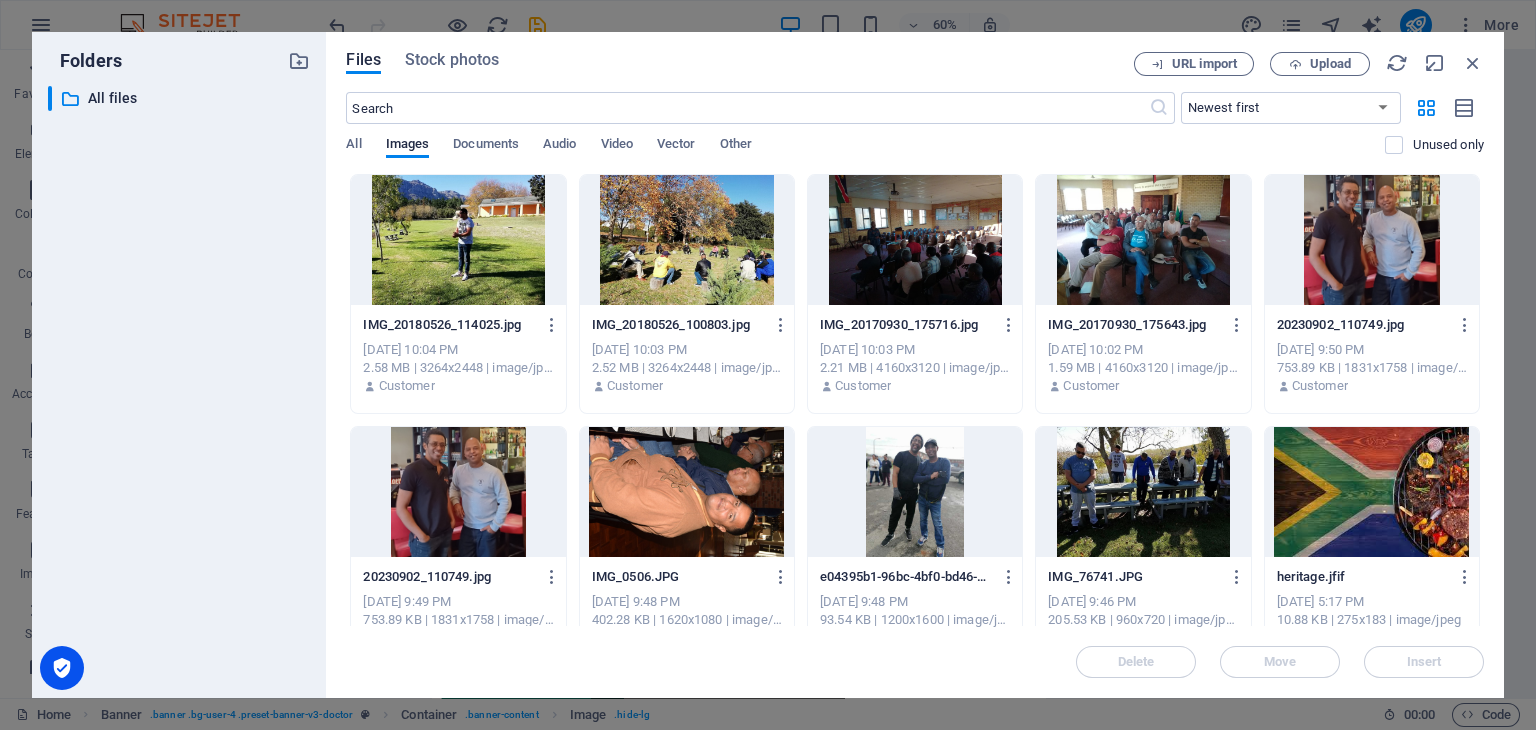click at bounding box center [1372, 240] 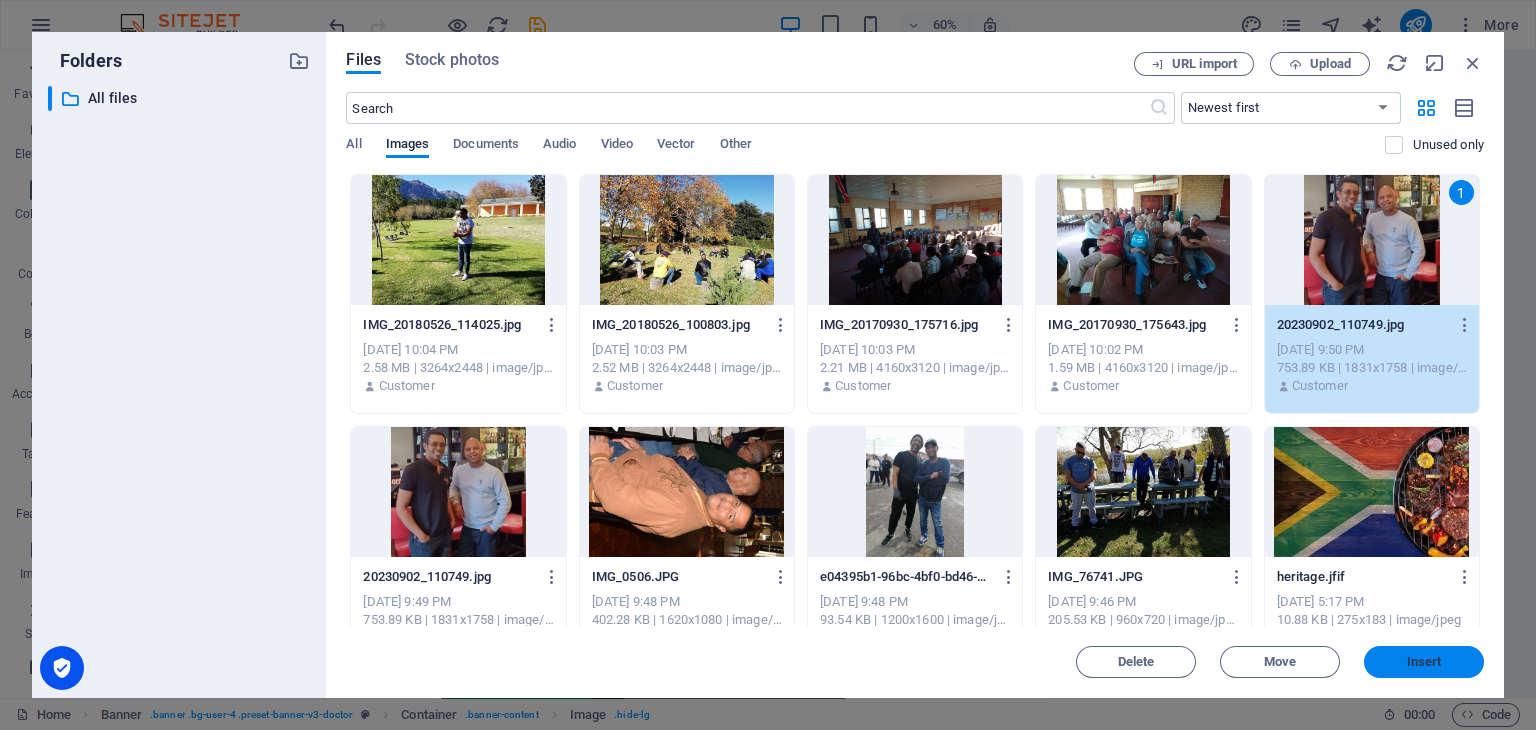 click on "Insert" at bounding box center [1424, 662] 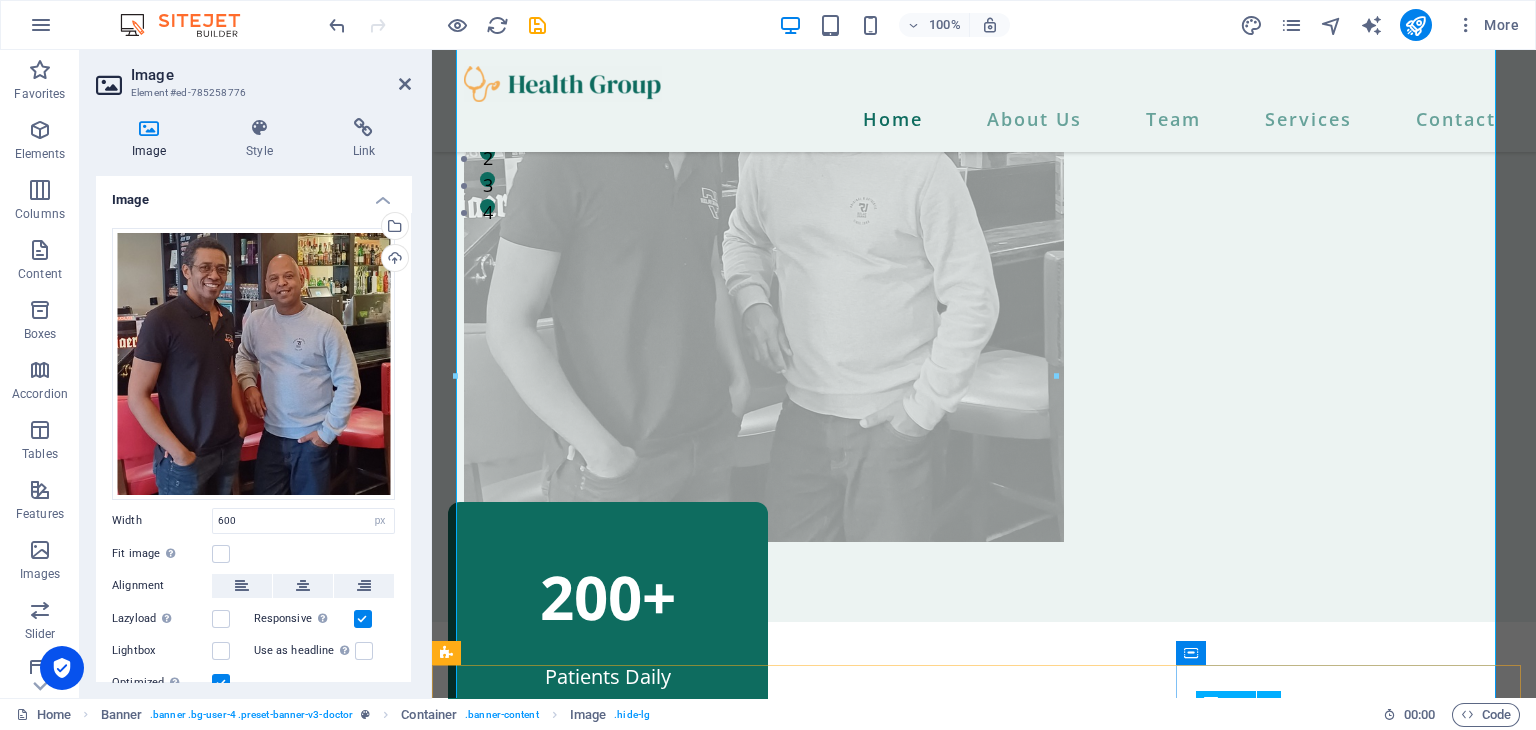 scroll, scrollTop: 453, scrollLeft: 0, axis: vertical 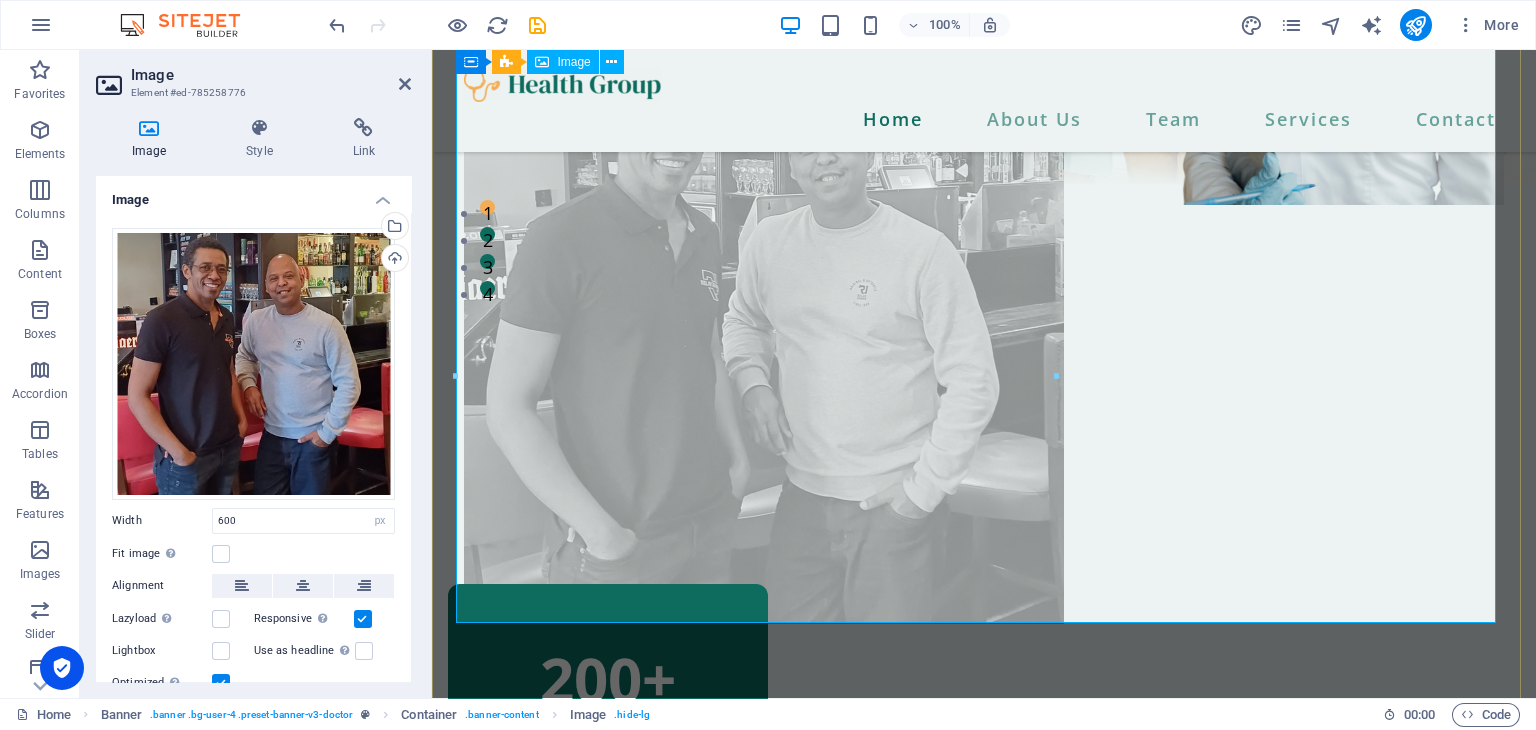 click at bounding box center [984, 336] 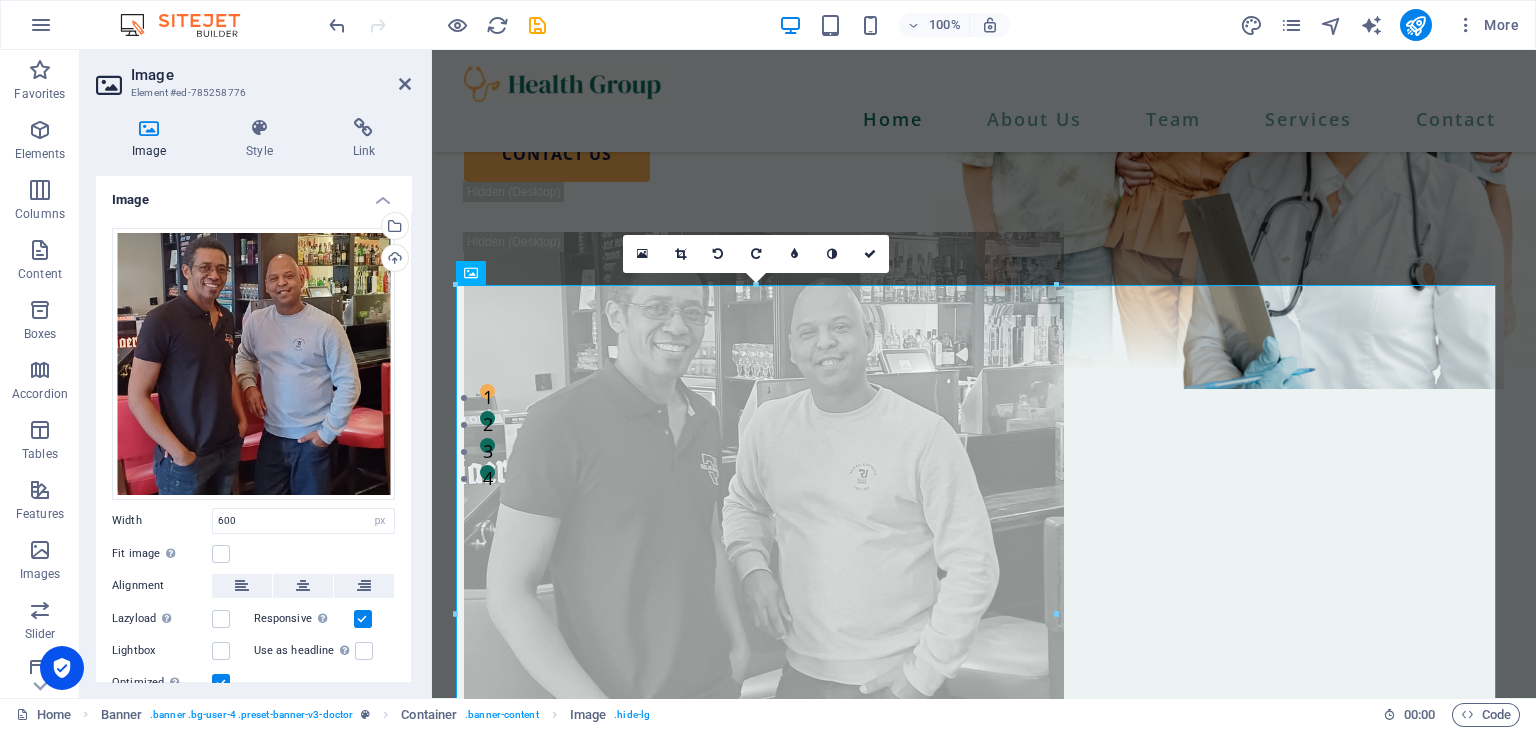 scroll, scrollTop: 188, scrollLeft: 0, axis: vertical 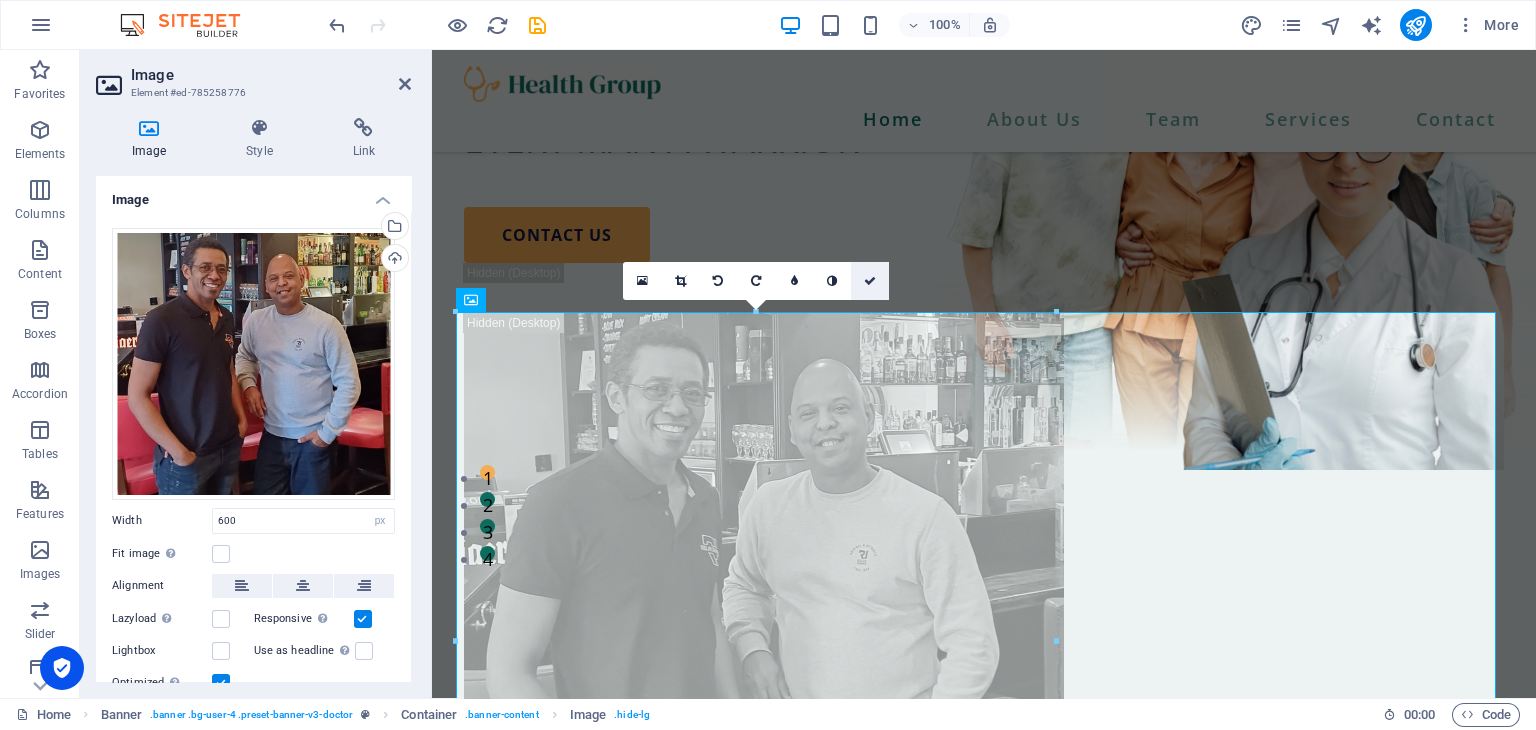 click at bounding box center (870, 281) 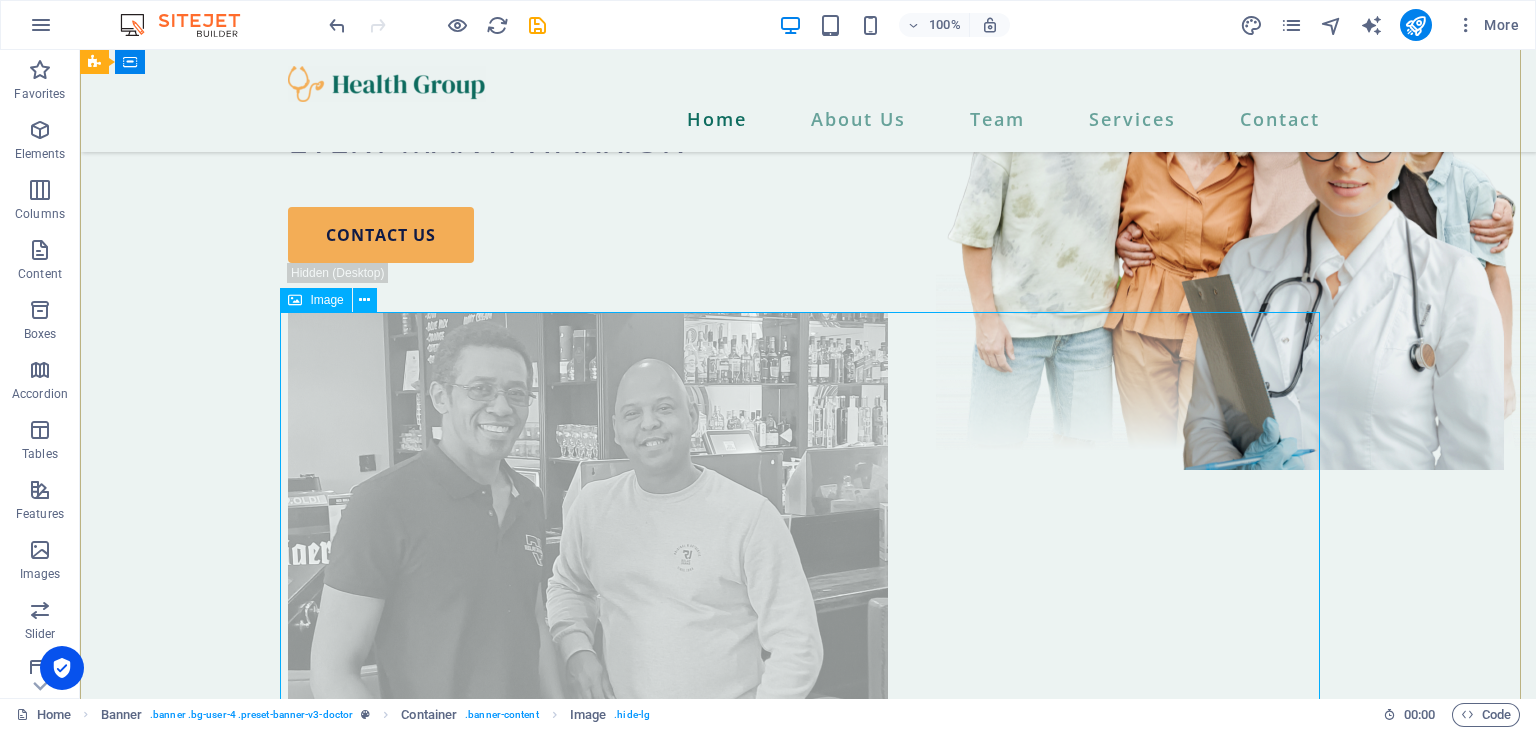 click at bounding box center [808, 601] 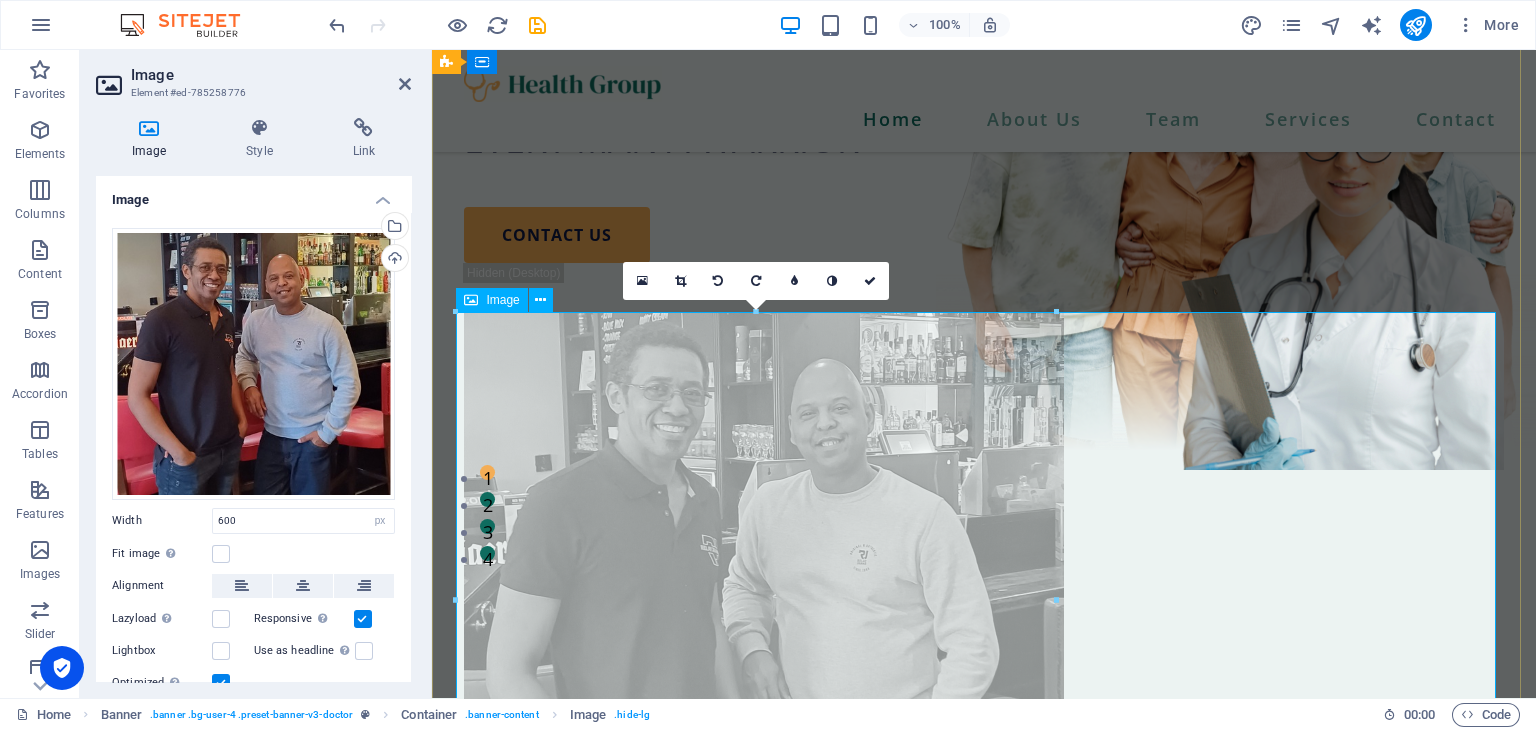click at bounding box center (984, 601) 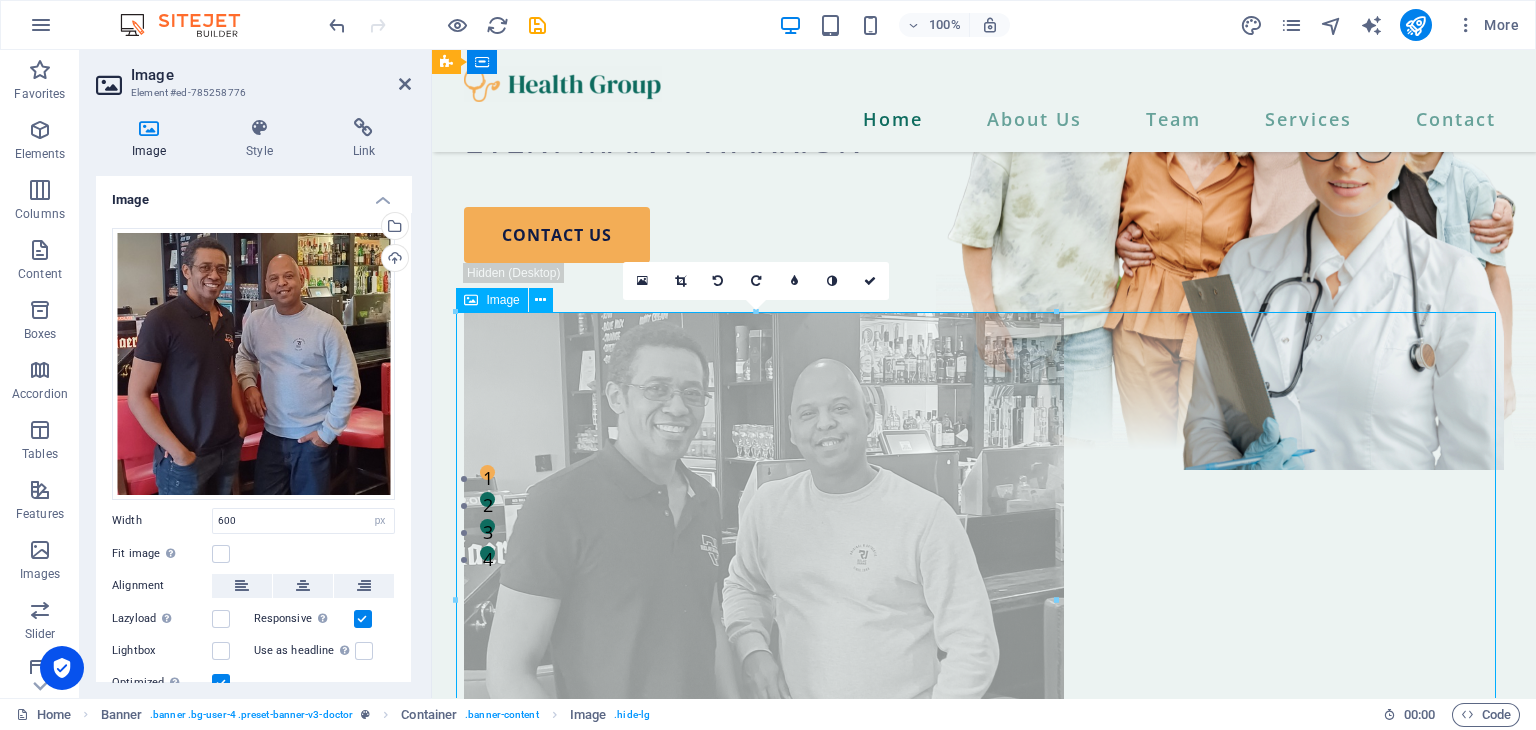 drag, startPoint x: 934, startPoint y: 416, endPoint x: 1144, endPoint y: 403, distance: 210.402 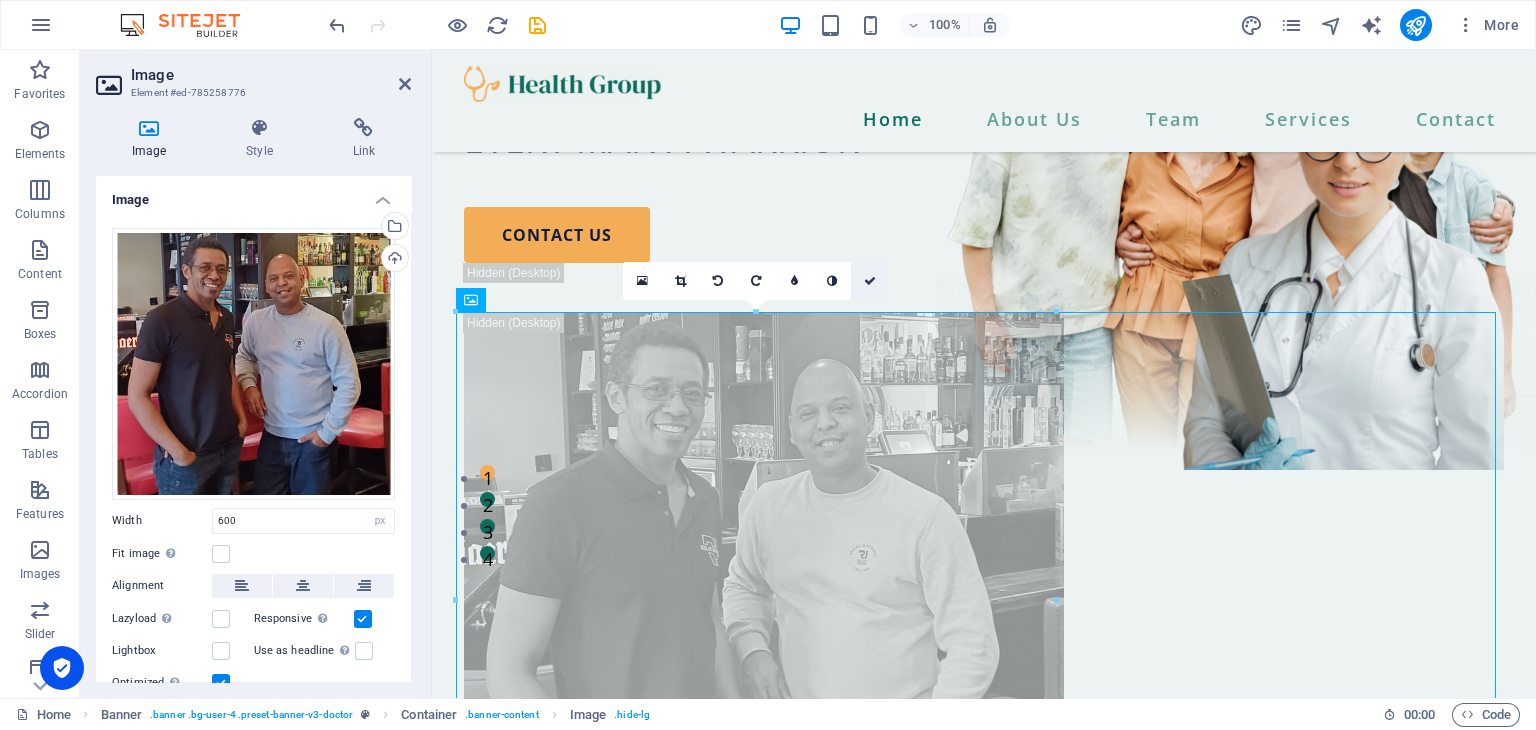 click at bounding box center [870, 281] 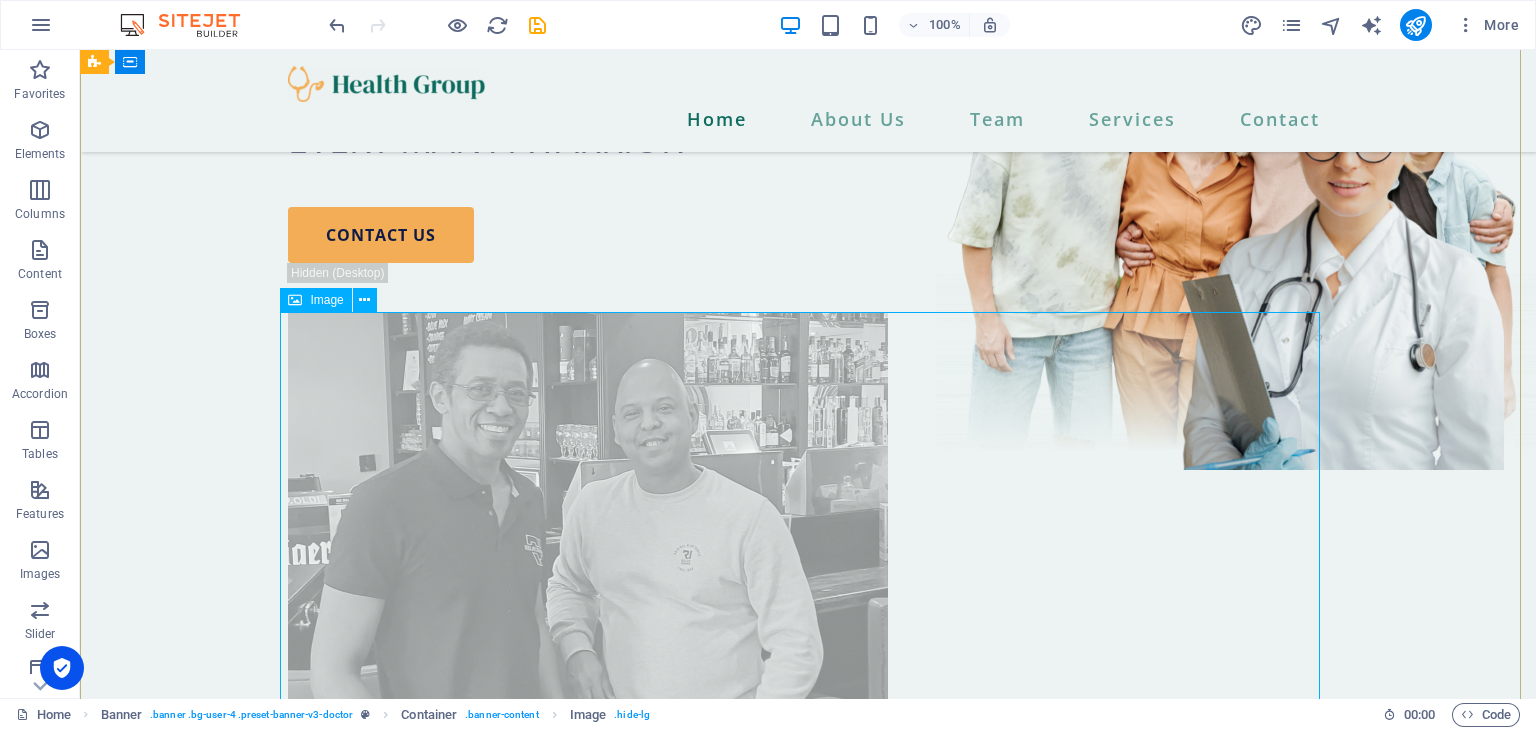 click at bounding box center (808, 601) 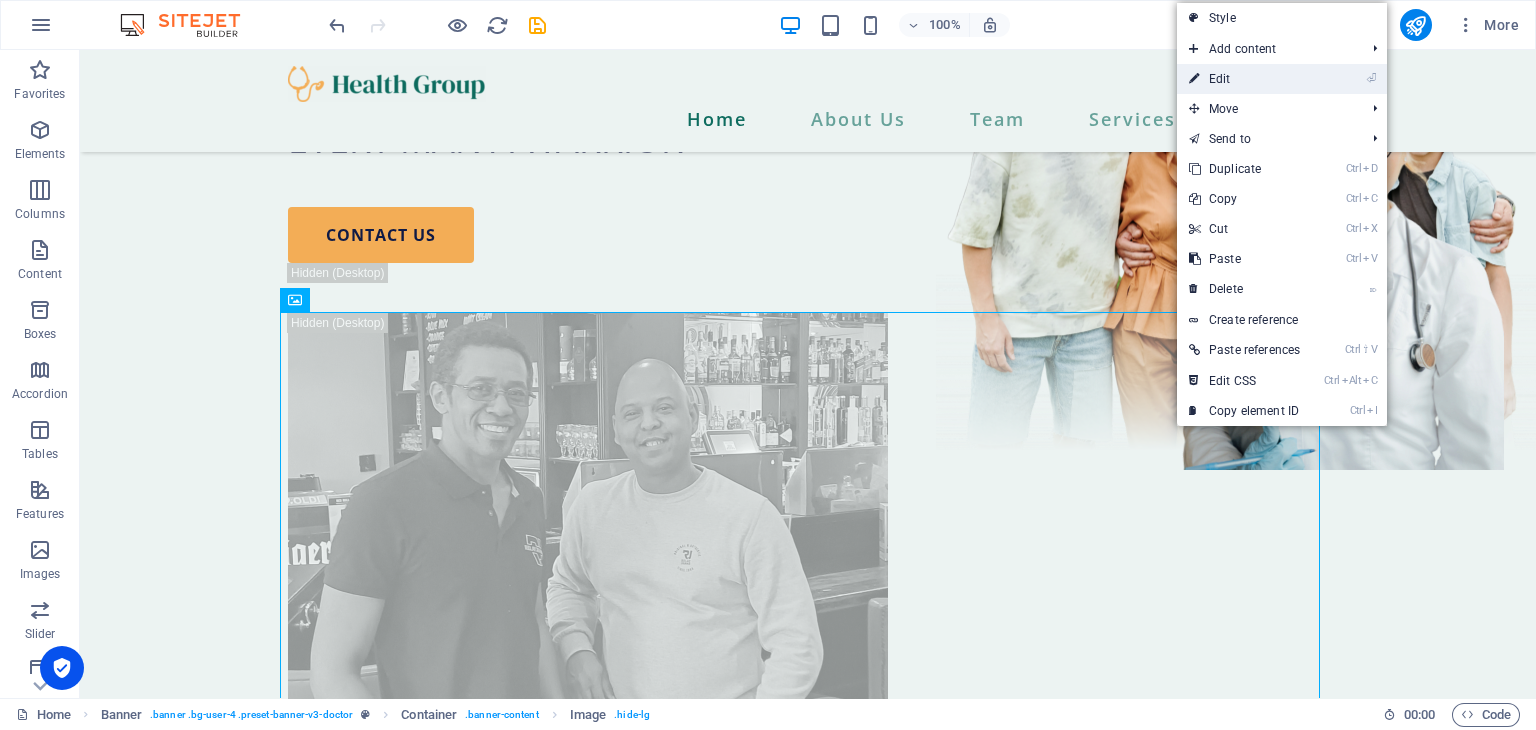click on "⏎  Edit" at bounding box center [1244, 79] 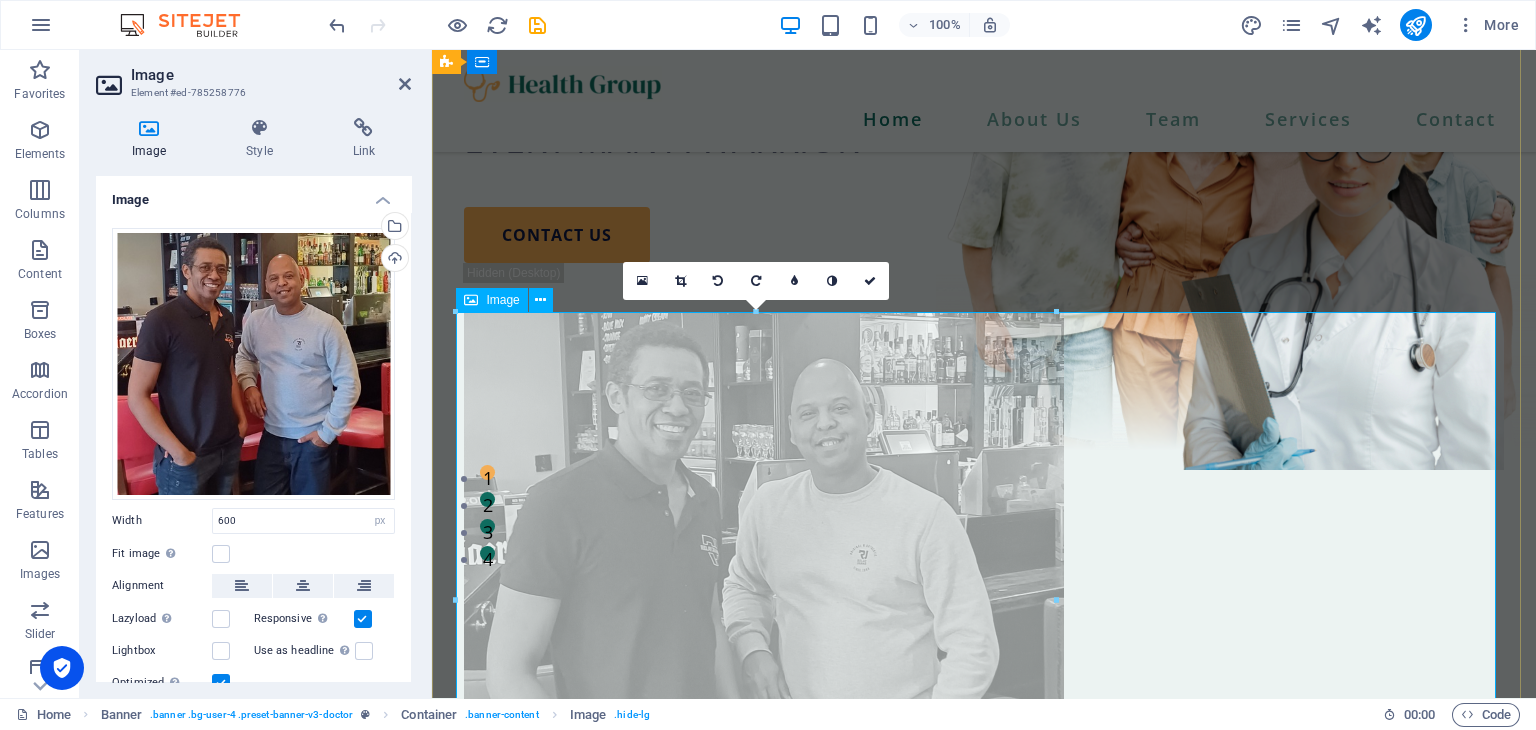 click at bounding box center [984, 601] 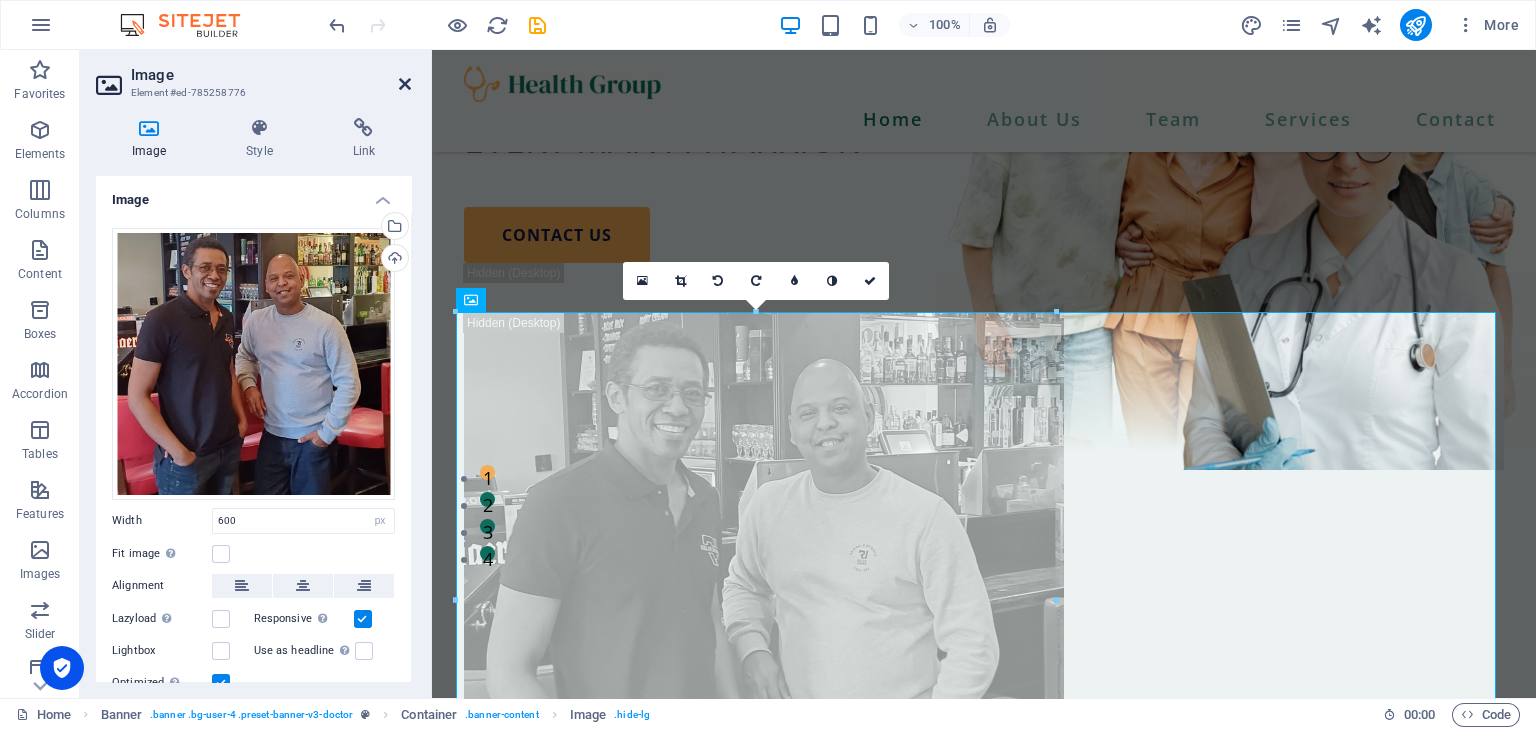 click at bounding box center (405, 84) 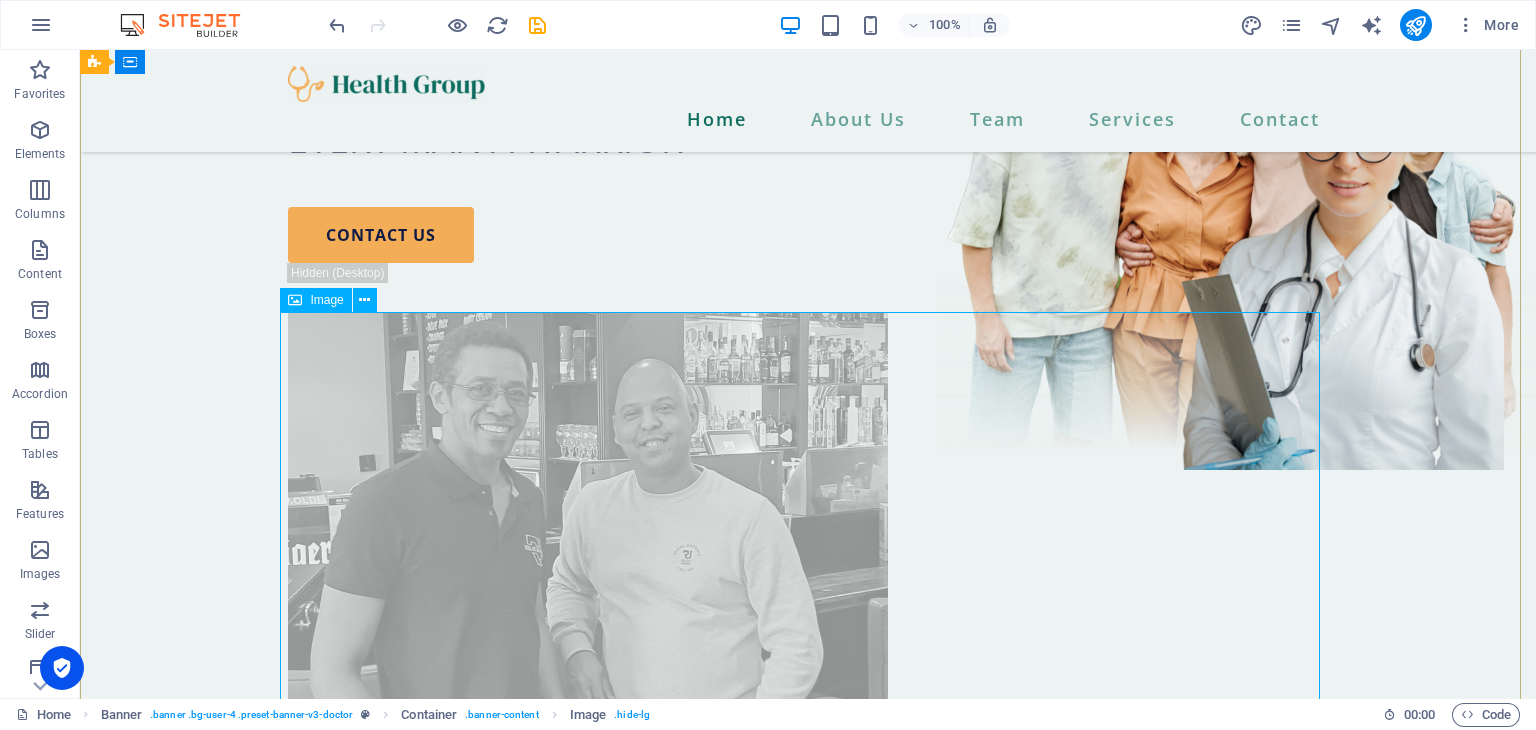click at bounding box center [808, 601] 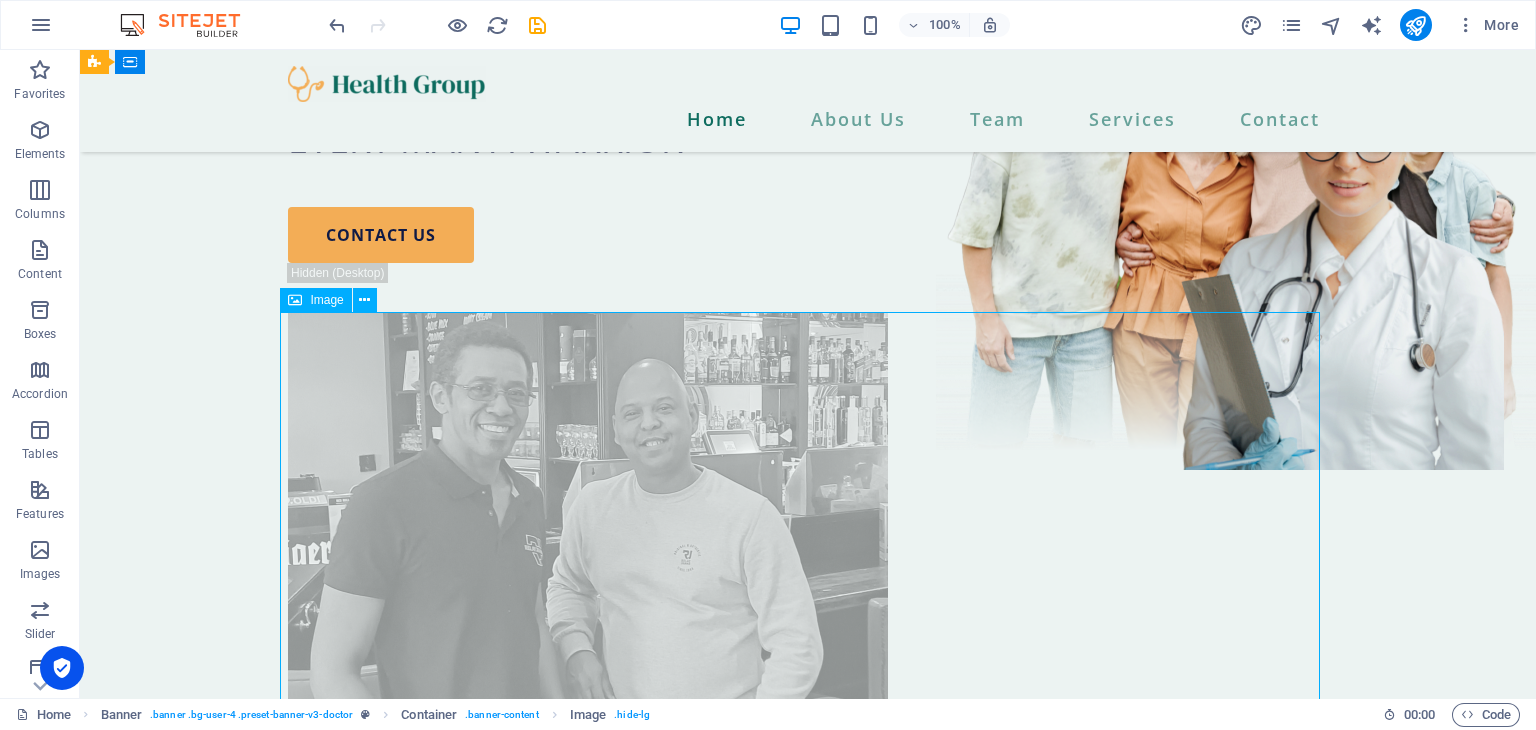 drag, startPoint x: 1149, startPoint y: 508, endPoint x: 1188, endPoint y: 453, distance: 67.424034 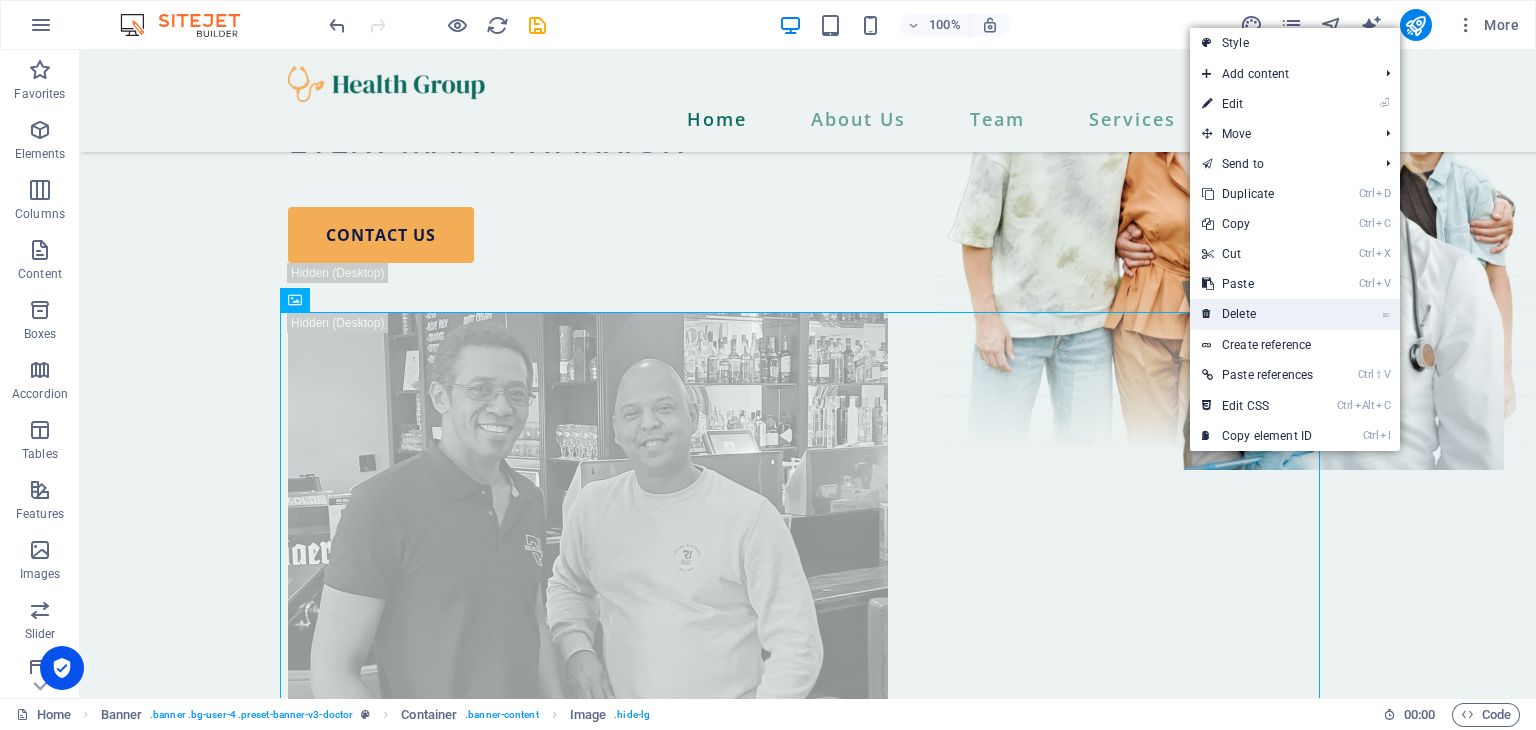 click on "⌦  Delete" at bounding box center [1257, 314] 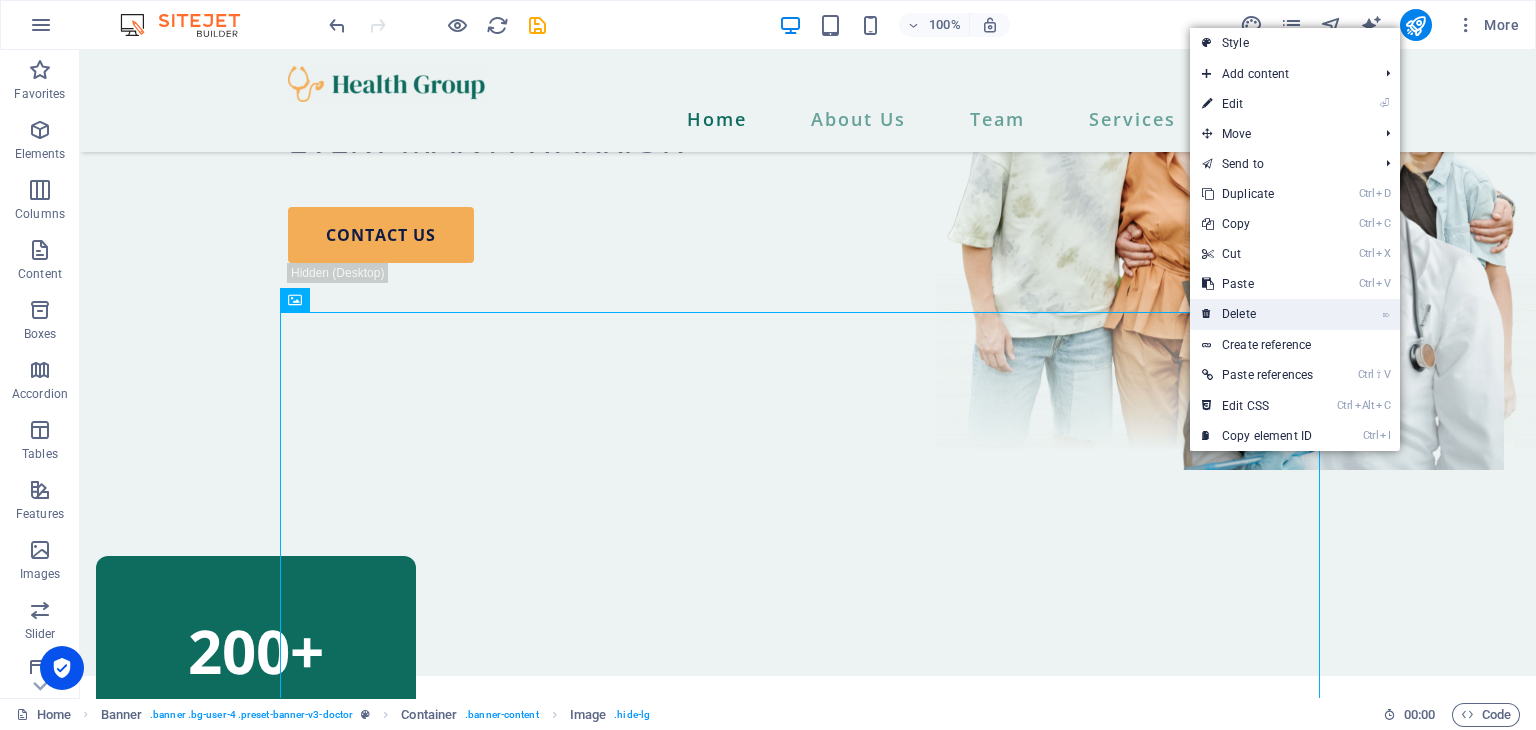 scroll, scrollTop: 330, scrollLeft: 0, axis: vertical 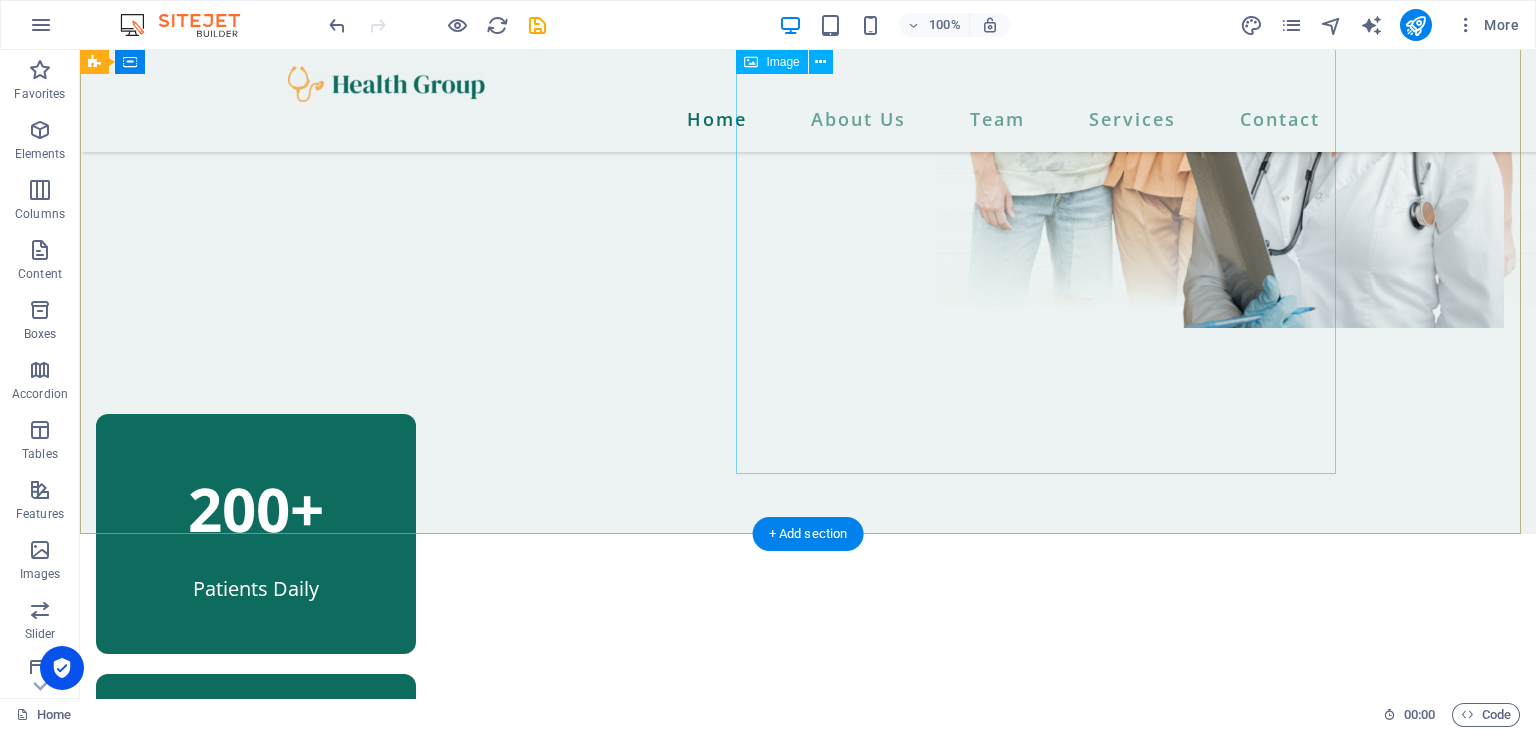 click at bounding box center (1236, 55) 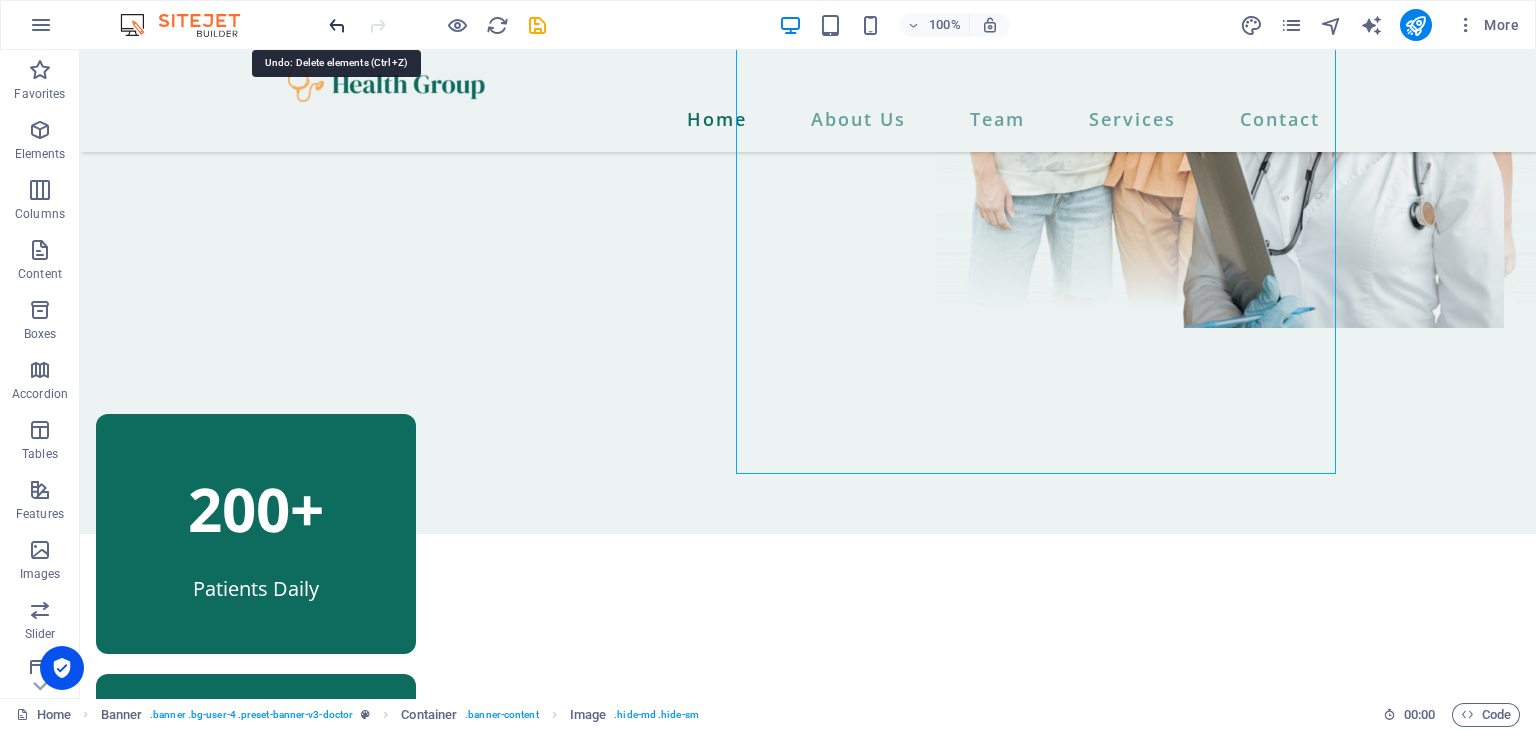 click at bounding box center [337, 25] 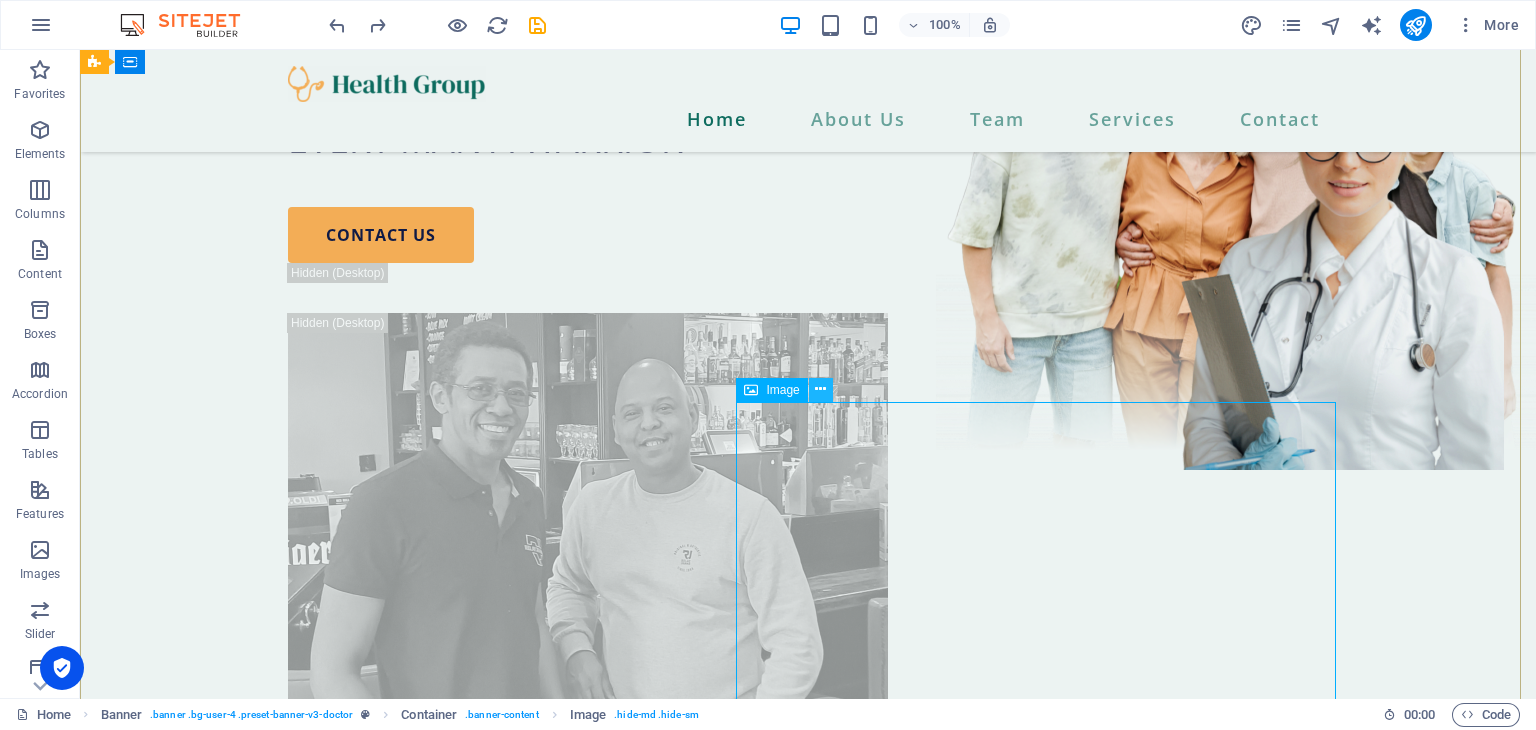 click at bounding box center [820, 389] 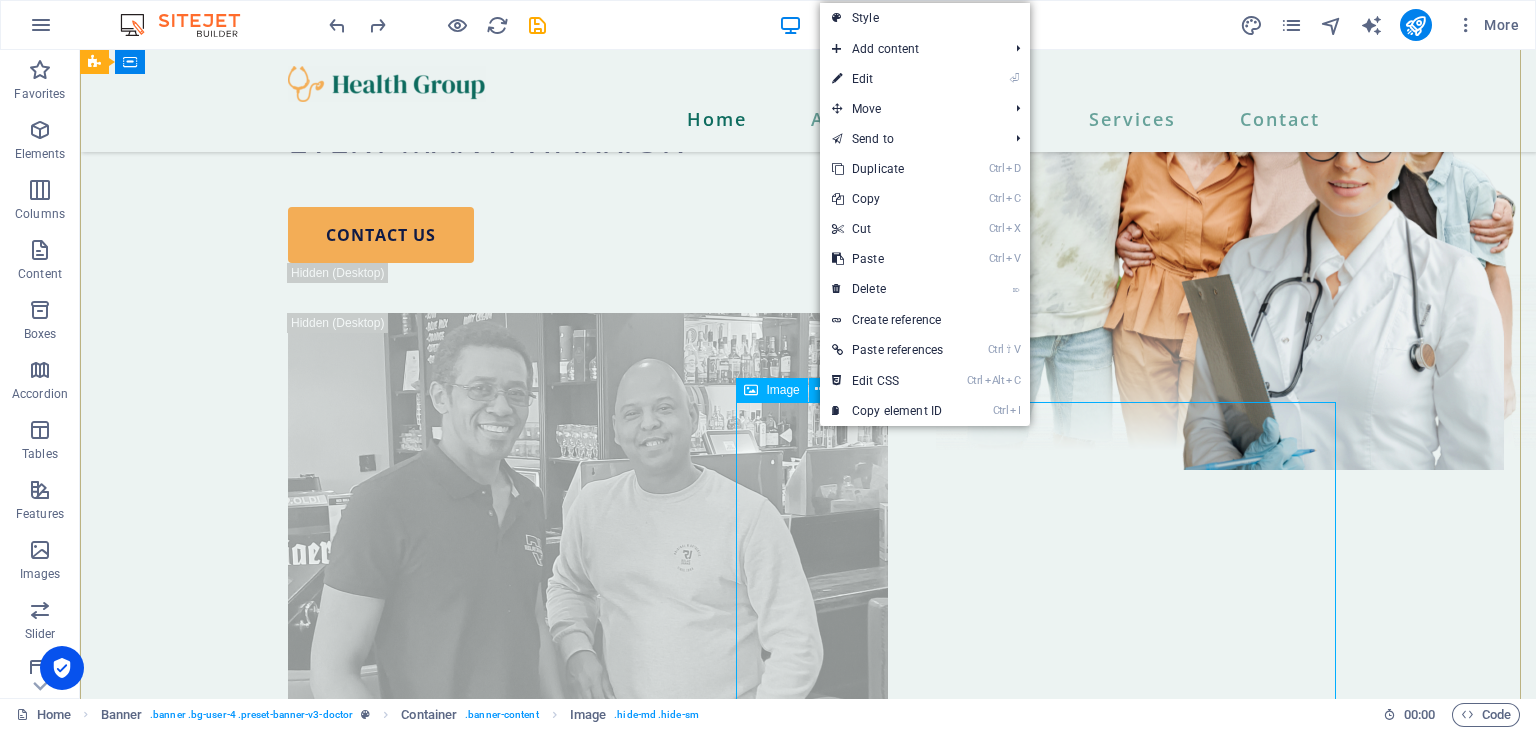 click on "Image" at bounding box center (782, 390) 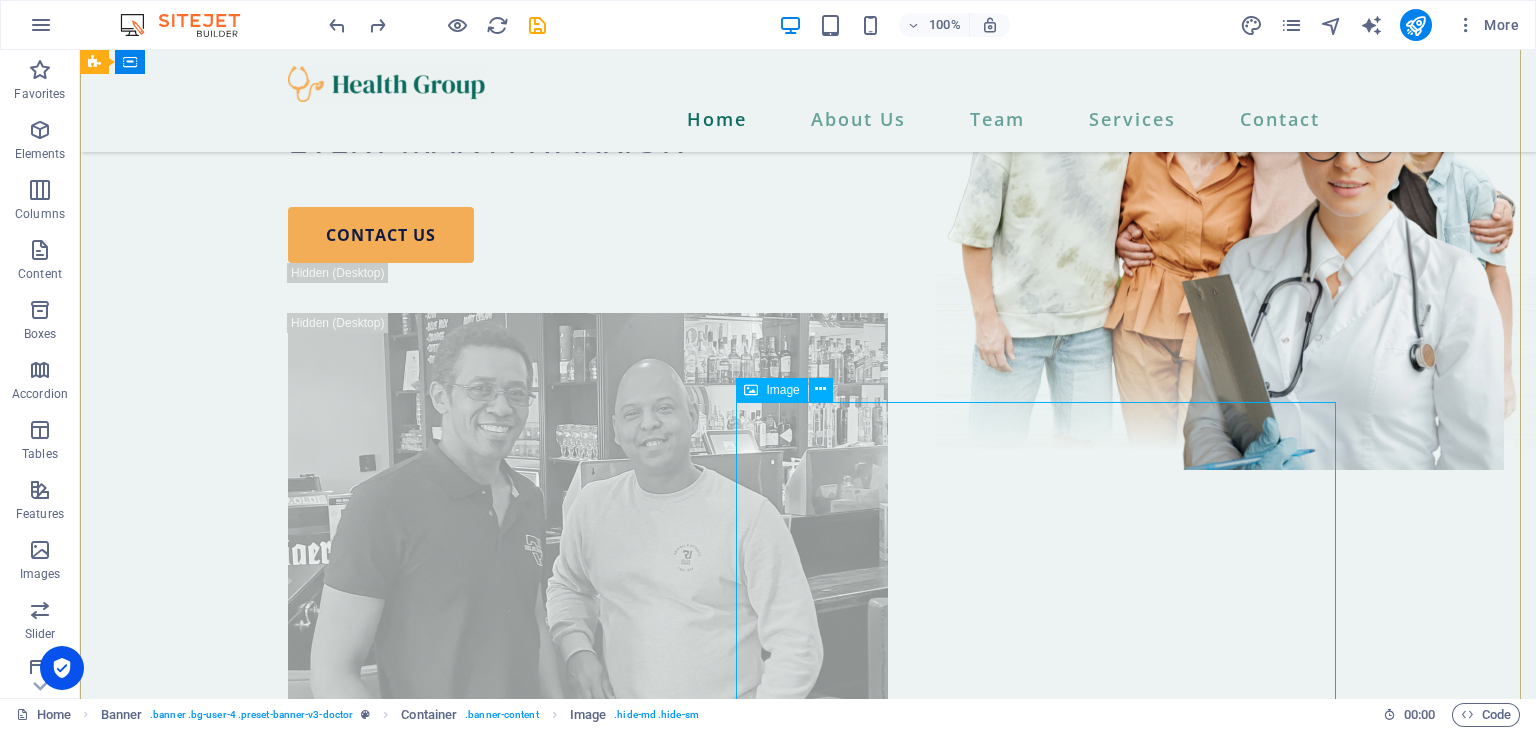 click on "Image" at bounding box center (782, 390) 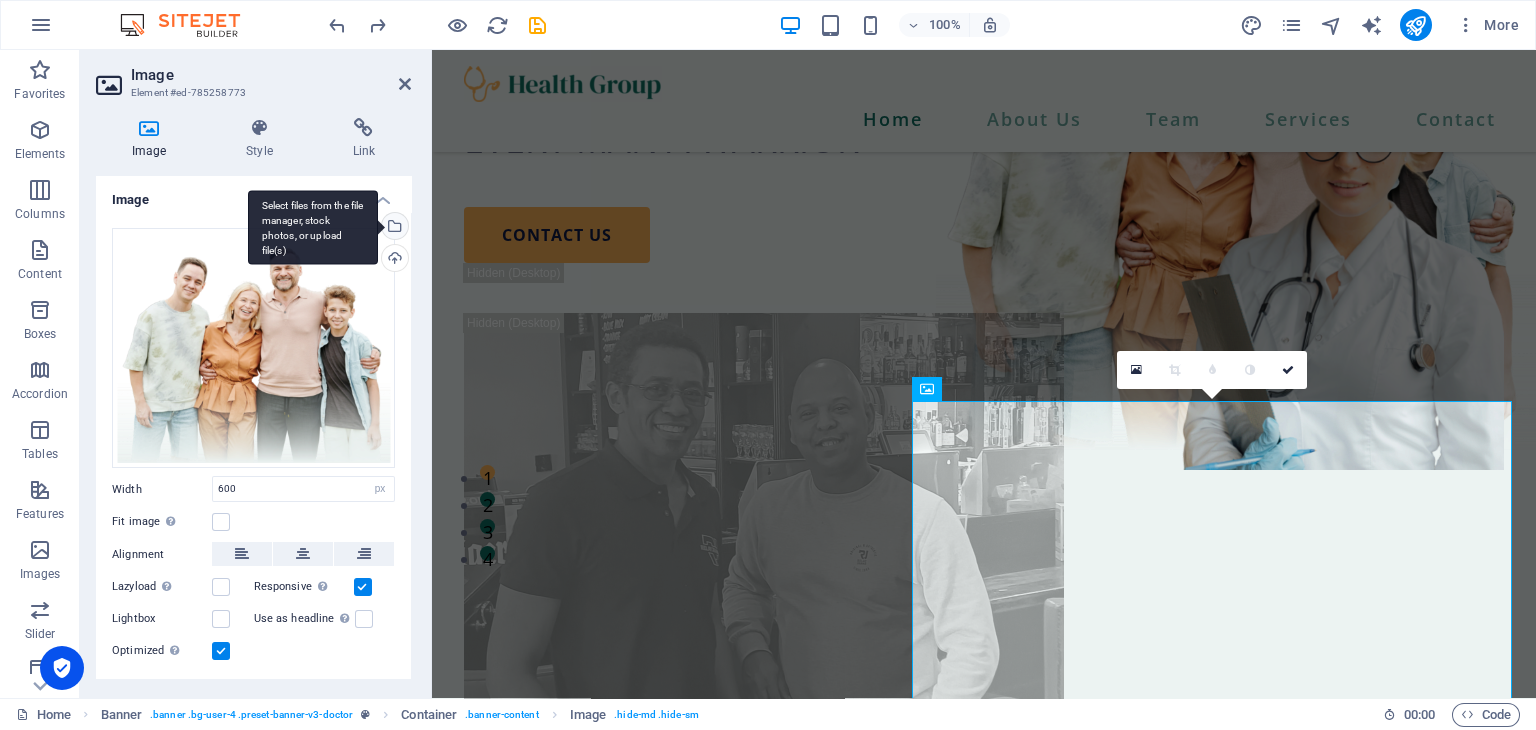 click on "Select files from the file manager, stock photos, or upload file(s)" at bounding box center [393, 228] 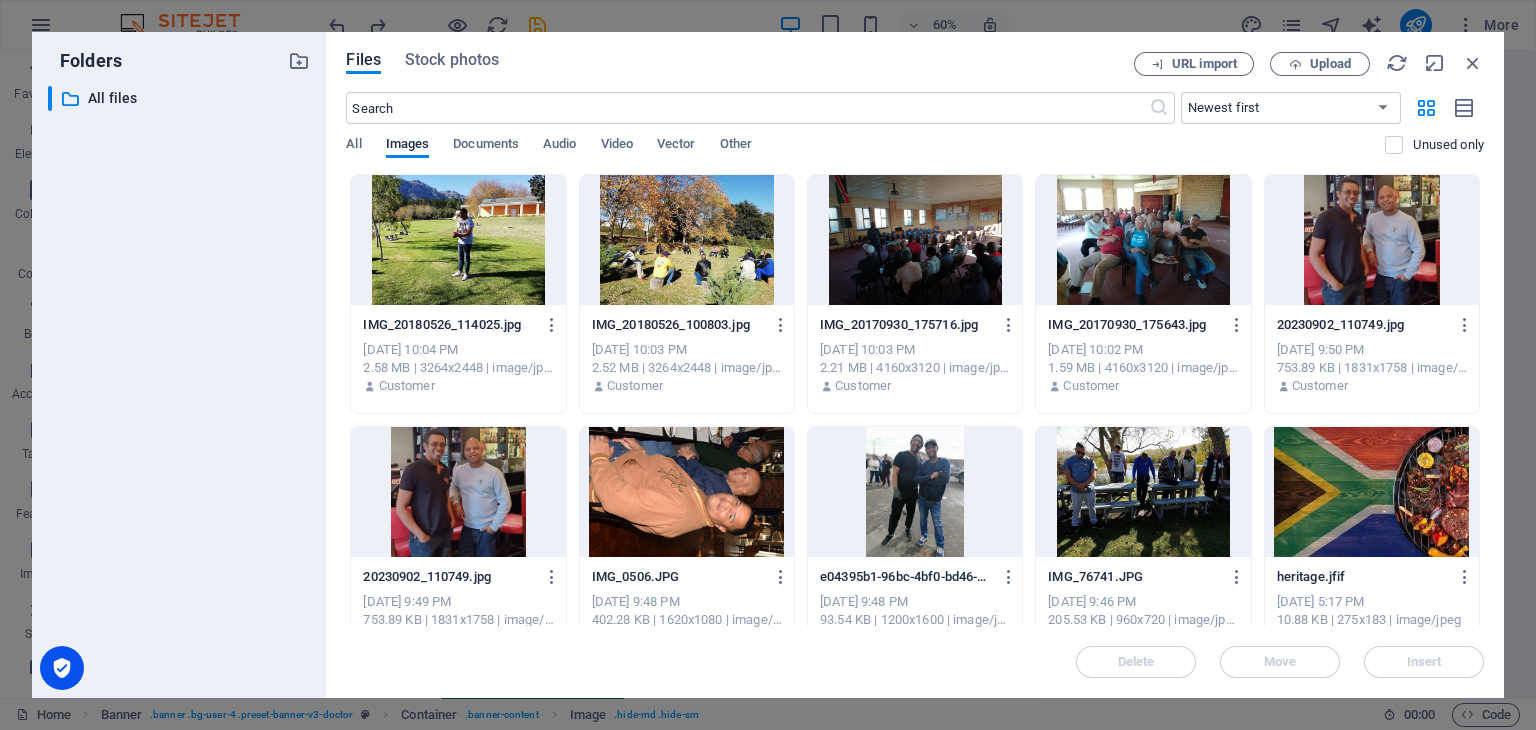 drag, startPoint x: 1487, startPoint y: 233, endPoint x: 1476, endPoint y: 297, distance: 64.93843 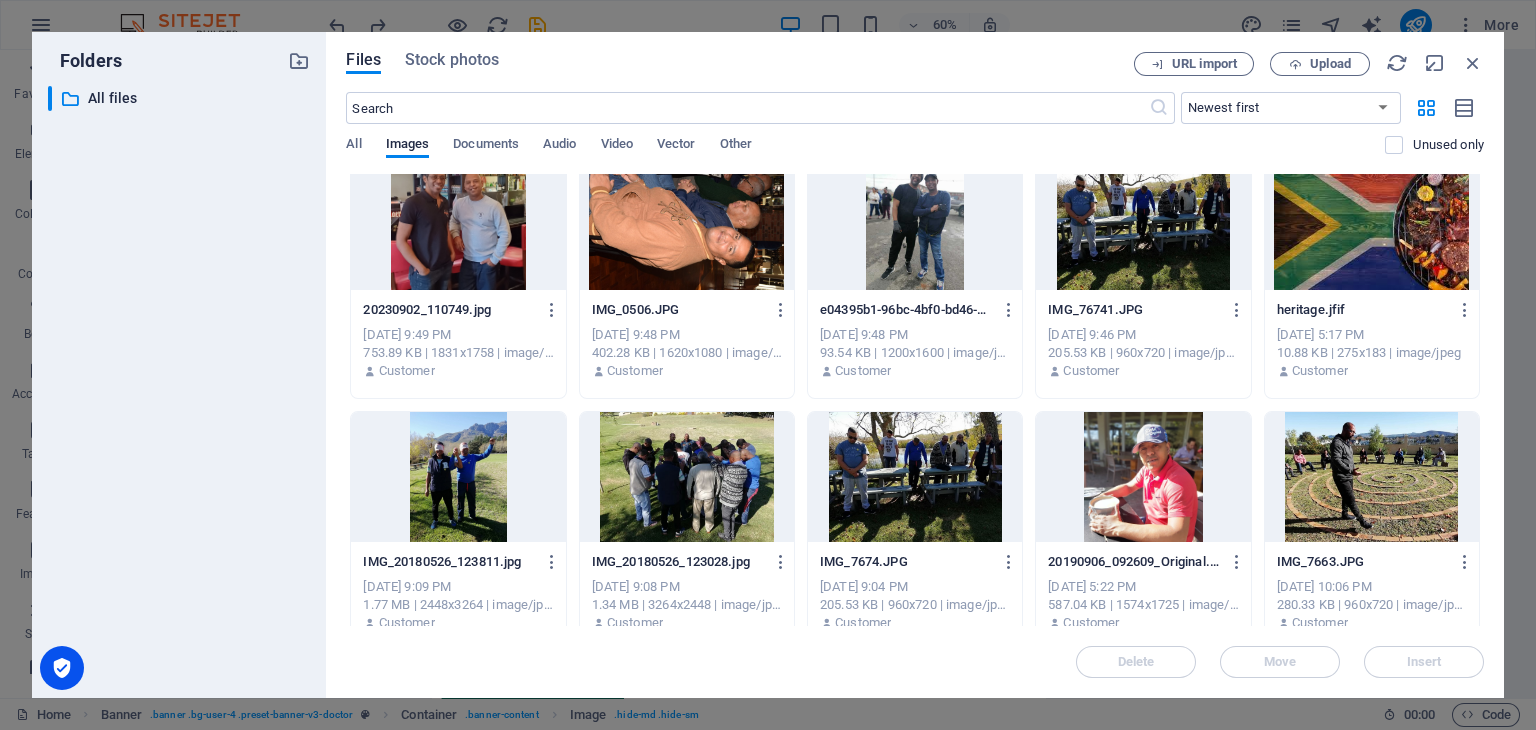 scroll, scrollTop: 270, scrollLeft: 0, axis: vertical 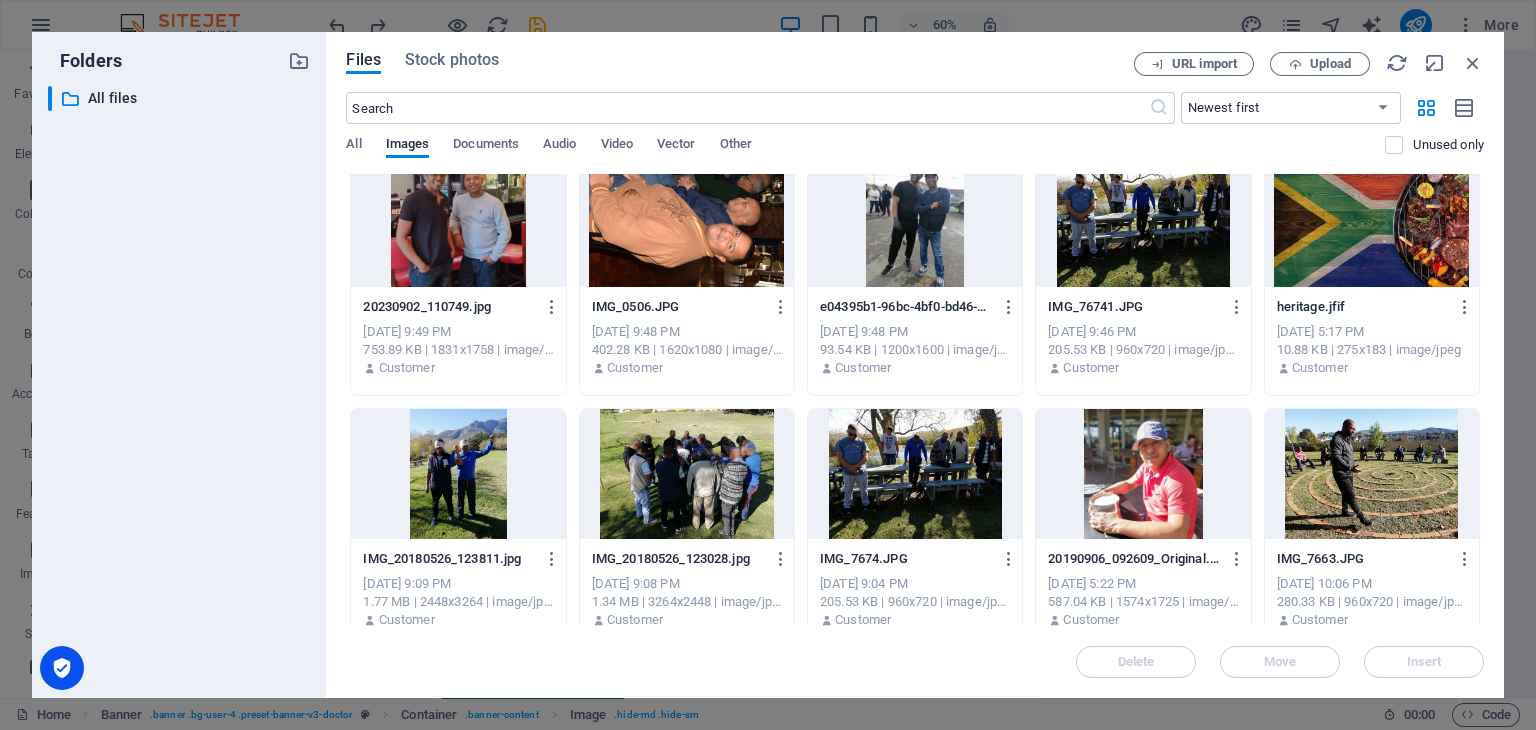 click at bounding box center [1143, 474] 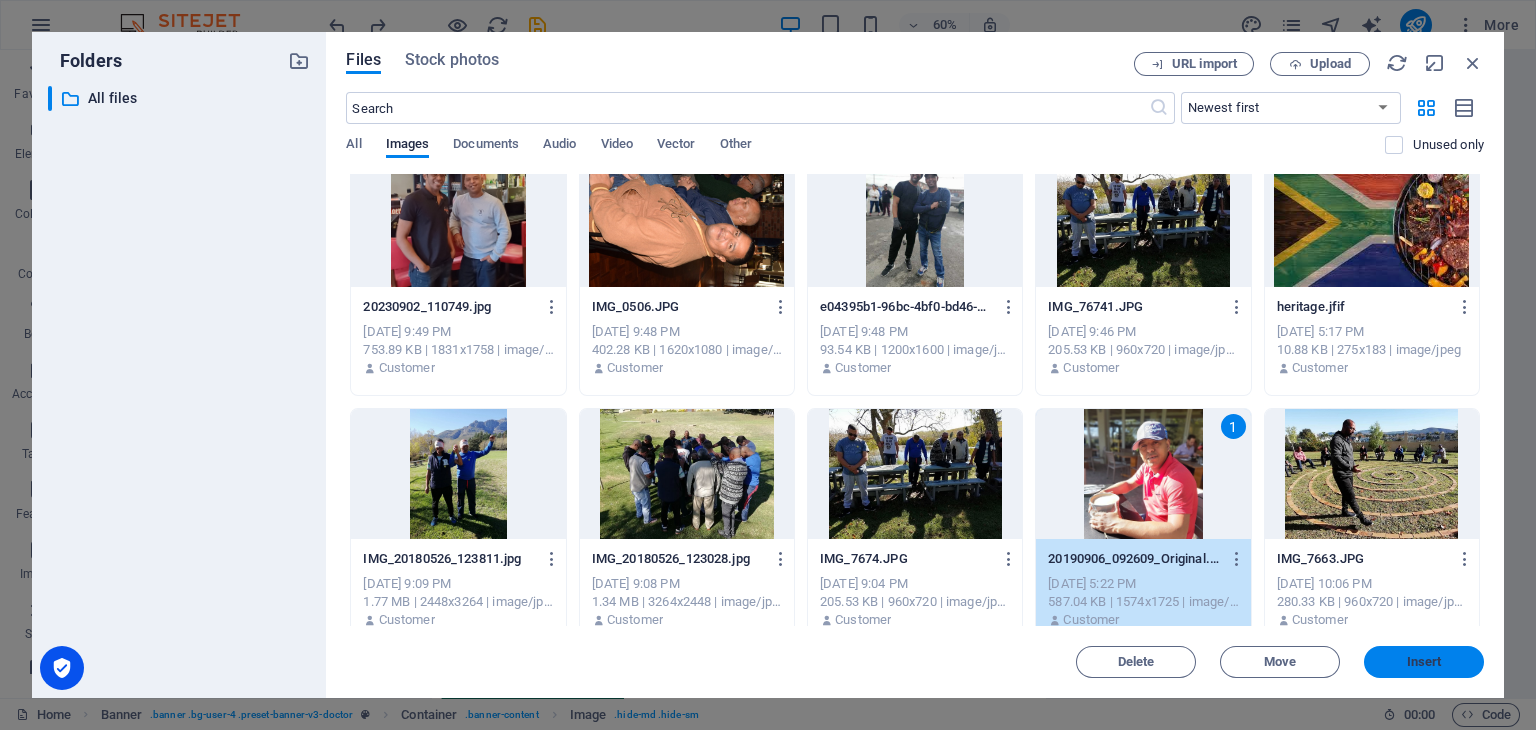 click on "Insert" at bounding box center [1424, 662] 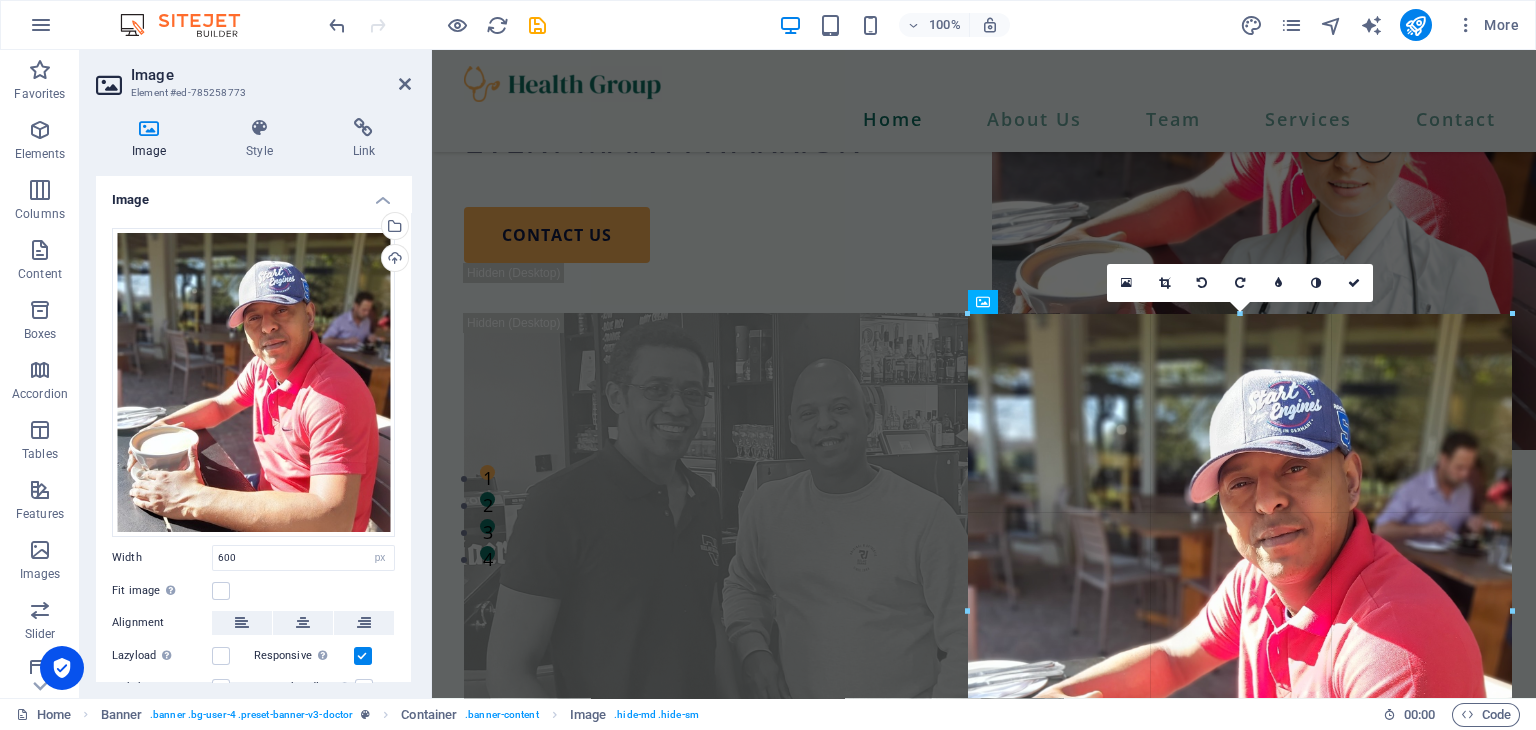 drag, startPoint x: 475, startPoint y: 200, endPoint x: 960, endPoint y: 376, distance: 515.9467 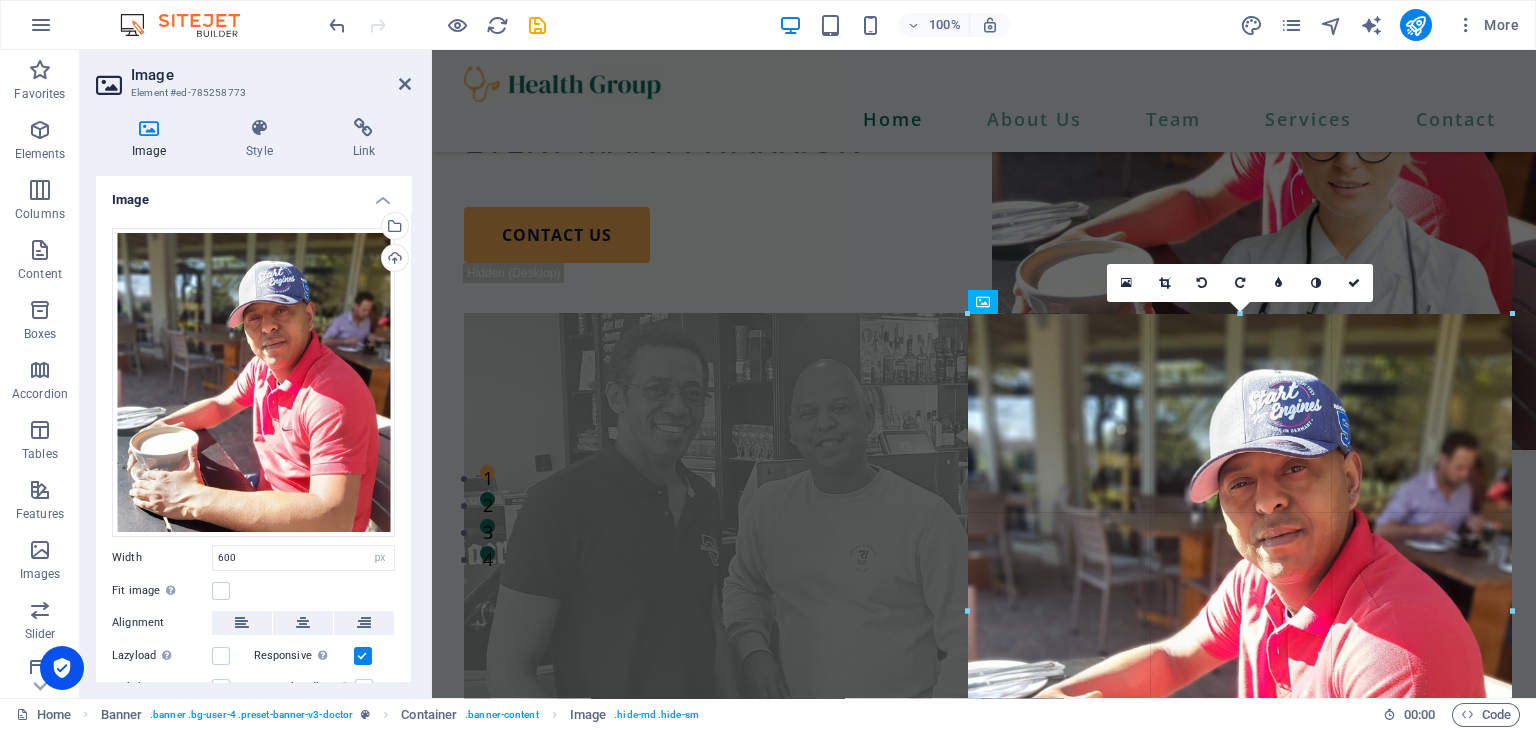 type on "546" 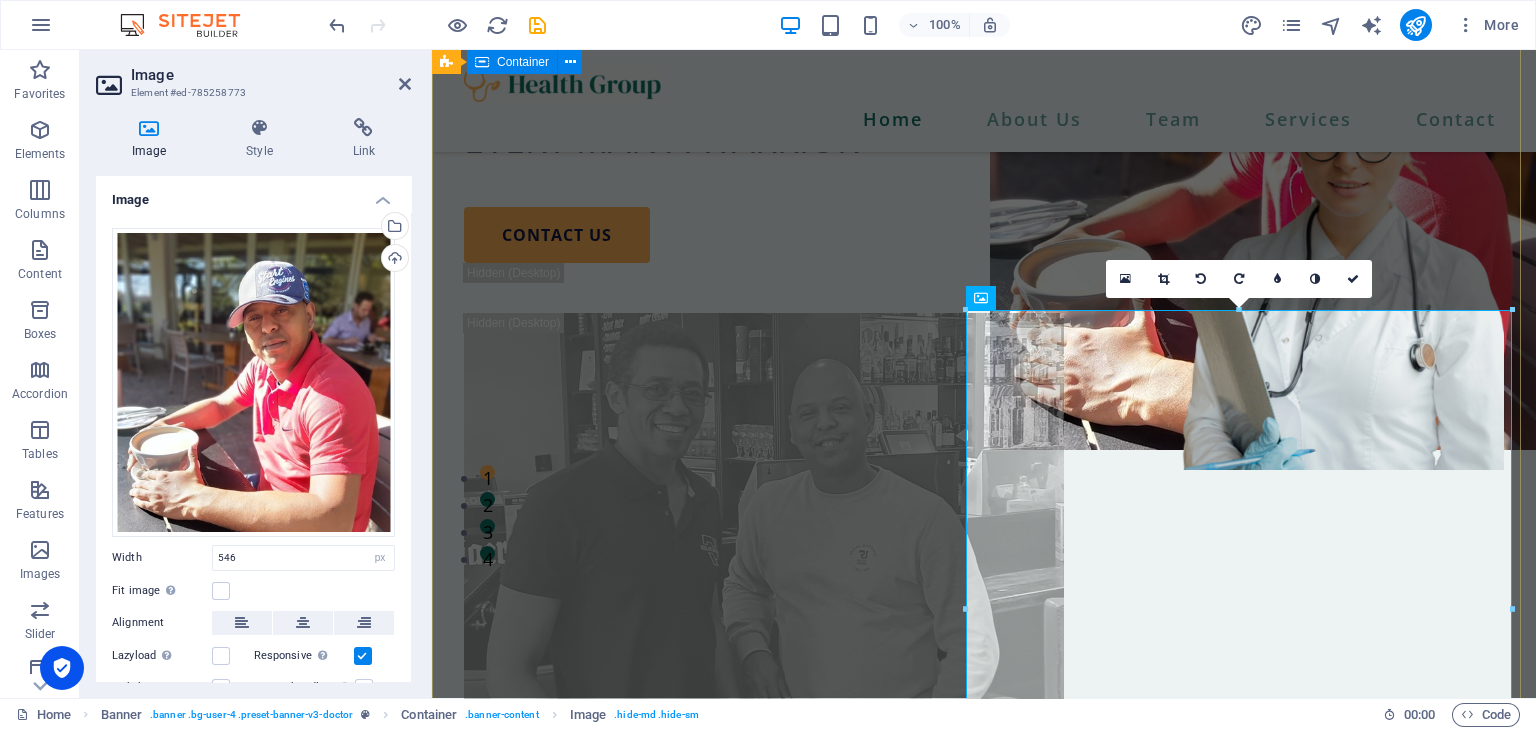 click on "MEN OF COURAGE      EVERY MAN A WARRIOR contact us" at bounding box center [984, 415] 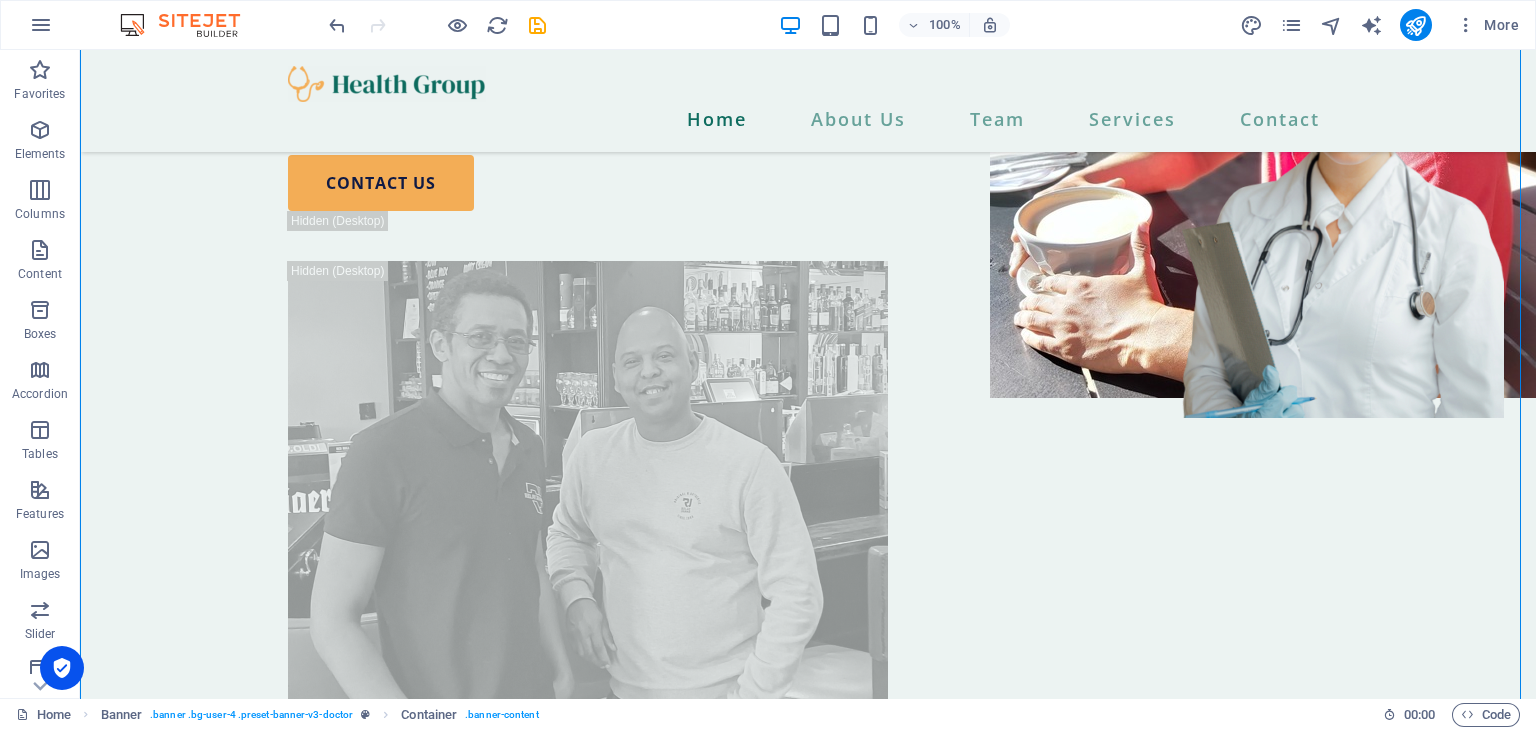 scroll, scrollTop: 212, scrollLeft: 0, axis: vertical 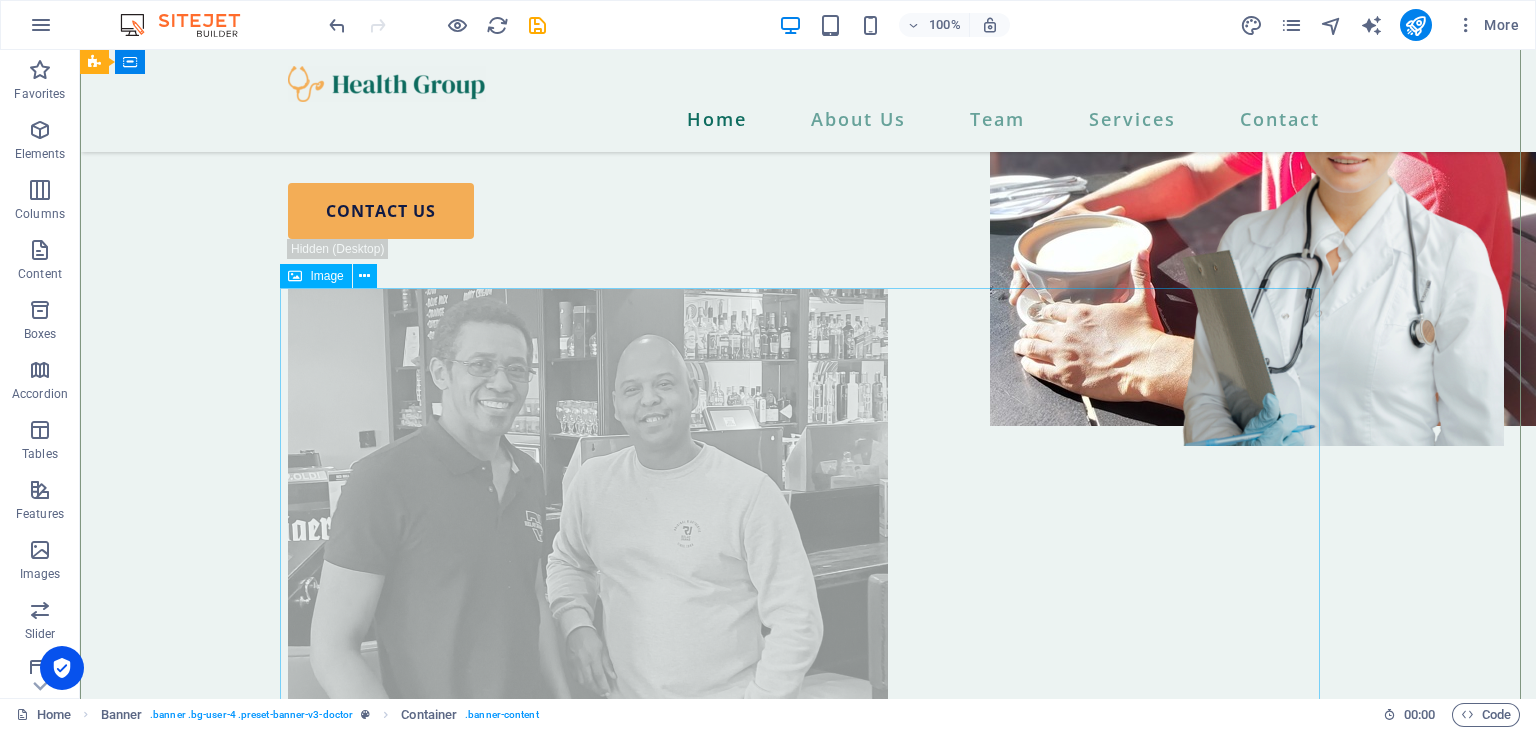 click at bounding box center (808, 577) 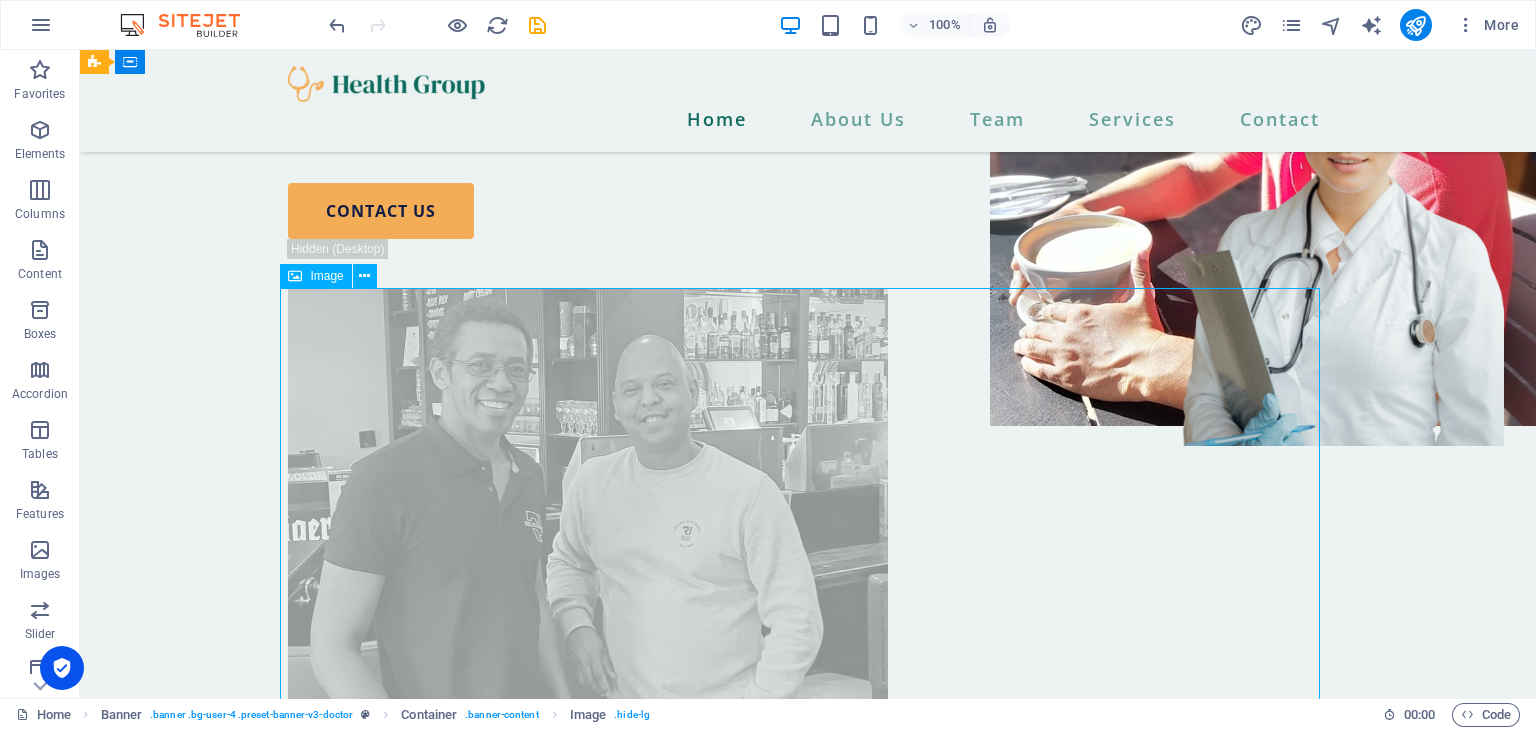 click at bounding box center [808, 577] 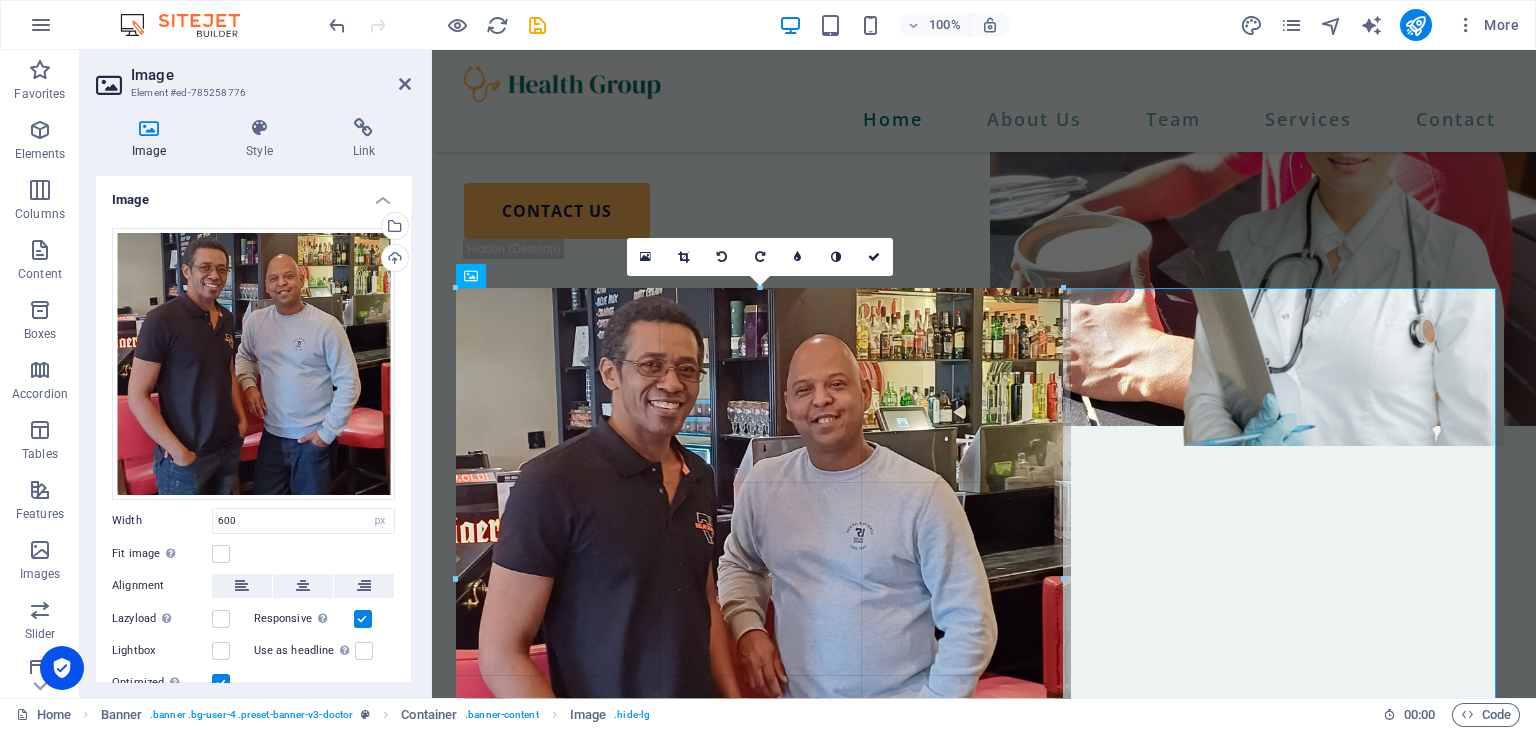 drag, startPoint x: 1059, startPoint y: 288, endPoint x: 1067, endPoint y: 295, distance: 10.630146 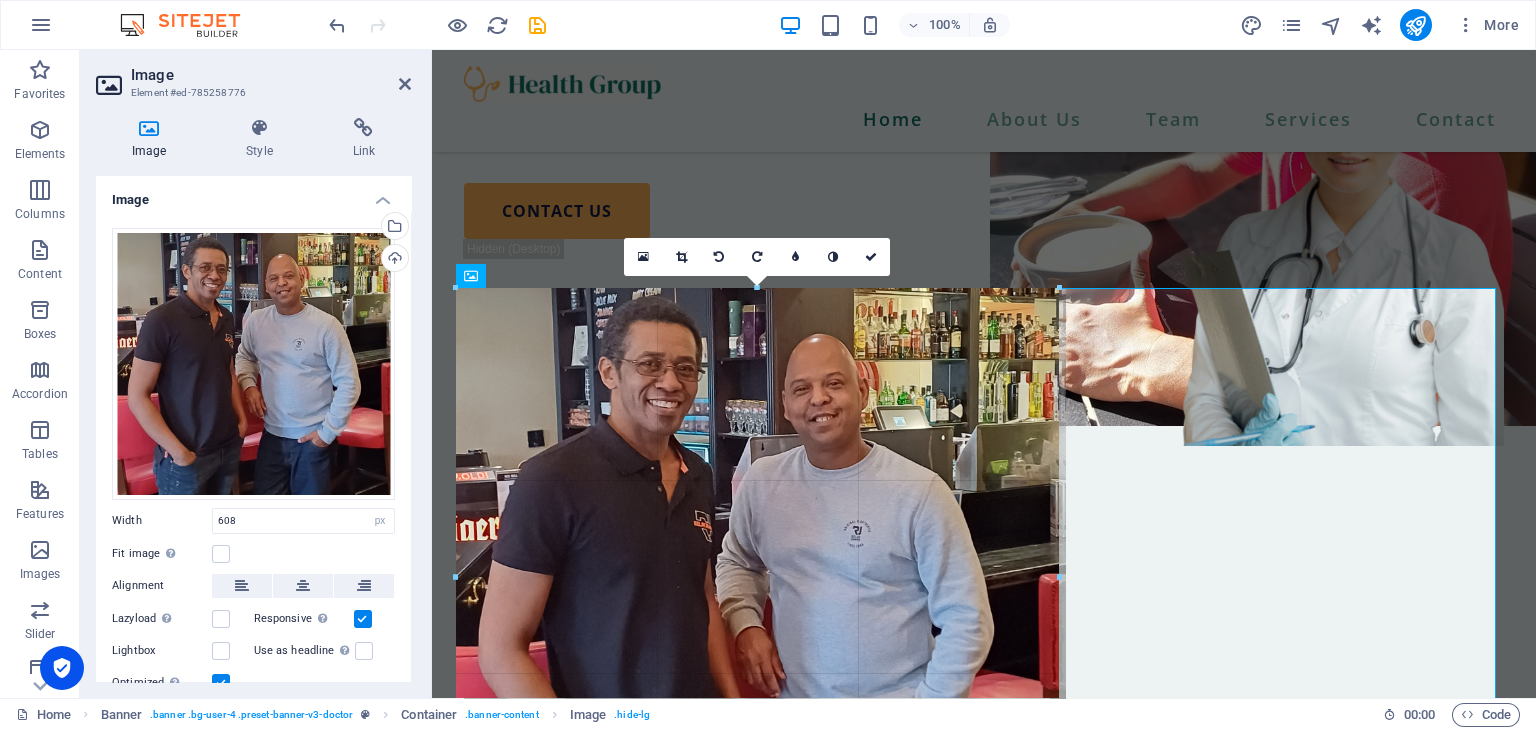 type on "602" 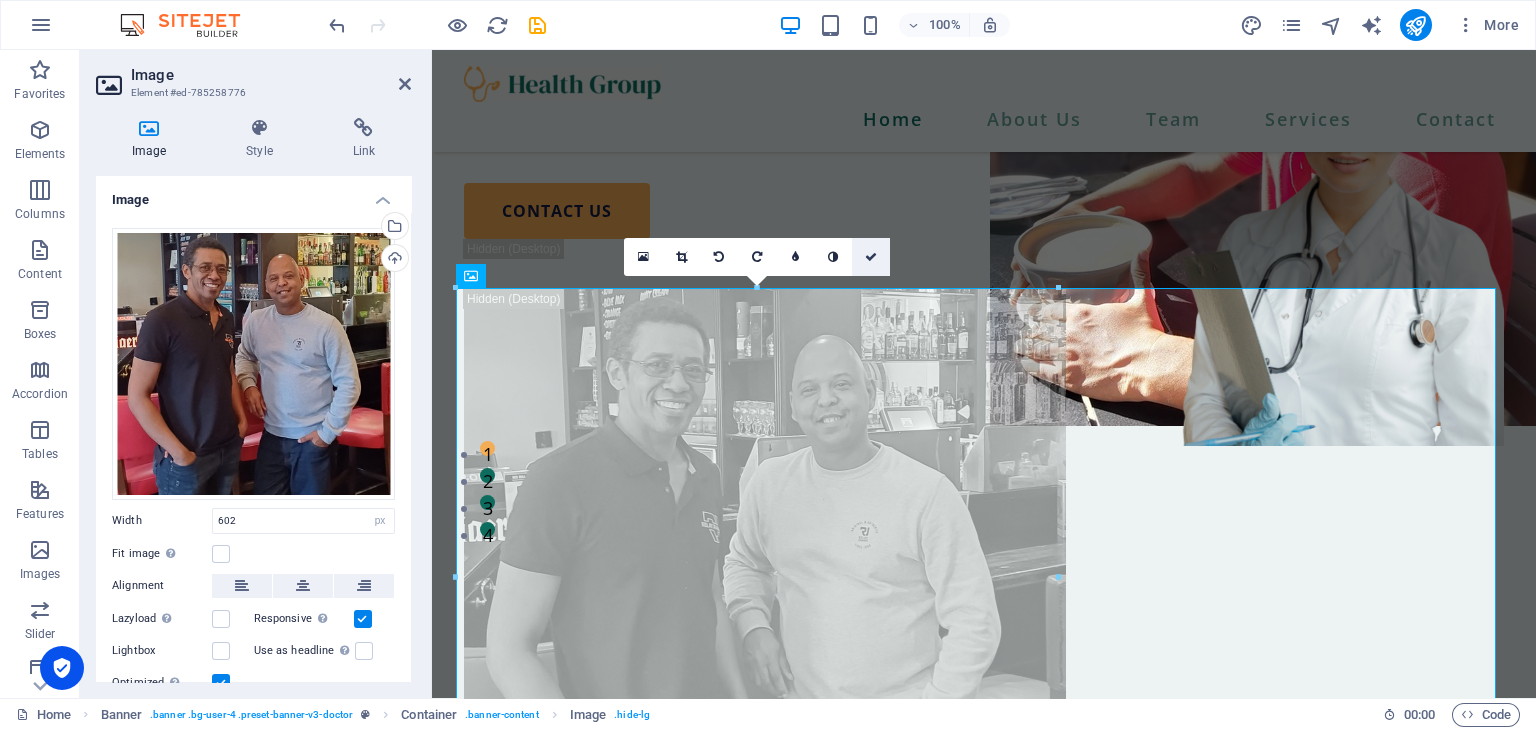 click at bounding box center (871, 257) 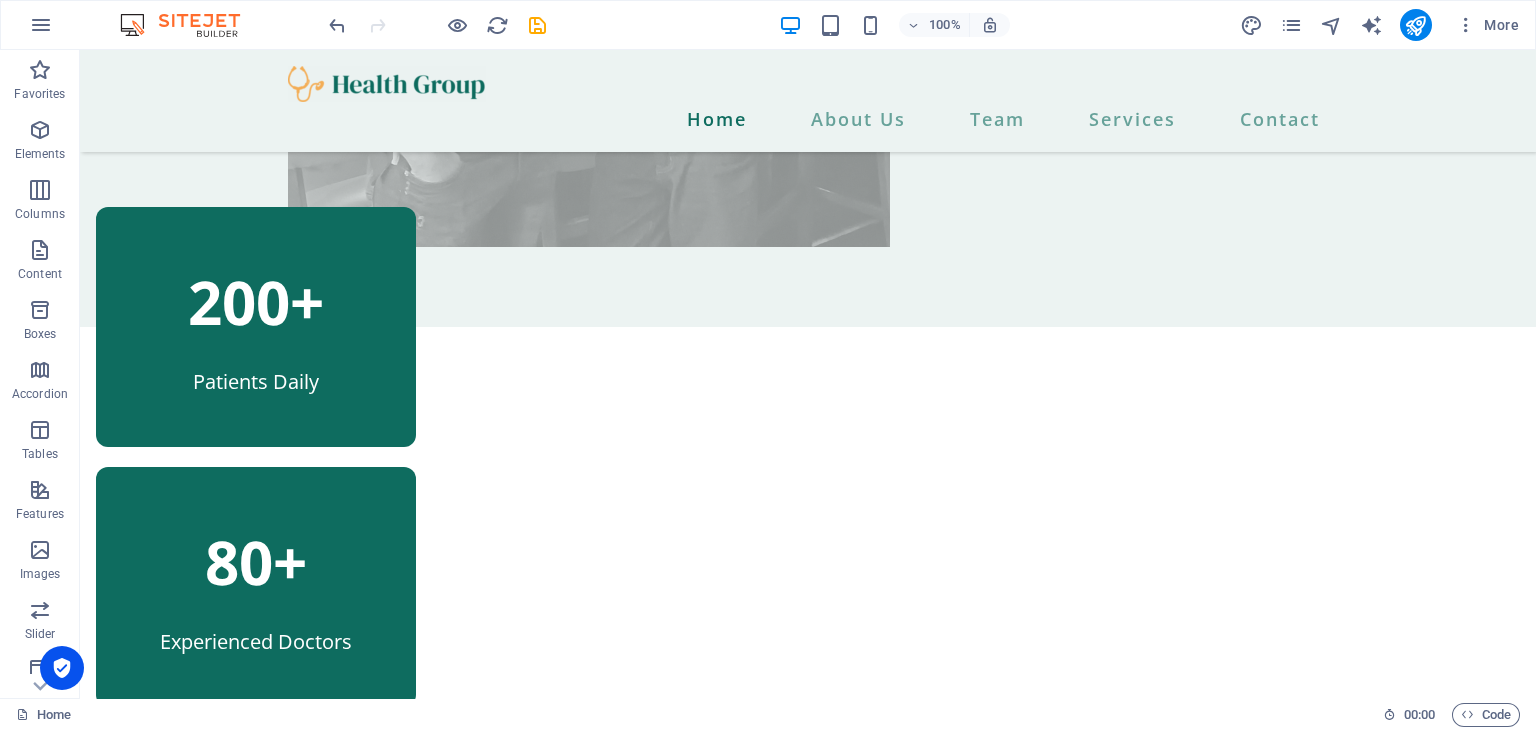 scroll, scrollTop: 976, scrollLeft: 0, axis: vertical 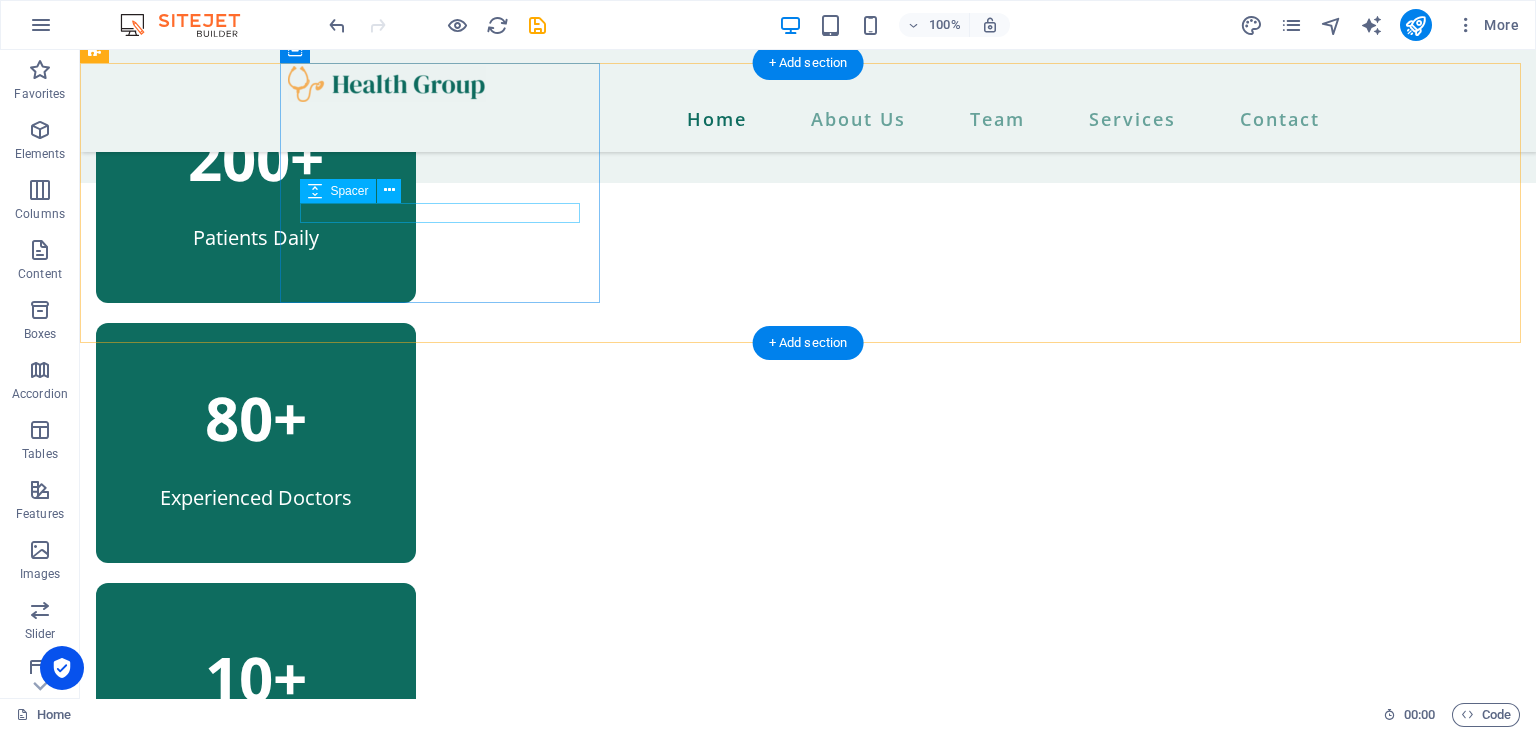 click at bounding box center (256, 213) 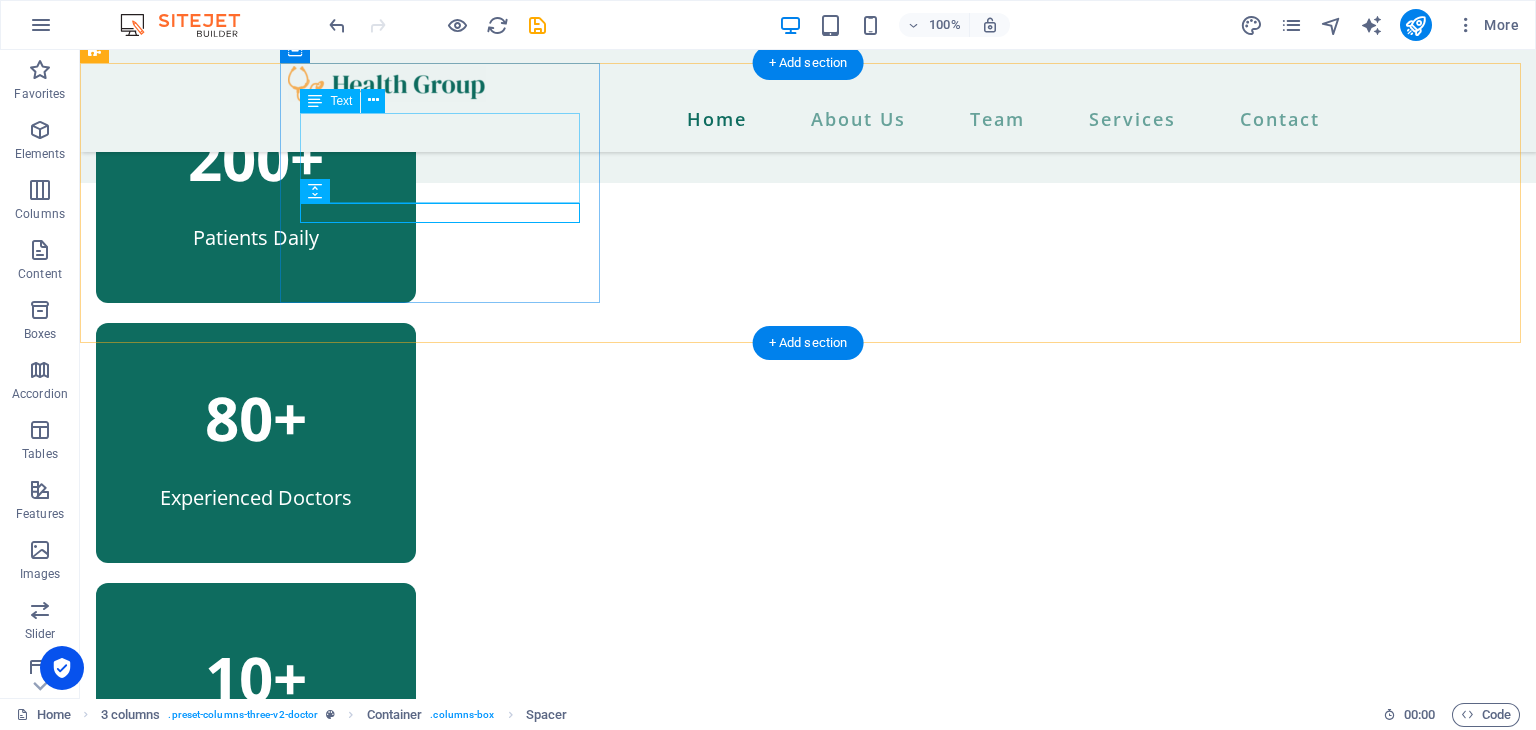 click on "200+" at bounding box center [256, 158] 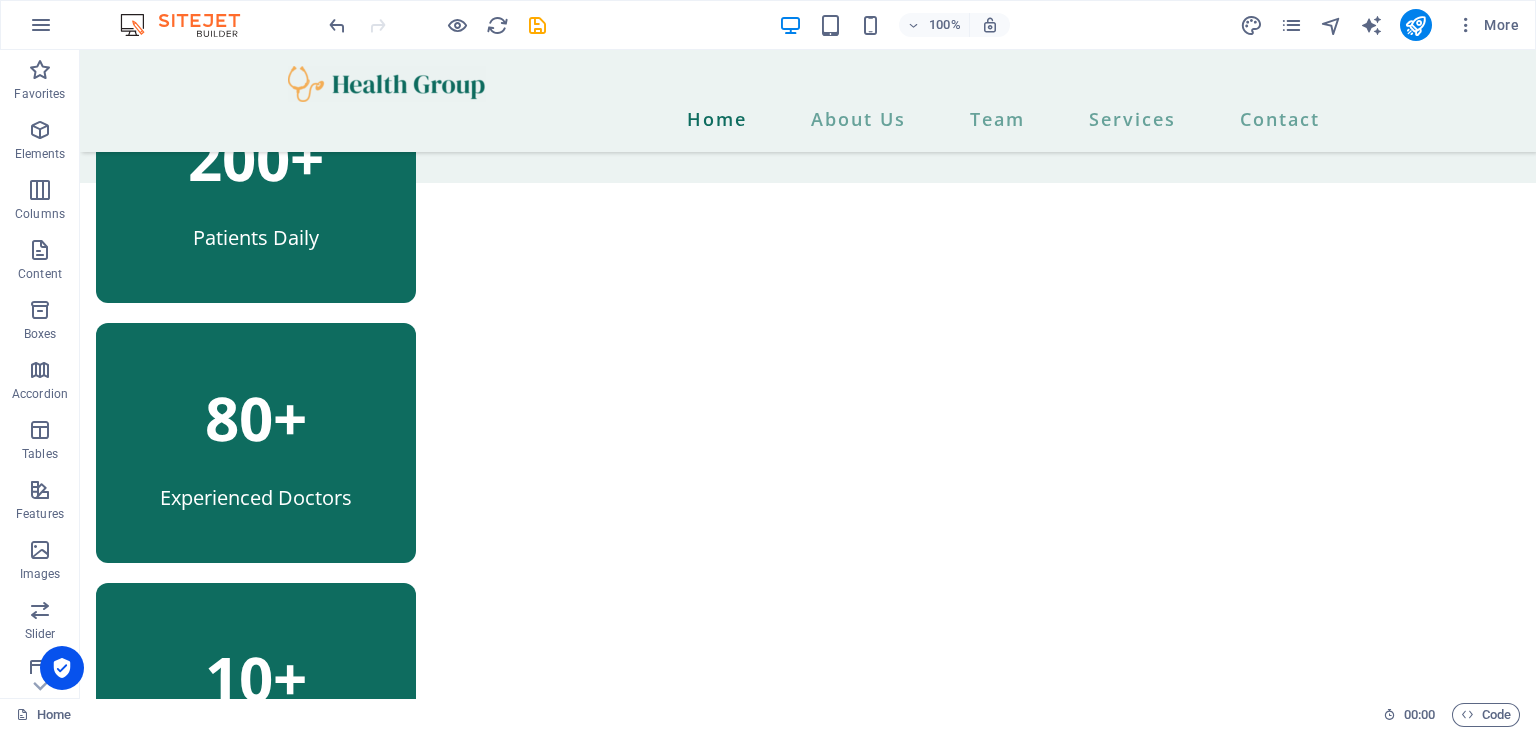scroll, scrollTop: 1200, scrollLeft: 0, axis: vertical 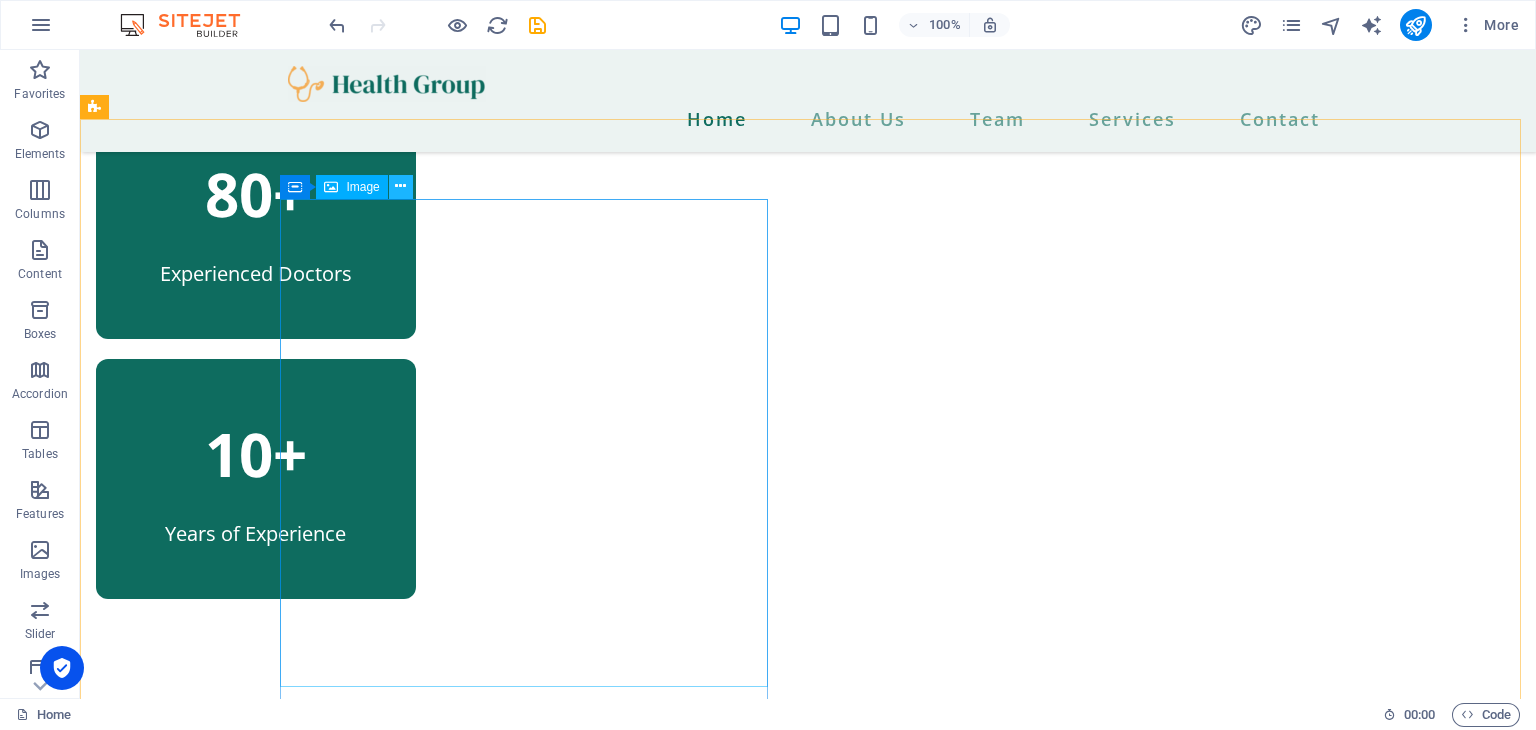 click at bounding box center (400, 186) 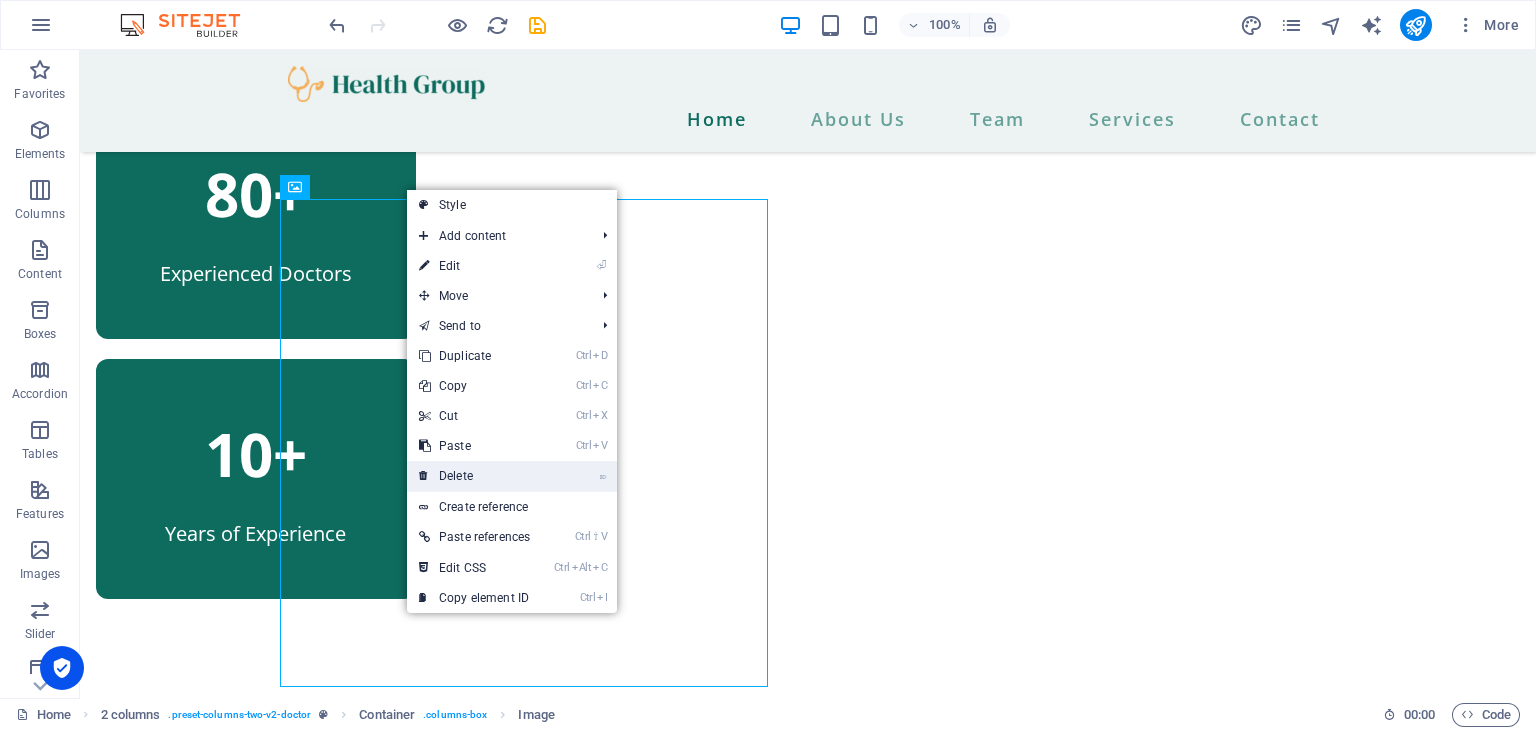 click on "⌦  Delete" at bounding box center [474, 476] 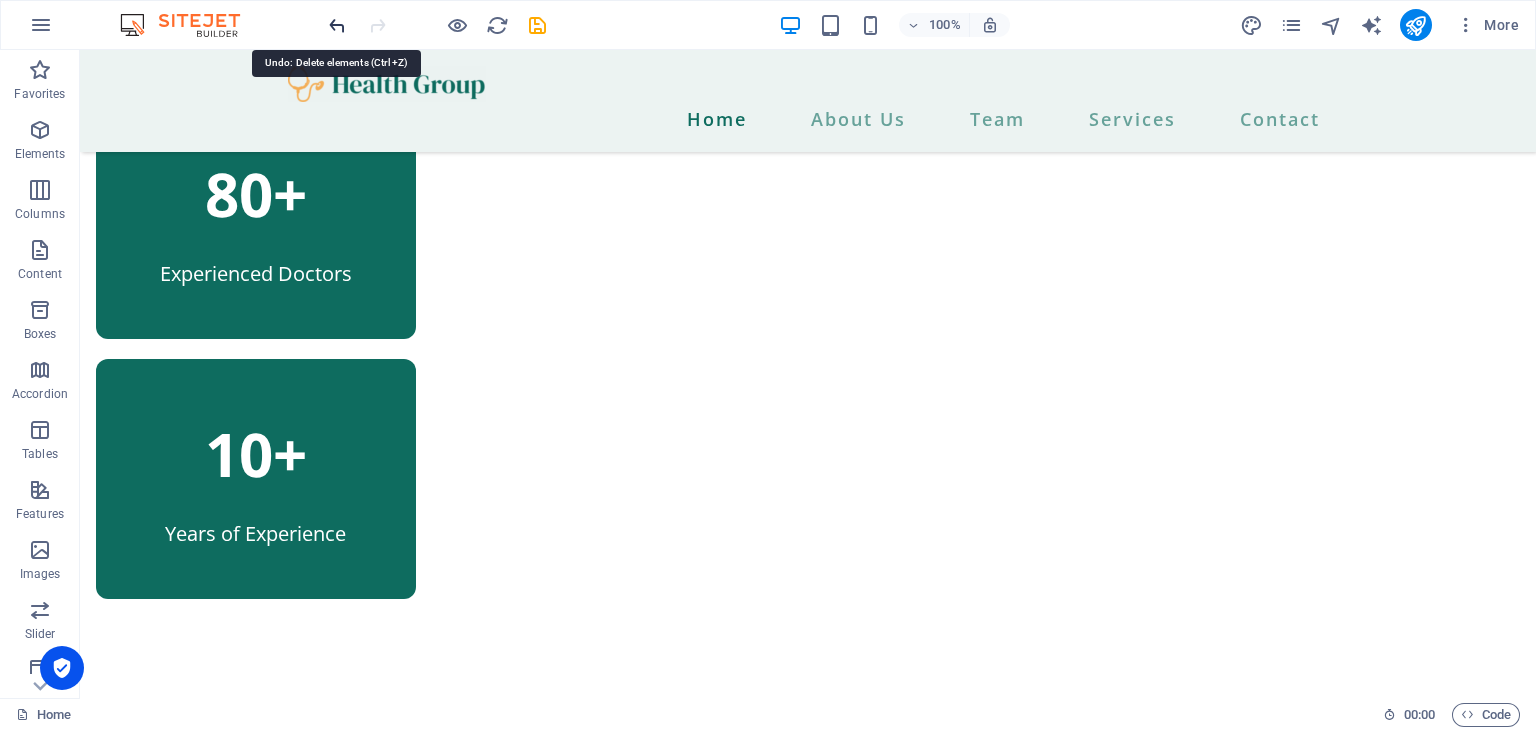 click at bounding box center (337, 25) 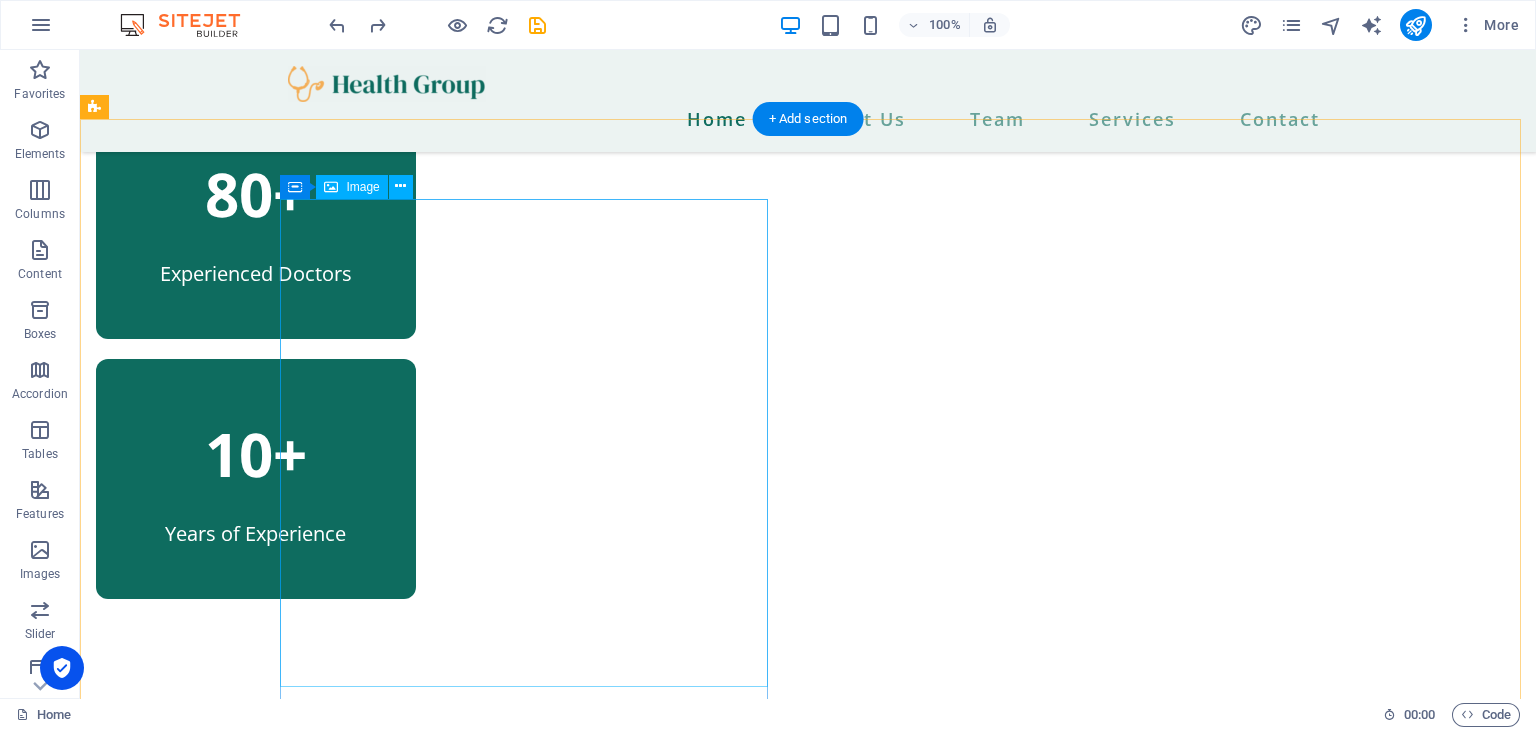 click at bounding box center (340, 963) 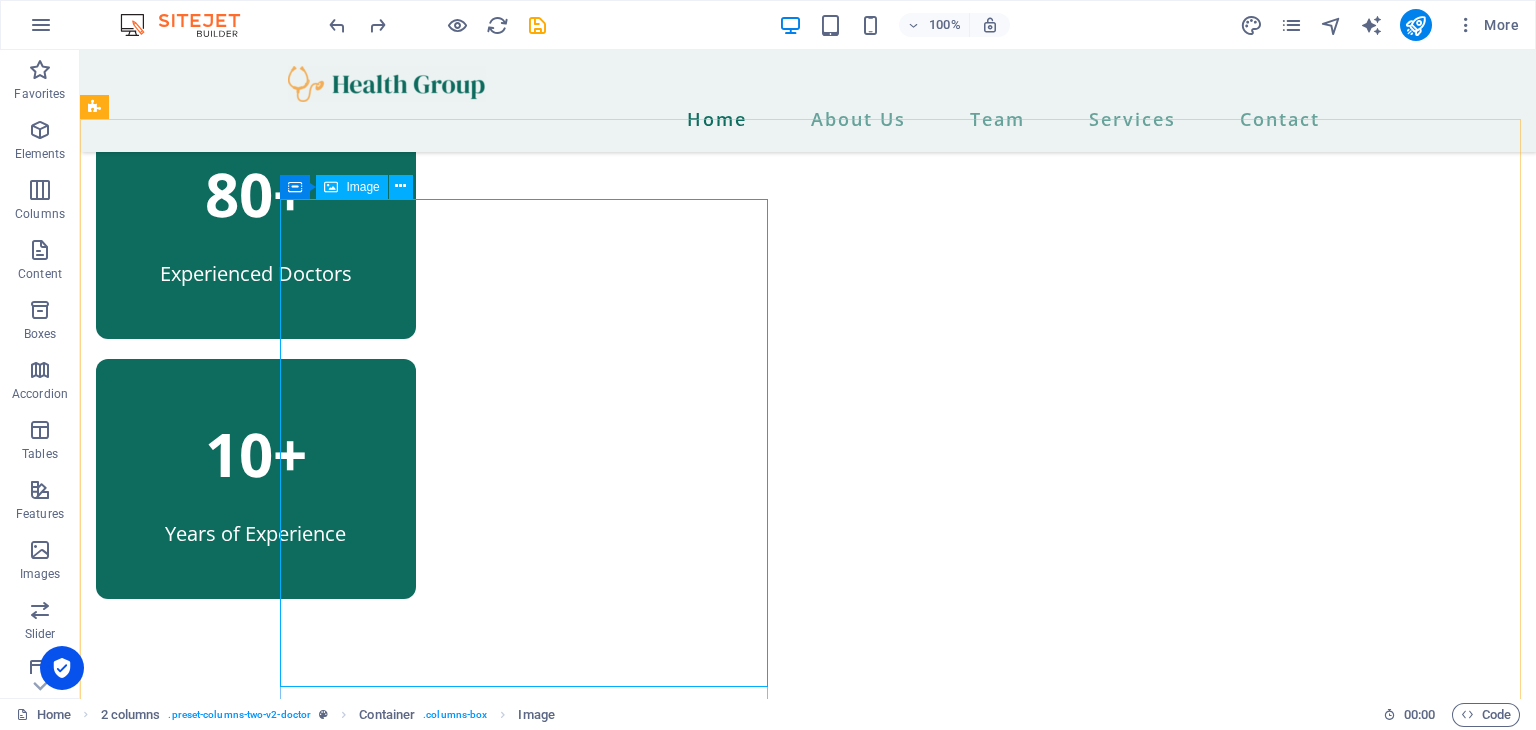 click at bounding box center [331, 187] 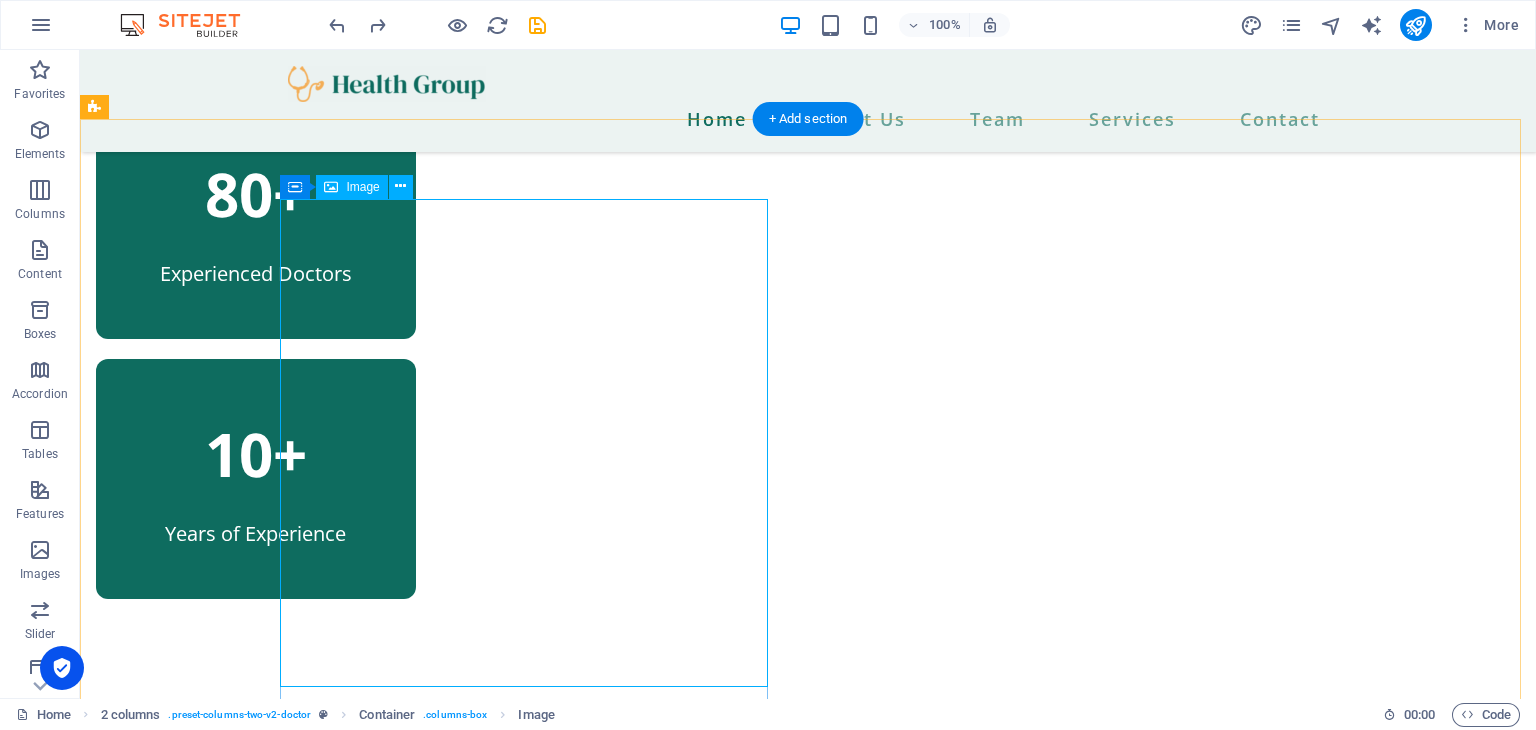 click at bounding box center [340, 963] 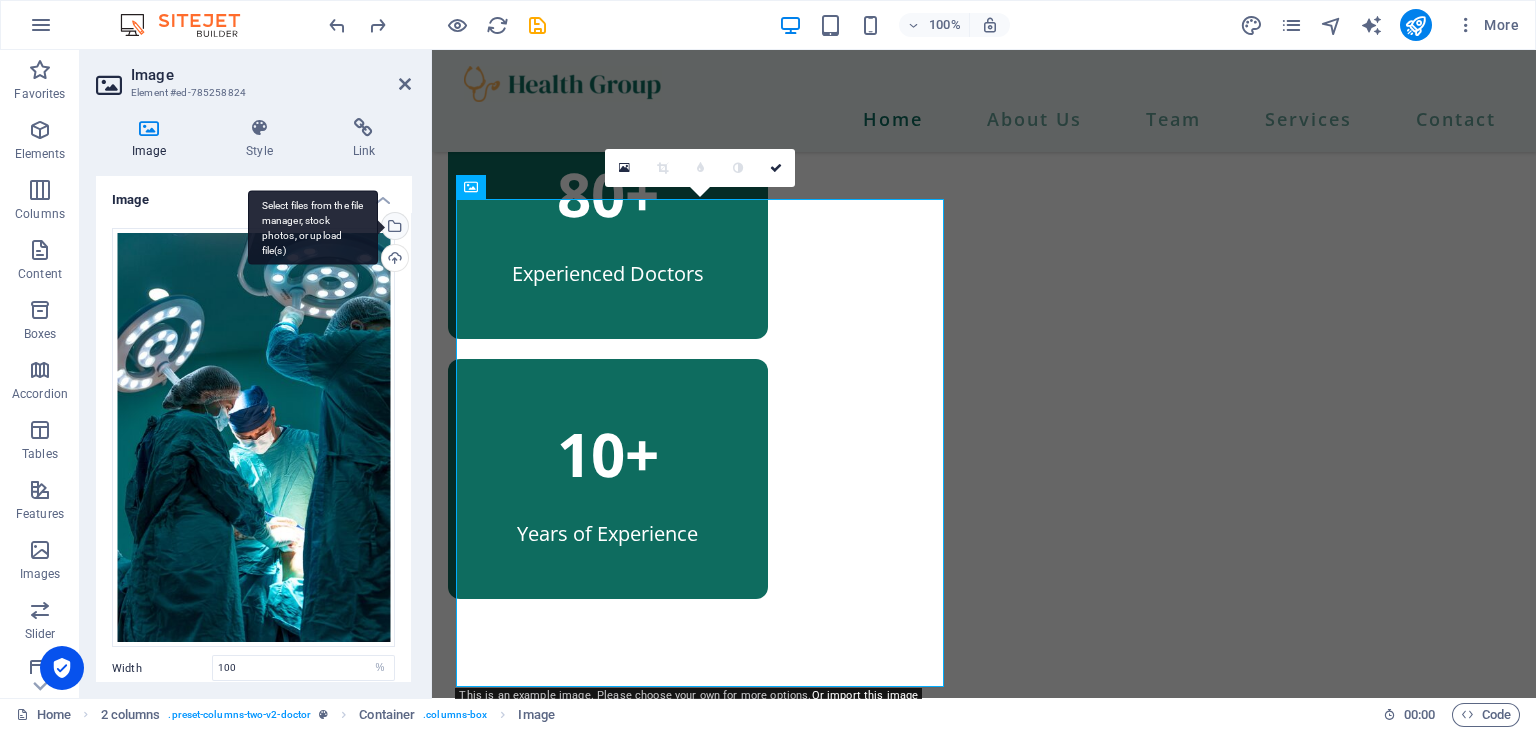 click on "Select files from the file manager, stock photos, or upload file(s)" at bounding box center (393, 228) 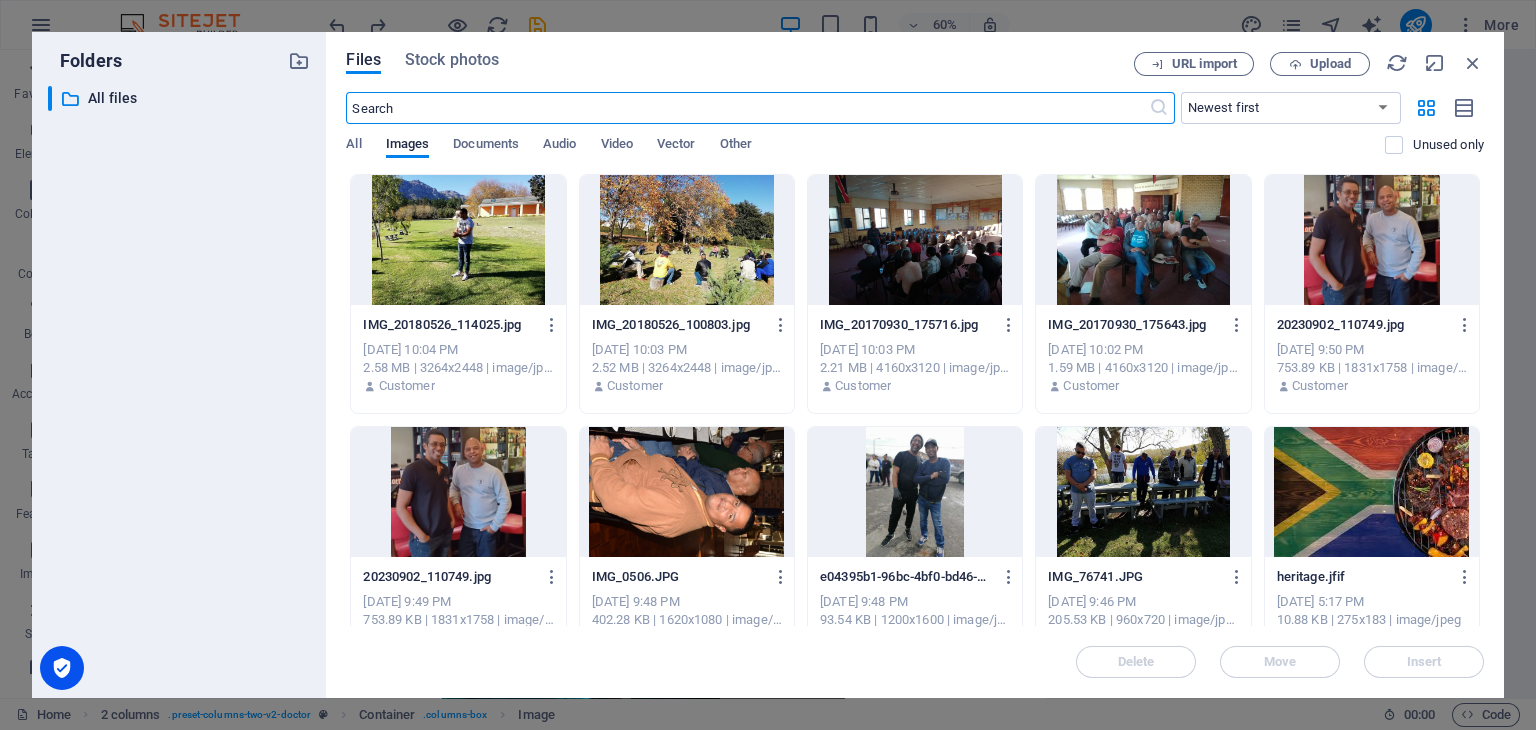 click at bounding box center (915, 492) 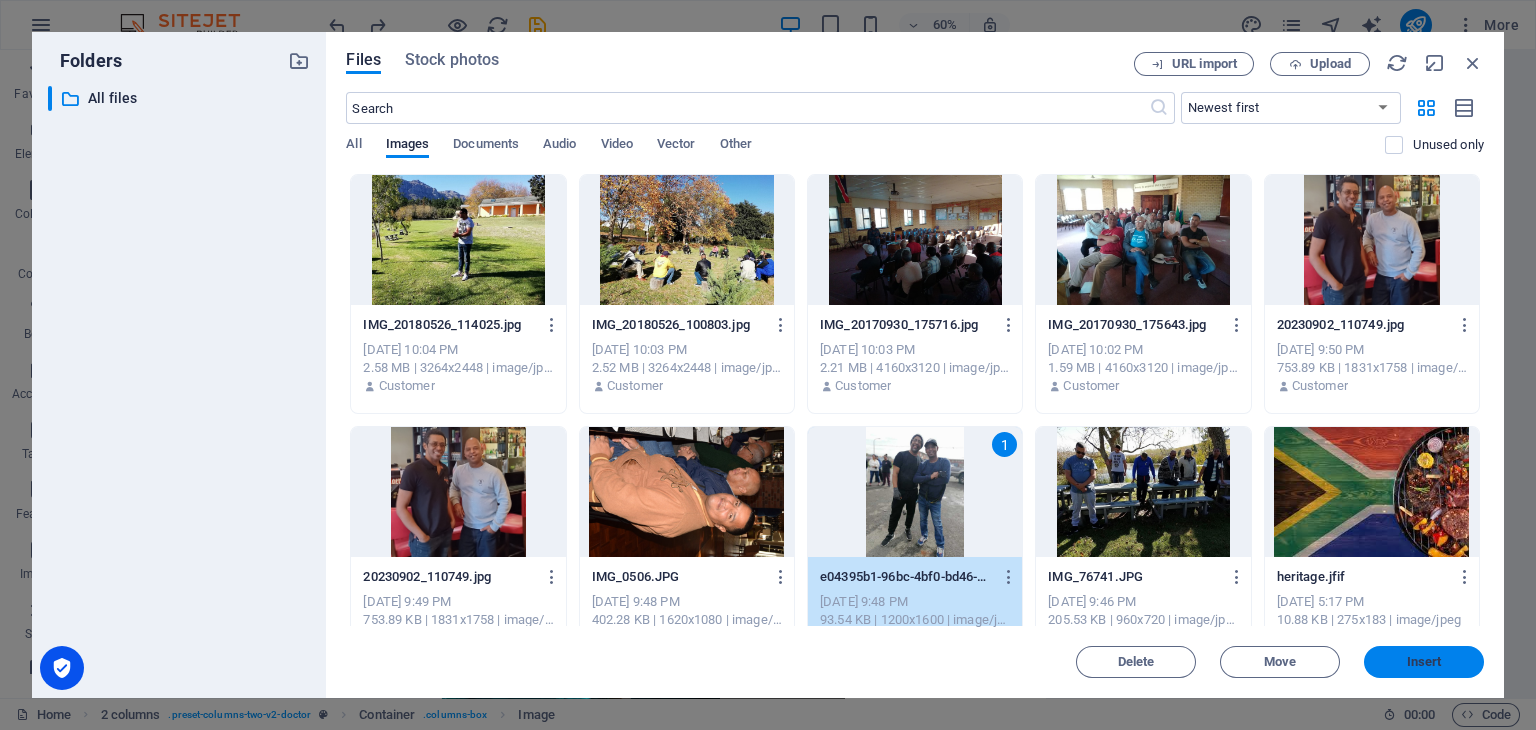 click on "Insert" at bounding box center [1424, 662] 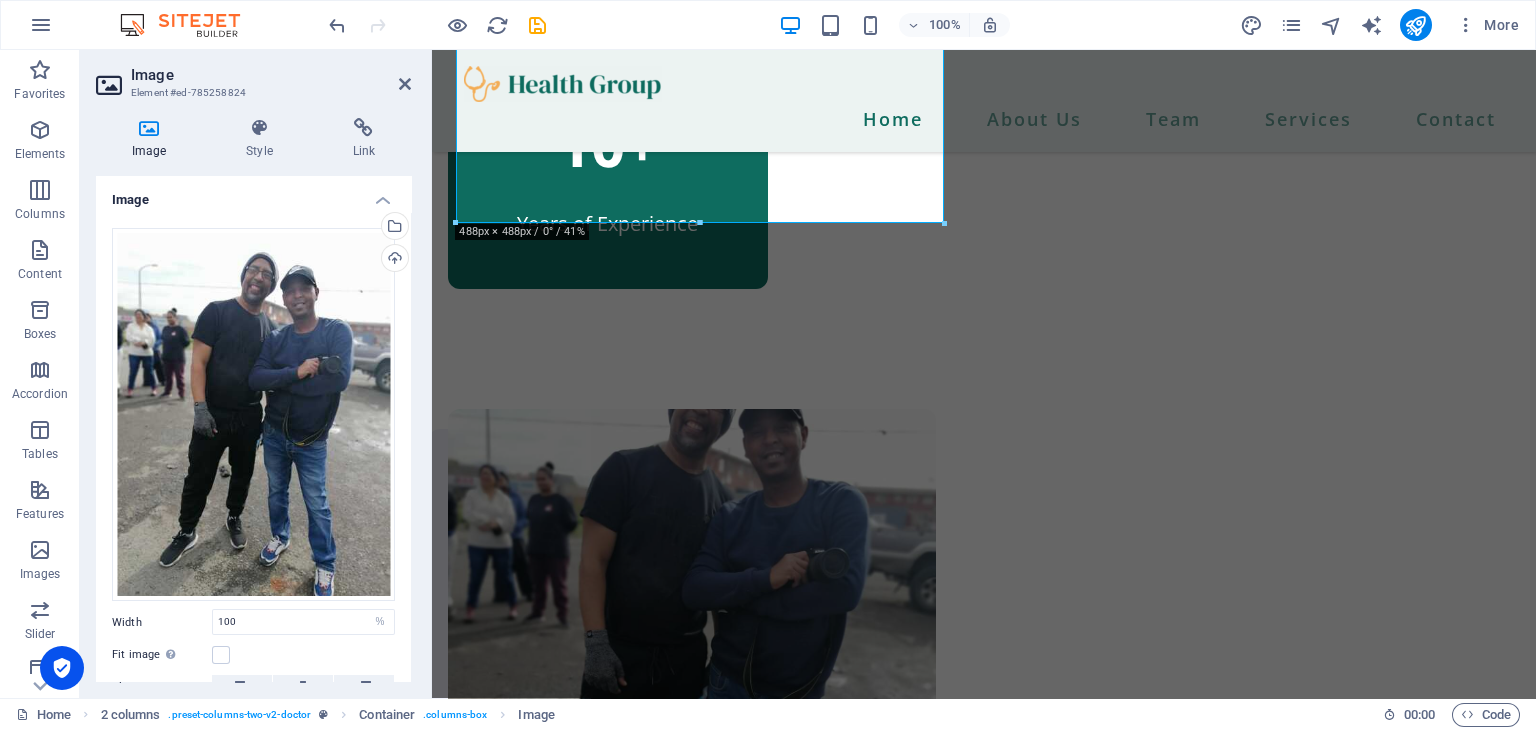scroll, scrollTop: 1420, scrollLeft: 0, axis: vertical 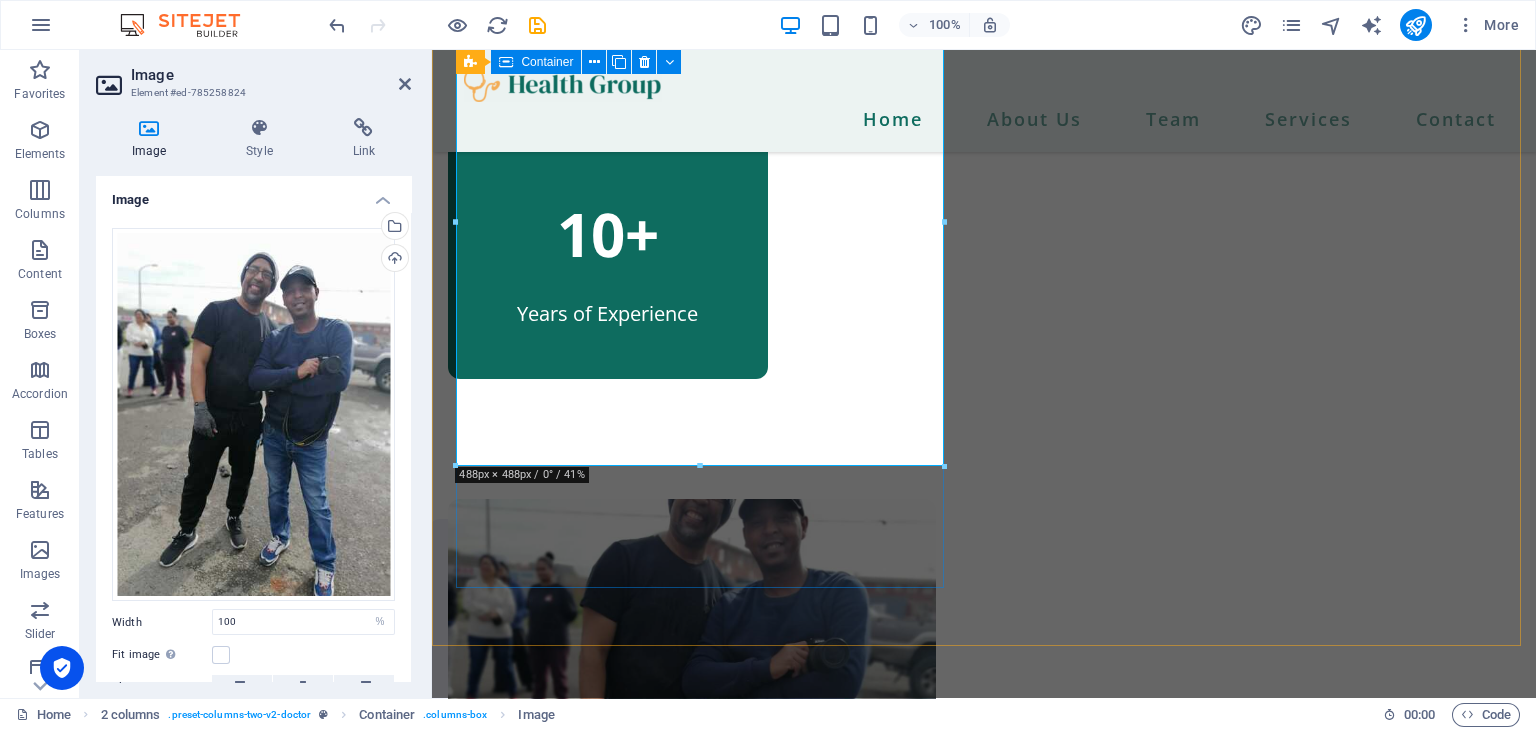 drag, startPoint x: 1131, startPoint y: 518, endPoint x: 717, endPoint y: 578, distance: 418.32523 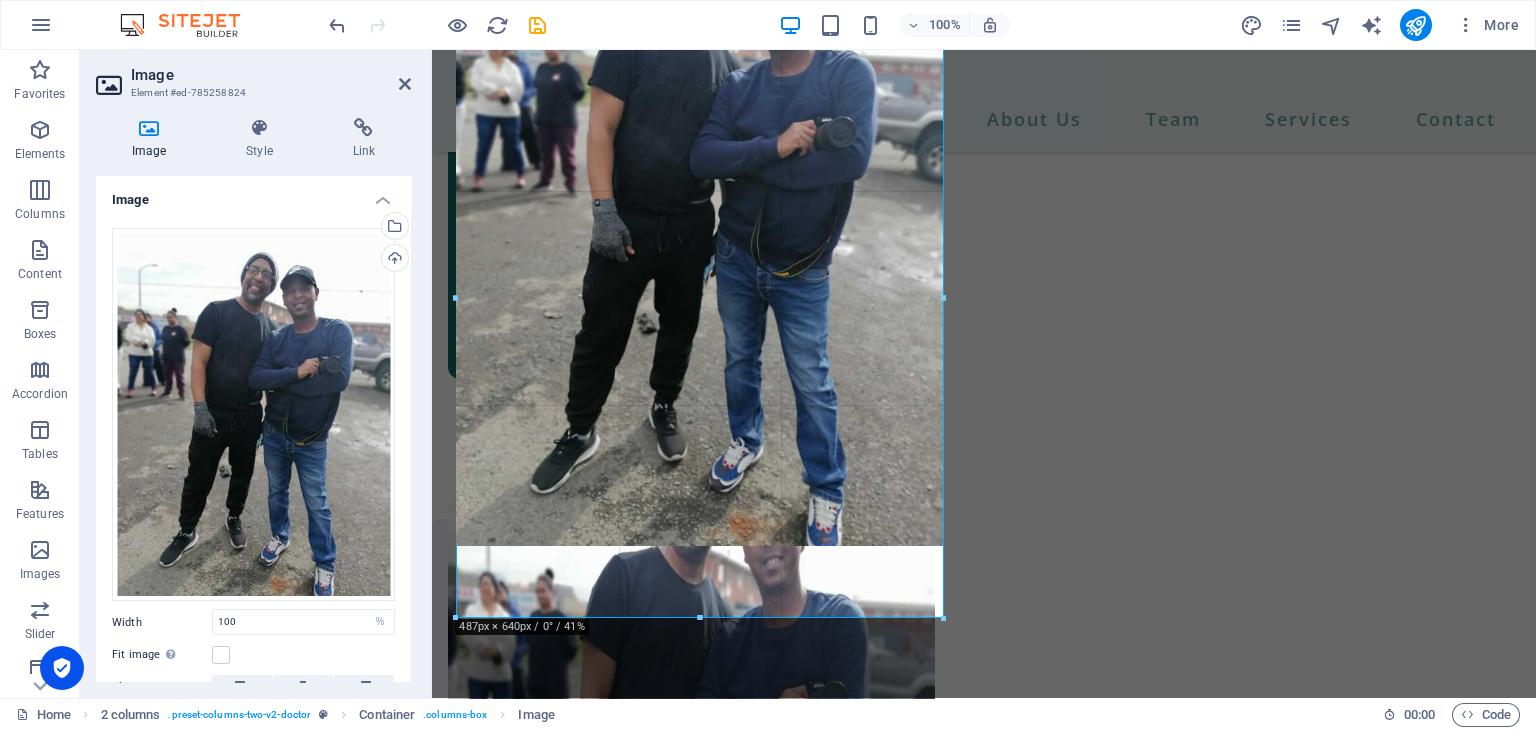 click at bounding box center (976, 287) 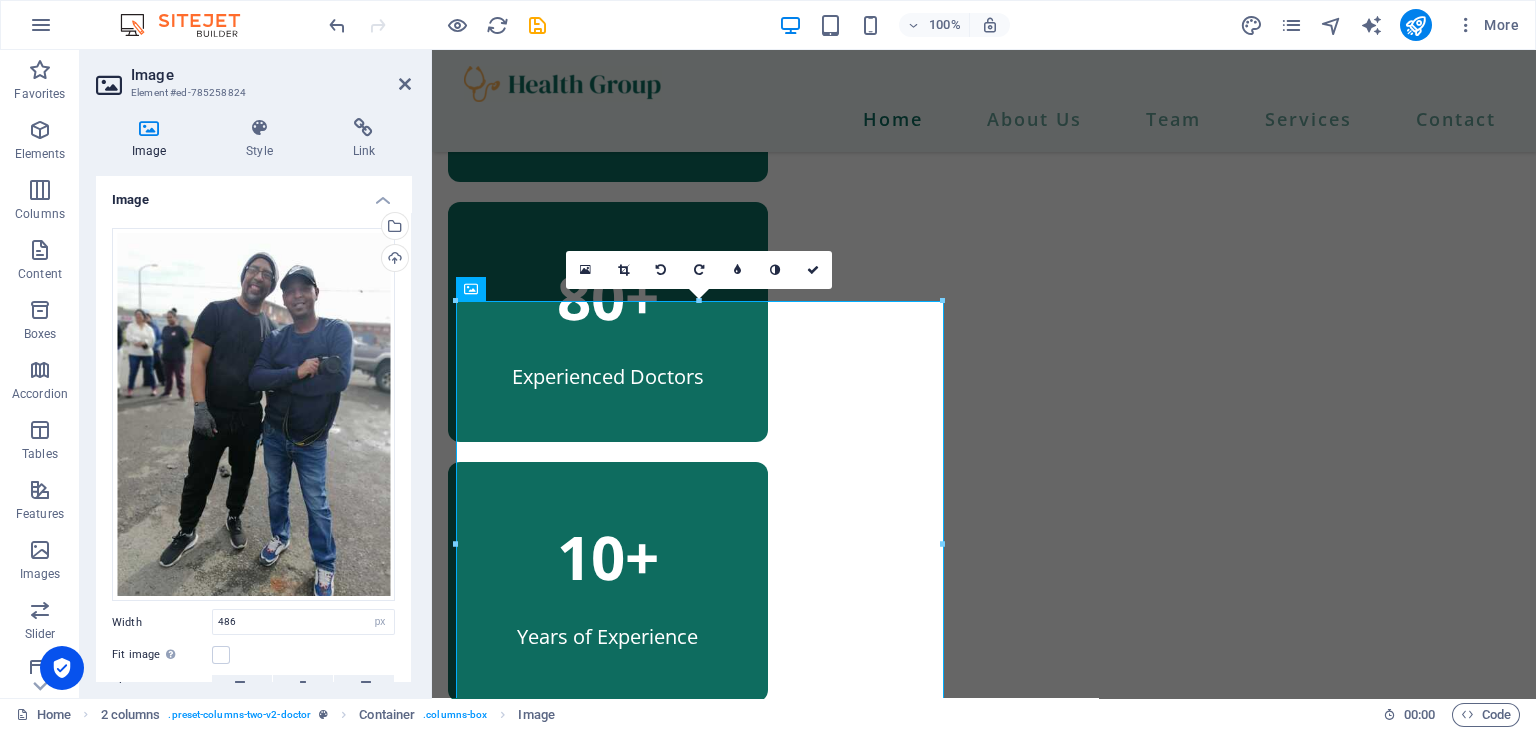 scroll, scrollTop: 1124, scrollLeft: 0, axis: vertical 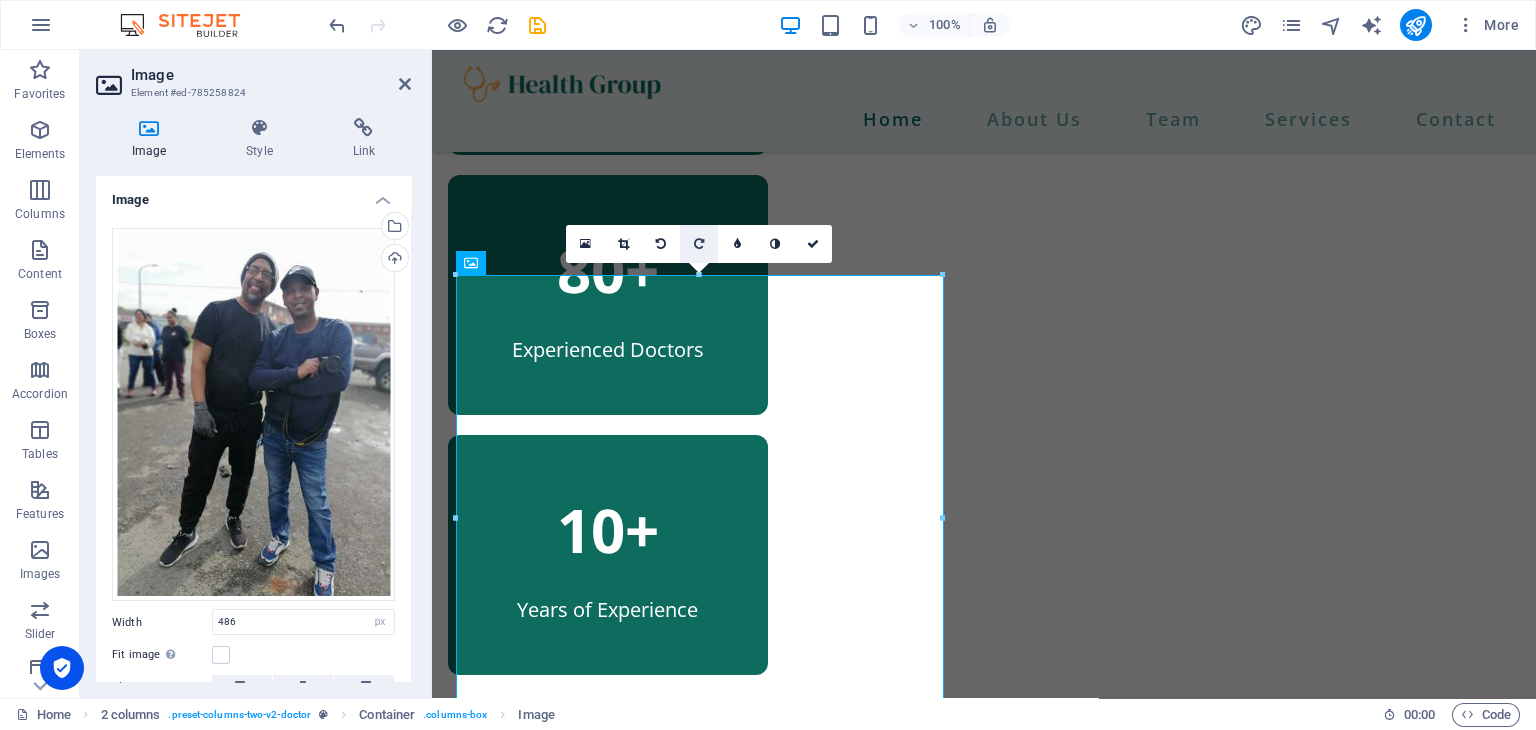 drag, startPoint x: 697, startPoint y: 273, endPoint x: 701, endPoint y: 253, distance: 20.396078 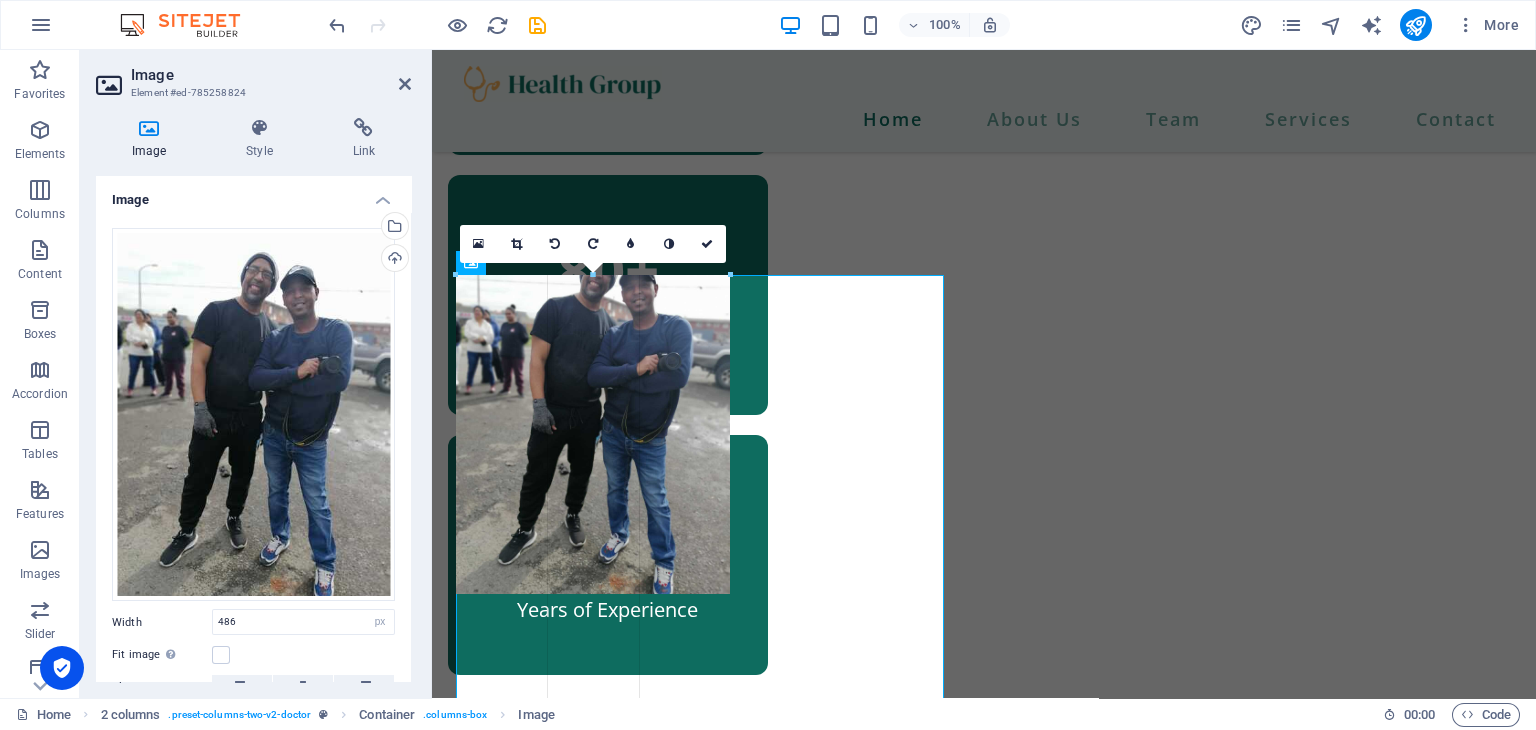 drag, startPoint x: 940, startPoint y: 277, endPoint x: 726, endPoint y: 428, distance: 261.91028 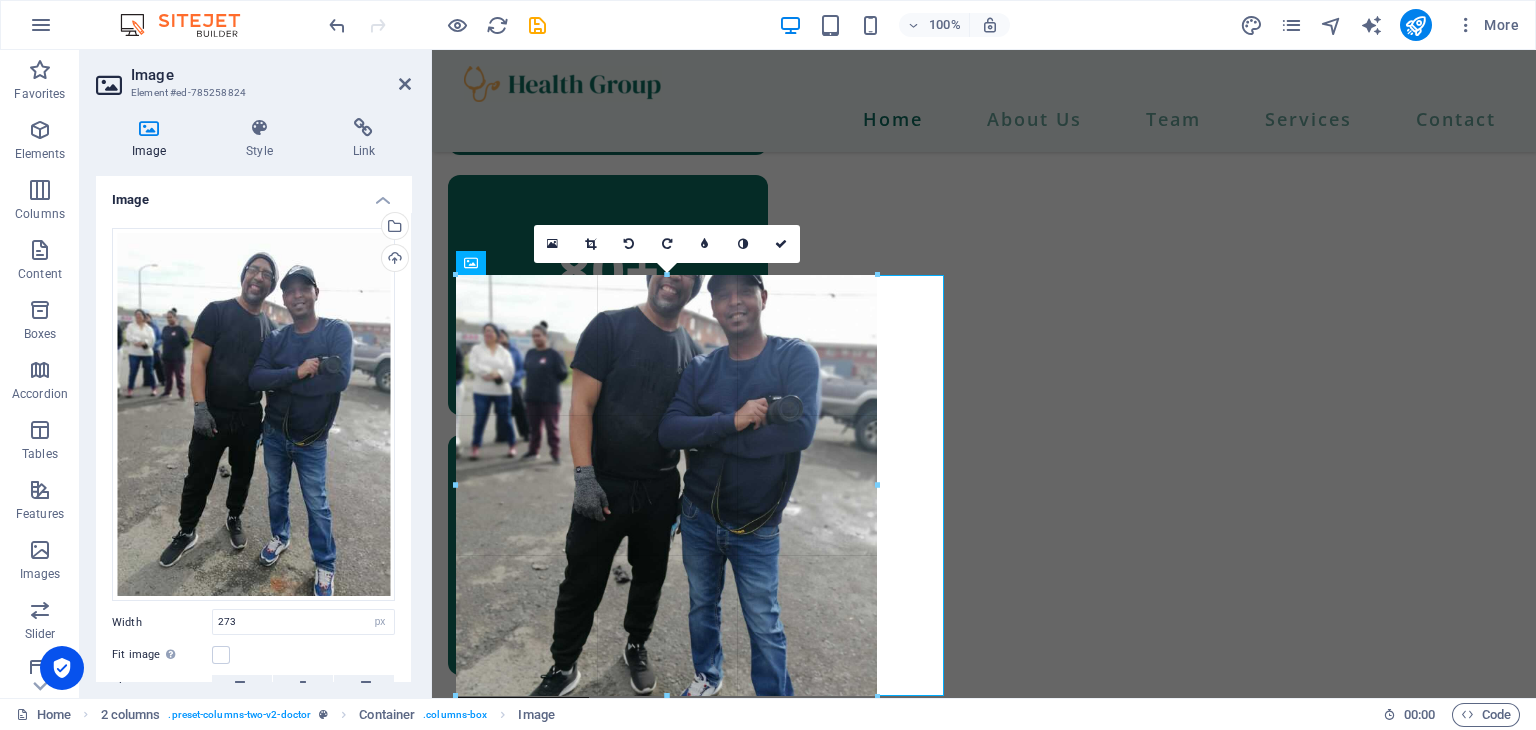 drag, startPoint x: 726, startPoint y: 544, endPoint x: 781, endPoint y: 692, distance: 157.8892 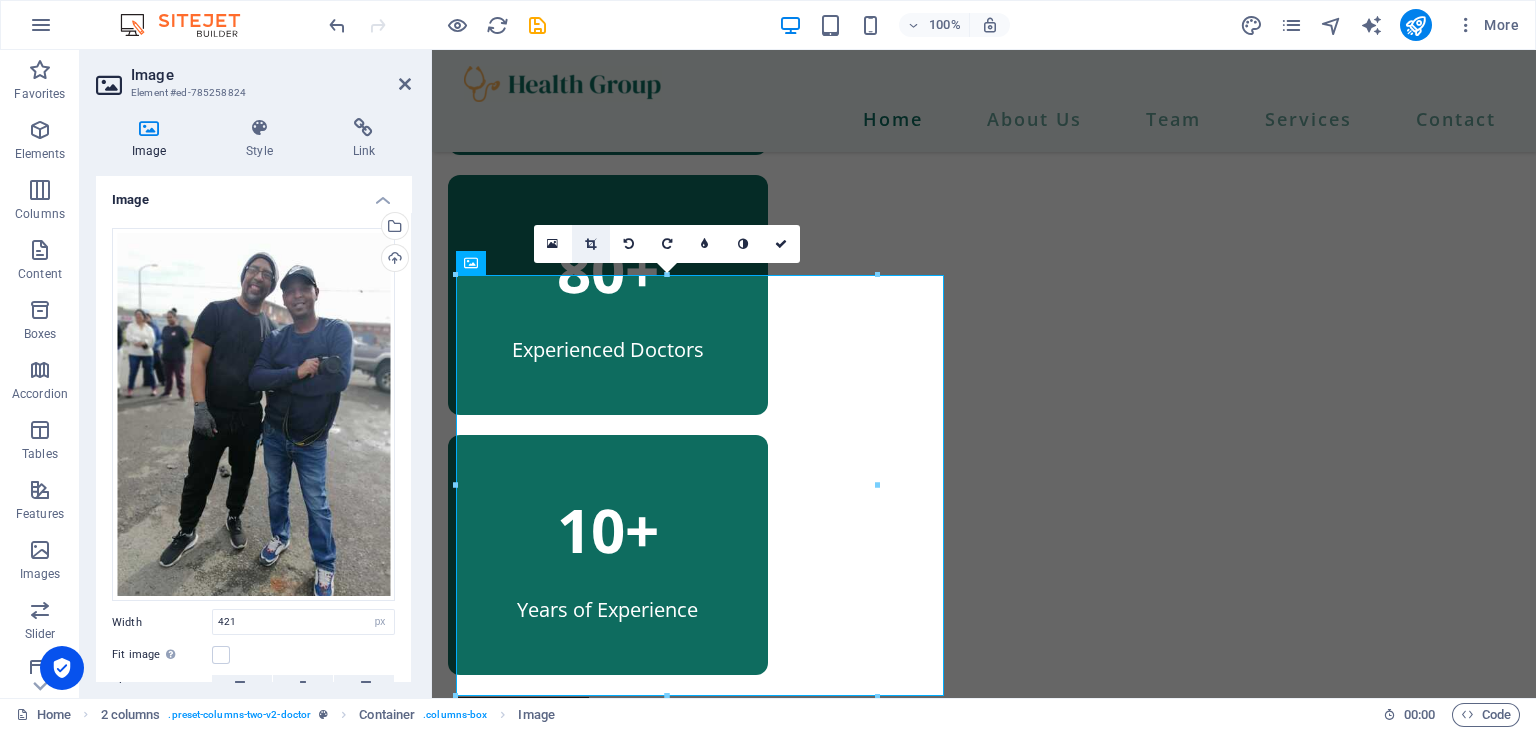 click at bounding box center (590, 244) 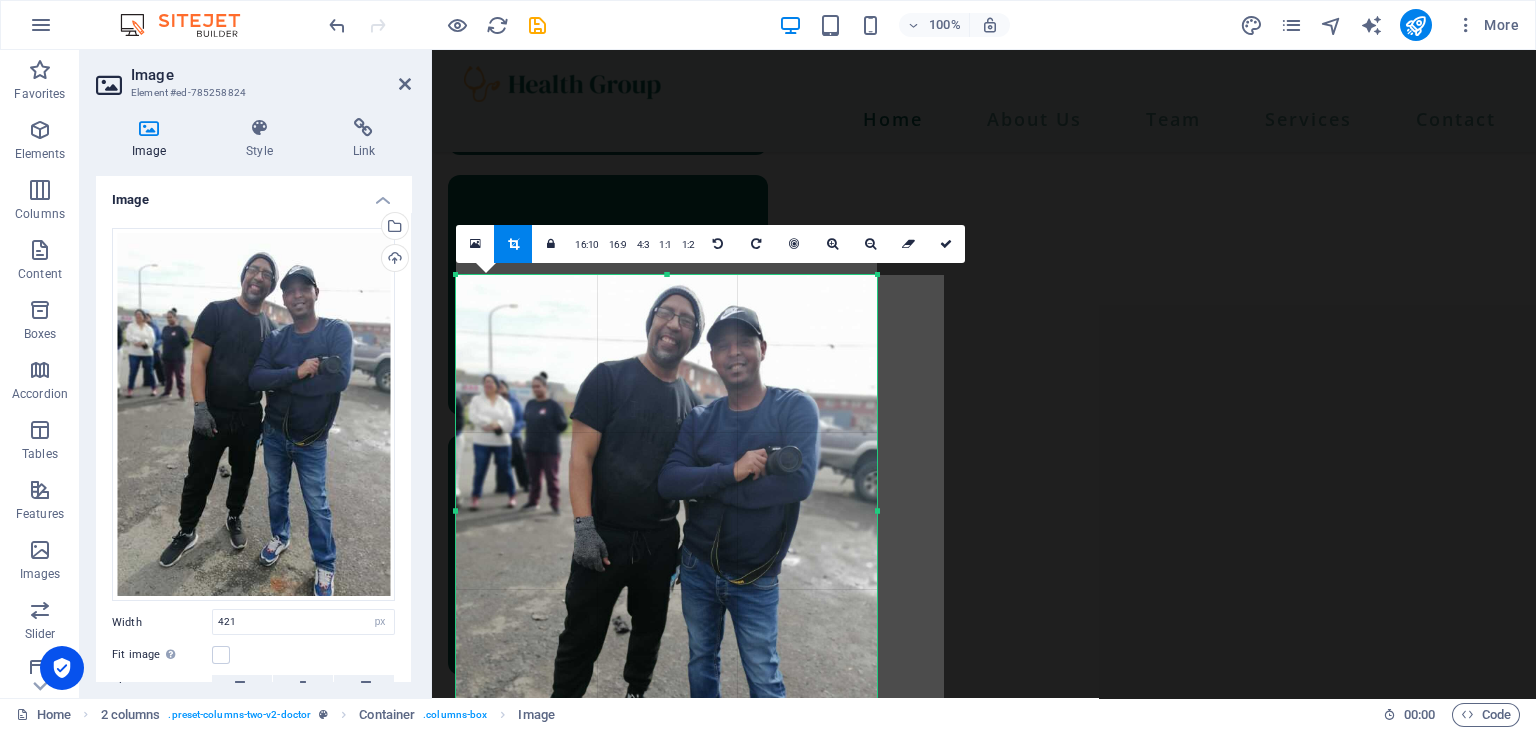 drag, startPoint x: 667, startPoint y: 273, endPoint x: 663, endPoint y: 222, distance: 51.156624 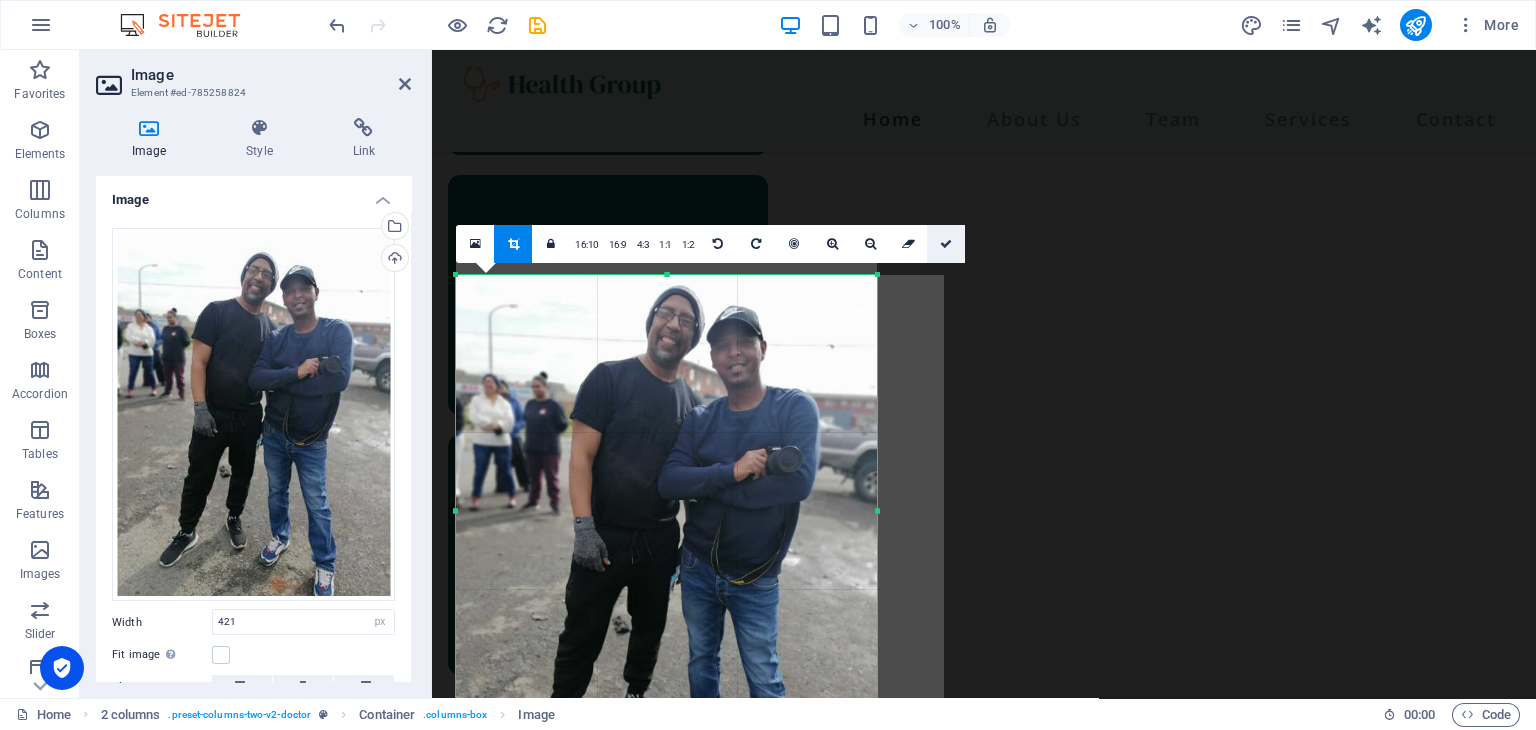 click at bounding box center (946, 244) 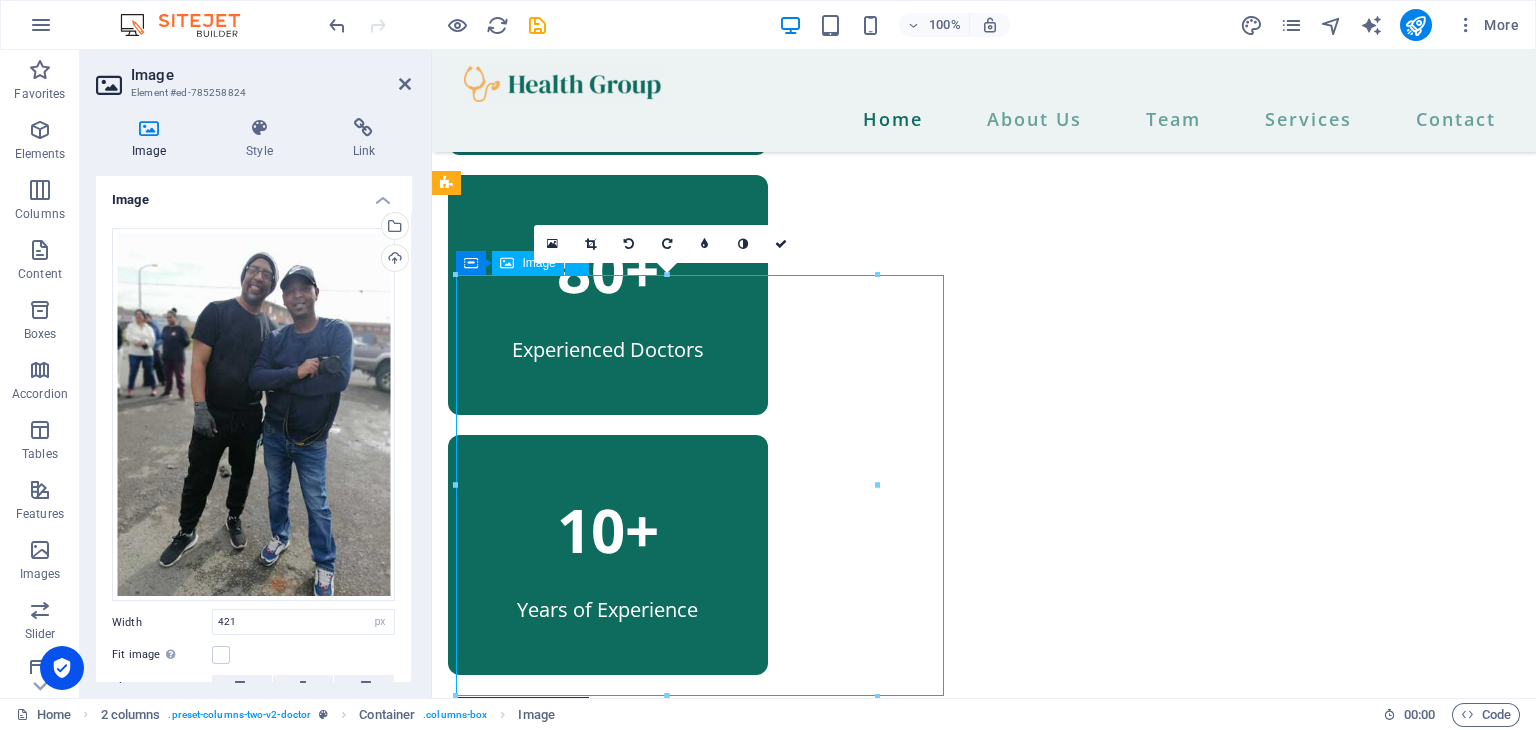 drag, startPoint x: 774, startPoint y: 380, endPoint x: 775, endPoint y: 442, distance: 62.008064 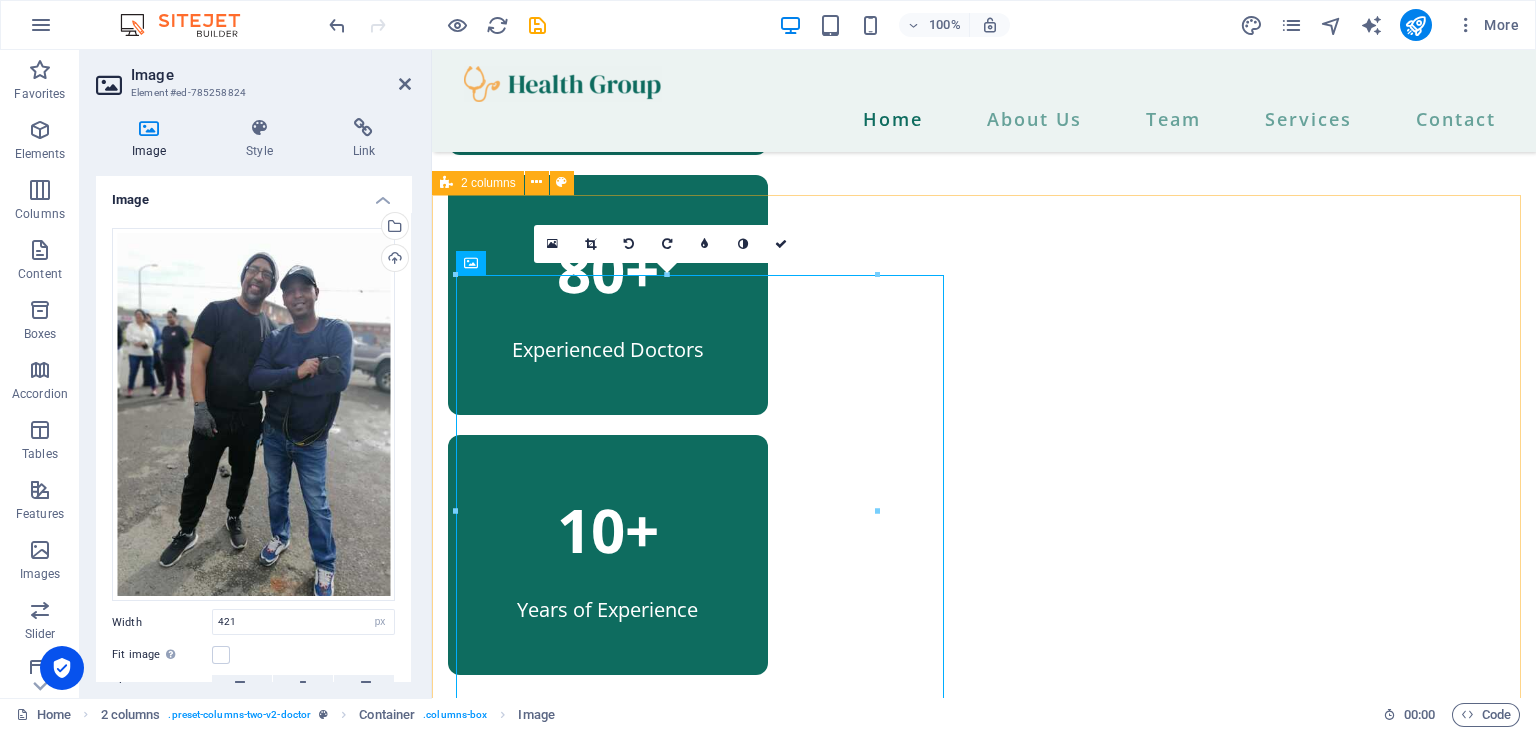 click on "More than 10 years of experience Lorem ipsum dolor sit amet, consectetur adipiscing elit. Nisl scelerisque suspendisse mi varius phasellus. Vitae accumsan scelerisque ut luctus aliquam lorem. Consectetur vel sempe feugiat dolor vestibulum varius est.  Mauris ut est quisque at facilisi suscipit pellentesque at viverra. At vel quis ullamcorper ut suspendisse eget. Lorem ipsum dolor sit amet, consectetur adipiscing elit. Nisl scelerisque suspendisse mi varius phasellus. Vitae accumsan scelerisque ut luctus aliquam lorem. Consectetur vel sempe feugiat dolor vestibulum varius est.  Mauris ut est quisque at facilisi suscipit pellentesque at viverra. At vel quis ullamcorper ut suspendisse eget. about us" at bounding box center (984, 1341) 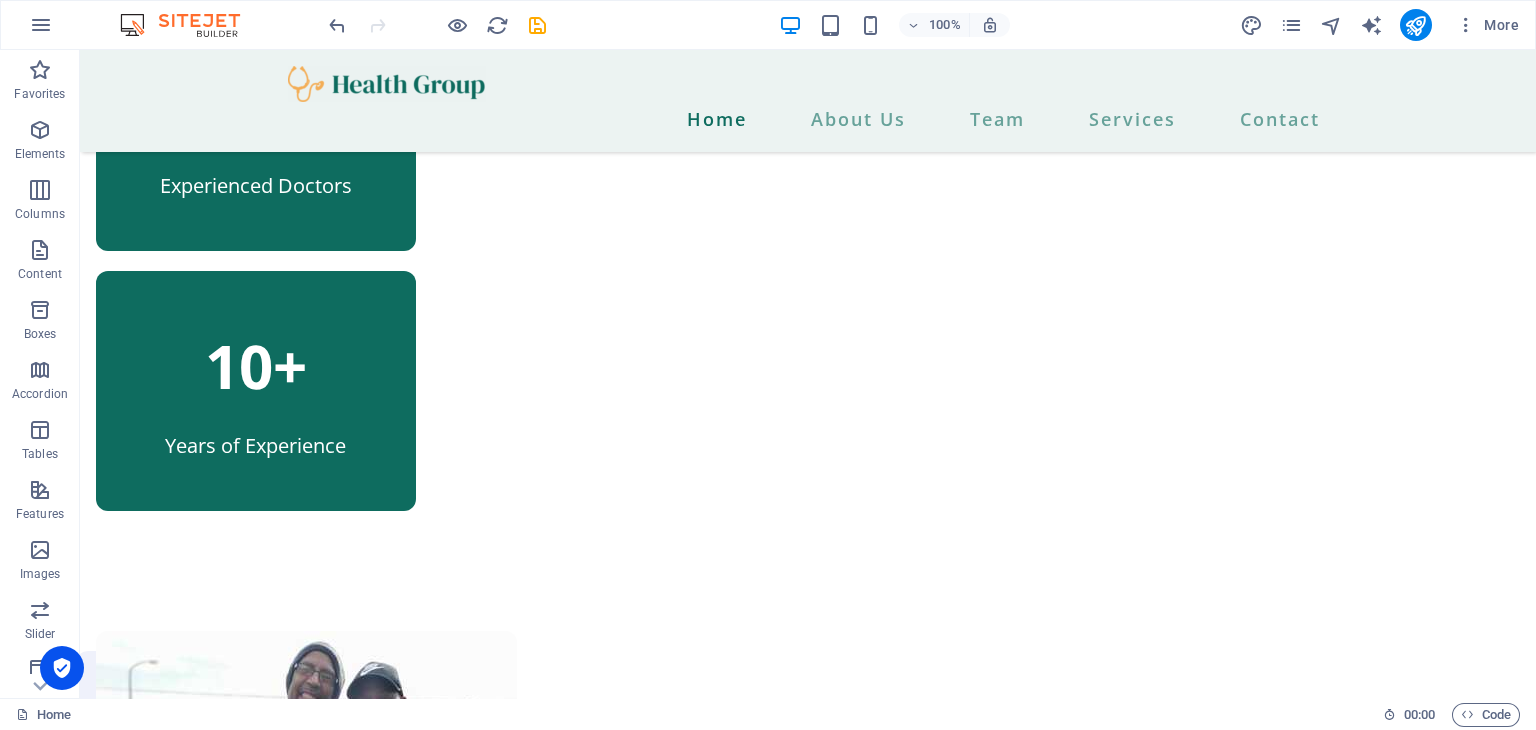 scroll, scrollTop: 1289, scrollLeft: 0, axis: vertical 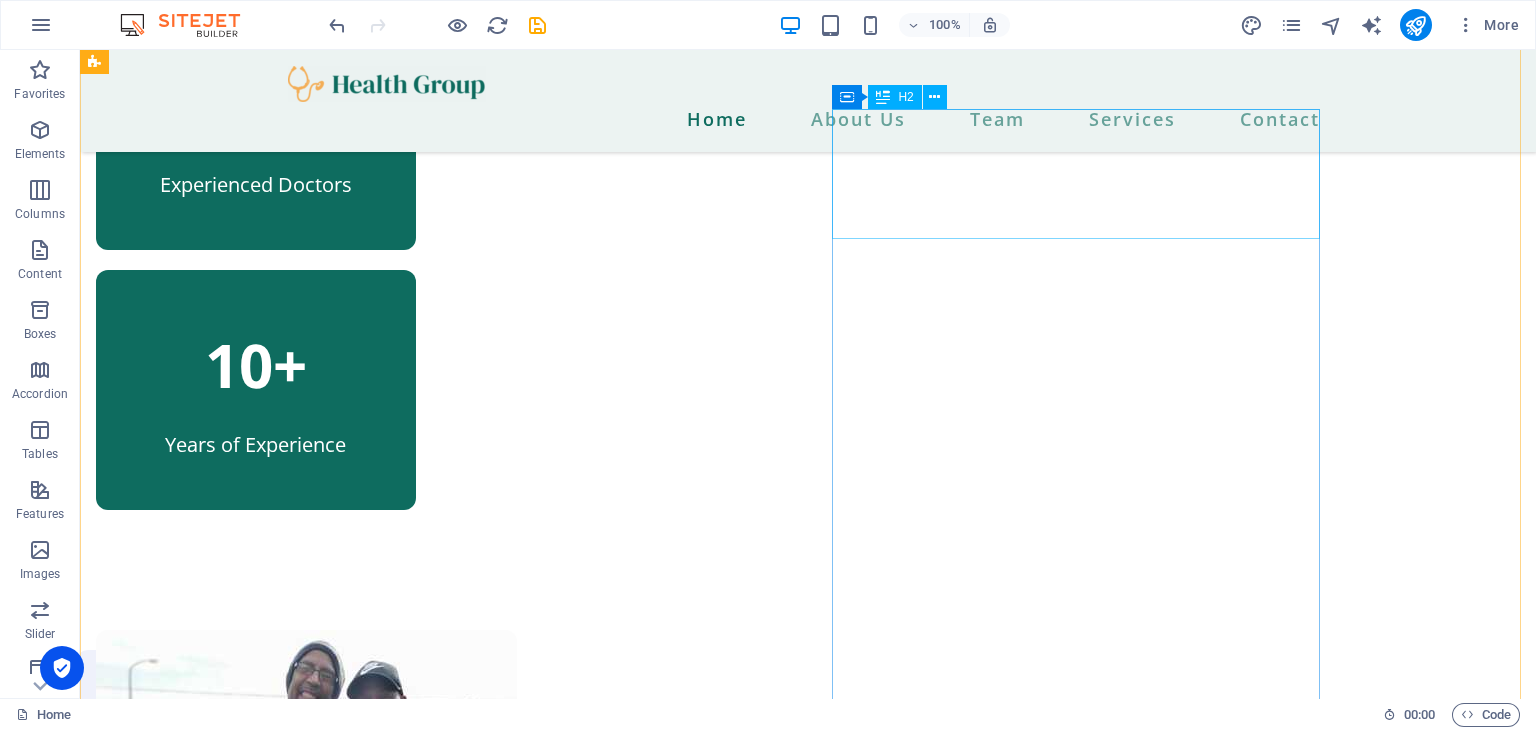 click on "More than 10 years of experience" at bounding box center (340, 1199) 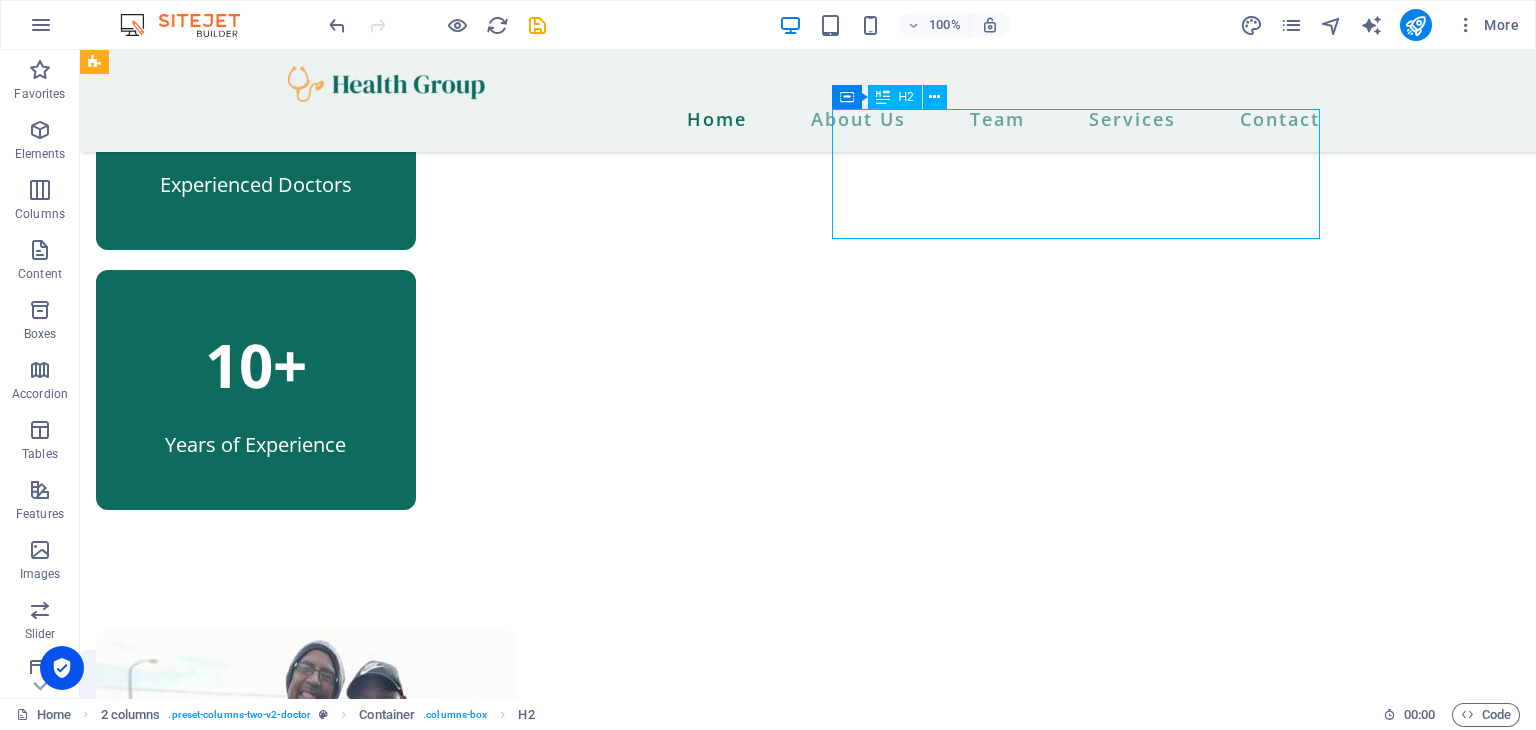 click on "More than 10 years of experience" at bounding box center (340, 1199) 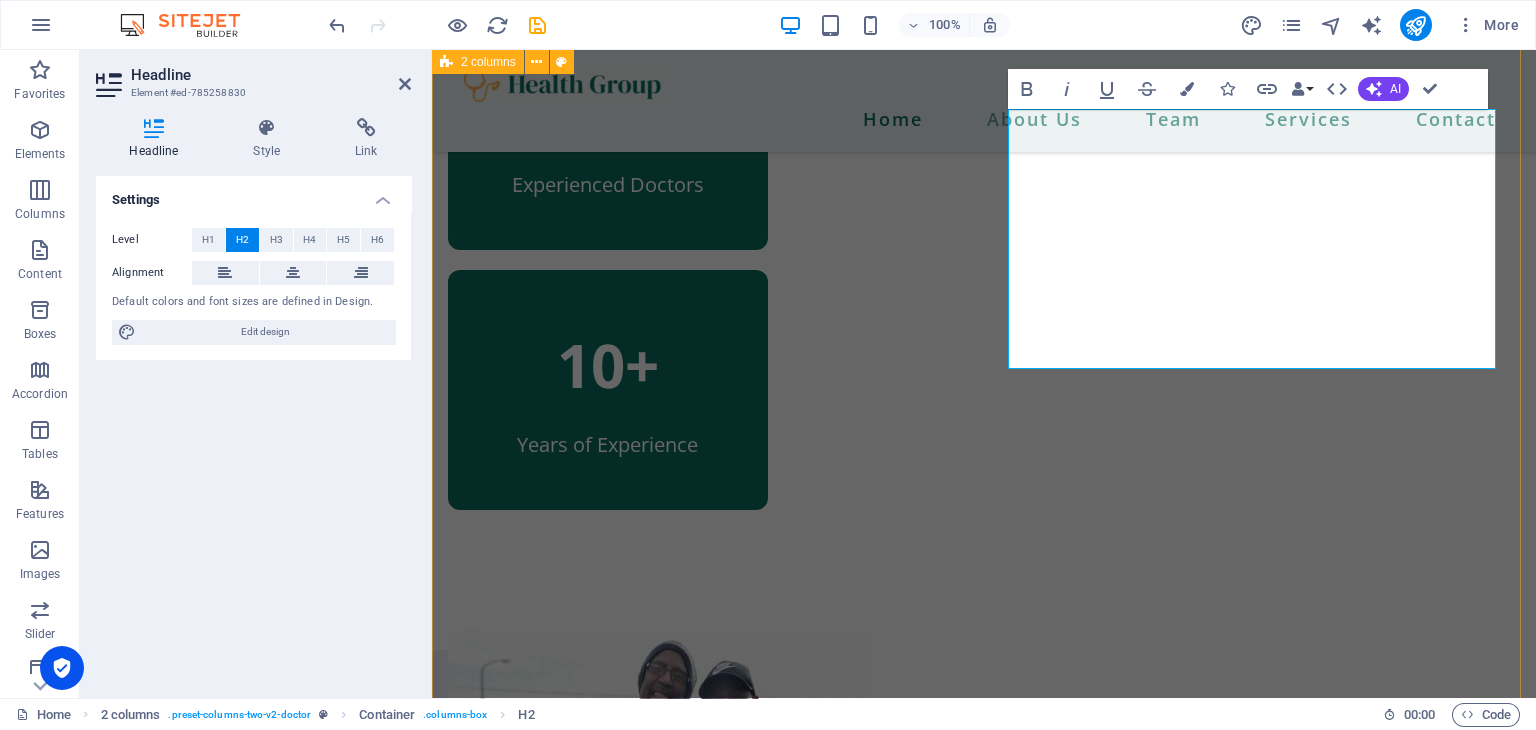 click on "Our programs will empower you to get the life you've always wanted Lorem ipsum dolor sit amet, consectetur adipiscing elit. Nisl scelerisque suspendisse mi varius phasellus. Vitae accumsan scelerisque ut luctus aliquam lorem. Consectetur vel sempe feugiat dolor vestibulum varius est.  Mauris ut est quisque at facilisi suscipit pellentesque at viverra. At vel quis ullamcorper ut suspendisse eget. Lorem ipsum dolor sit amet, consectetur adipiscing elit. Nisl scelerisque suspendisse mi varius phasellus. Vitae accumsan scelerisque ut luctus aliquam lorem. Consectetur vel sempe feugiat dolor vestibulum varius est.  Mauris ut est quisque at facilisi suscipit pellentesque at viverra. At vel quis ullamcorper ut suspendisse eget. about us" at bounding box center (984, 1241) 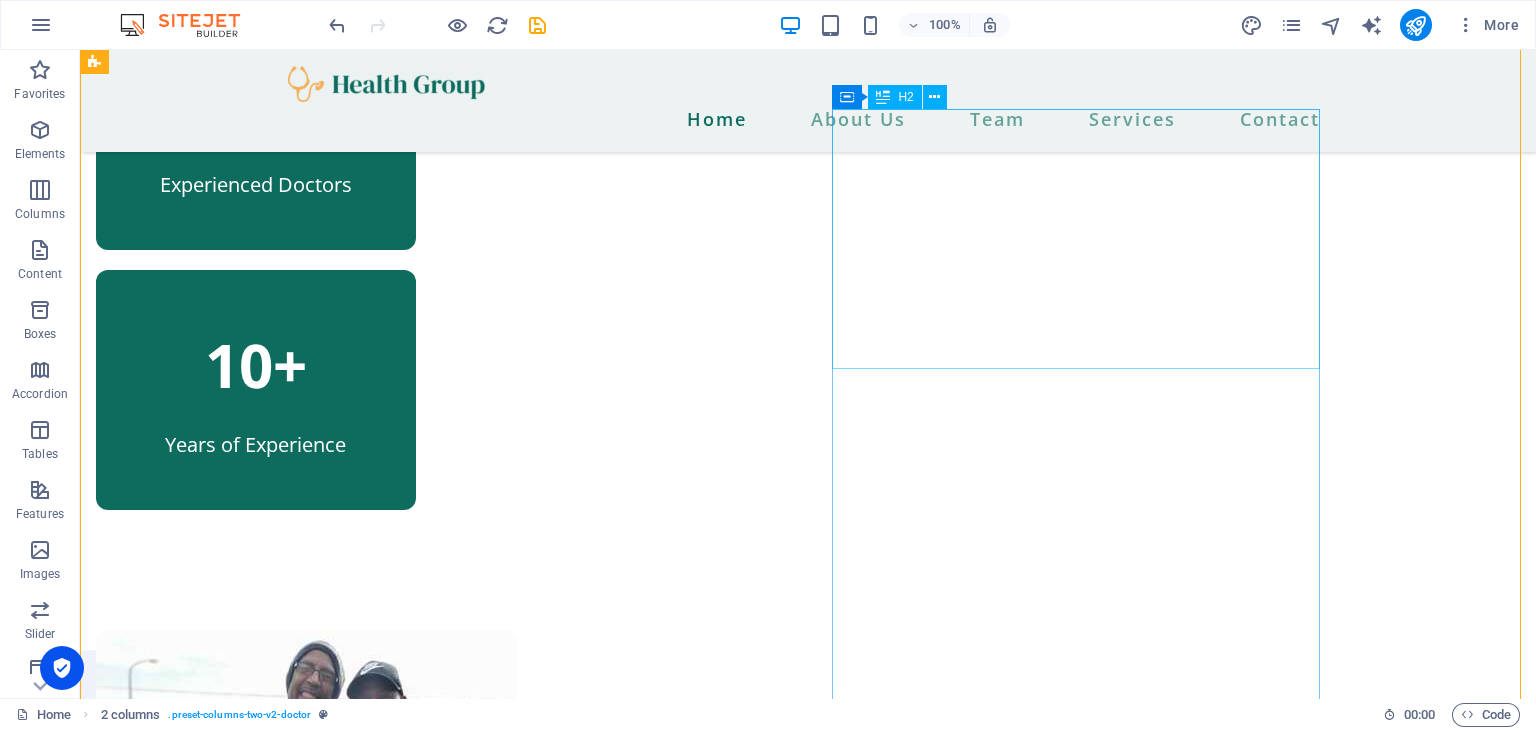 click on "Our programs will empower you to get the life you've always wanted" at bounding box center (340, 1264) 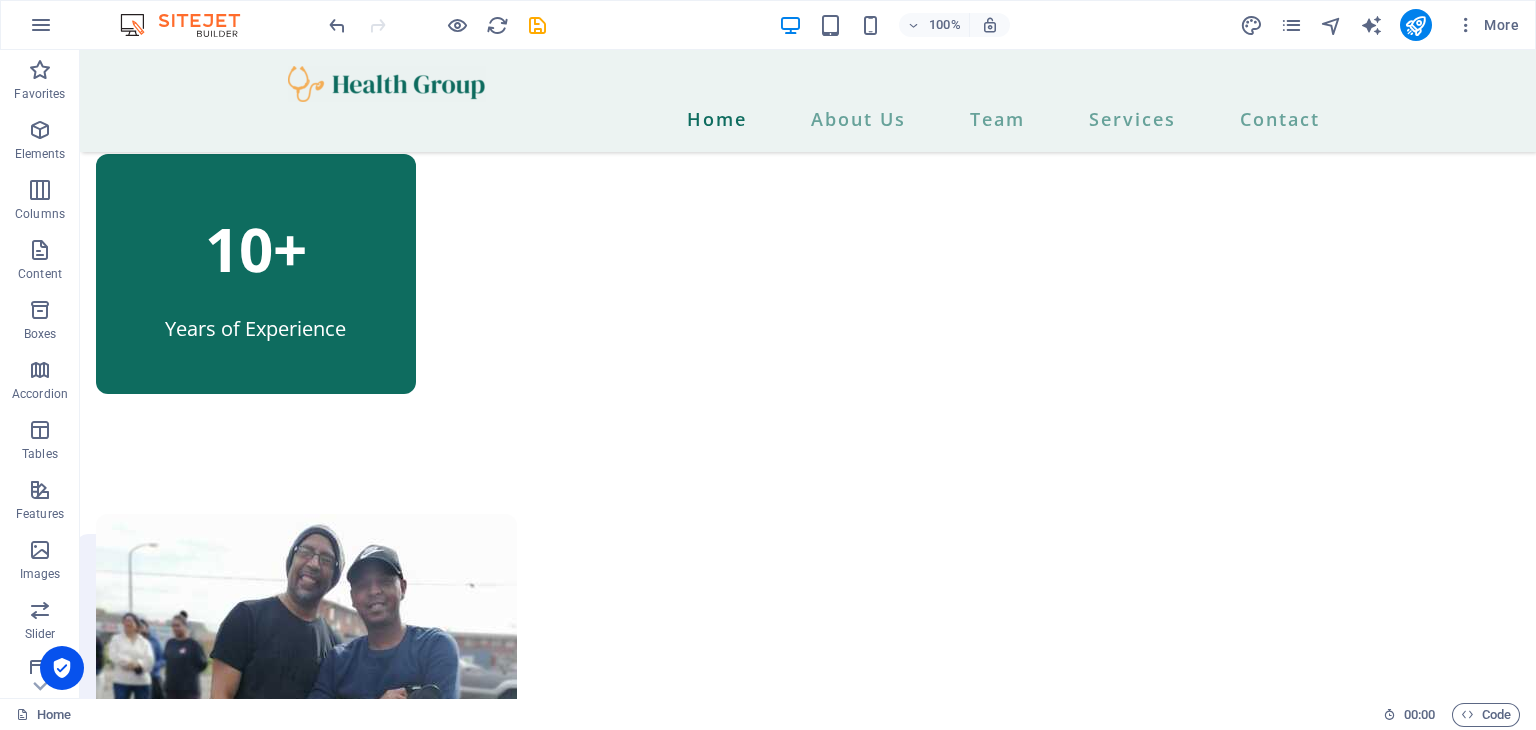 scroll, scrollTop: 1378, scrollLeft: 0, axis: vertical 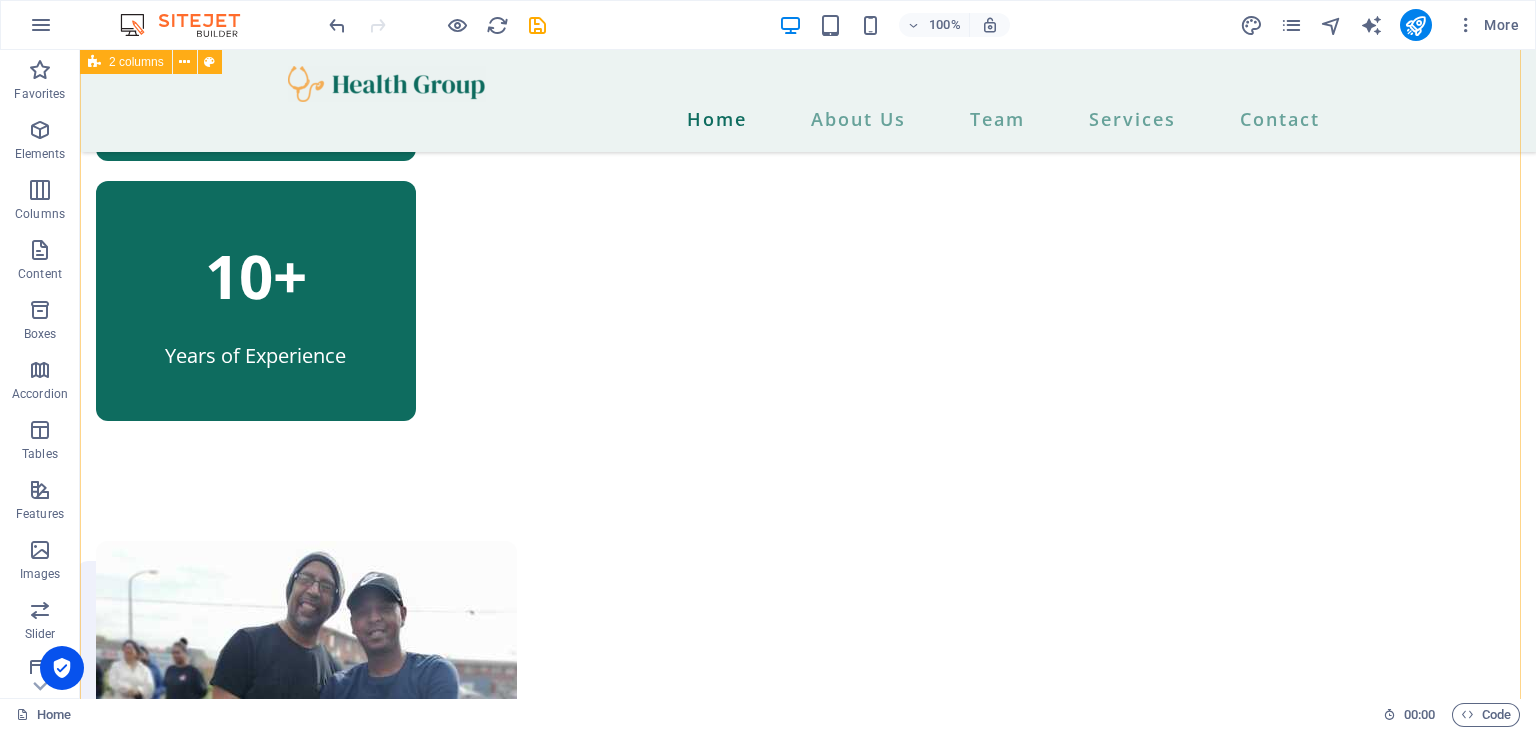 click on "Our programs will empower you to get the life you've always wanted Lorem ipsum dolor sit amet, consectetur adipiscing elit. Nisl scelerisque suspendisse mi varius phasellus. Vitae accumsan scelerisque ut luctus aliquam lorem. Consectetur vel sempe feugiat dolor vestibulum varius est.  Mauris ut est quisque at facilisi suscipit pellentesque at viverra. At vel quis ullamcorper ut suspendisse eget. Lorem ipsum dolor sit amet, consectetur adipiscing elit. Nisl scelerisque suspendisse mi varius phasellus. Vitae accumsan scelerisque ut luctus aliquam lorem. Consectetur vel sempe feugiat dolor vestibulum varius est.  Mauris ut est quisque at facilisi suscipit pellentesque at viverra. At vel quis ullamcorper ut suspendisse eget. about us" at bounding box center [808, 1152] 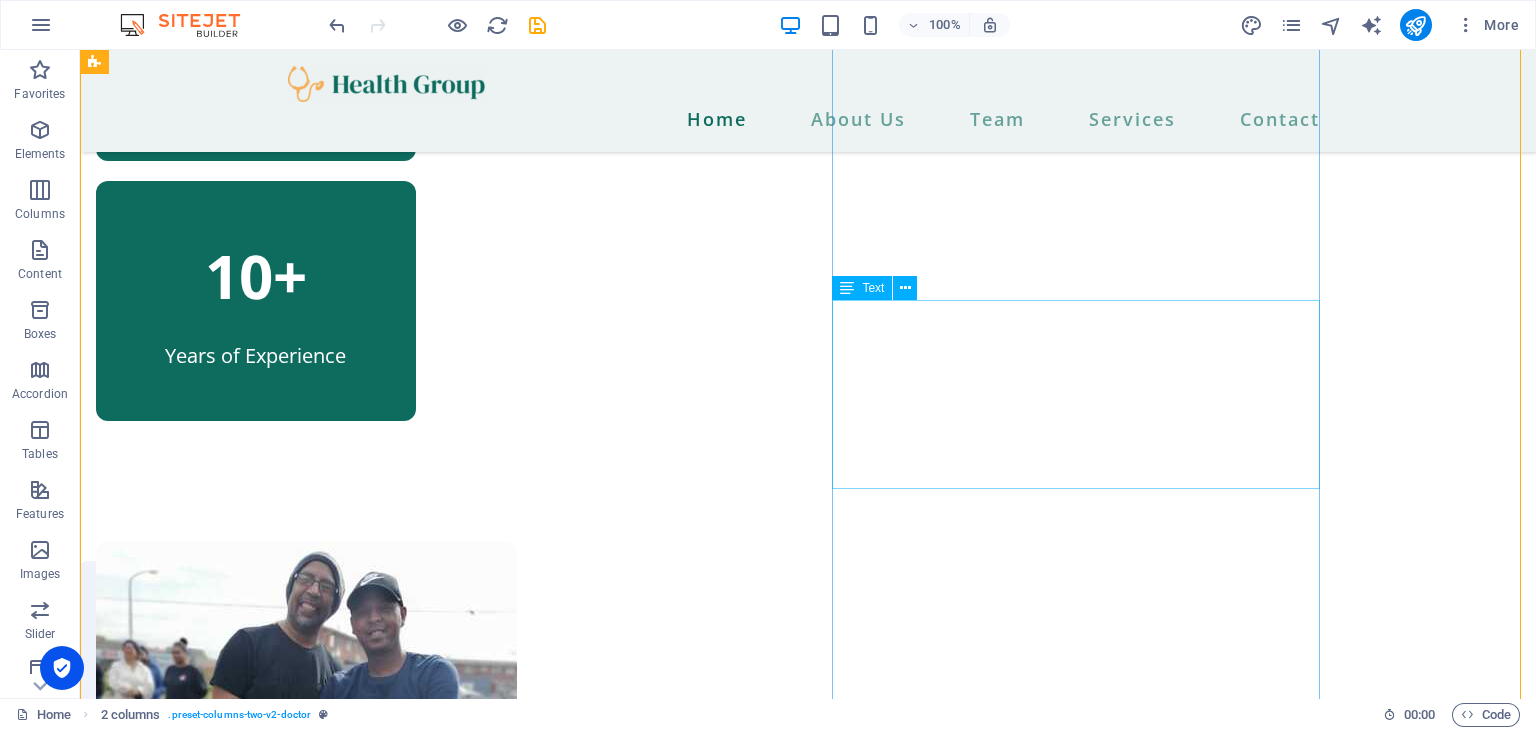 click on "Lorem ipsum dolor sit amet, consectetur adipiscing elit. Nisl scelerisque suspendisse mi varius phasellus. Vitae accumsan scelerisque ut luctus aliquam lorem. Consectetur vel sempe feugiat dolor vestibulum varius est.  Mauris ut est quisque at facilisi suscipit pellentesque at viverra. At vel quis ullamcorper ut suspendisse eget." at bounding box center (340, 1419) 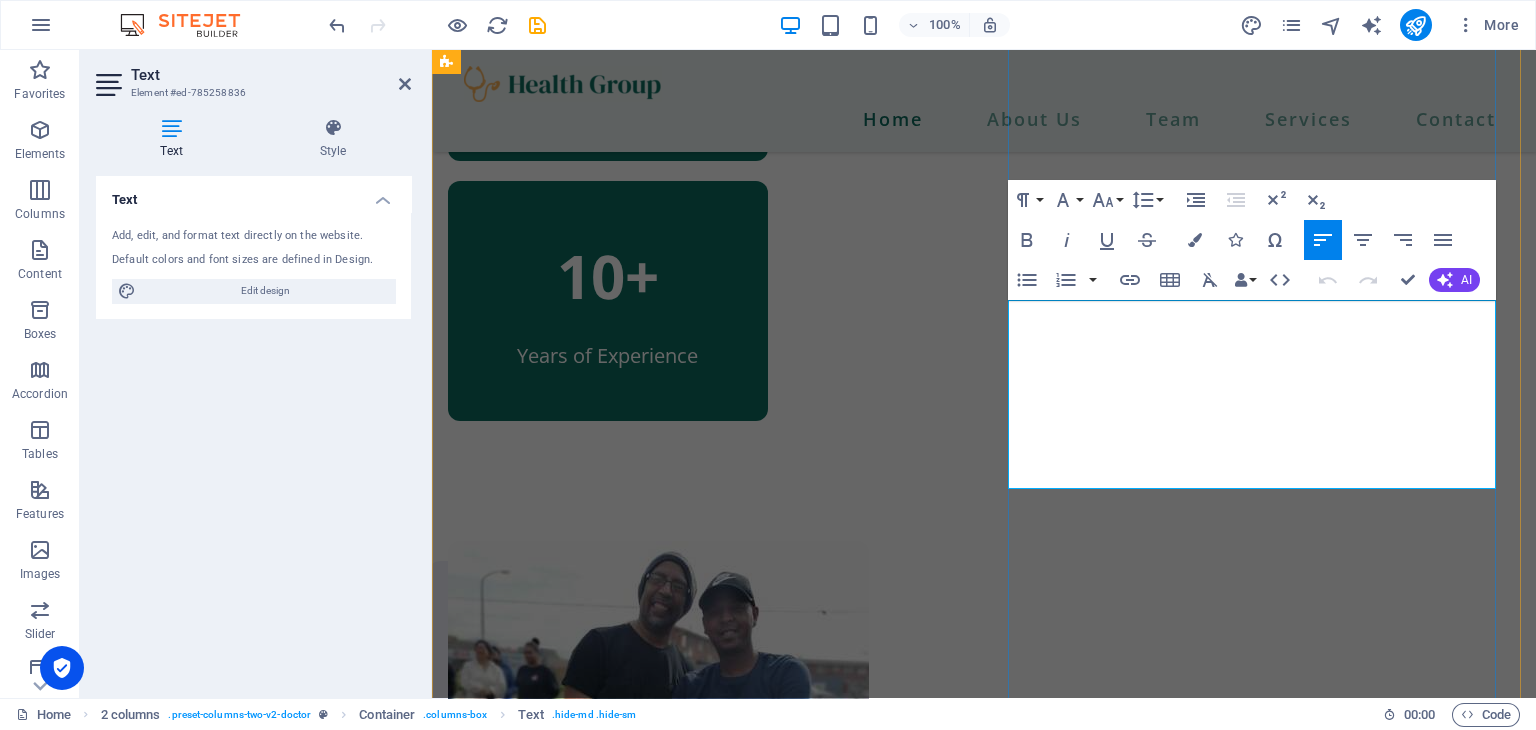 drag, startPoint x: 1445, startPoint y: 475, endPoint x: 1008, endPoint y: 308, distance: 467.8226 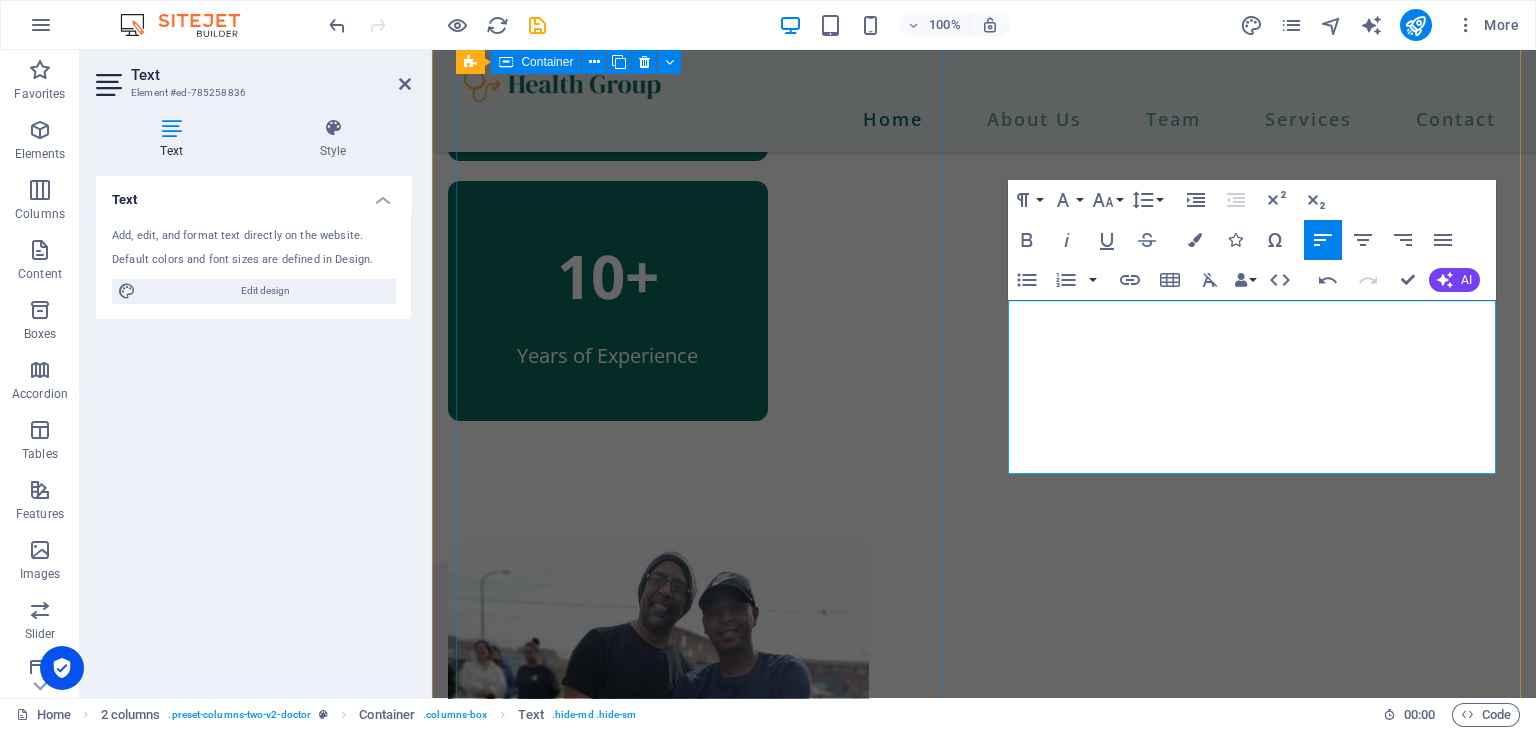click at bounding box center (692, 777) 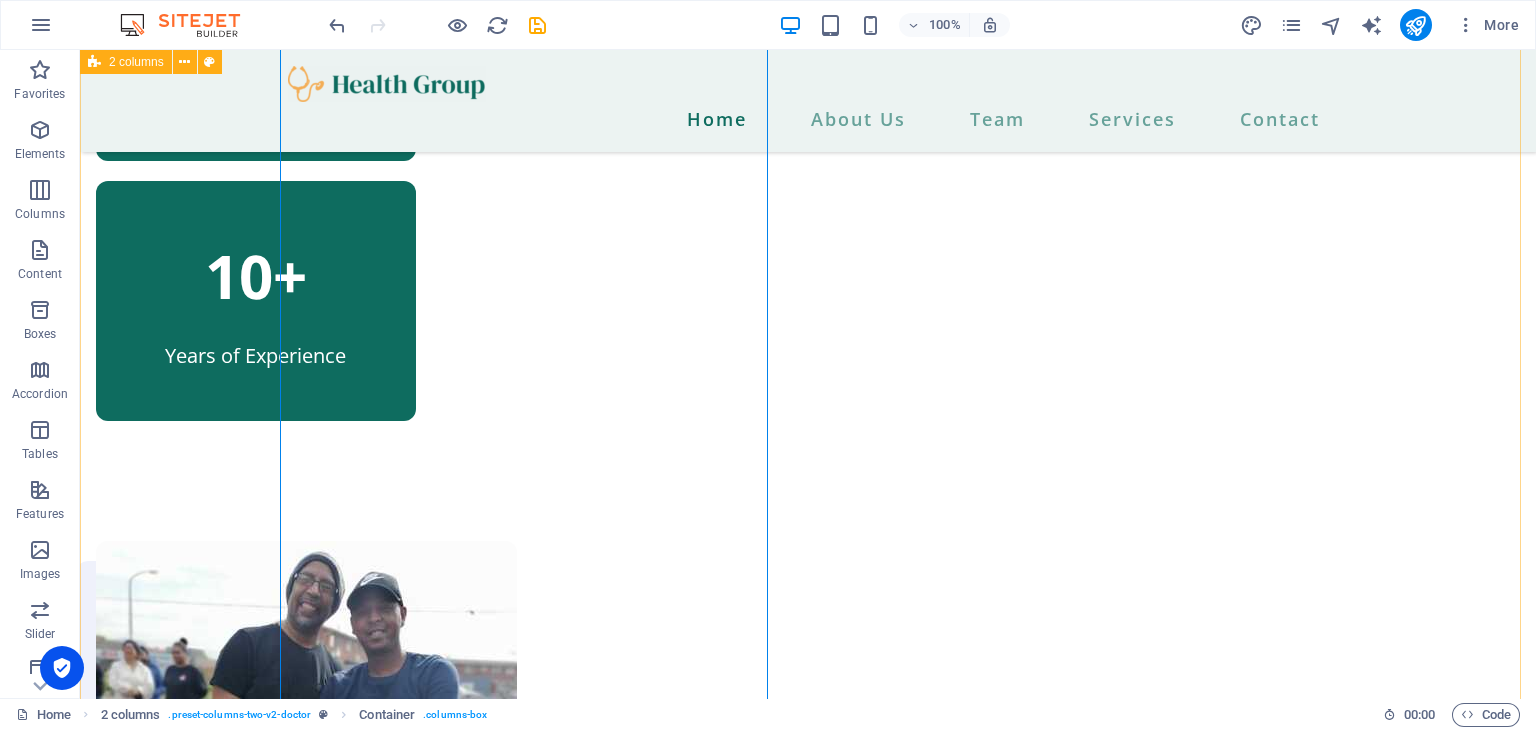 click on "Our programs will empower you to get the life you've always wanted Under the divine mandate from [DEMOGRAPHIC_DATA], He placed within me the solemn yet divinely inspired charge of leading a holy army in His name. As a faithful servant of the Lord, I embarked upon this mission with the unwavering determination to cultivate an army of men, each empowered and equipped to become their most [DEMOGRAPHIC_DATA]-honoring selves. Lorem ipsum dolor sit amet, consectetur adipiscing elit. Nisl scelerisque suspendisse mi varius phasellus. Vitae accumsan scelerisque ut luctus aliquam lorem. Consectetur vel sempe feugiat dolor vestibulum varius est.  Mauris ut est quisque at facilisi suscipit pellentesque at viverra. At vel quis ullamcorper ut suspendisse eget. about us" at bounding box center [808, 1141] 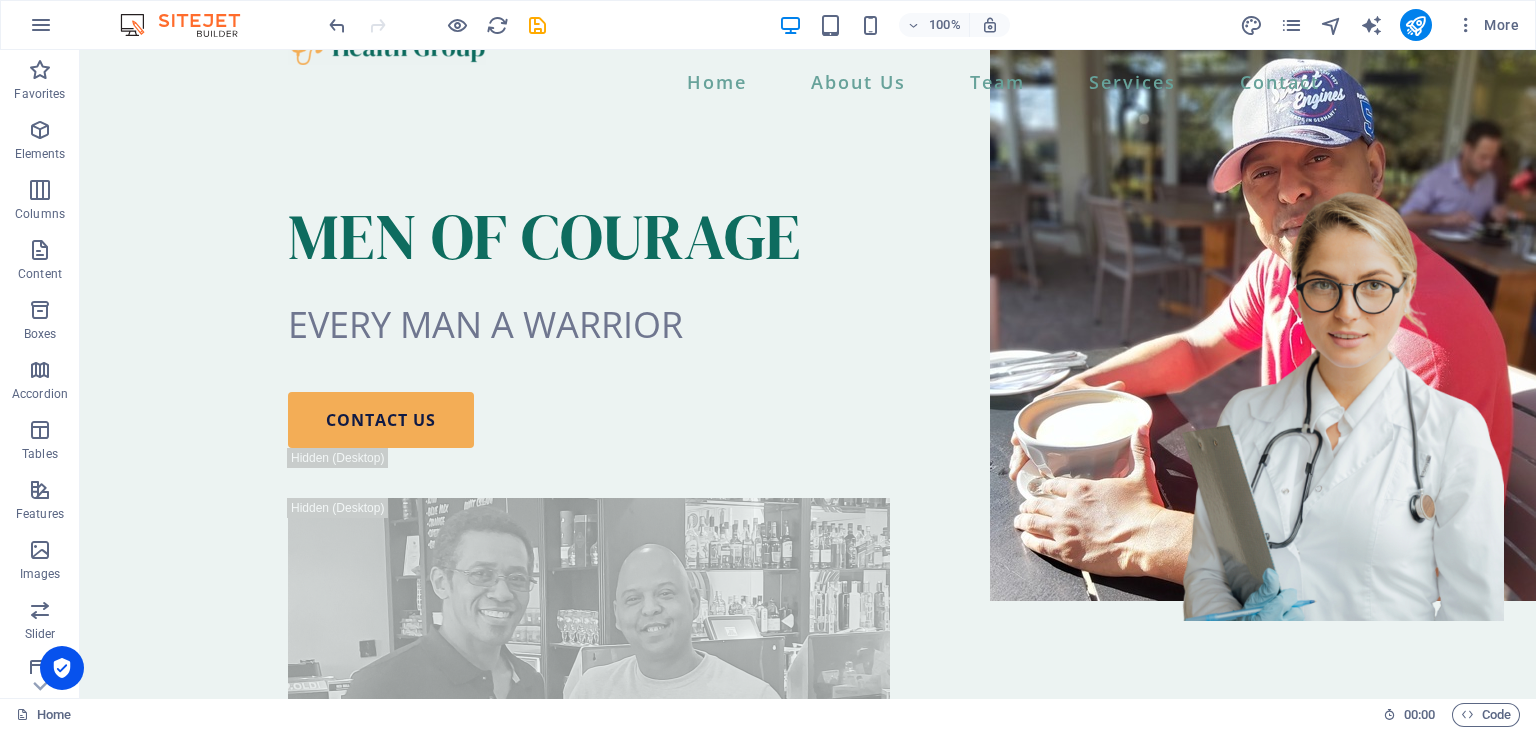 scroll, scrollTop: 0, scrollLeft: 0, axis: both 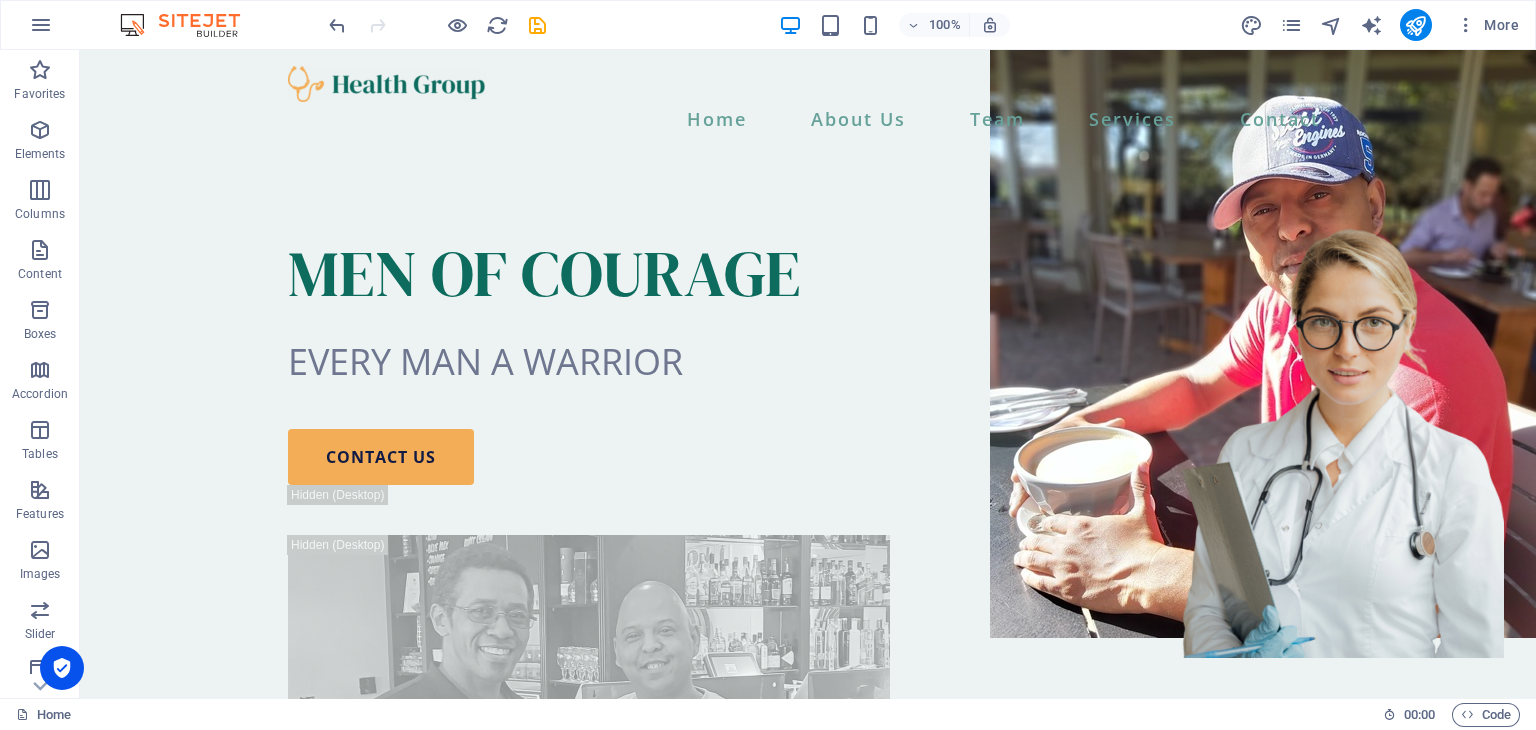 drag, startPoint x: 1527, startPoint y: 216, endPoint x: 1615, endPoint y: 77, distance: 164.51443 